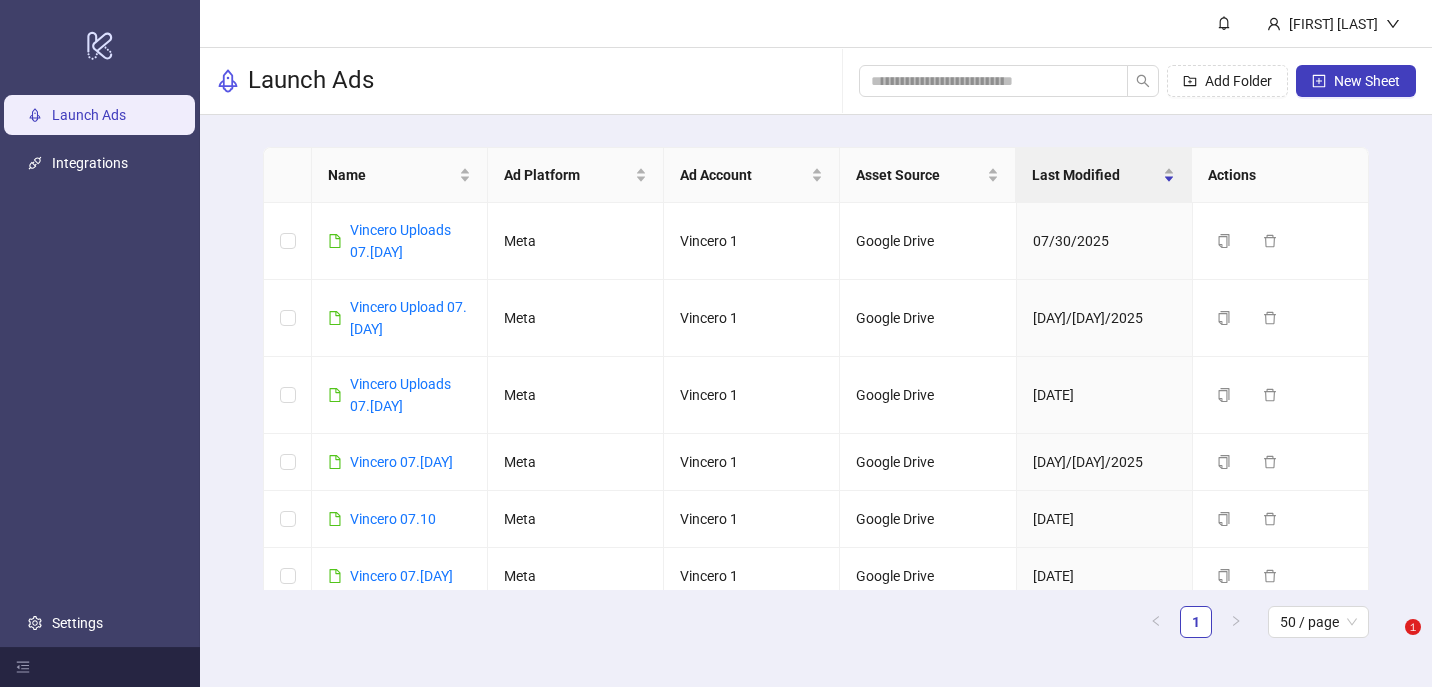 scroll, scrollTop: 0, scrollLeft: 0, axis: both 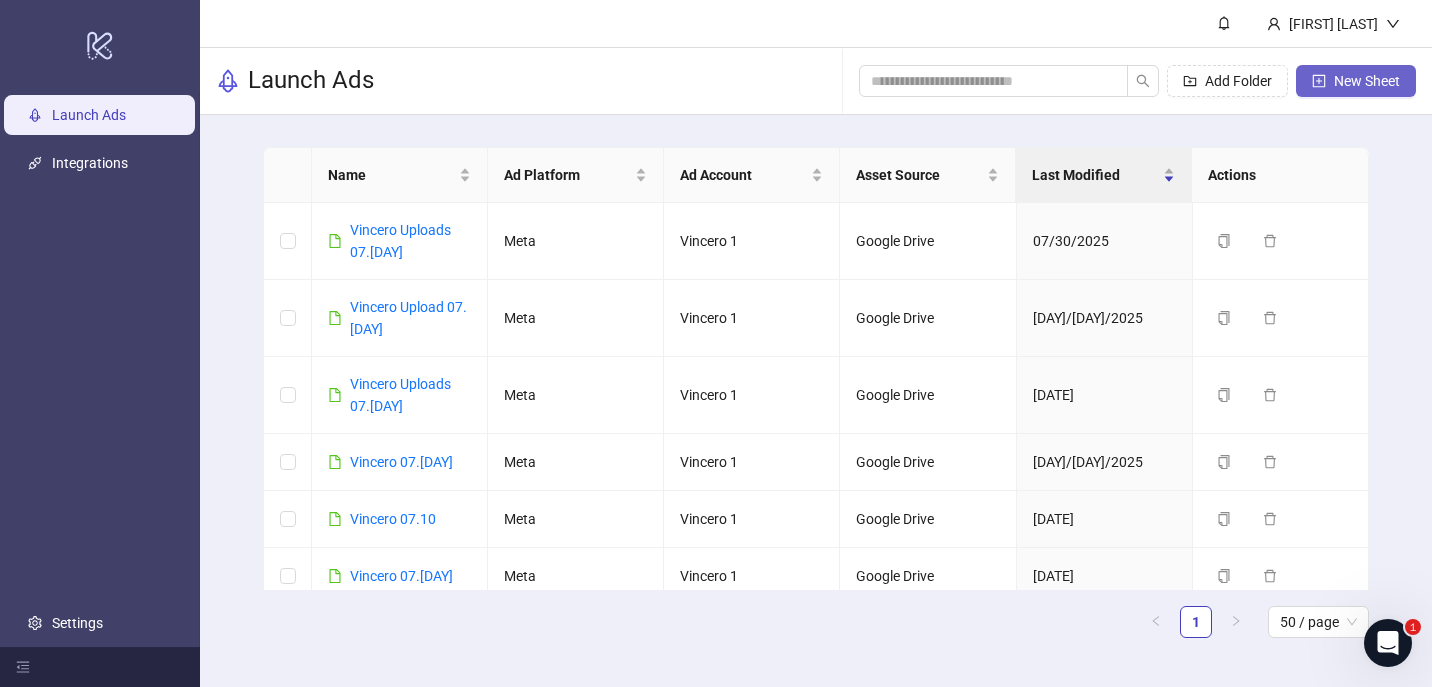 click on "New Sheet" at bounding box center [1367, 81] 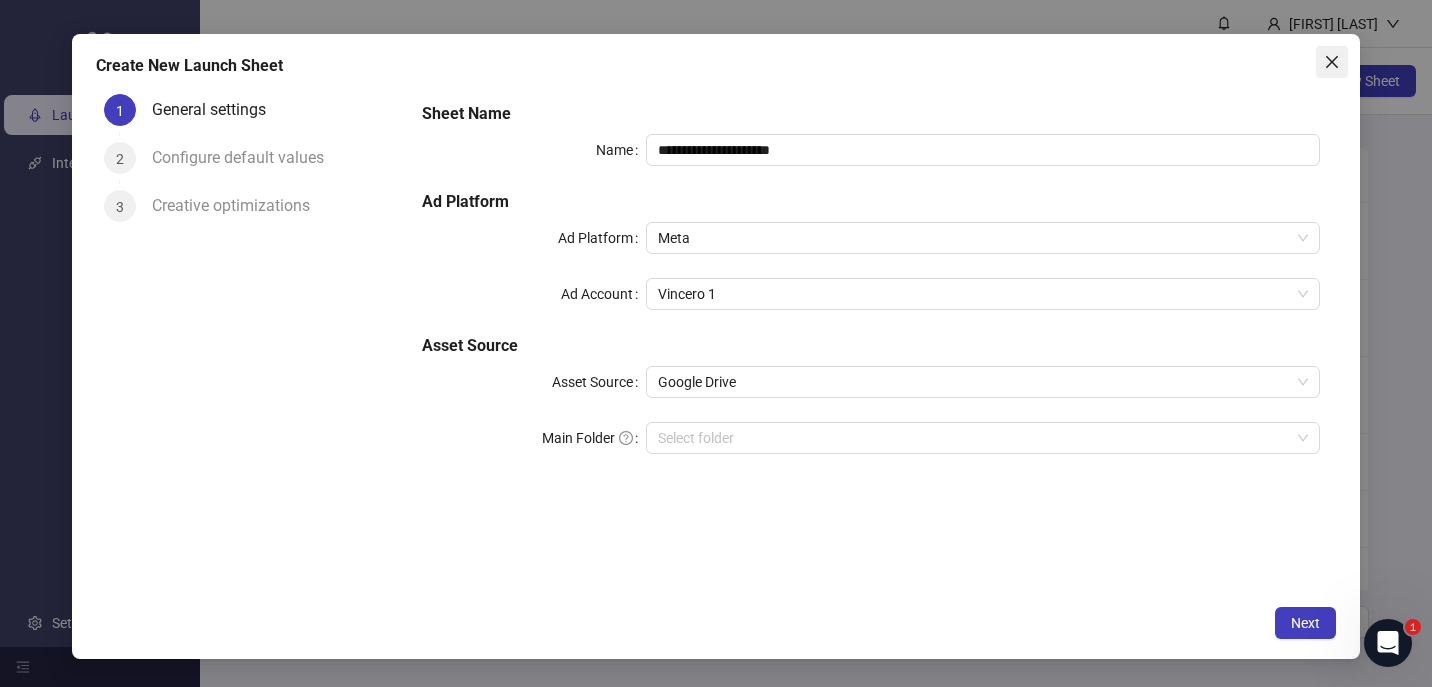 click 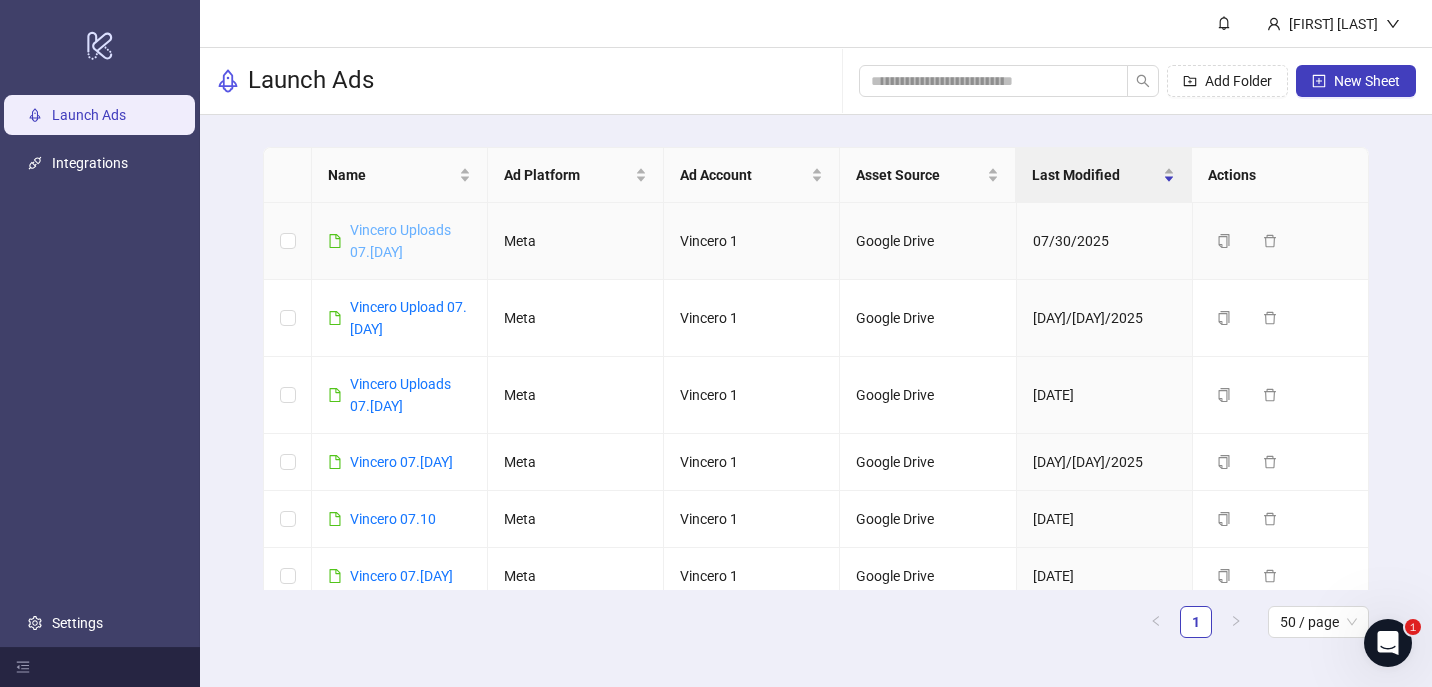 click on "Vincero Uploads 07.[DAY]" at bounding box center (400, 241) 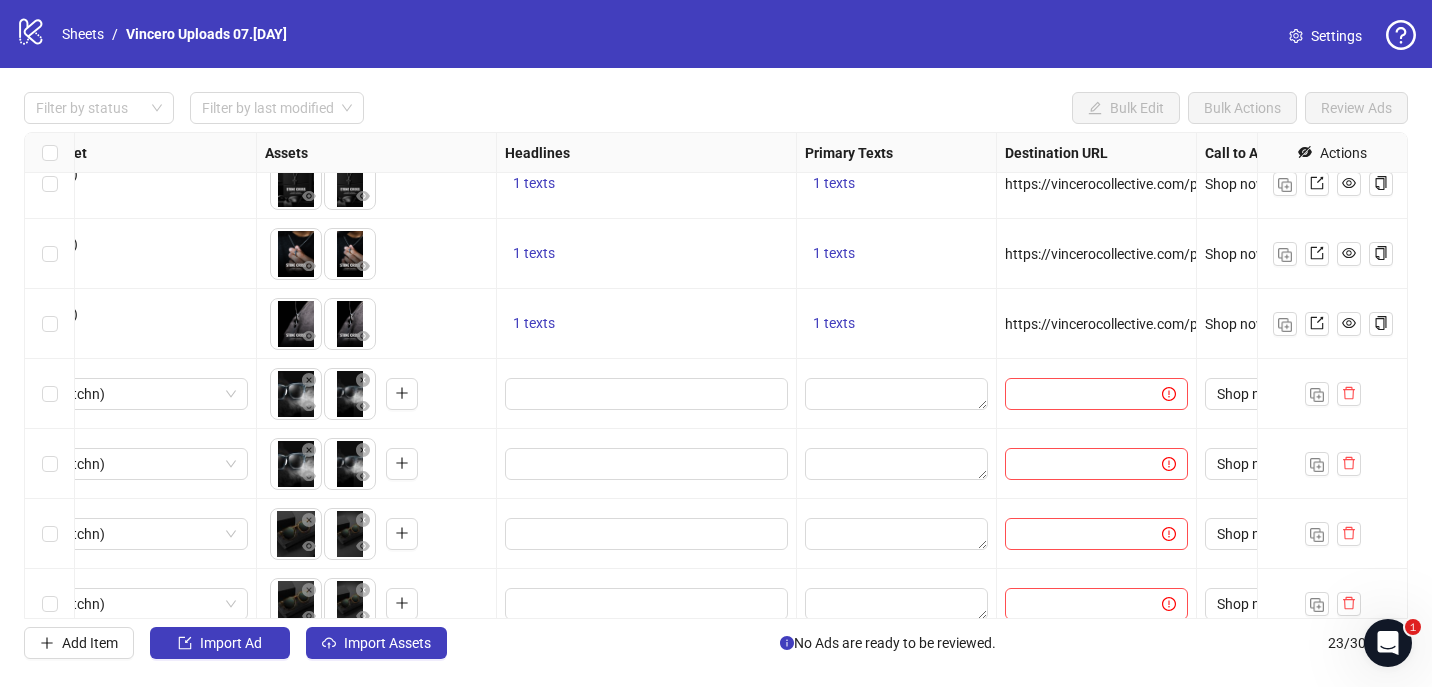 scroll, scrollTop: 636, scrollLeft: 688, axis: both 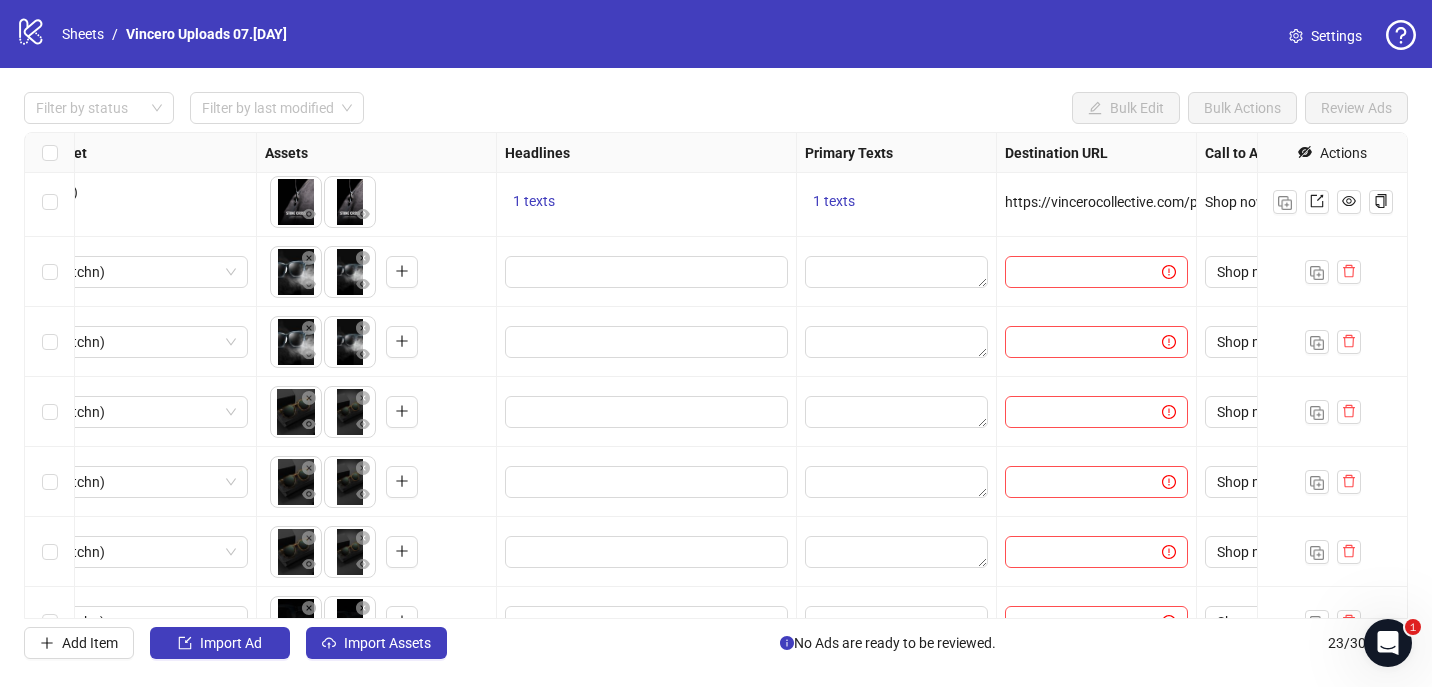 click on "Ad Format Ad Name Campaign & Ad Set Assets Headlines Primary Texts Destination URL Call to Action Actions [FIRST] [LAST] - Symbol of Purpose Overlay - Gifting__Single Image__Male__Mens Jewelry__07-[DATE] July Set 3 (Kitchn) SW_AD HUB 3
To pick up a draggable item, press the space bar.
While dragging, use the arrow keys to move the item.
Press space again to drop the item in its new position, or press escape to cancel.
1 texts 1 texts https://vincerocollective.com/products/stone-cross-pendant-black-onyx-large Shop now [FIRST] [LAST] - Symbol of Purpose Overlay - Handling__Single Image__Male__Mens Jewelry__07-[DATE] July Set 3 (Kitchn) SW_AD HUB 3
To pick up a draggable item, press the space bar.
While dragging, use the arrow keys to move the item.
Press space again to drop the item in its new position, or press escape to cancel.
1 texts 1 texts https://vincerocollective.com/products/stone-cross-pendant-black-onyx-large Shop now July Set 3 (Kitchn) SW_AD HUB 3 1 texts 1 texts" at bounding box center [716, 375] 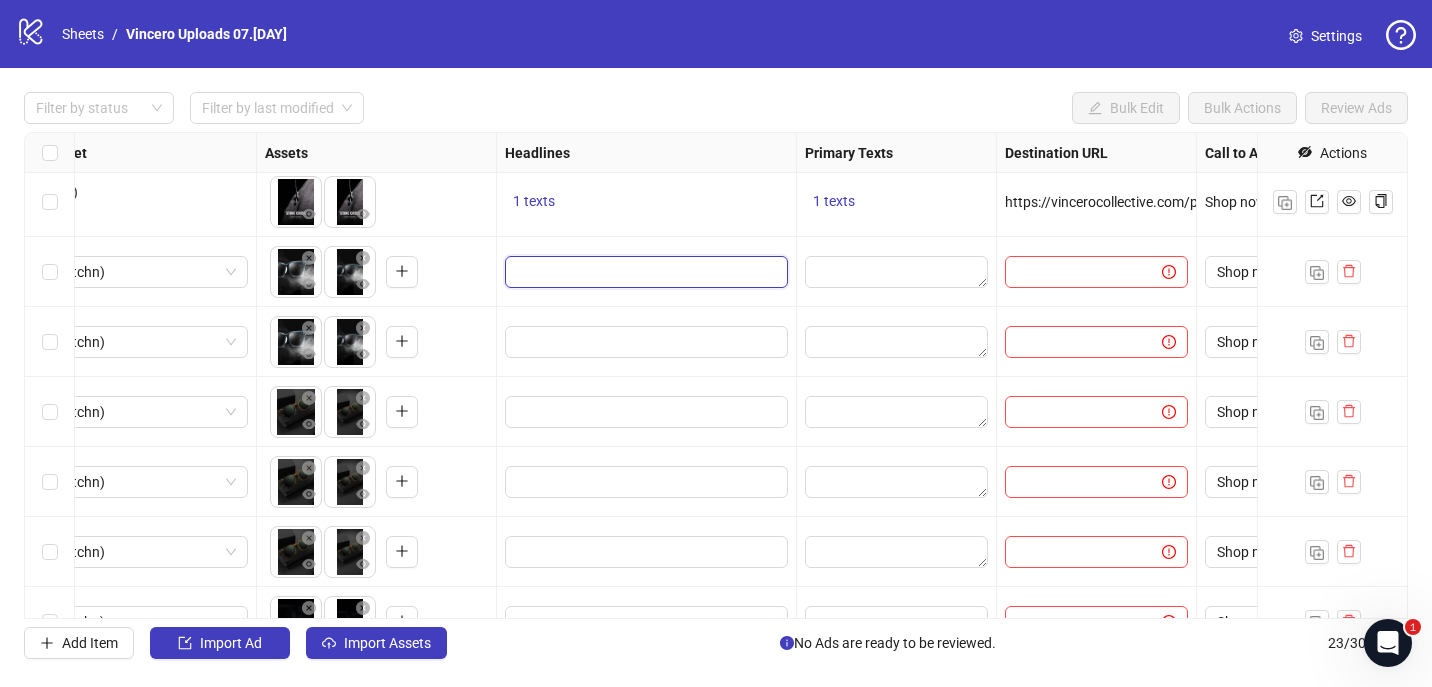 click at bounding box center (644, 272) 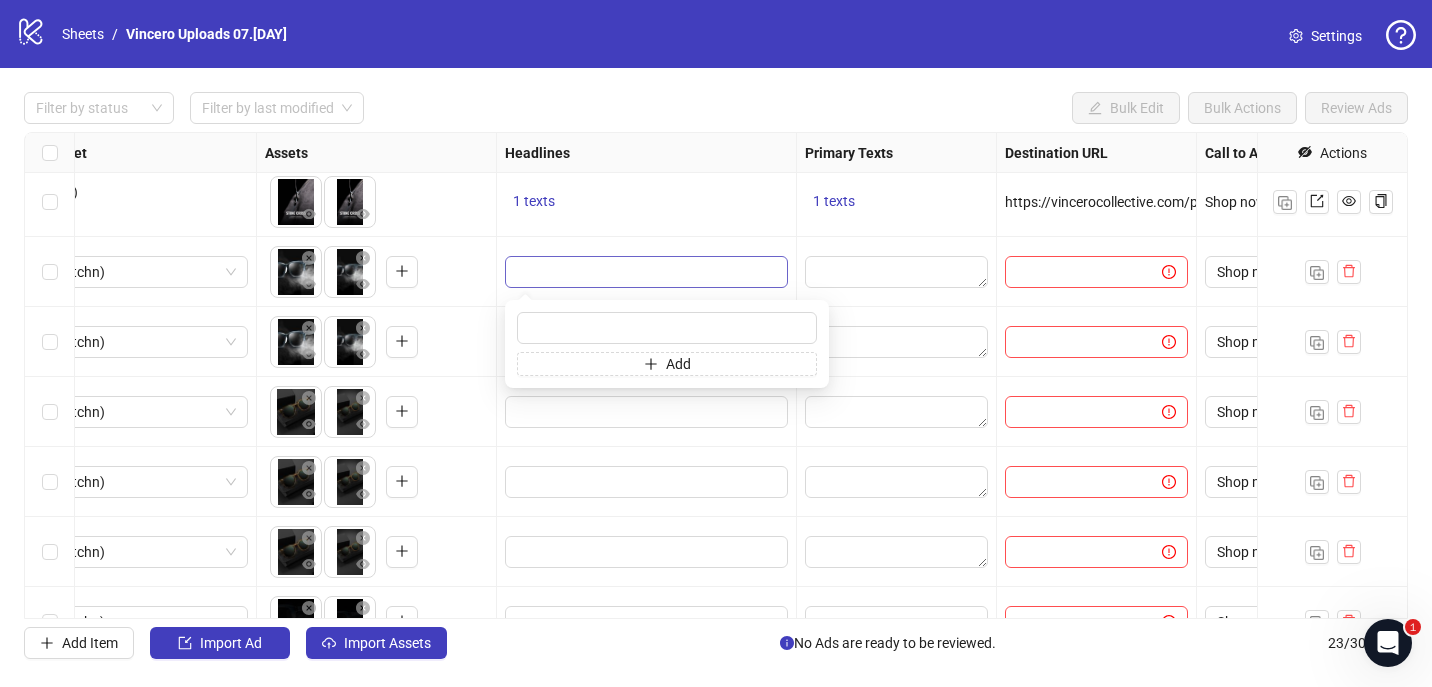 type on "**********" 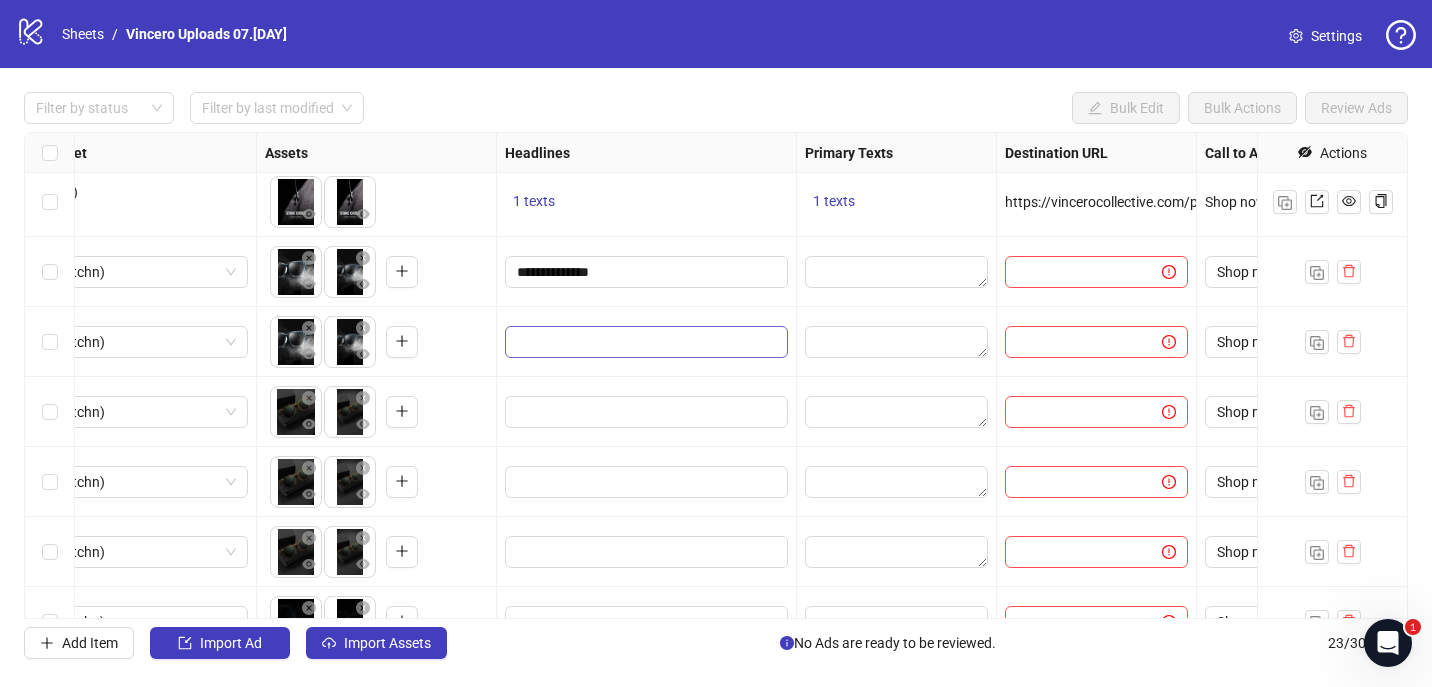 click at bounding box center [646, 342] 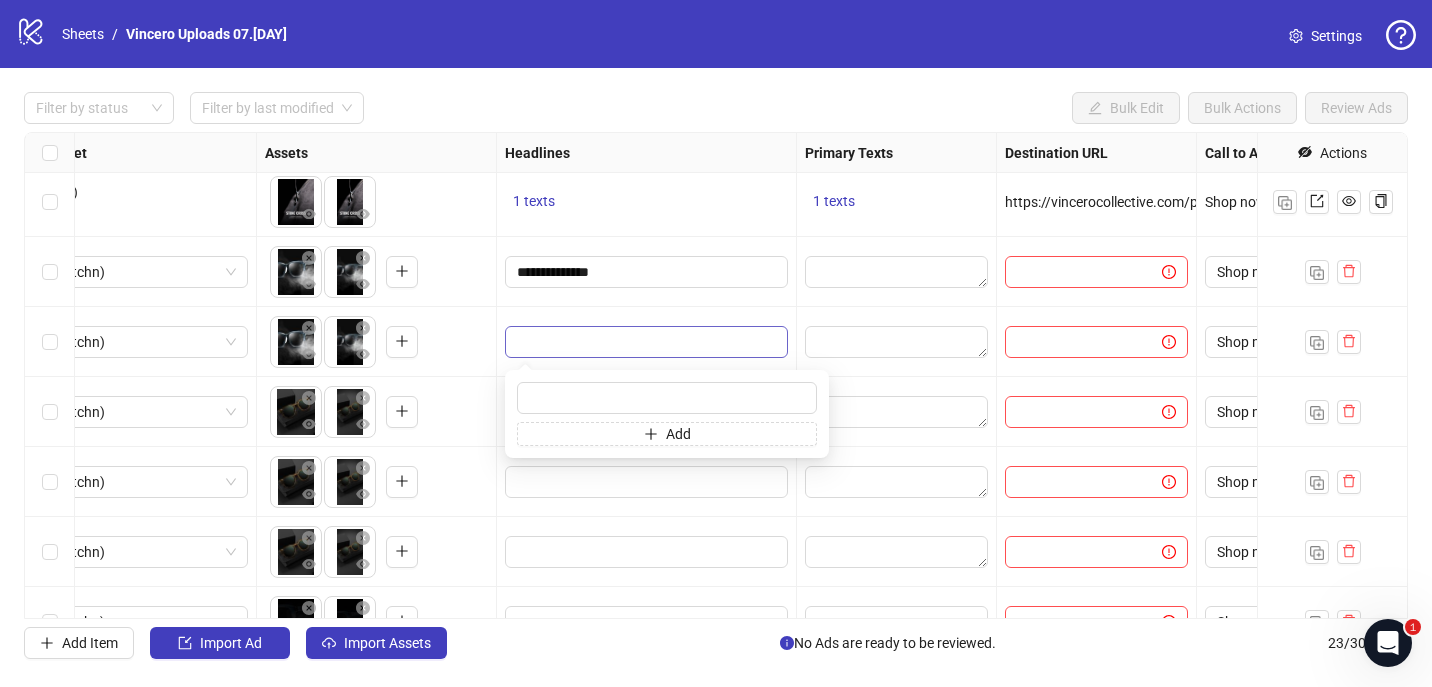 type on "**********" 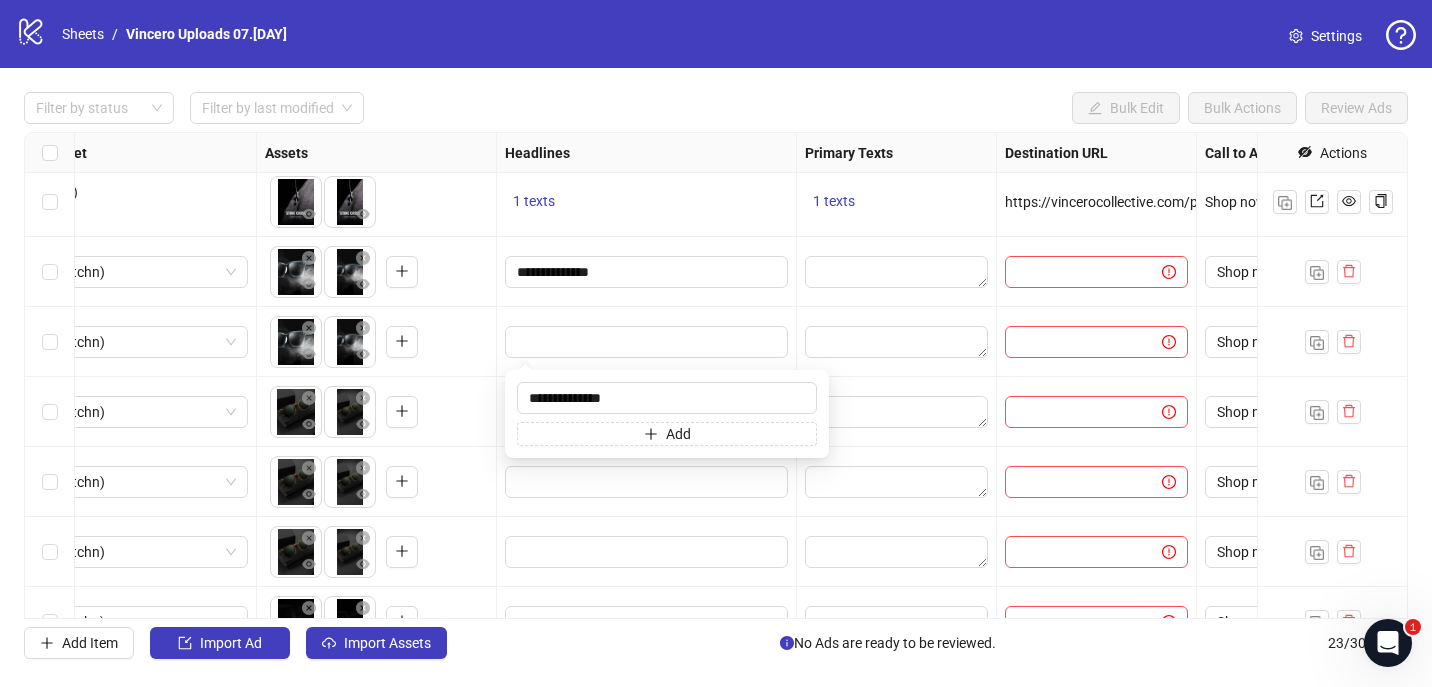 click on "**********" at bounding box center [647, 272] 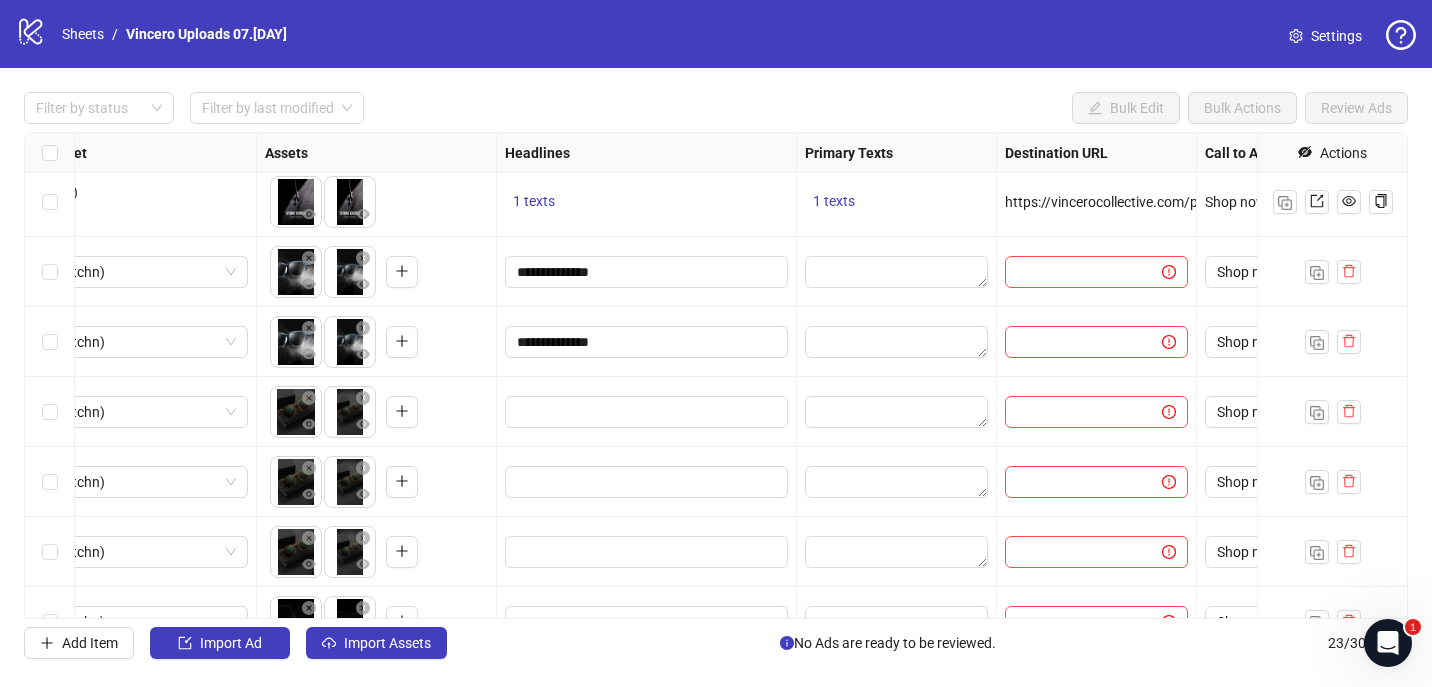 scroll, scrollTop: 754, scrollLeft: 688, axis: both 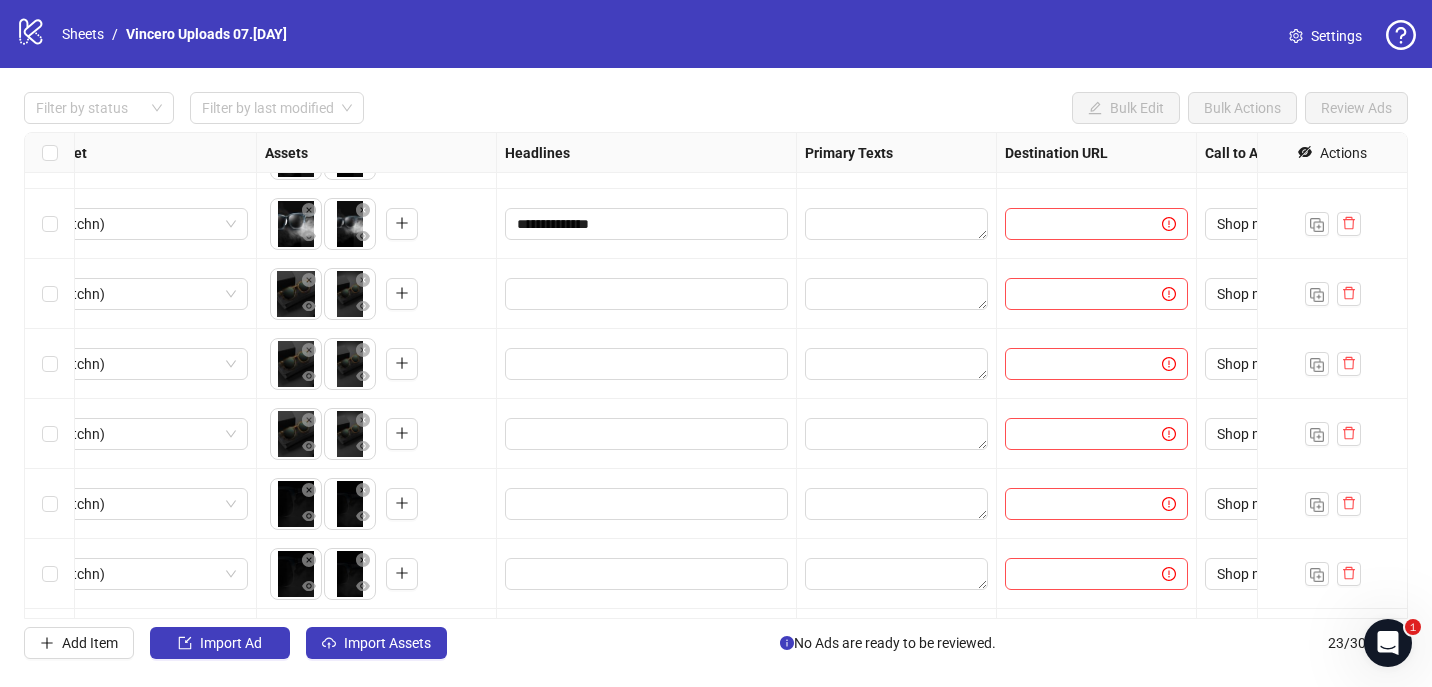 click on "**********" at bounding box center [716, 375] 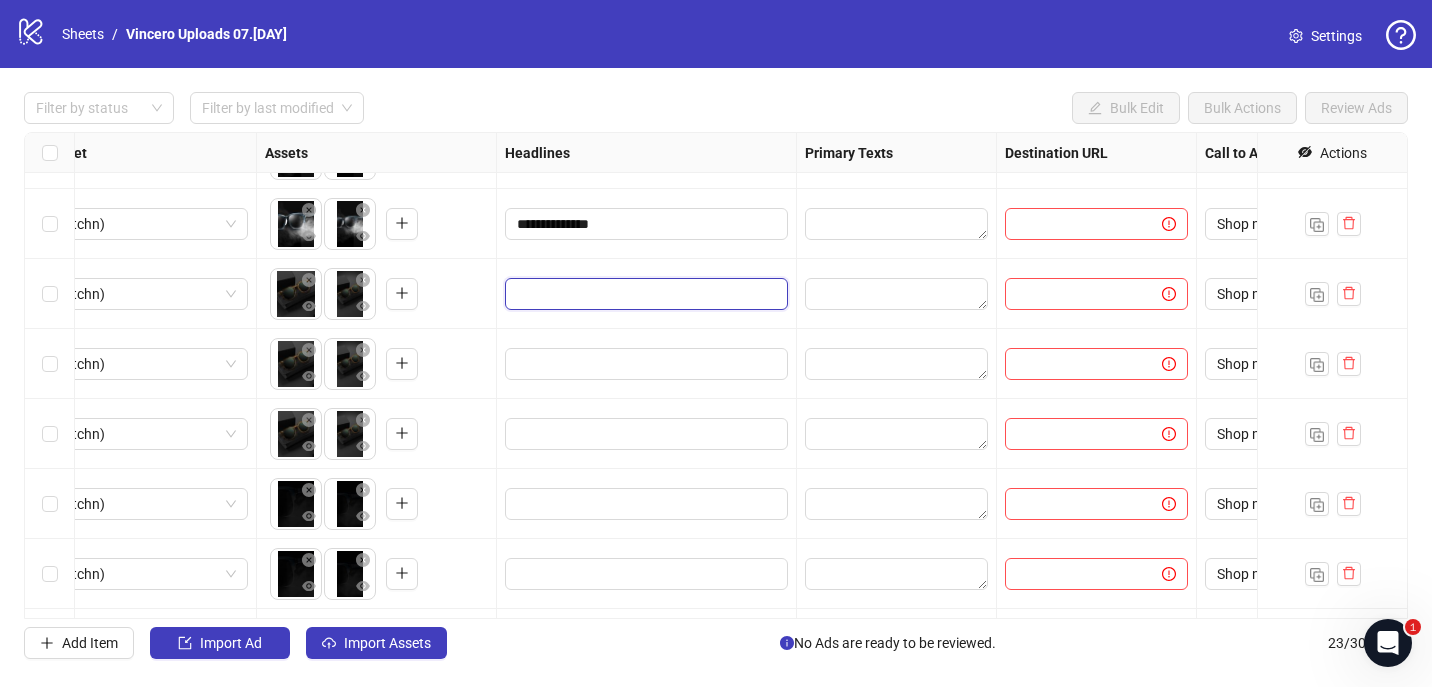 click at bounding box center [644, 294] 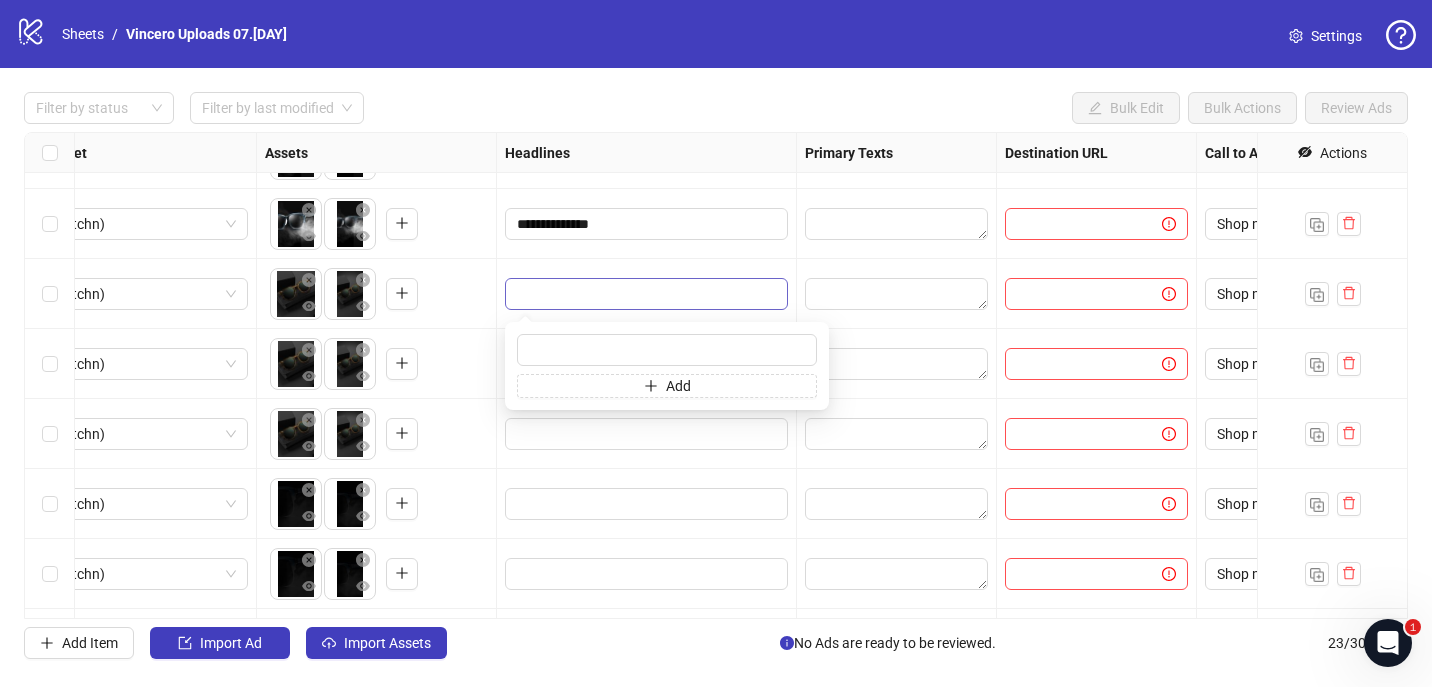 type on "**********" 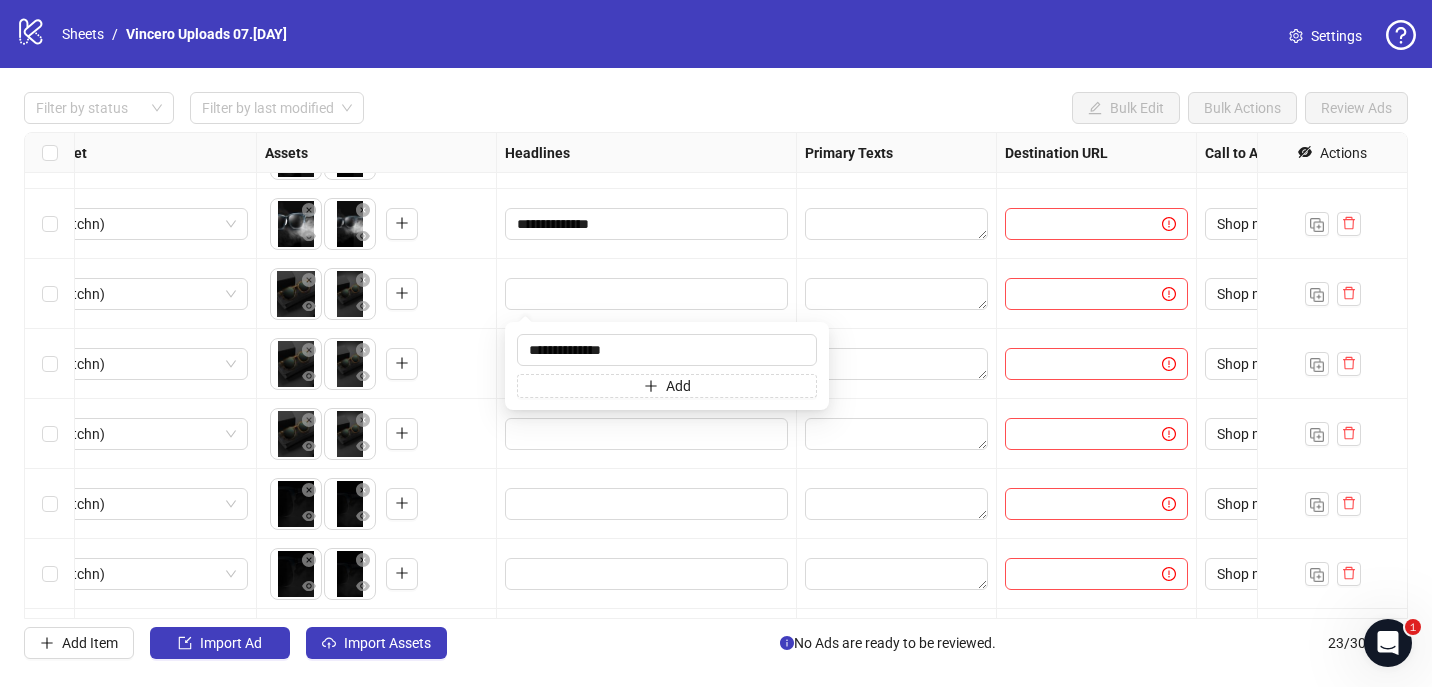 click at bounding box center (647, 294) 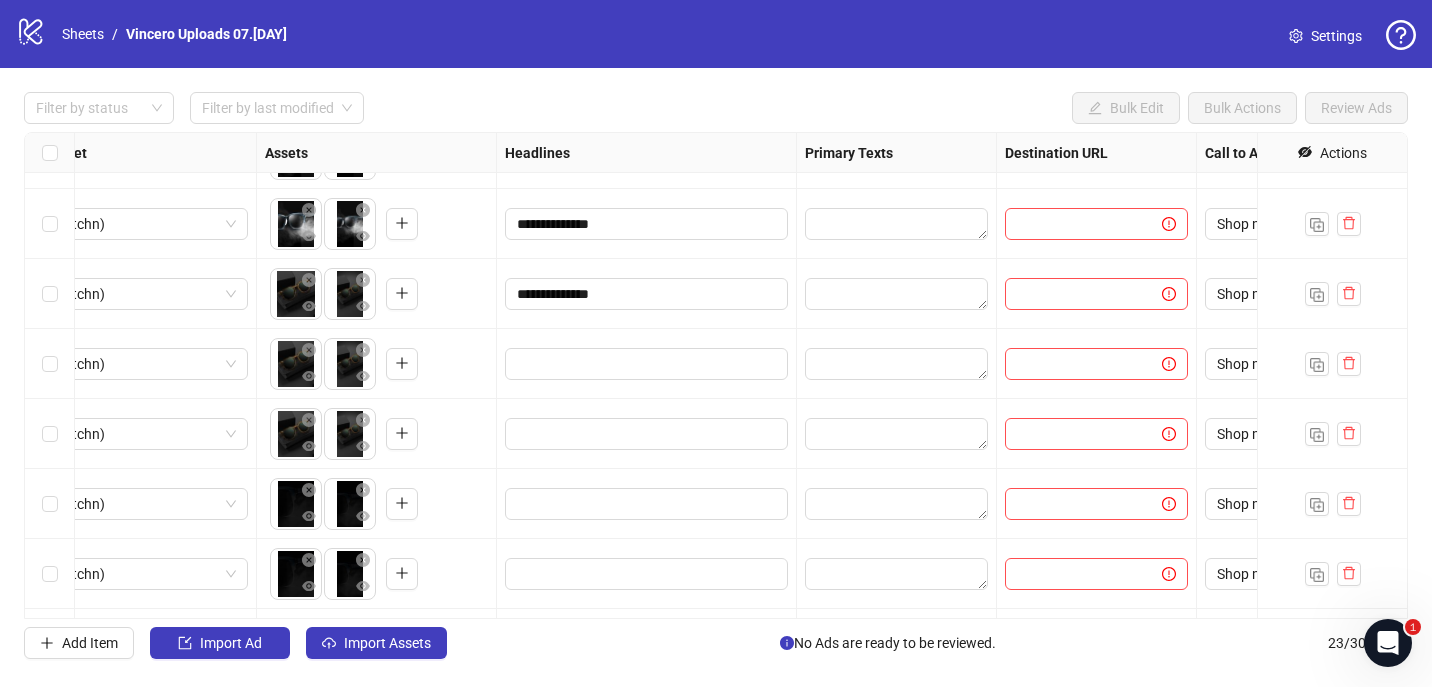 scroll, scrollTop: 853, scrollLeft: 688, axis: both 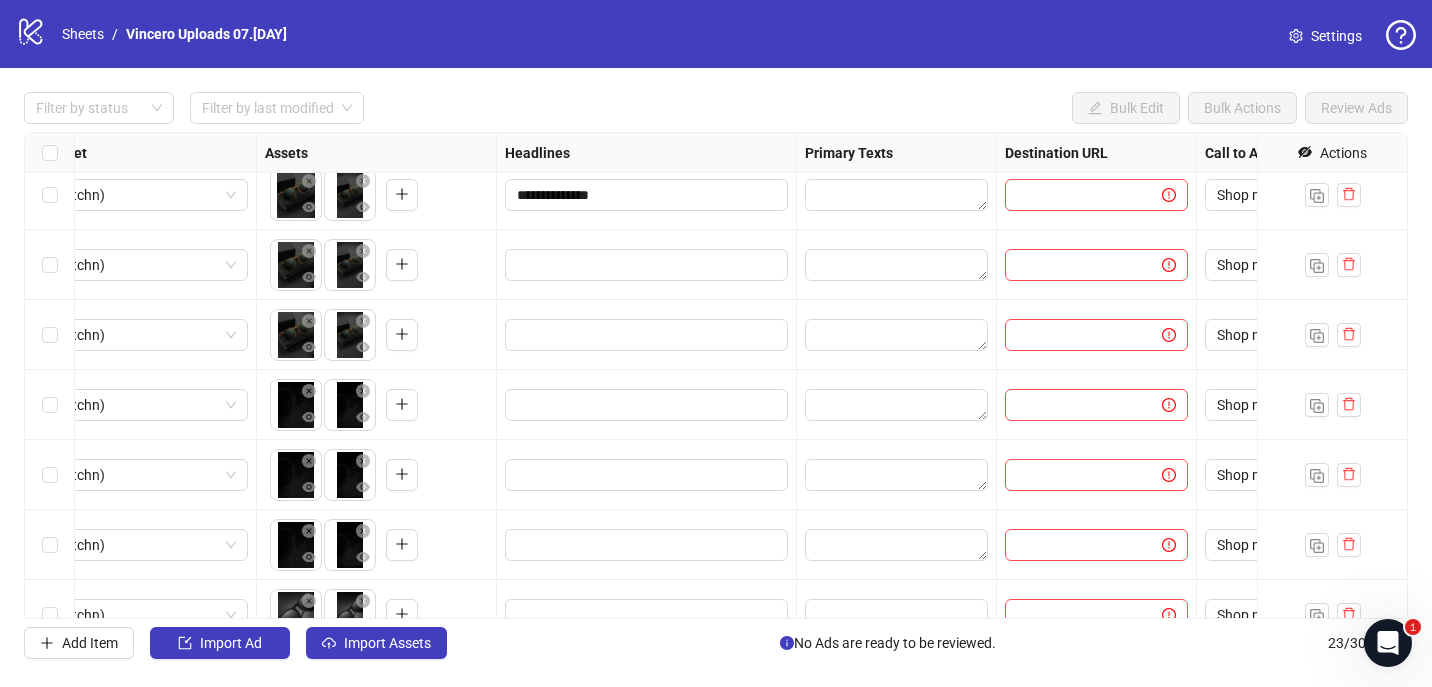 click on "**********" at bounding box center (716, 375) 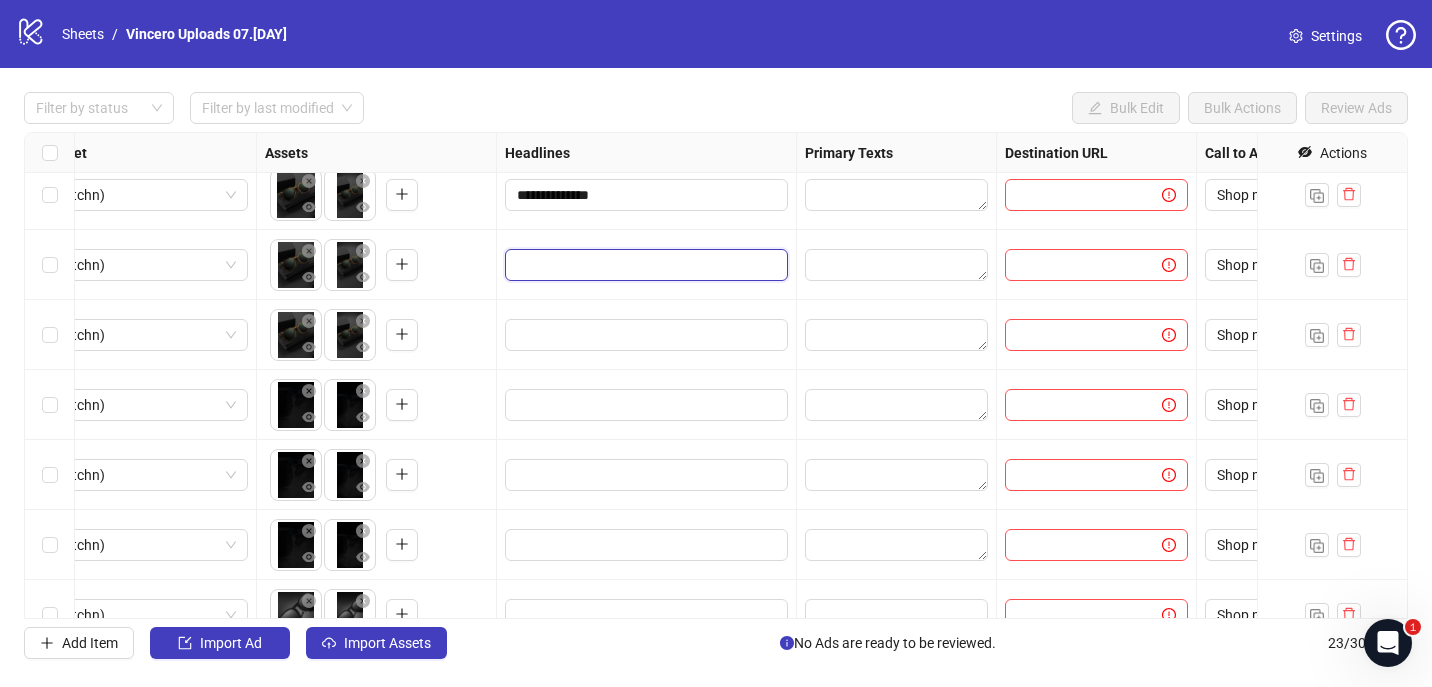click at bounding box center (644, 265) 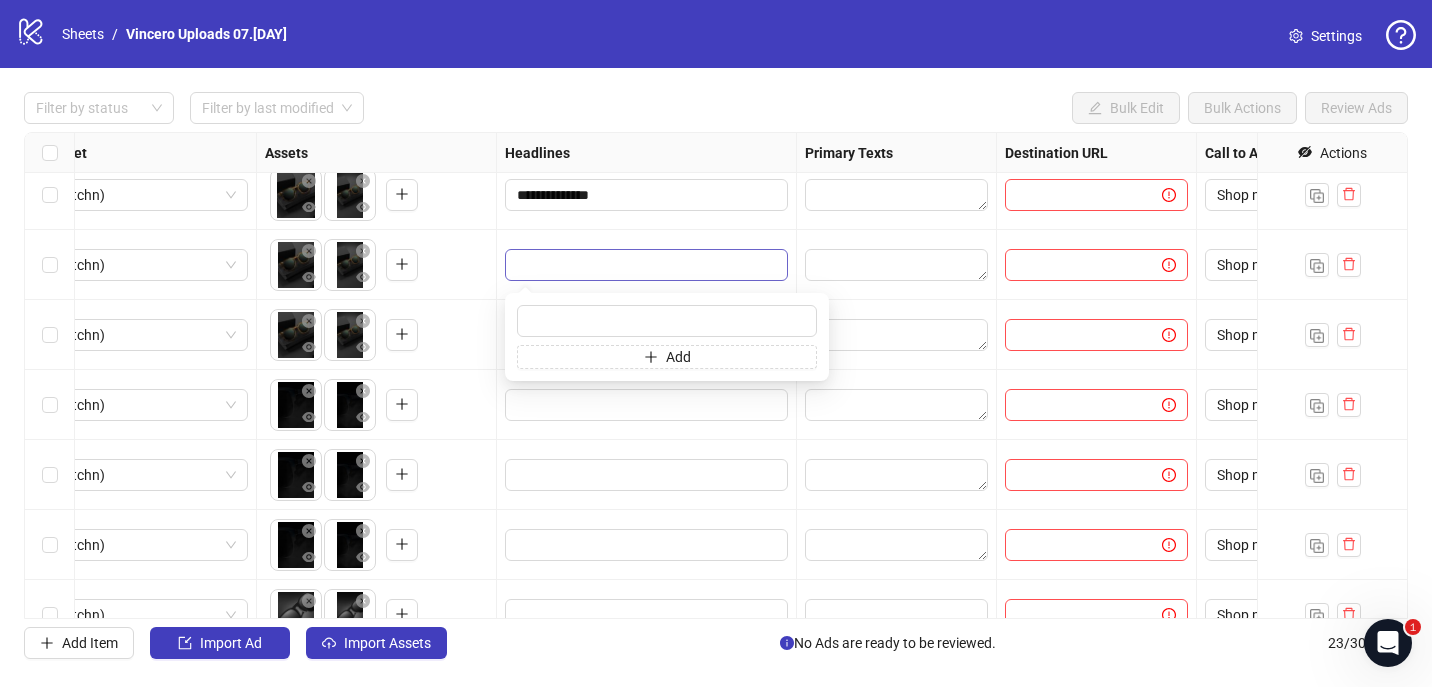 type on "**********" 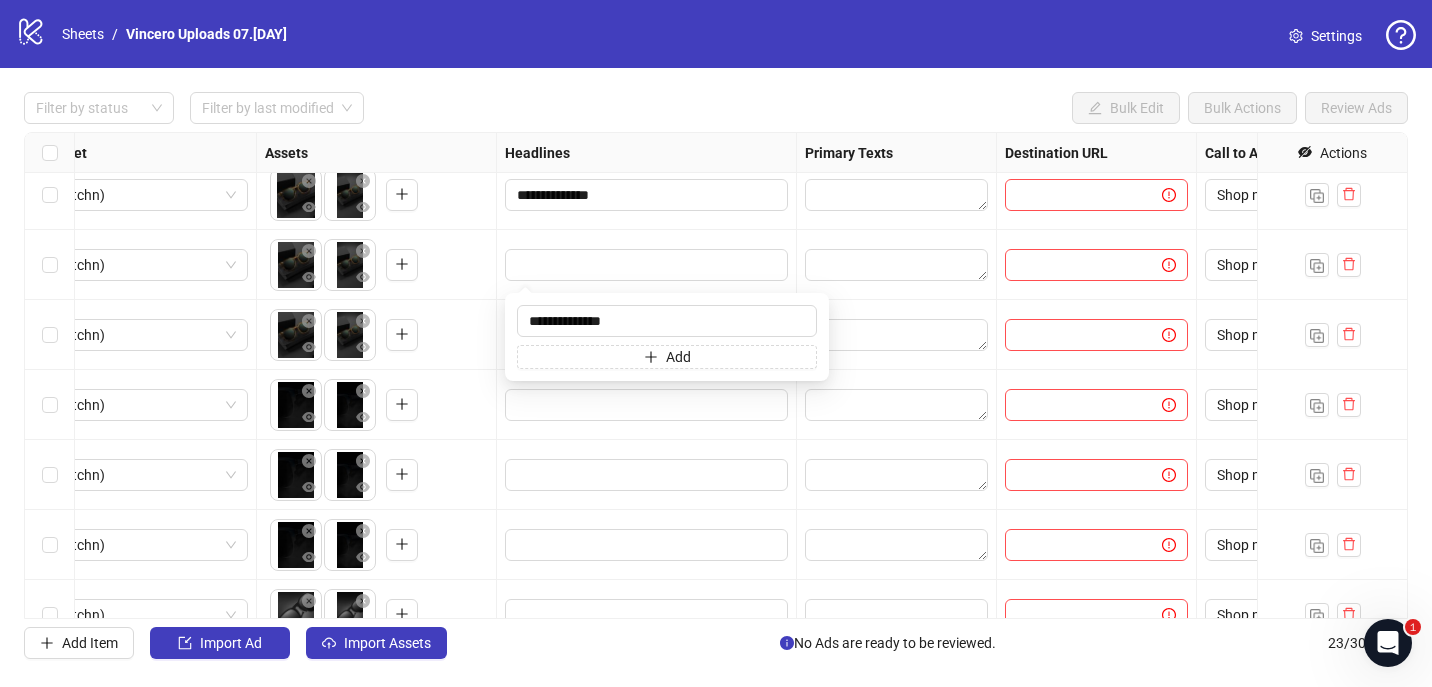 click at bounding box center [647, 265] 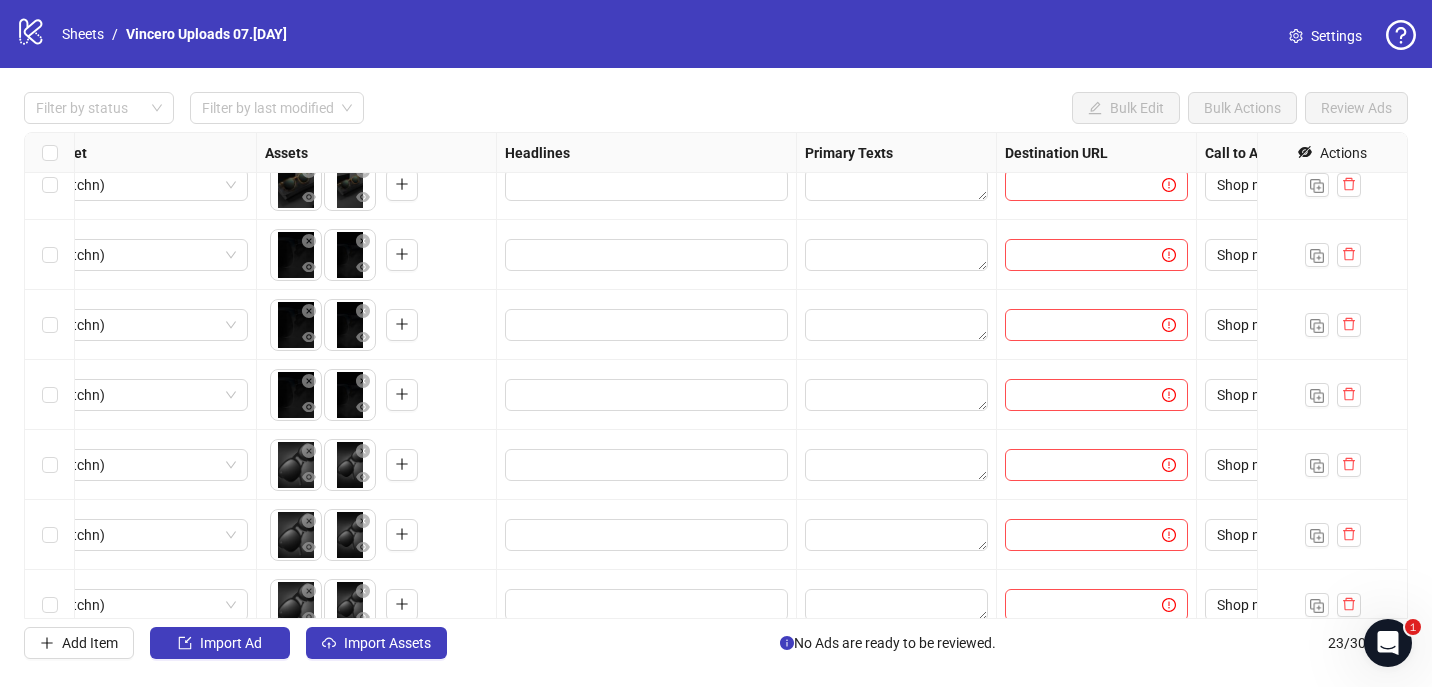 click at bounding box center [647, 185] 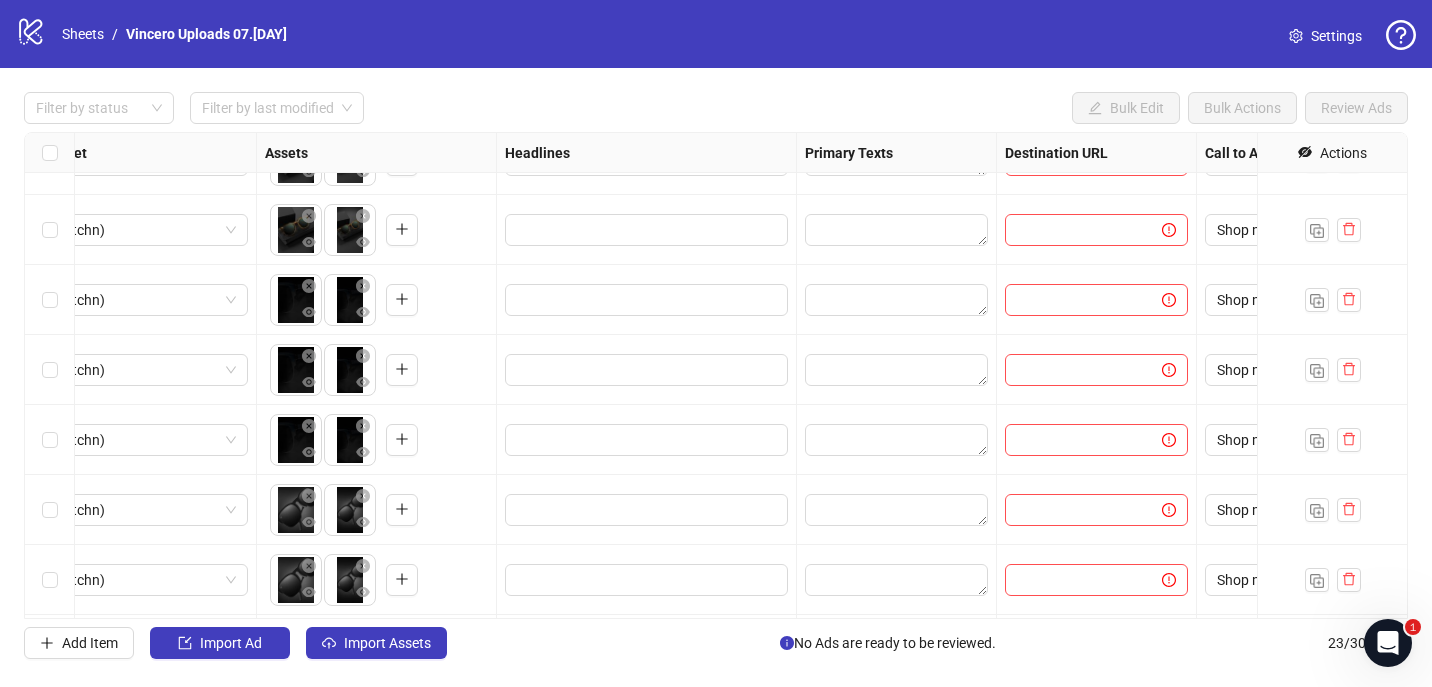 scroll, scrollTop: 960, scrollLeft: 688, axis: both 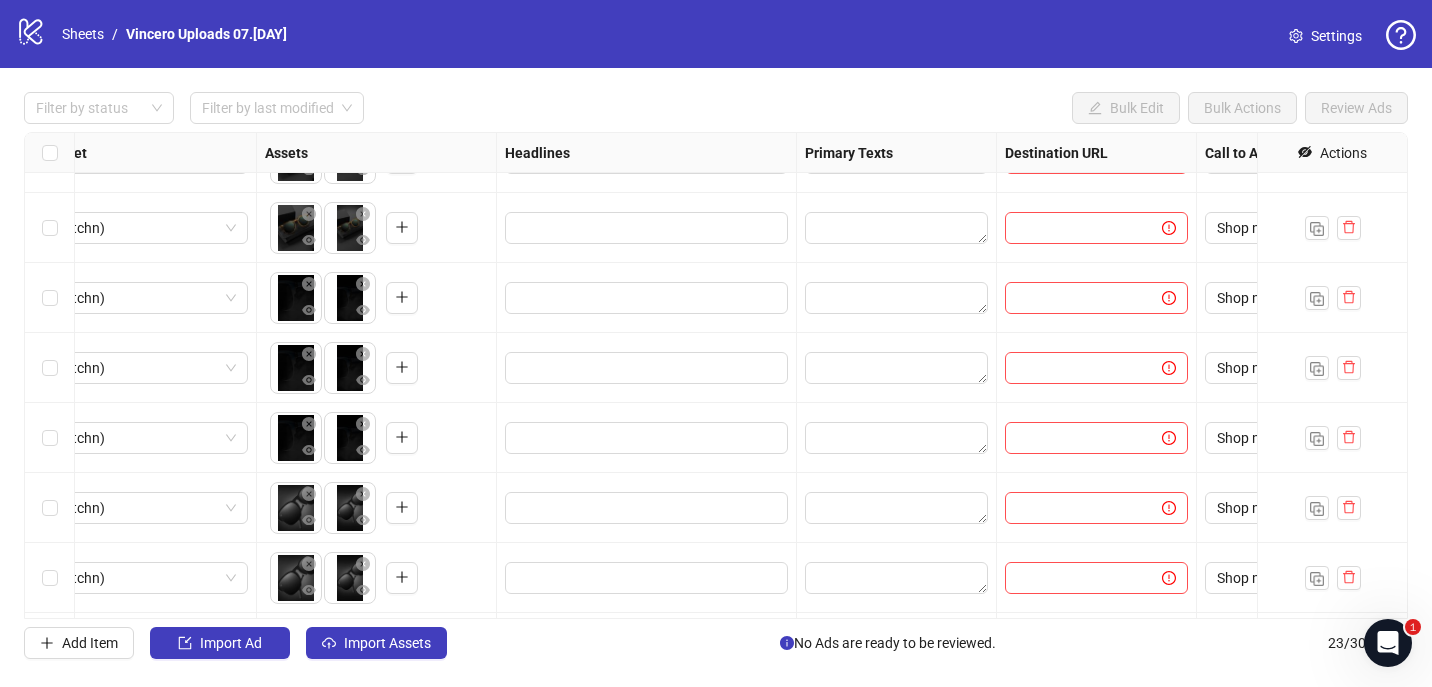 click on "**********" at bounding box center (716, 375) 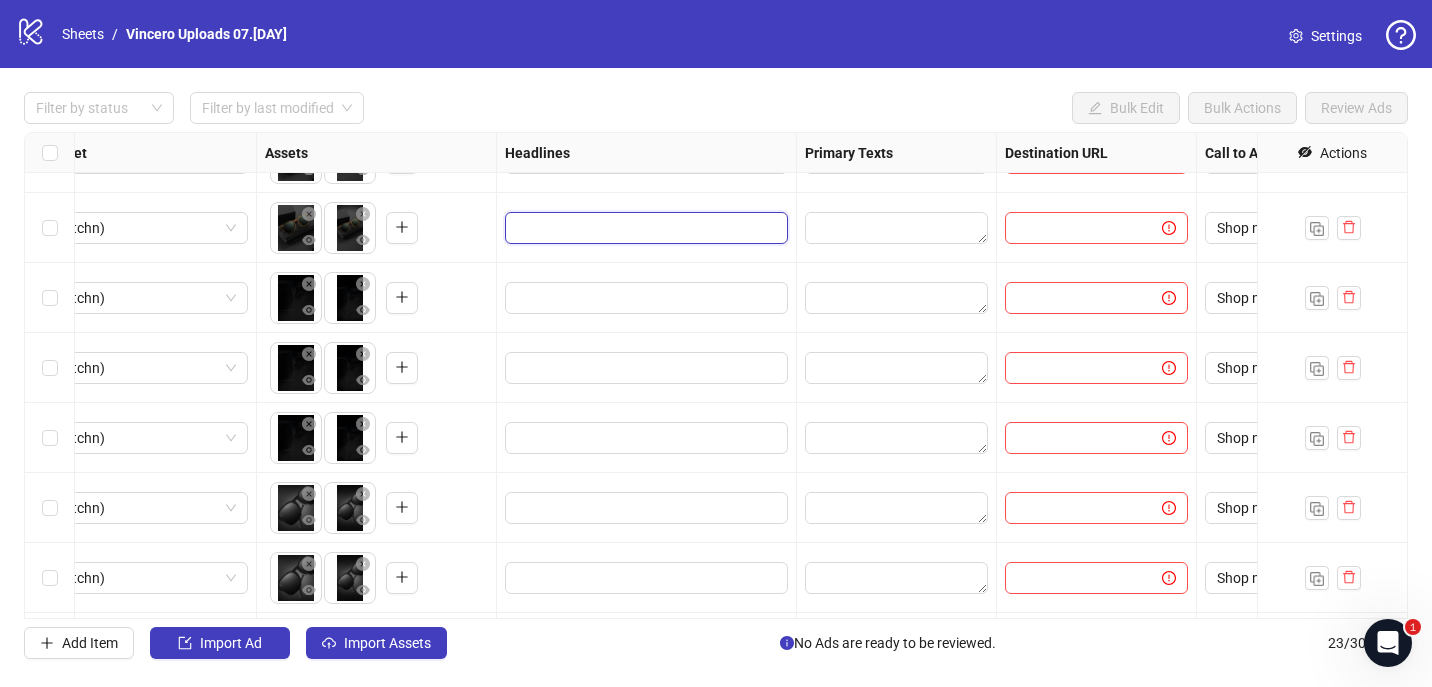 click at bounding box center [644, 228] 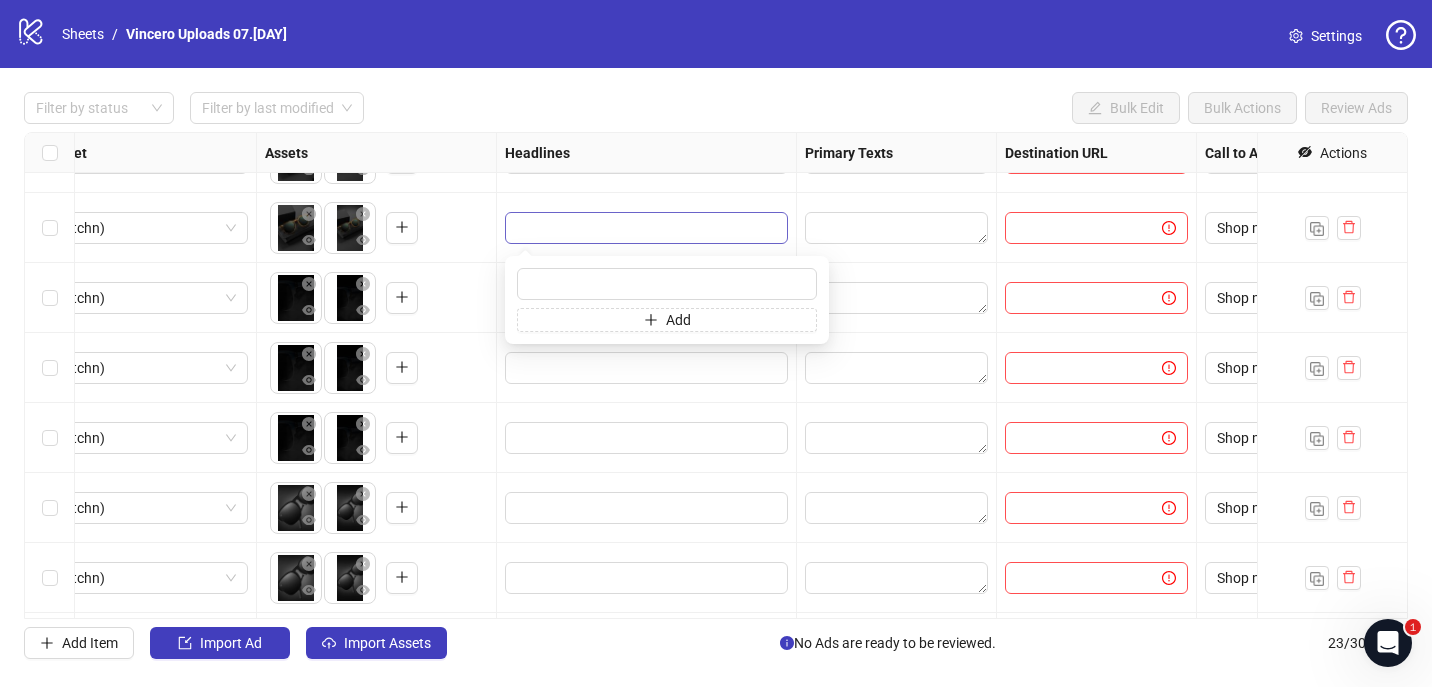 type on "**********" 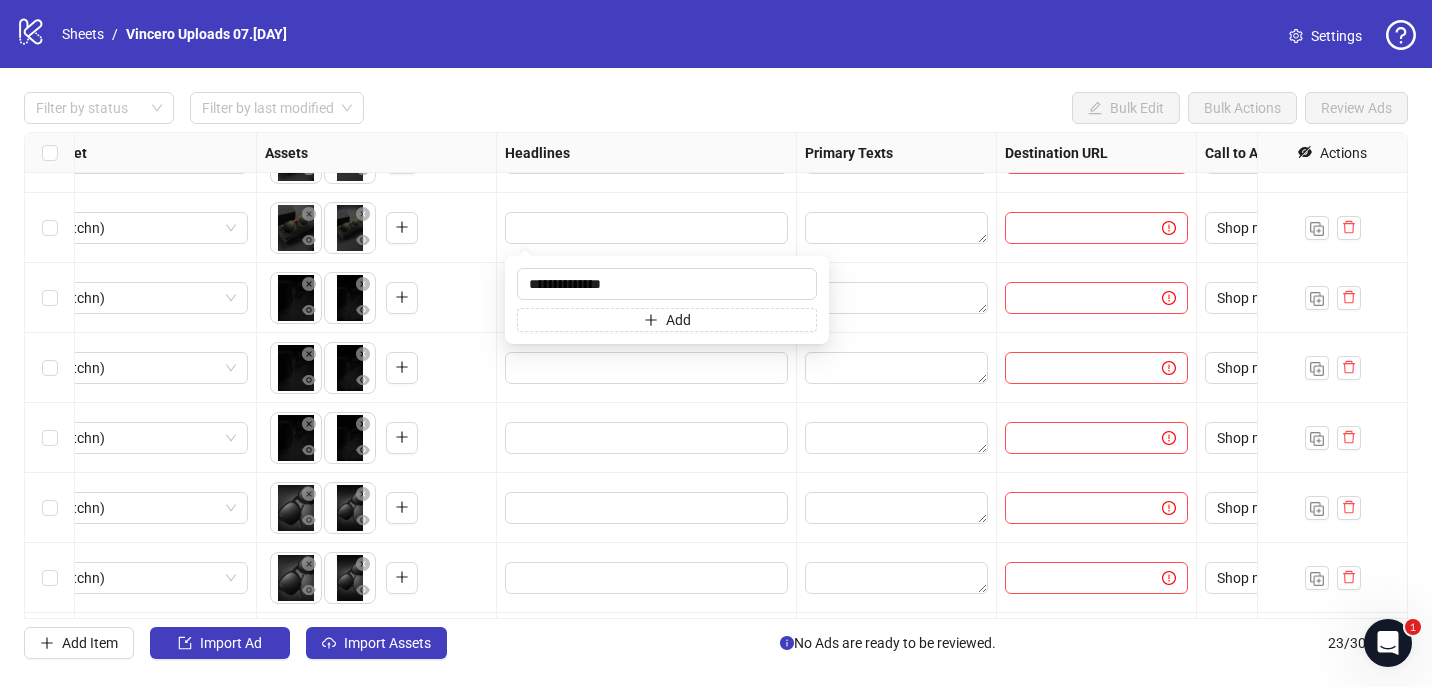click at bounding box center [647, 228] 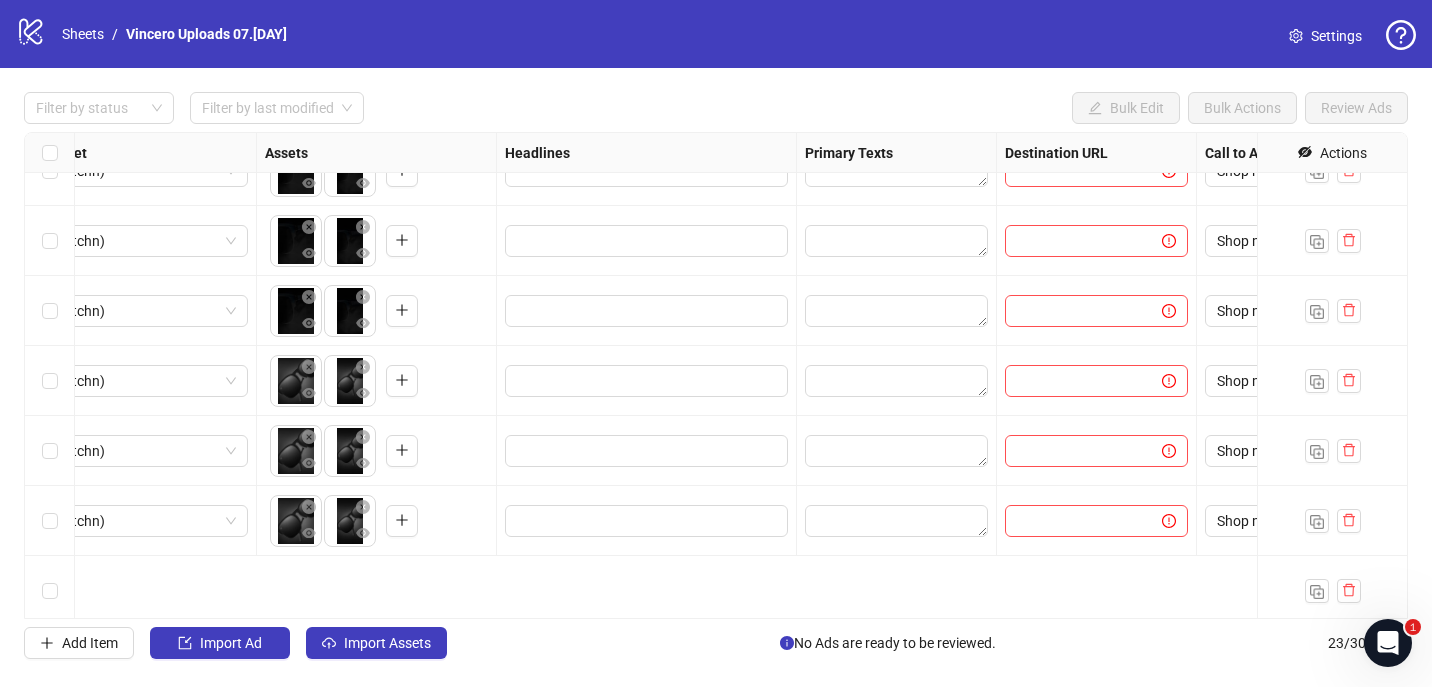 scroll, scrollTop: 893, scrollLeft: 688, axis: both 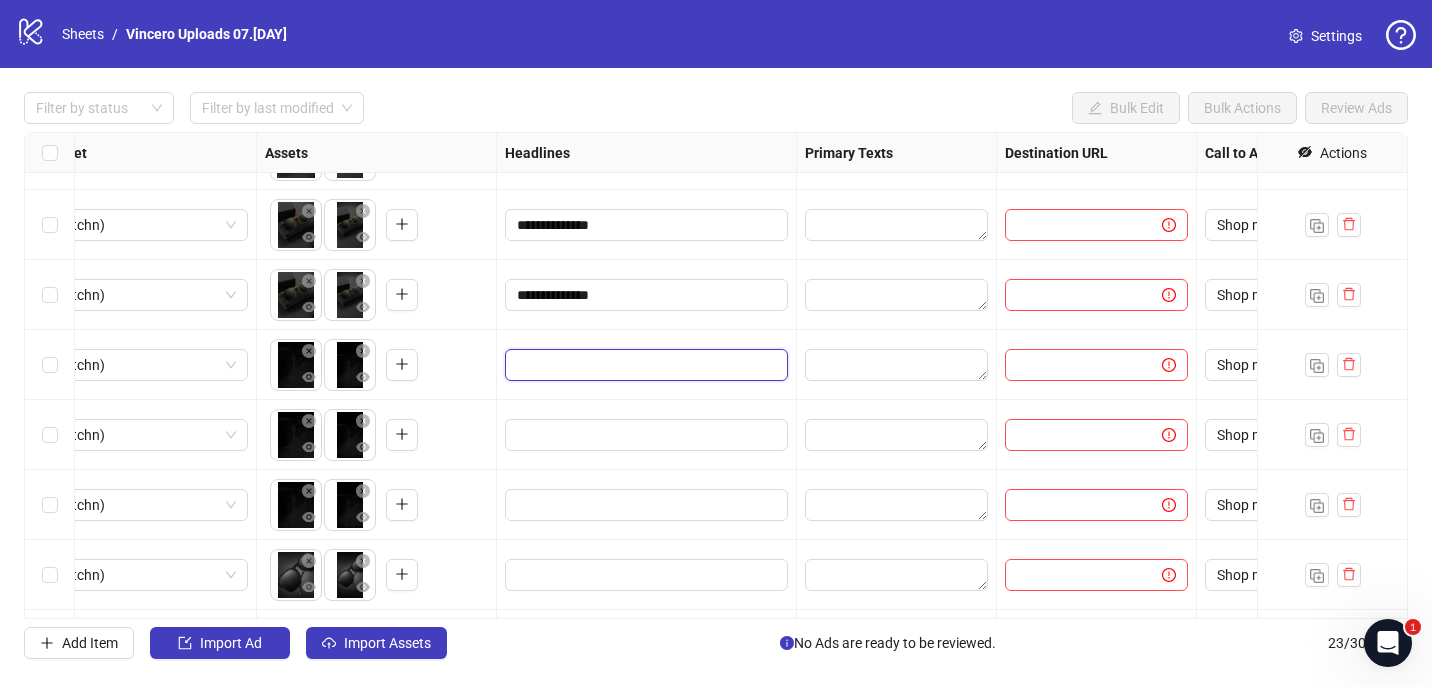 click at bounding box center [644, 365] 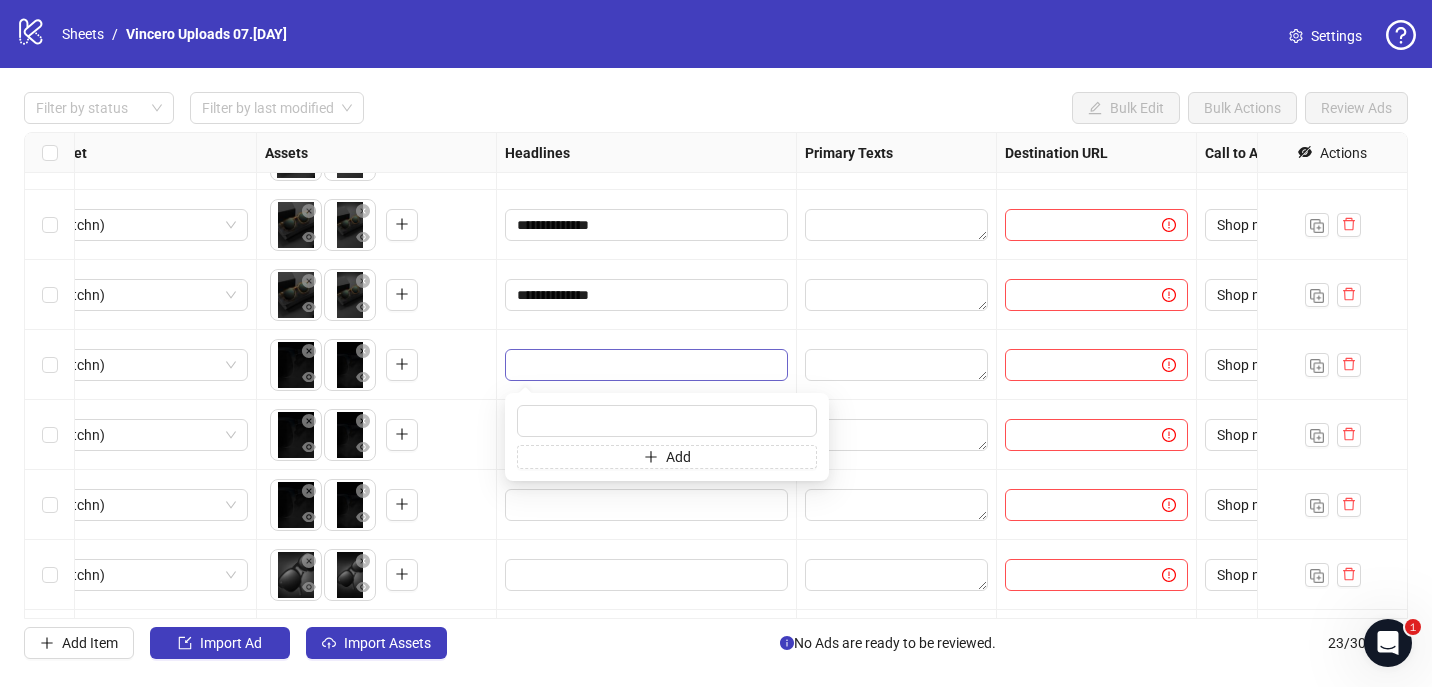 type on "**********" 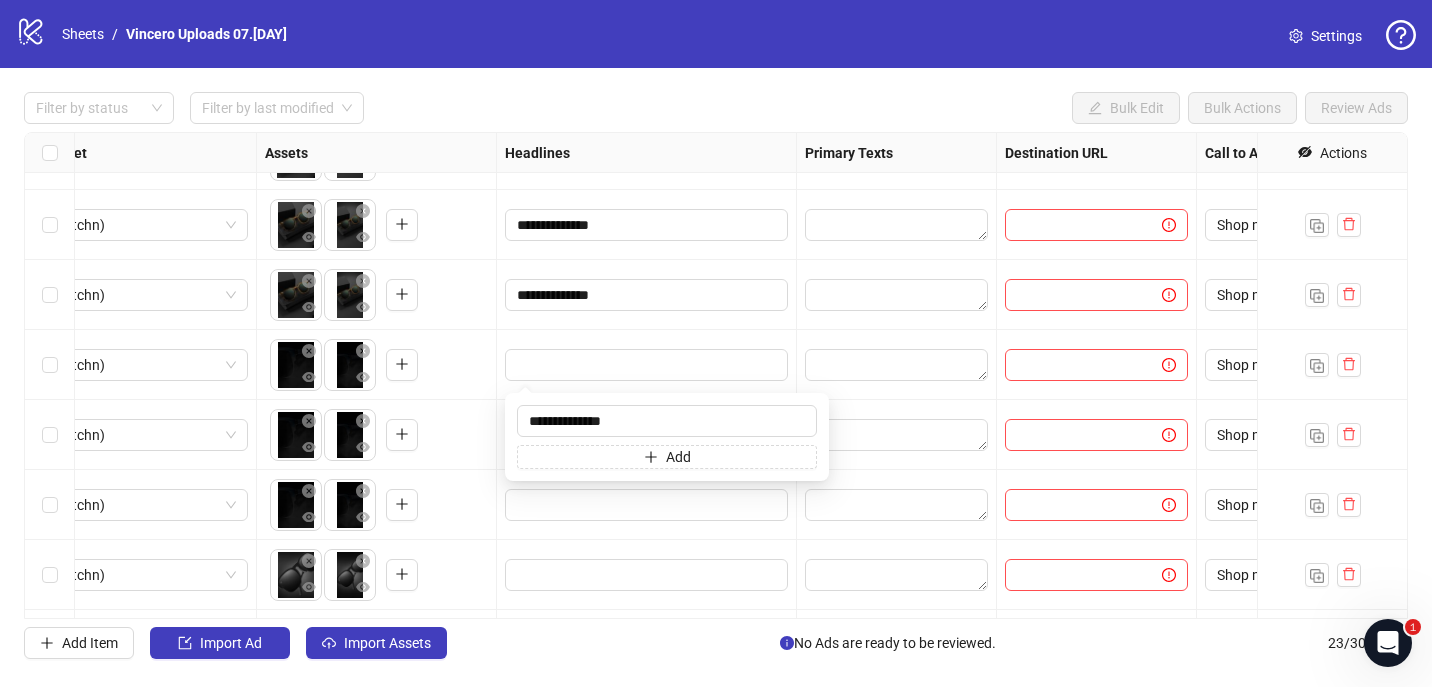 click on "**********" at bounding box center (647, 295) 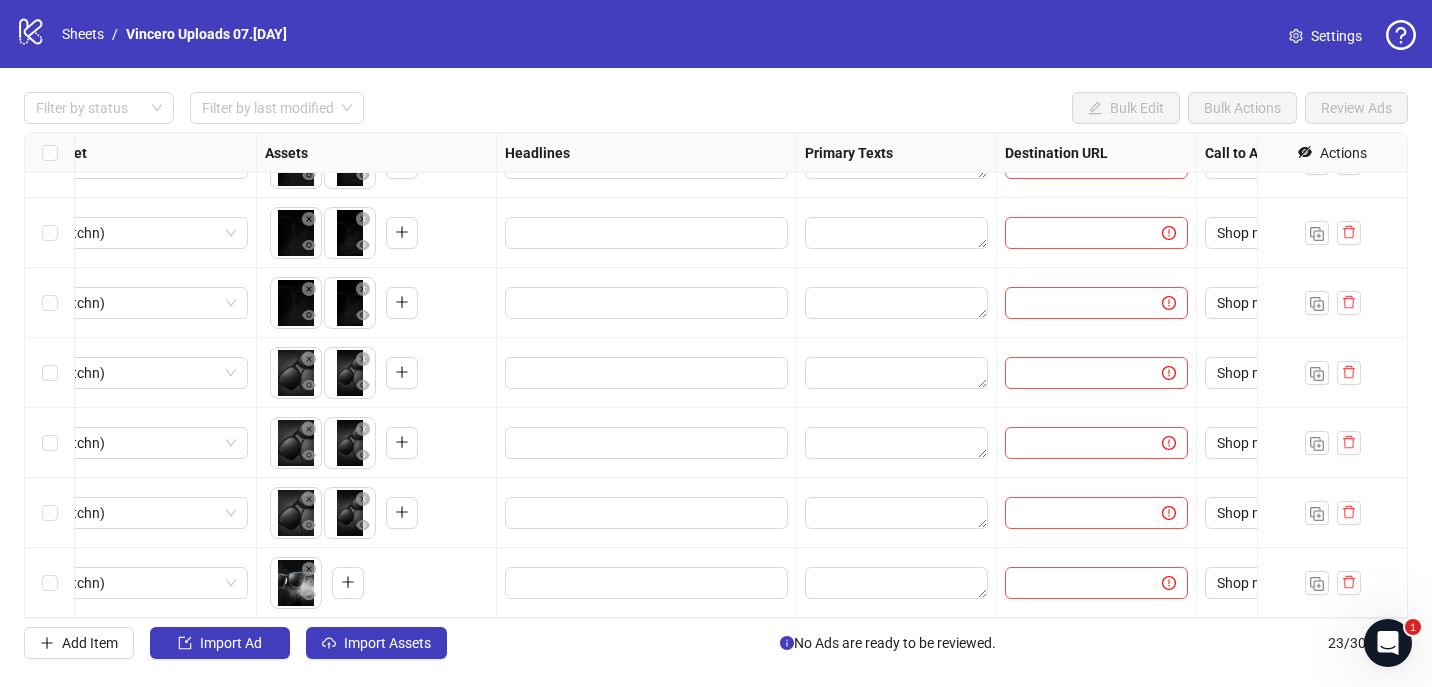 scroll, scrollTop: 1046, scrollLeft: 688, axis: both 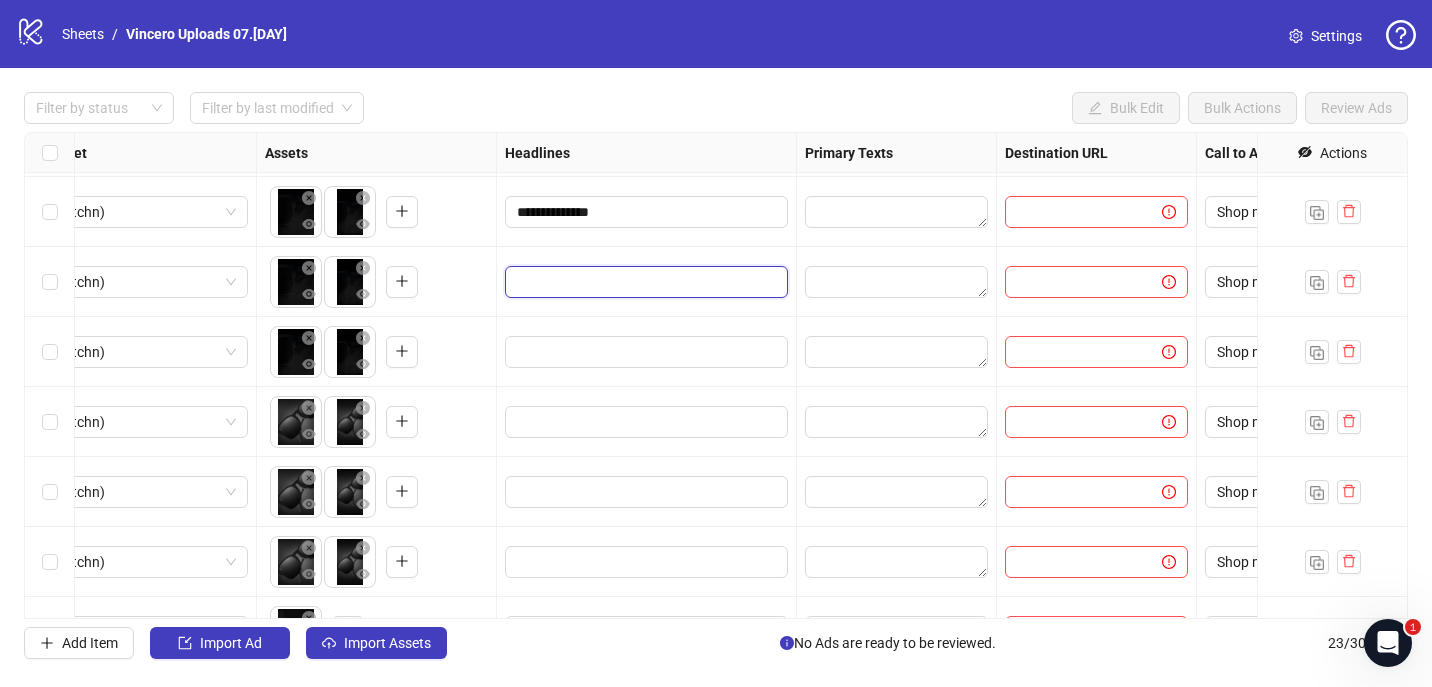 click at bounding box center [644, 282] 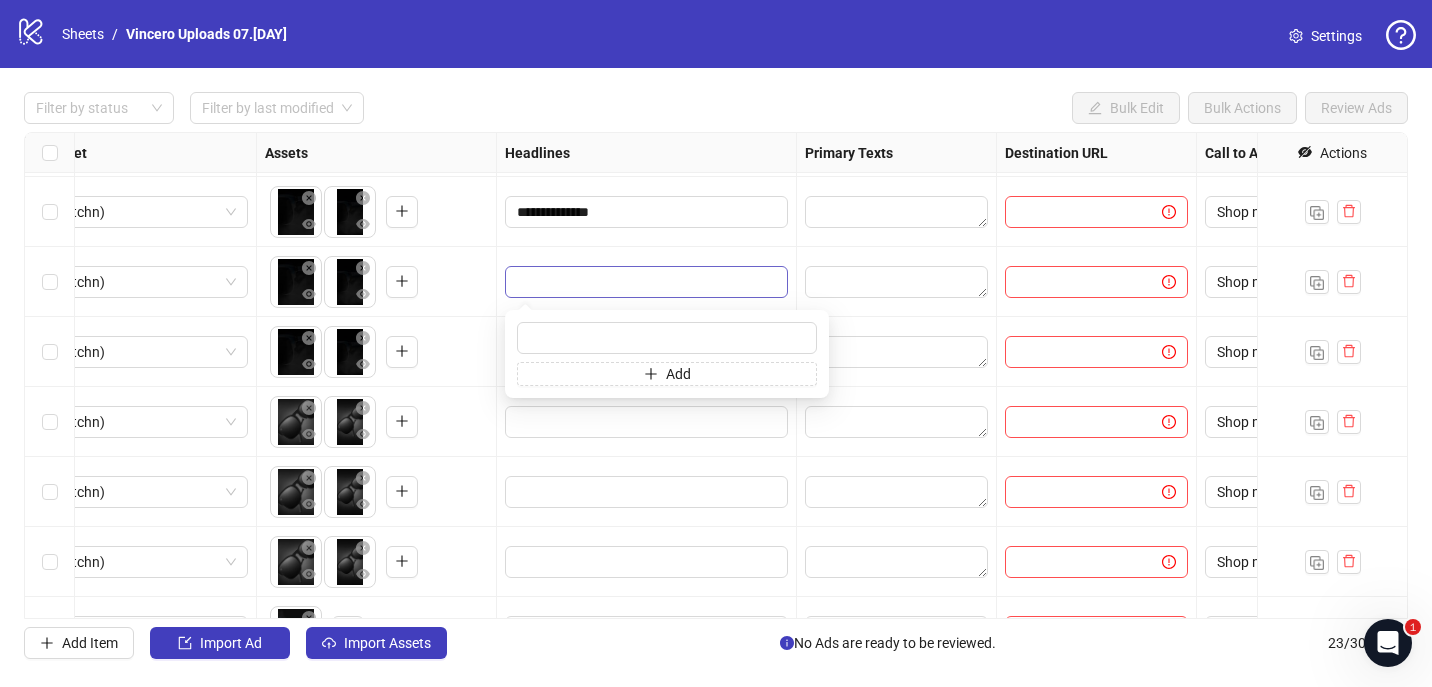 type on "**********" 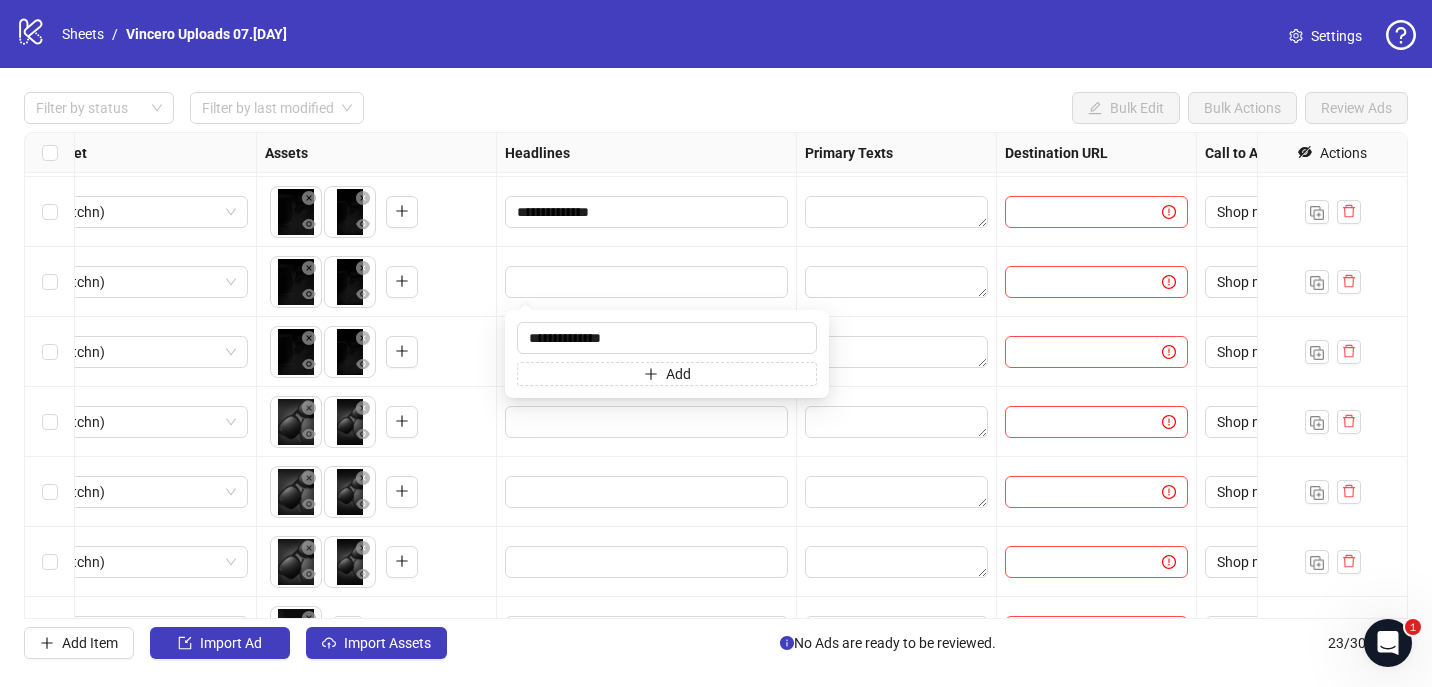 click on "**********" at bounding box center (647, 212) 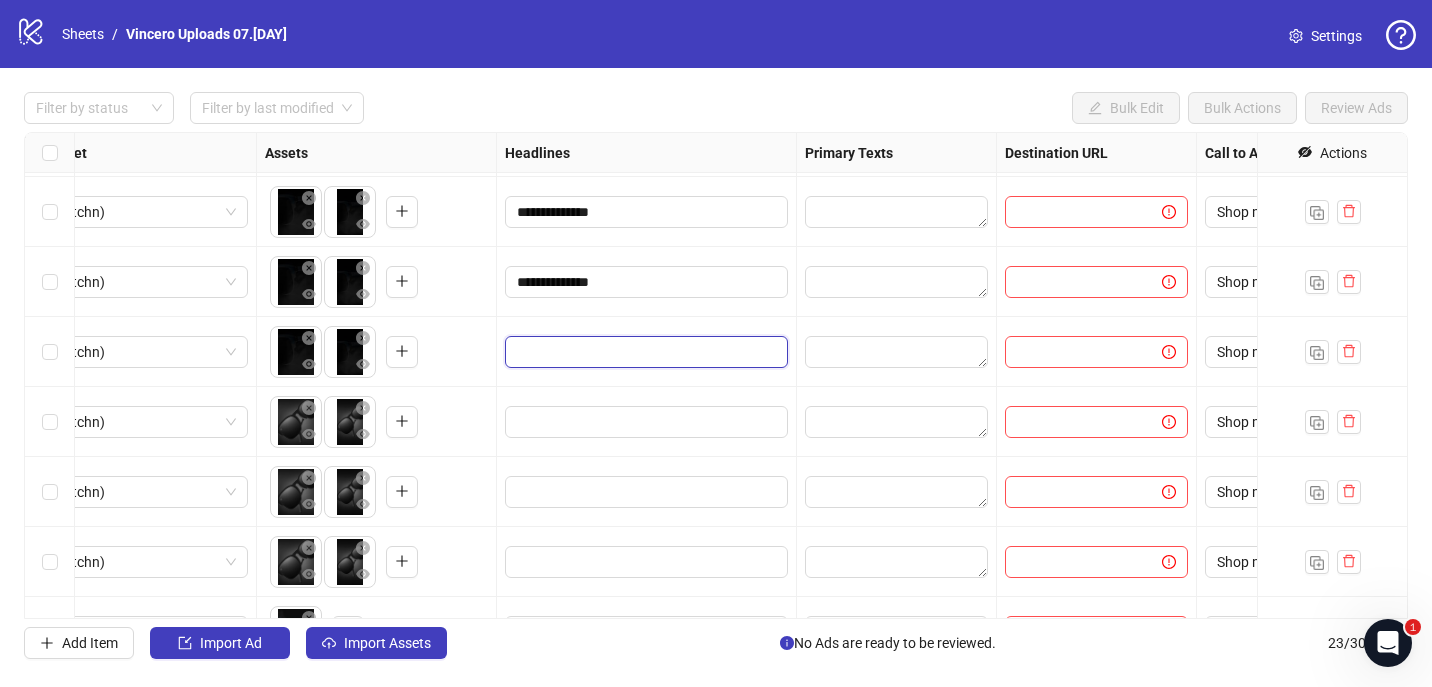 click at bounding box center [644, 352] 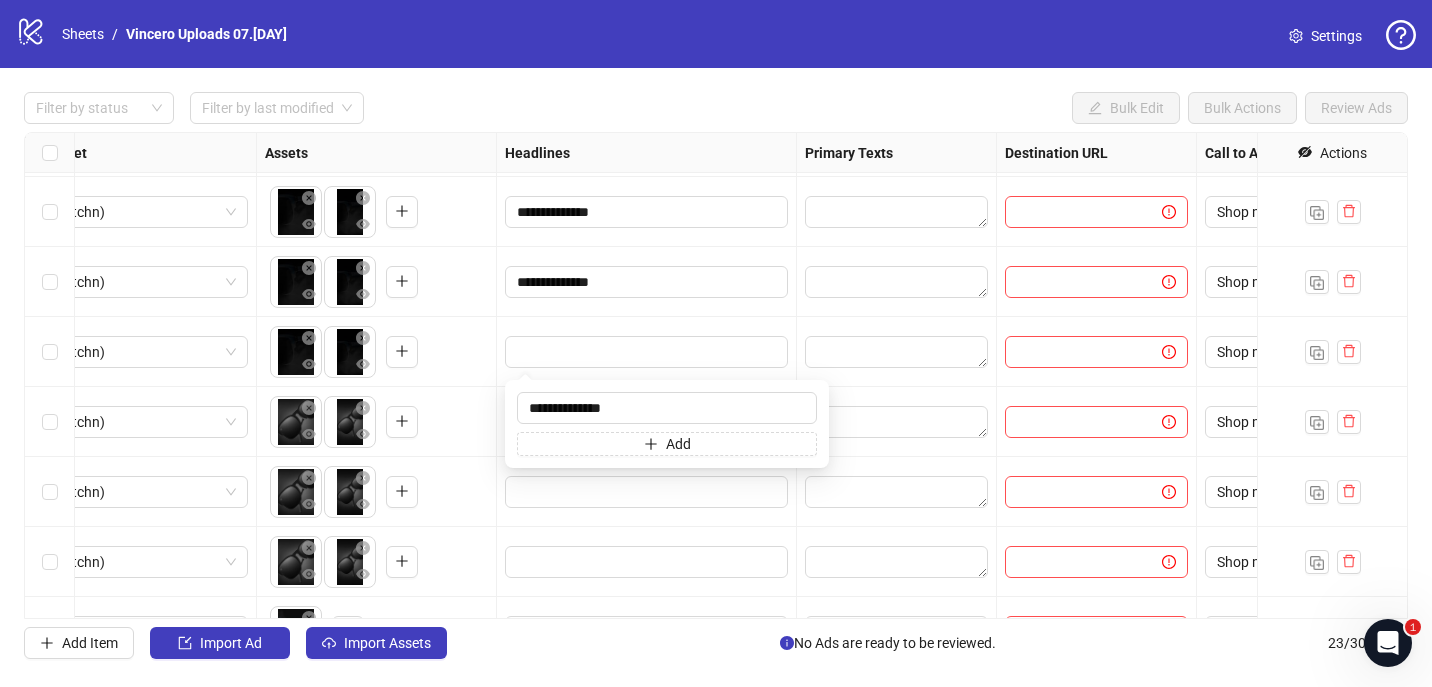 click at bounding box center [647, 352] 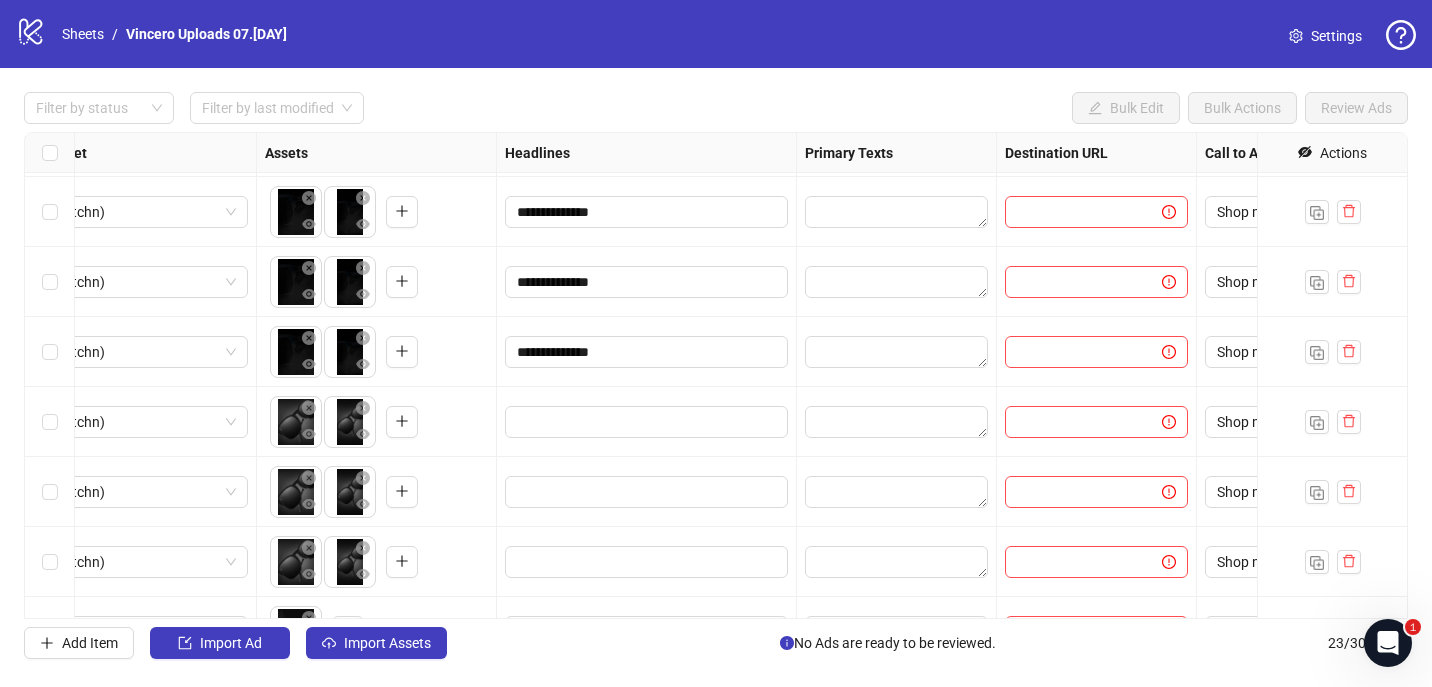 scroll, scrollTop: 1147, scrollLeft: 688, axis: both 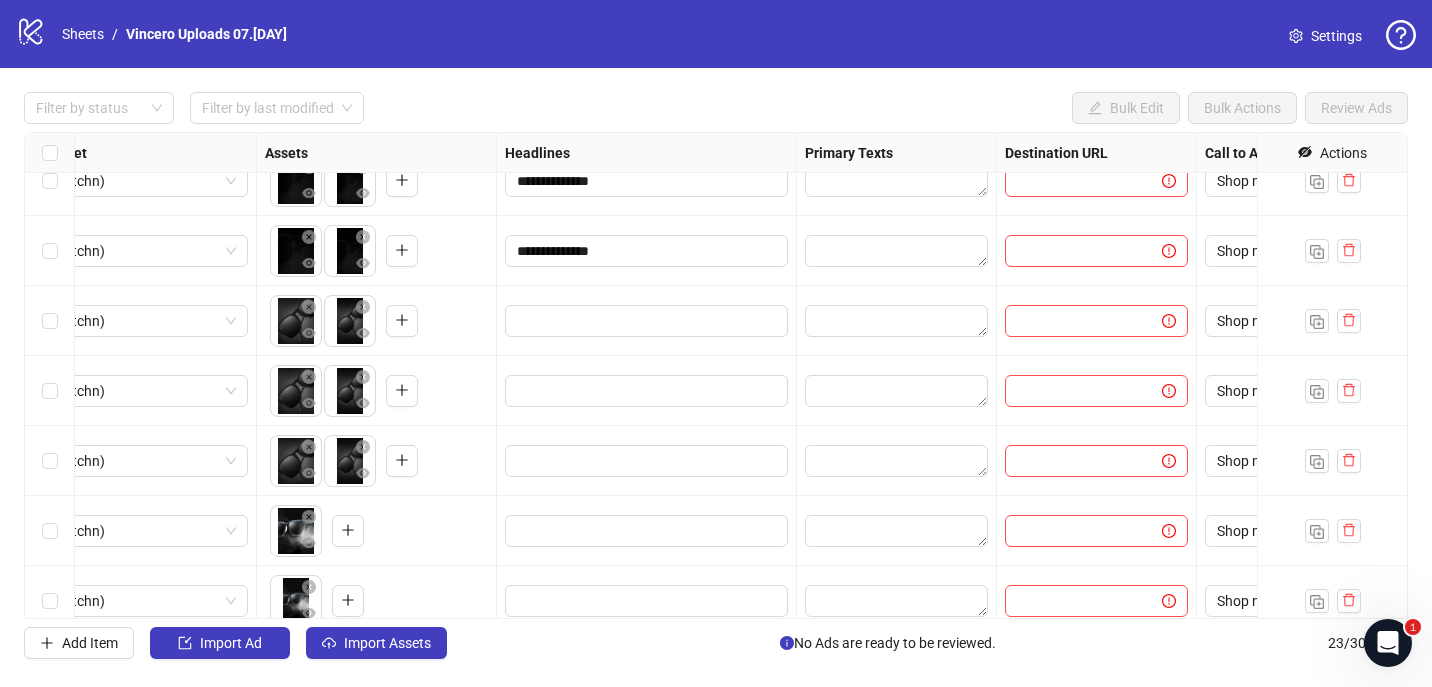 click on "**********" at bounding box center [716, 375] 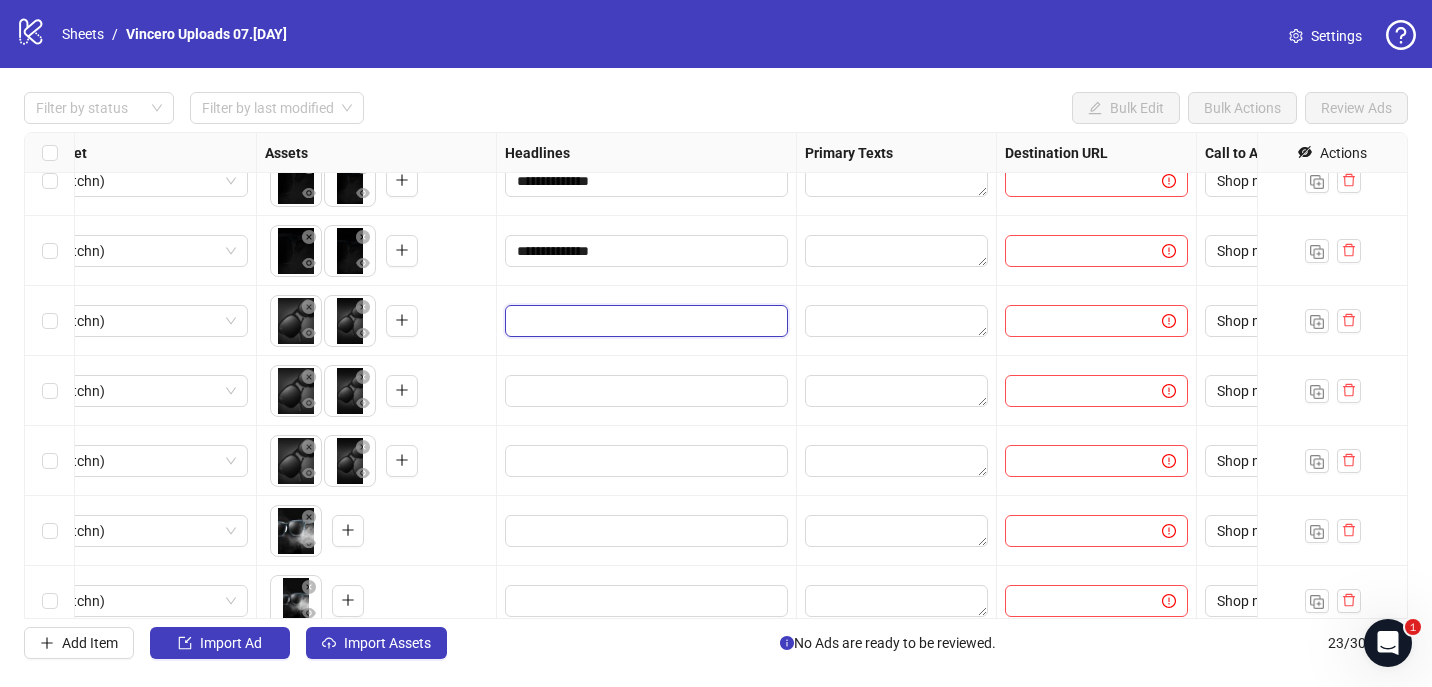 click at bounding box center [644, 321] 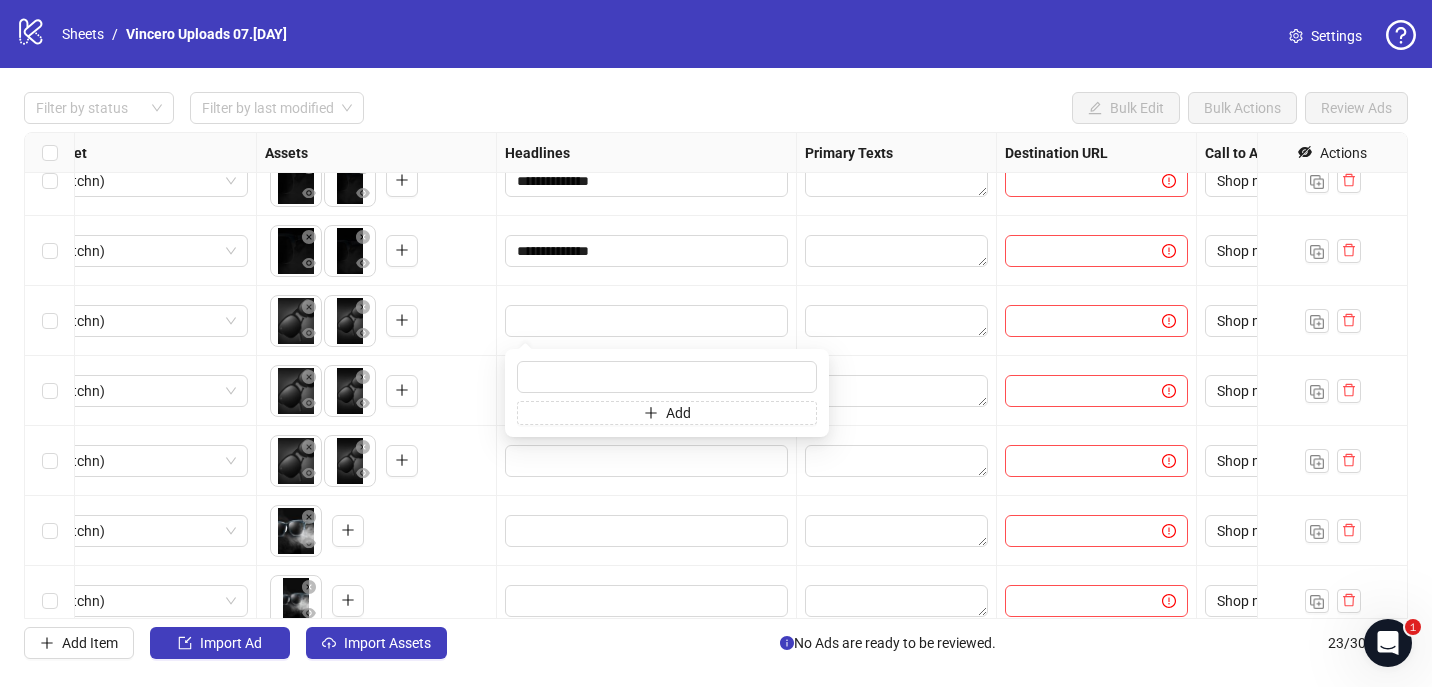type on "**********" 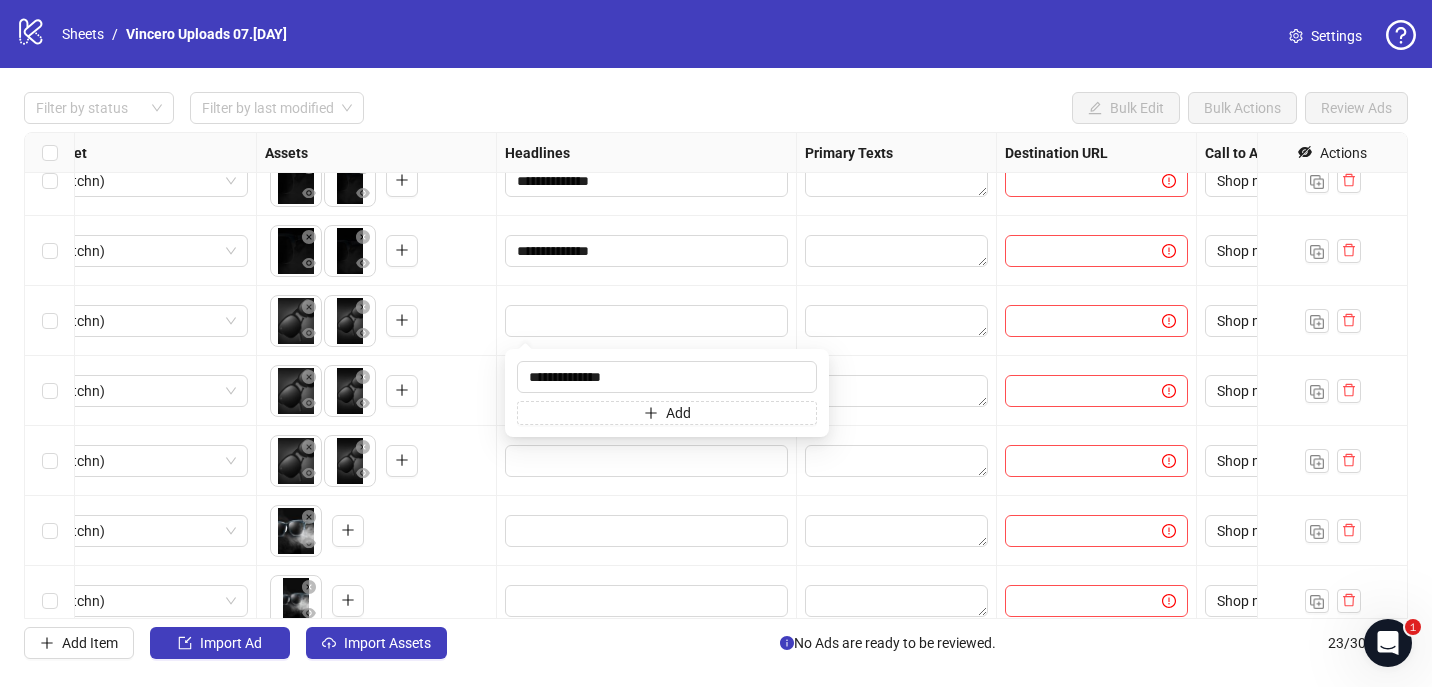 click at bounding box center (647, 321) 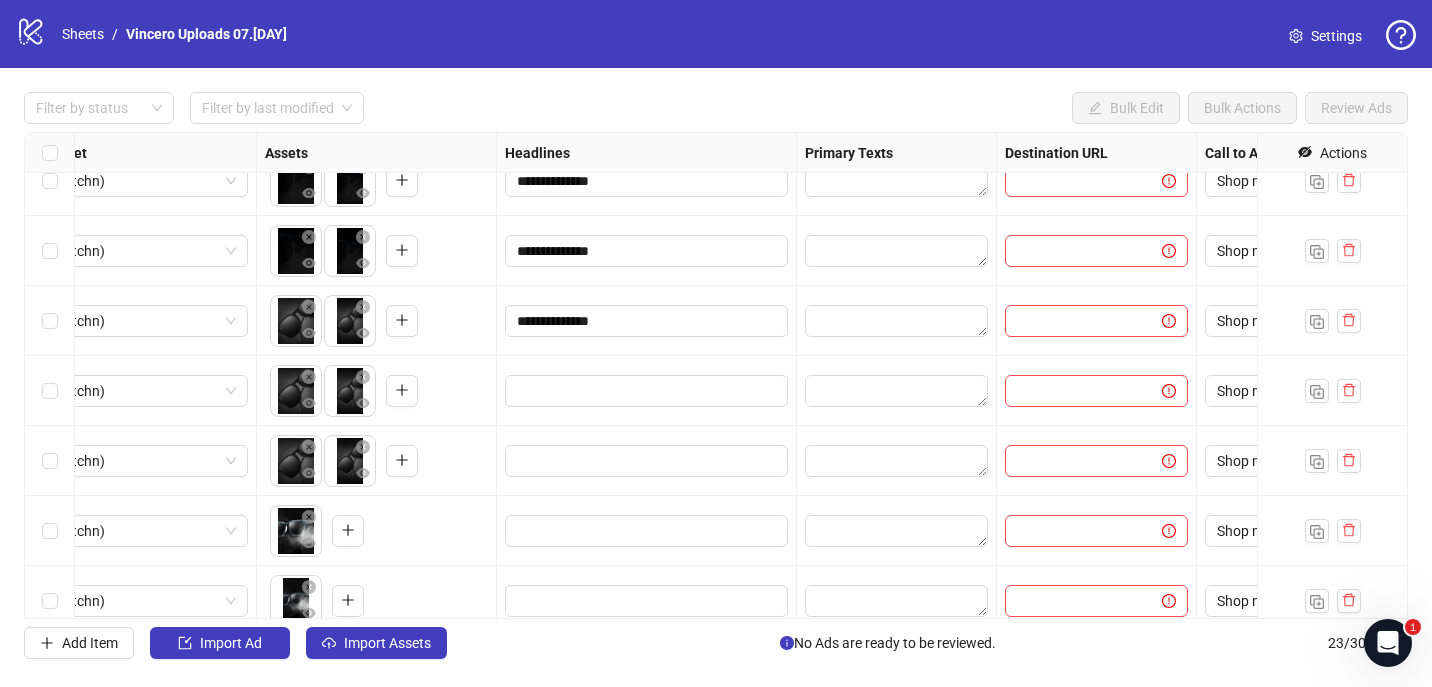 scroll, scrollTop: 1165, scrollLeft: 688, axis: both 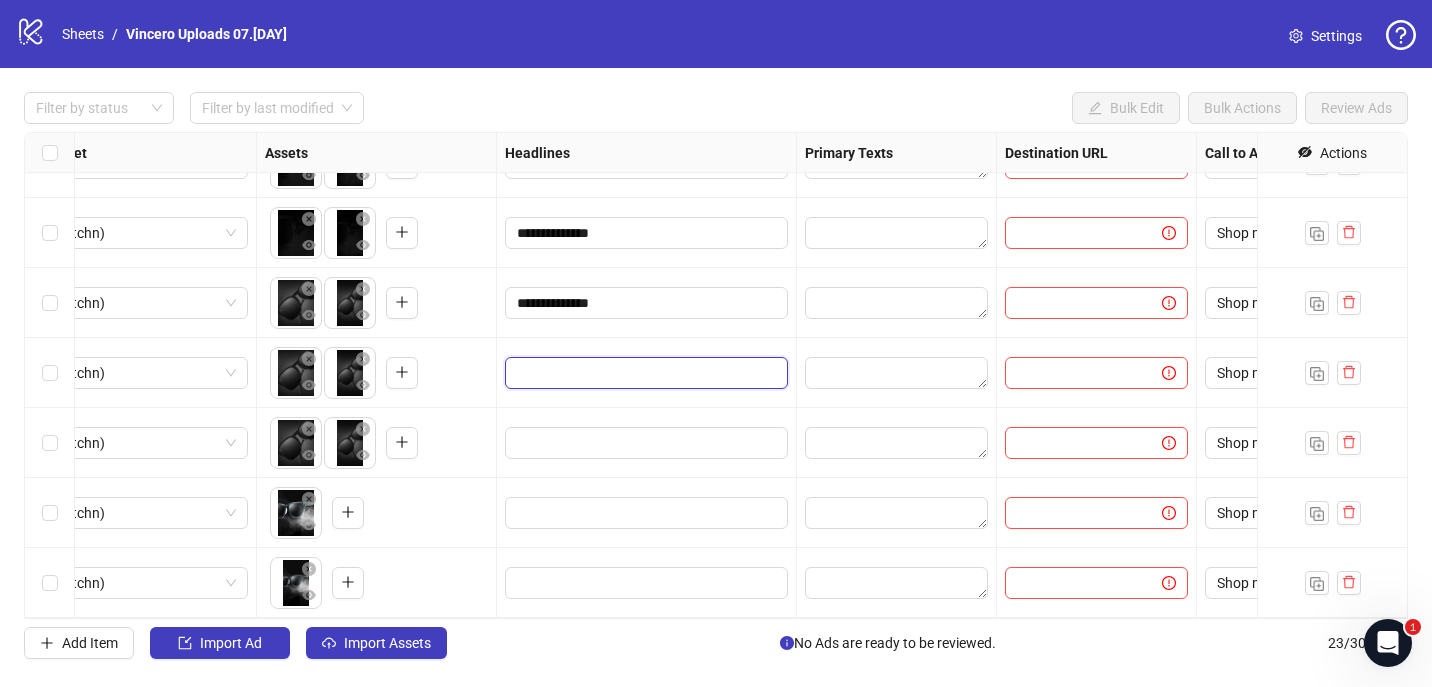 click at bounding box center (644, 373) 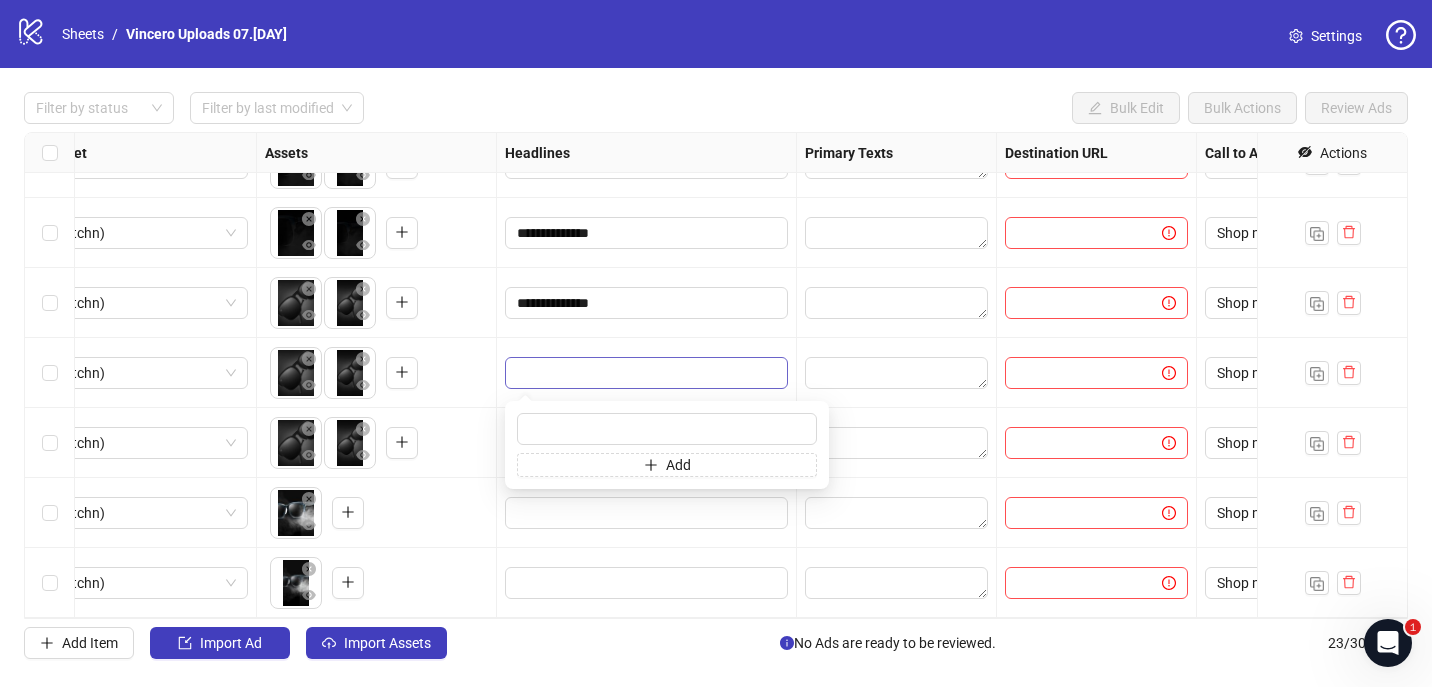 type on "**********" 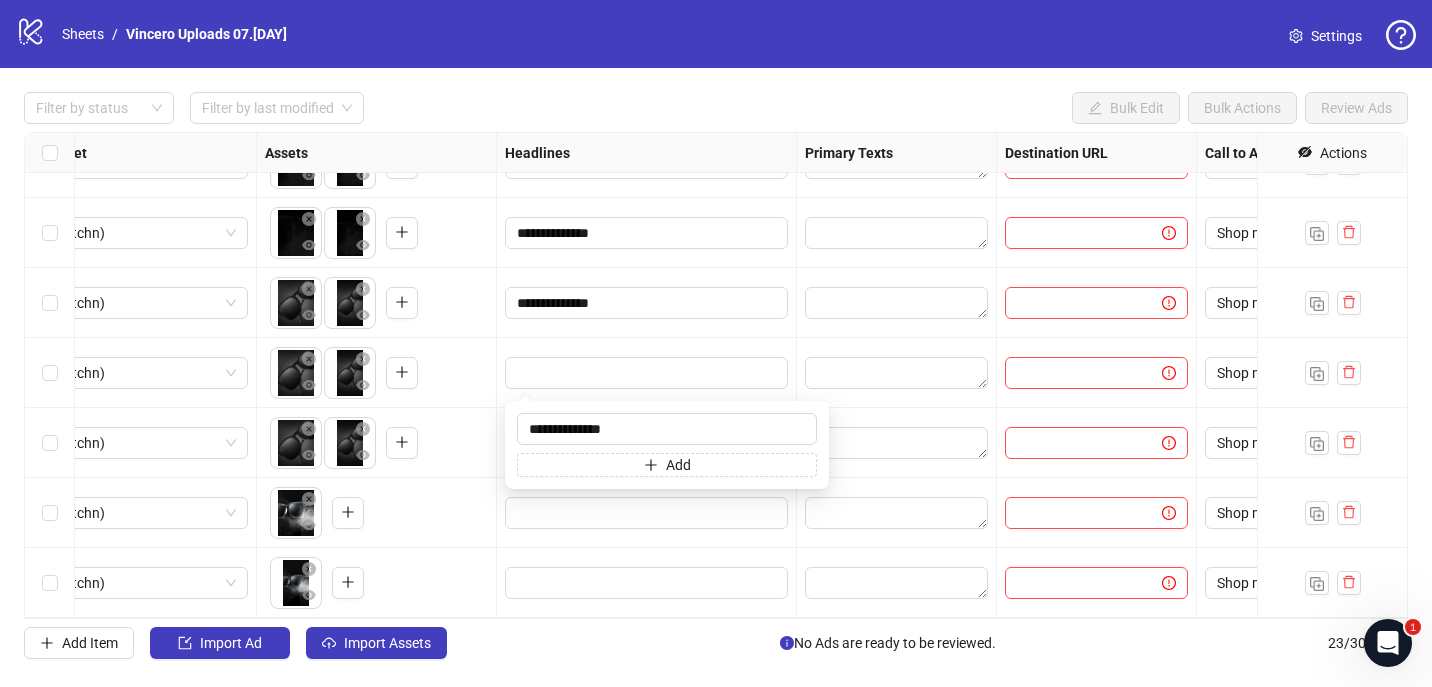 click at bounding box center [647, 373] 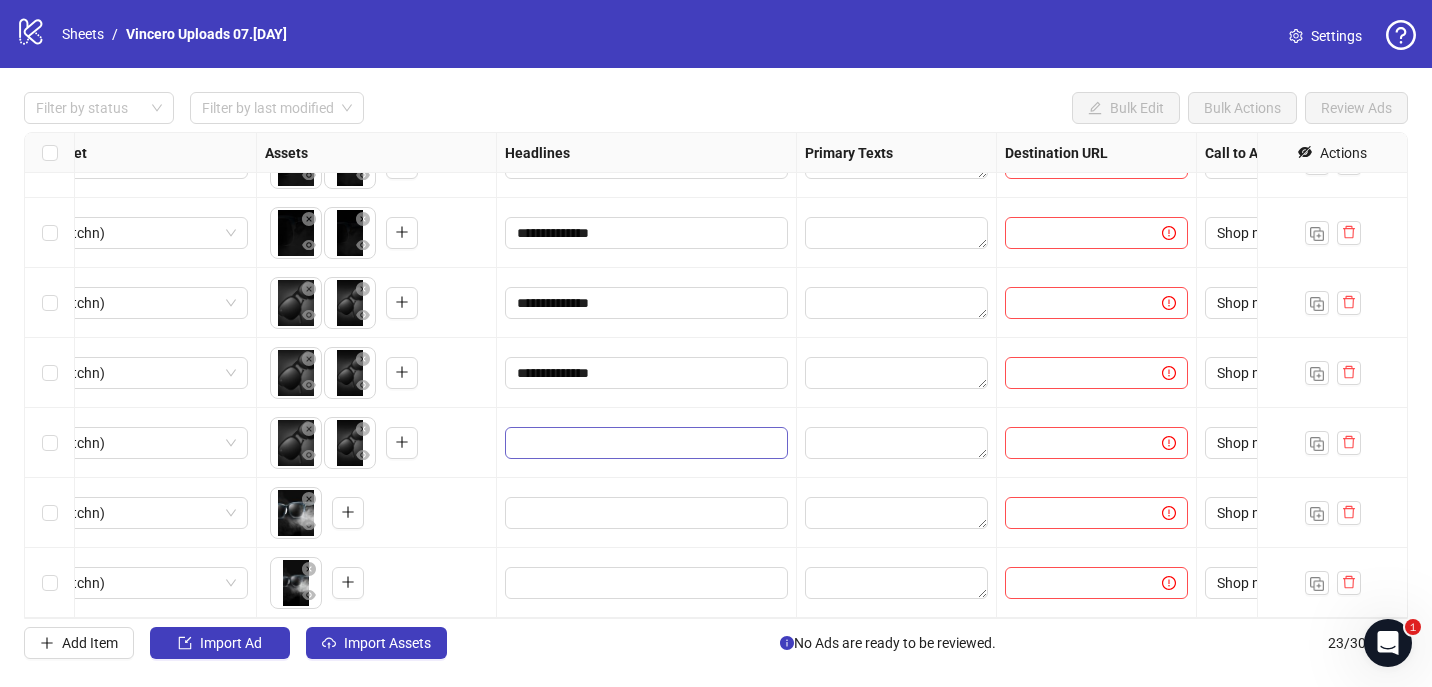 click at bounding box center [646, 443] 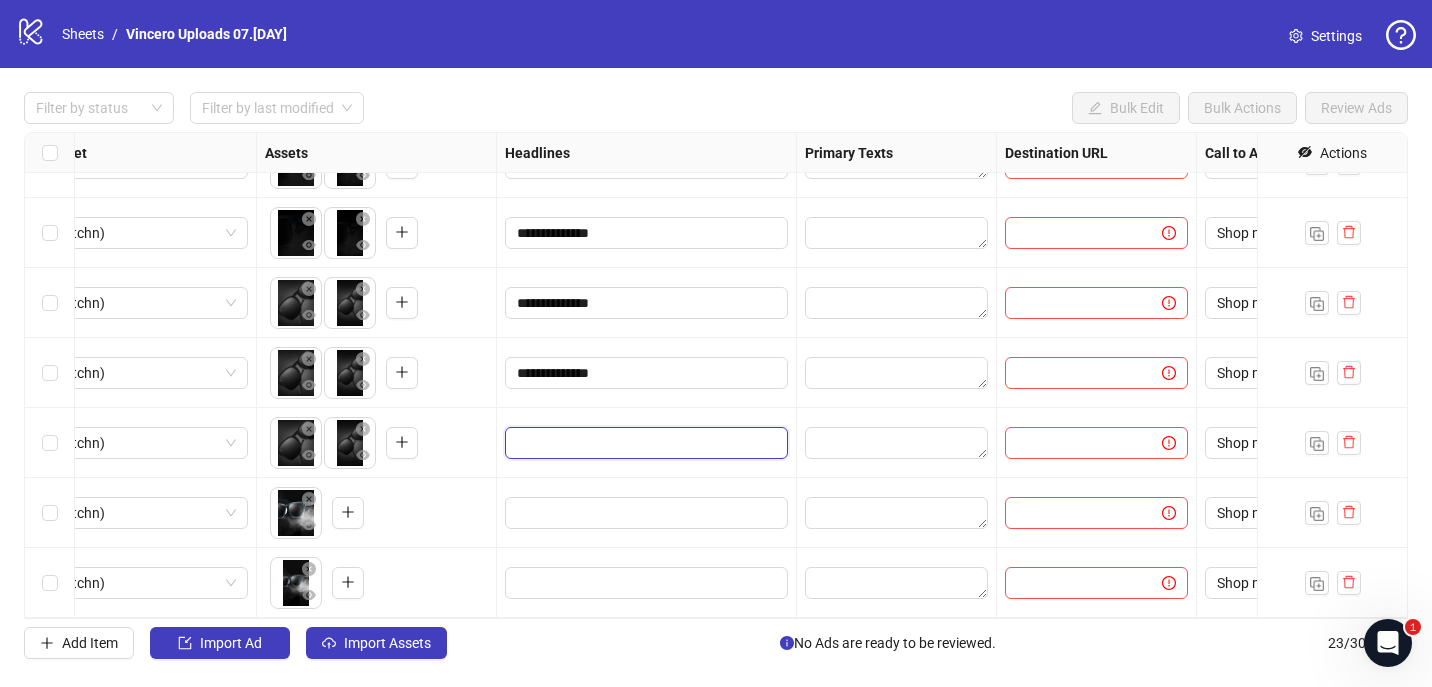 click at bounding box center [644, 443] 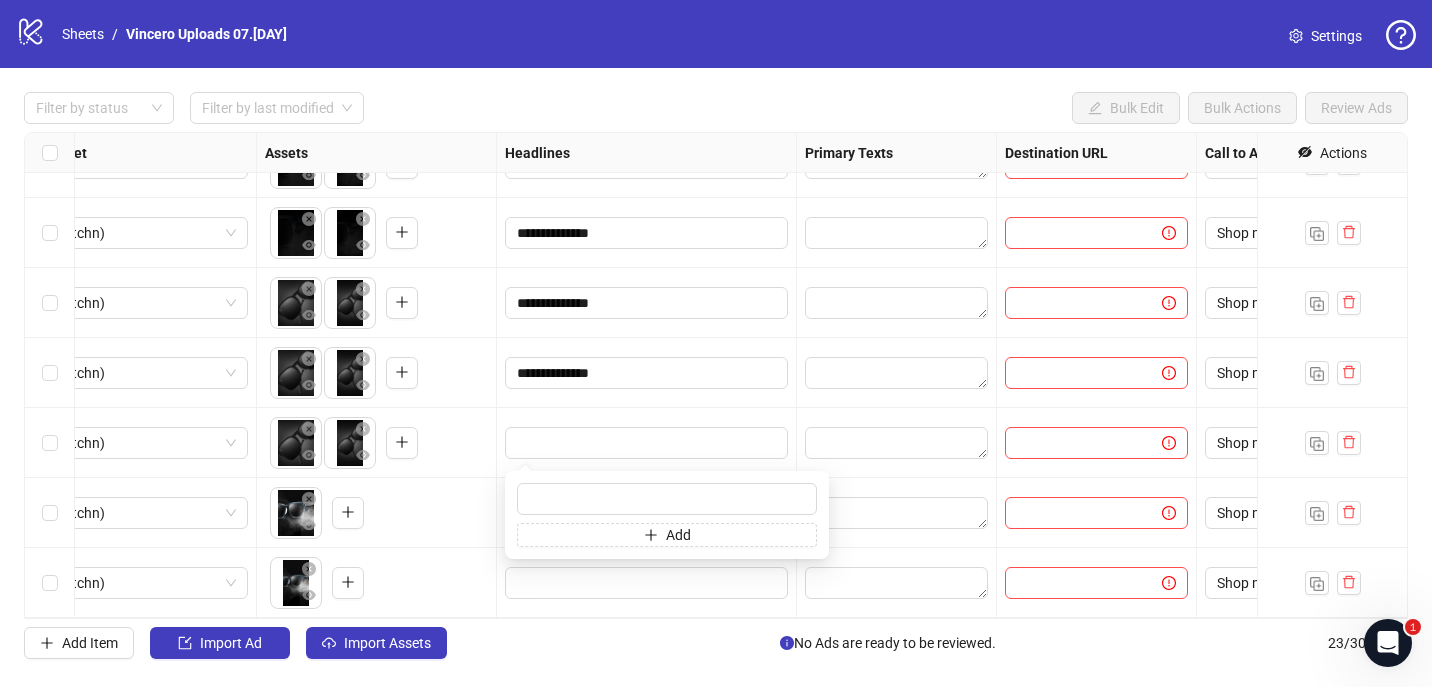 type on "**********" 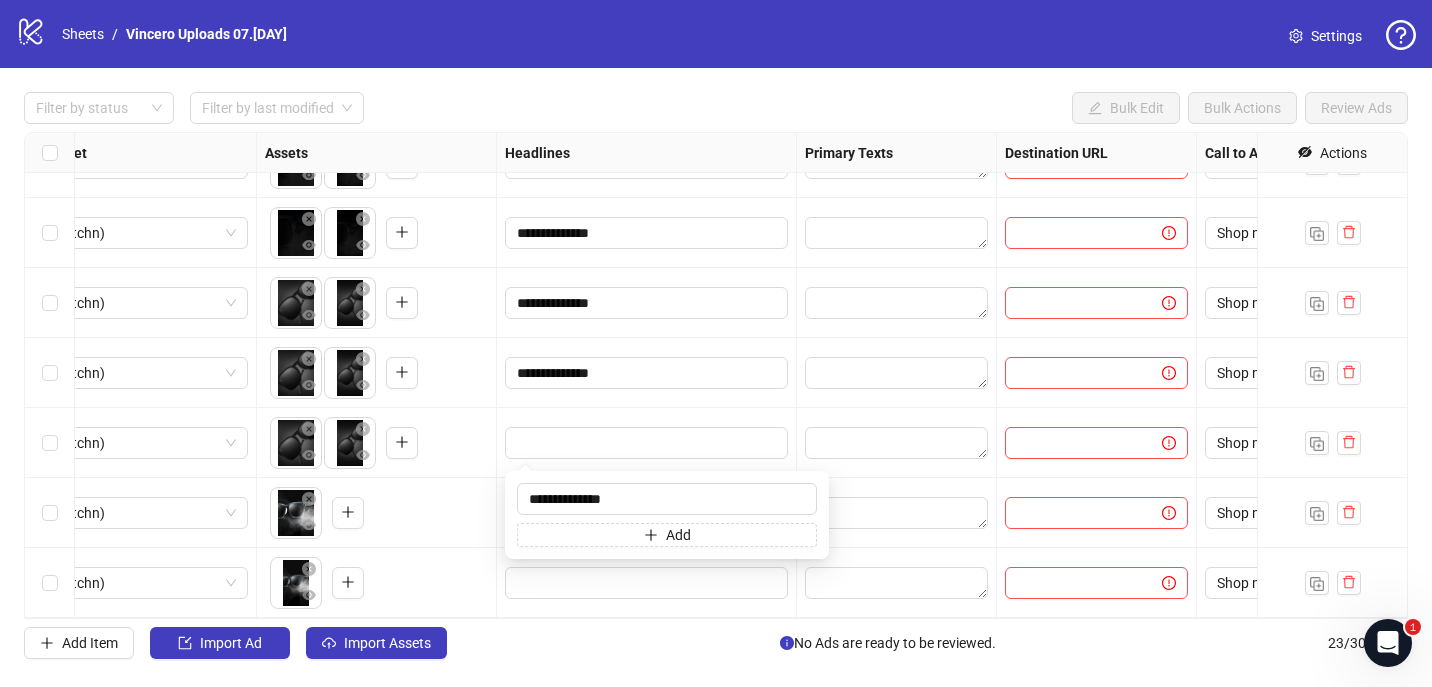 click at bounding box center [647, 443] 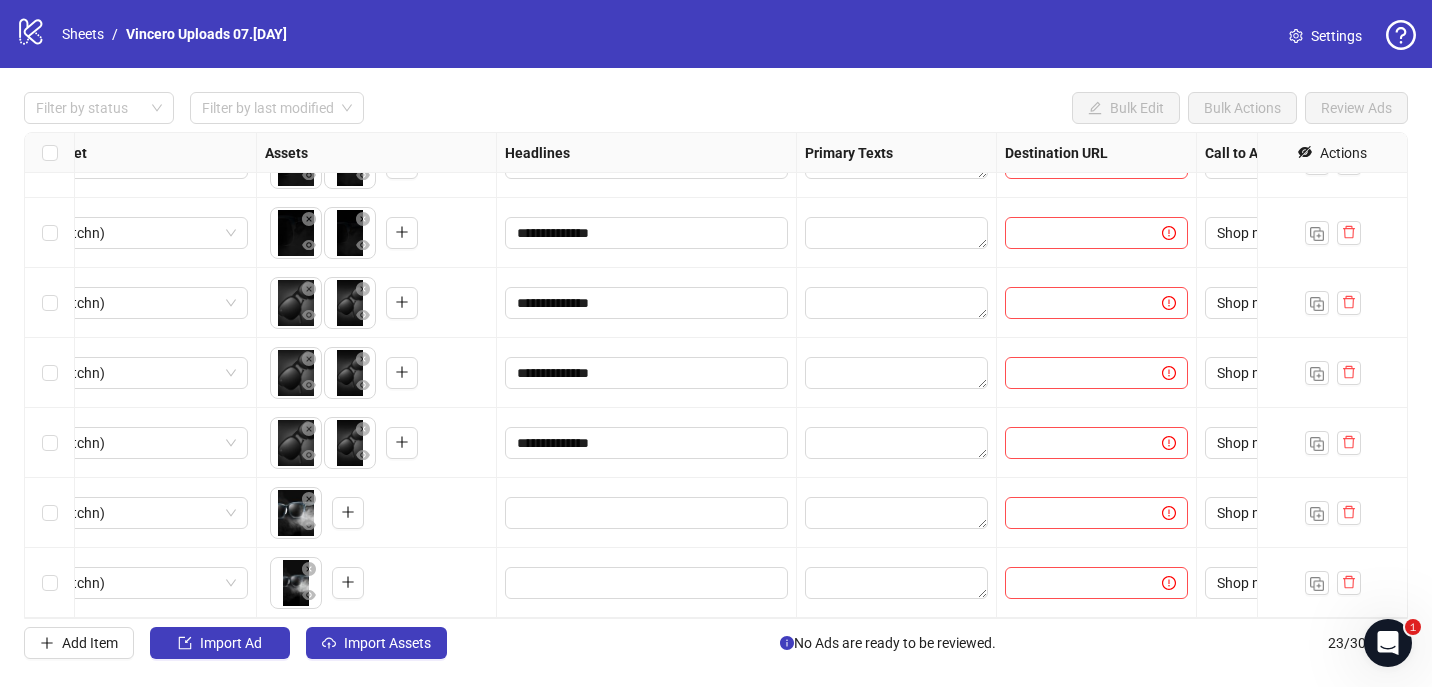 click at bounding box center [647, 513] 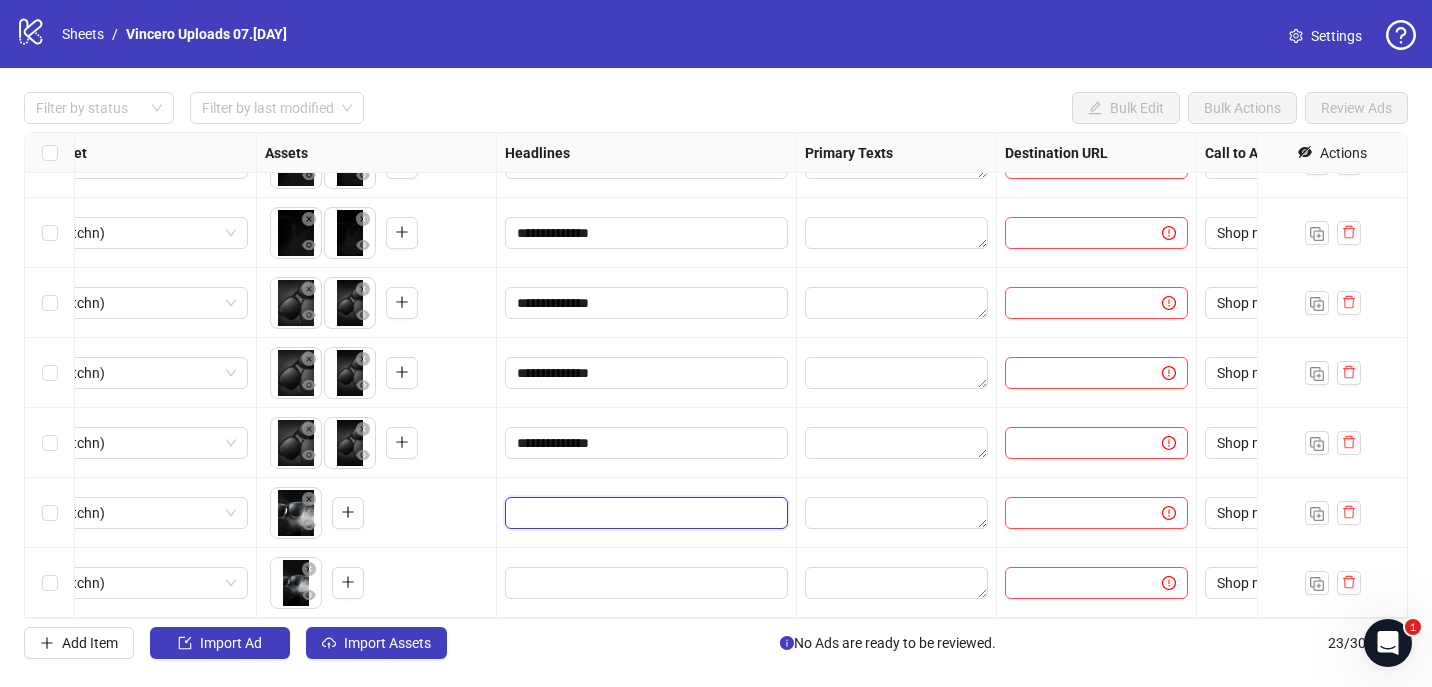 click at bounding box center [644, 513] 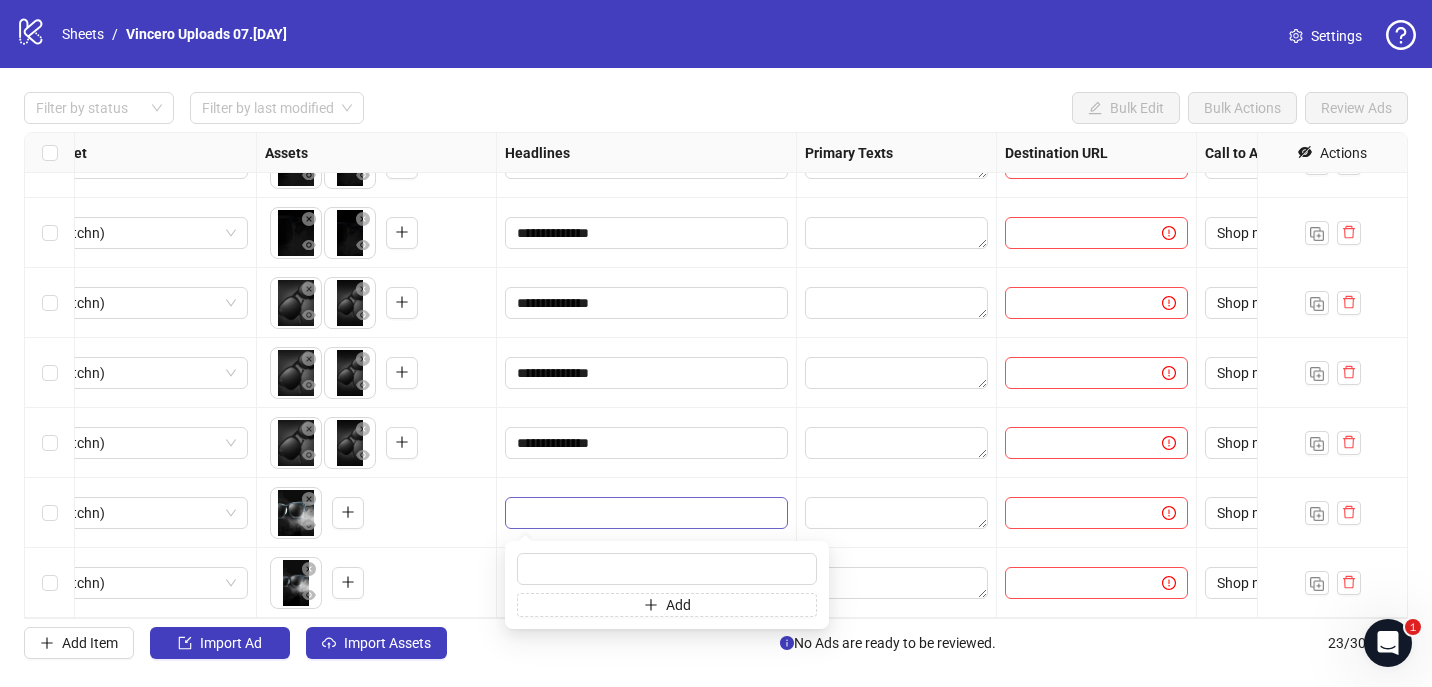 type on "**********" 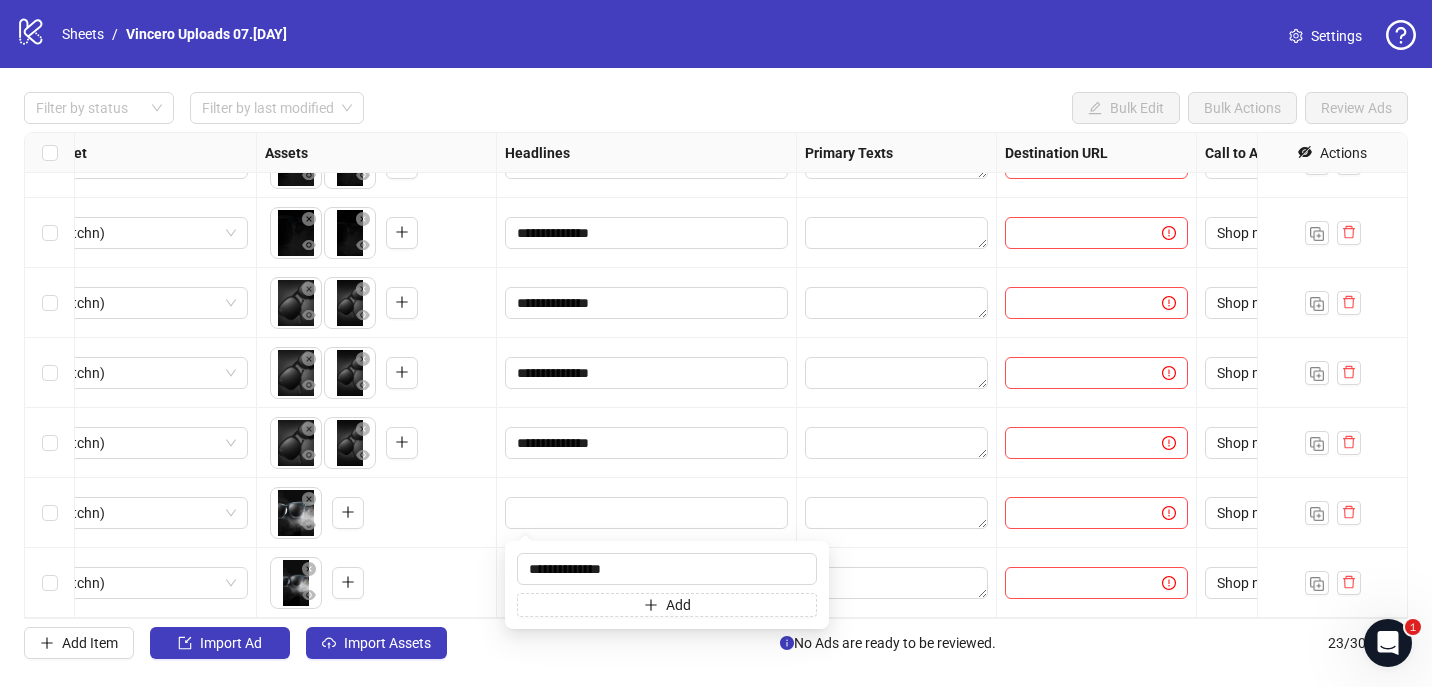 click at bounding box center [647, 513] 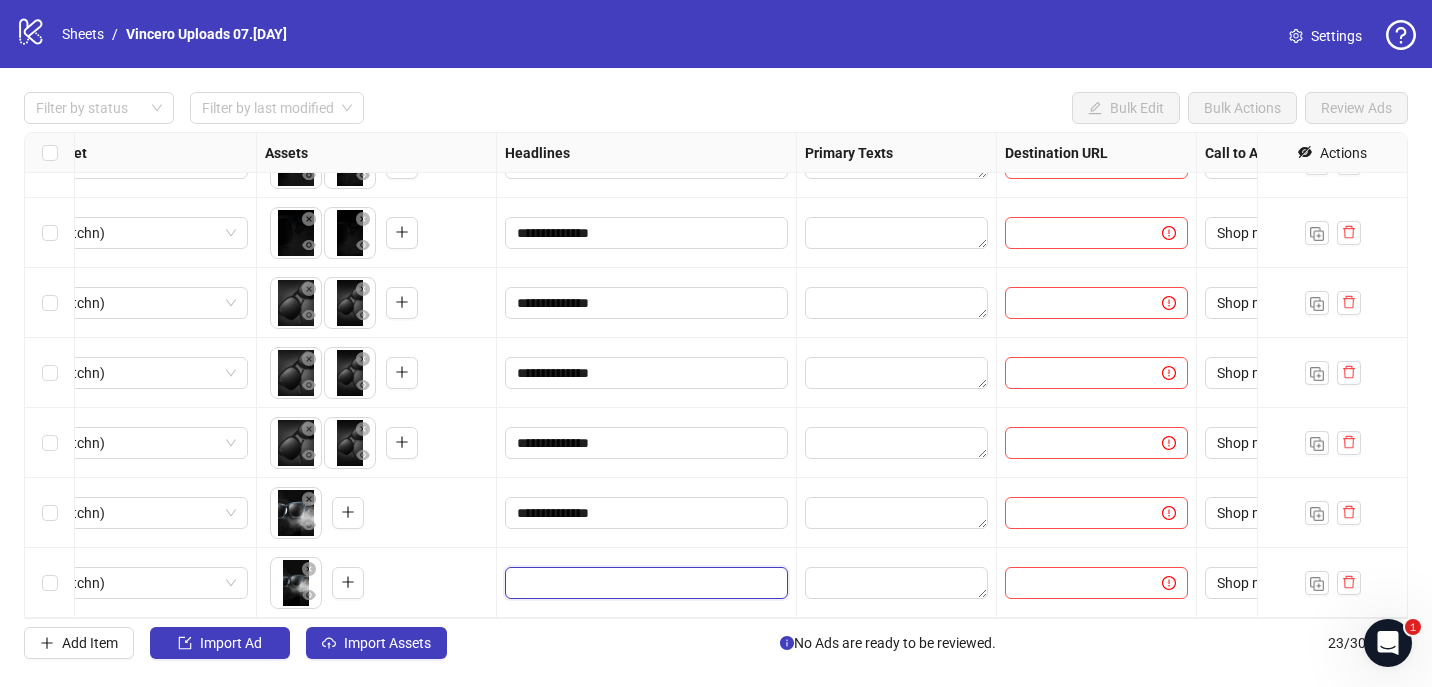 click at bounding box center (644, 583) 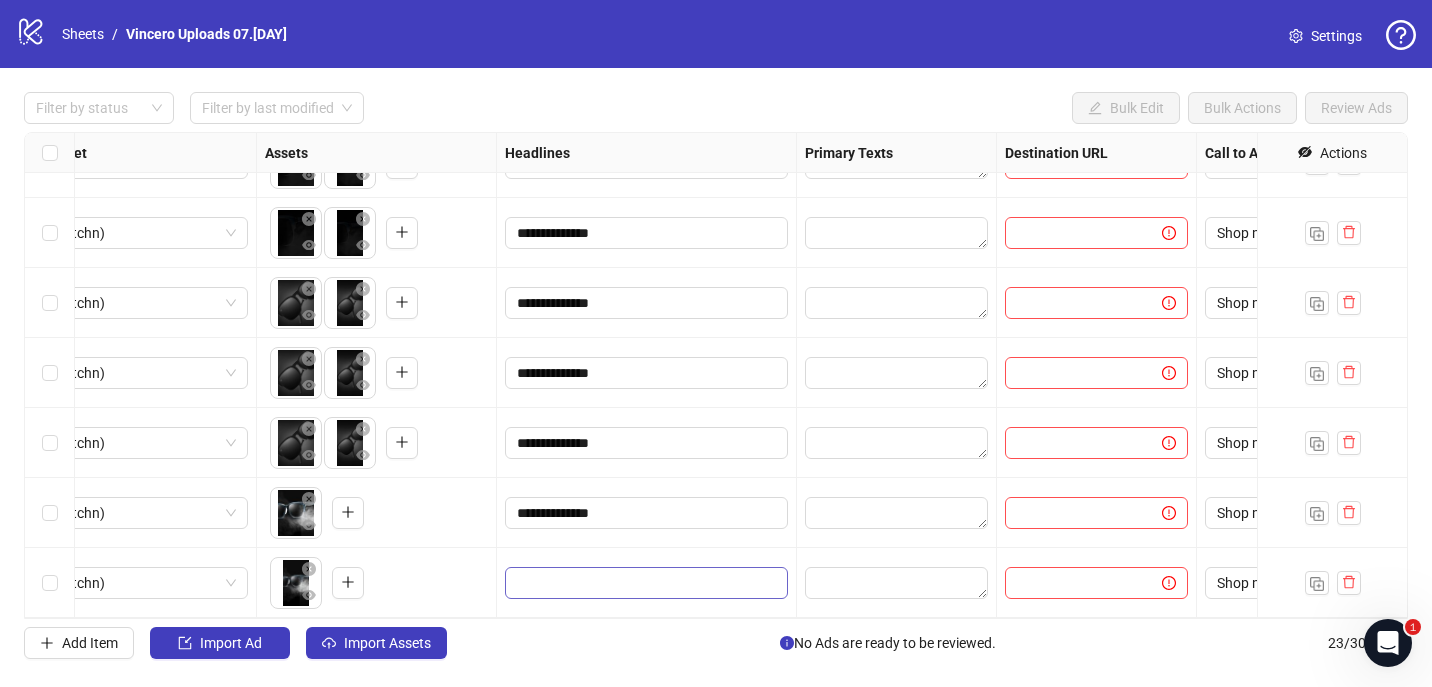 type on "**********" 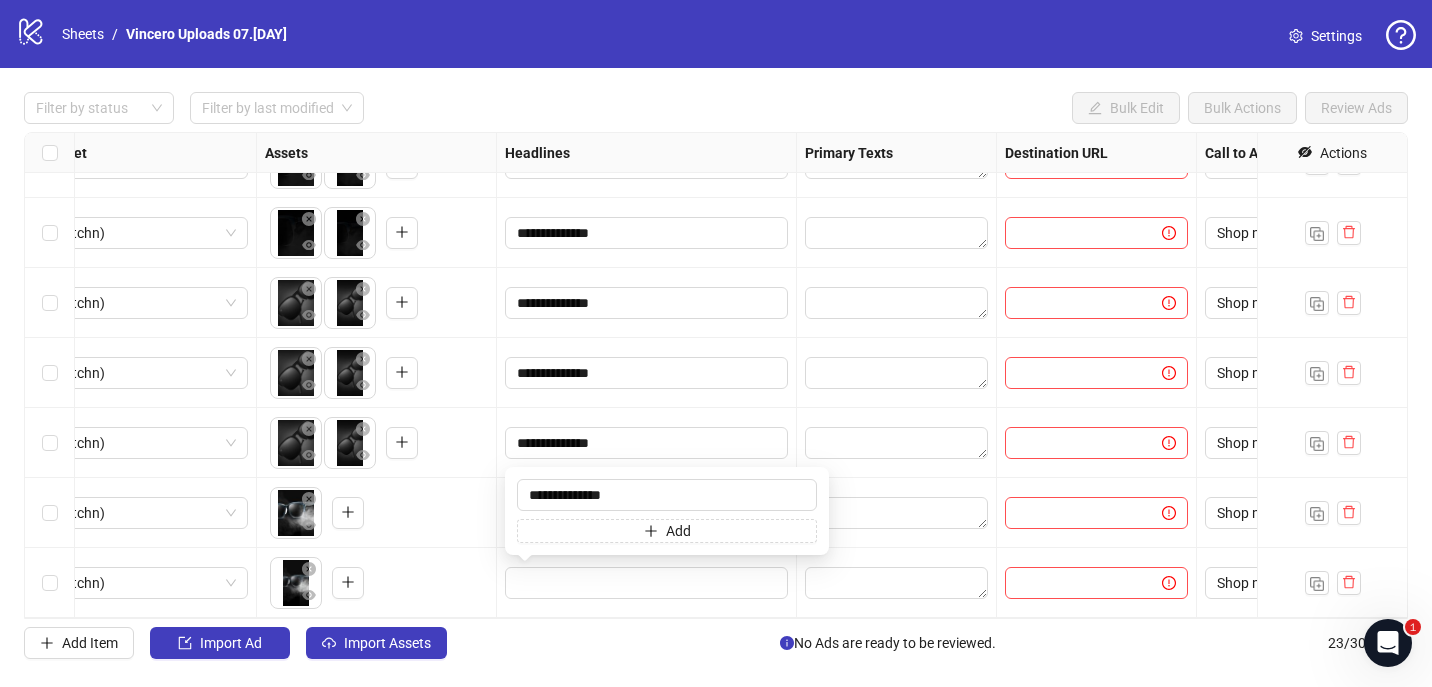 click on "**********" at bounding box center (716, 375) 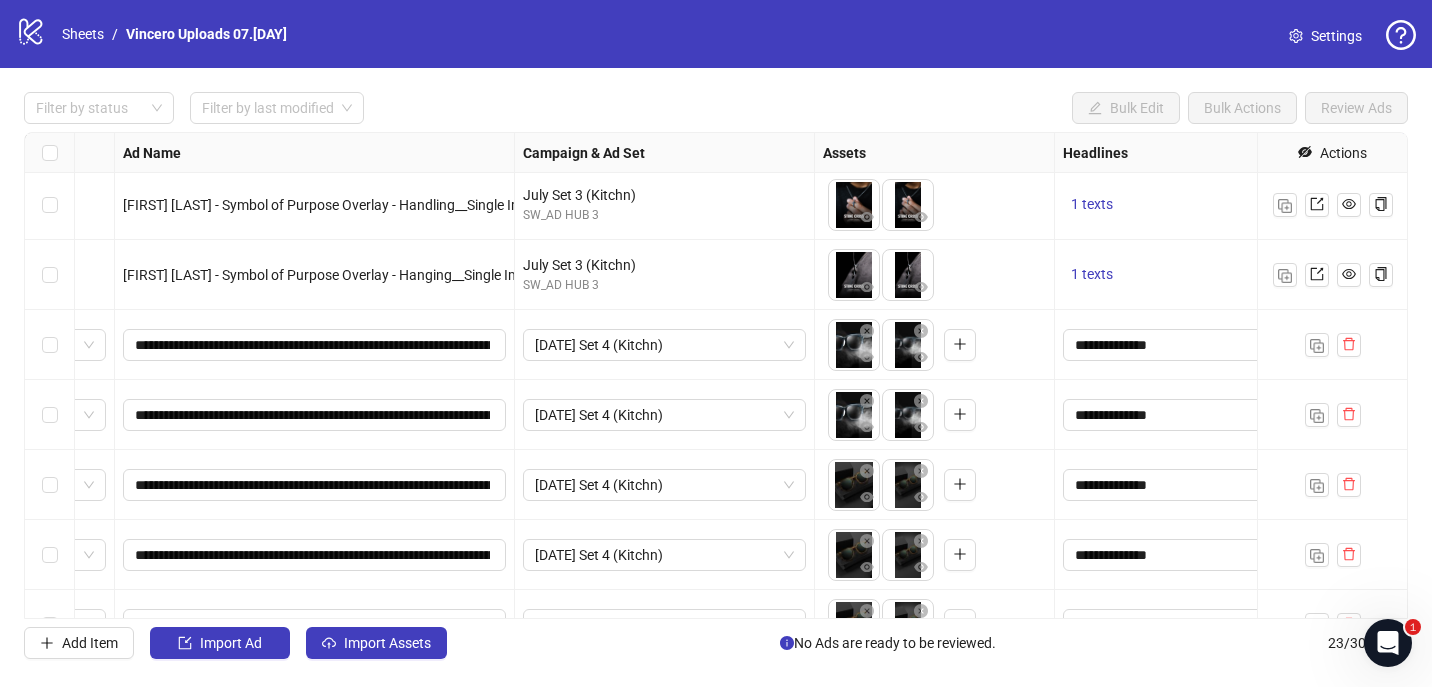 scroll, scrollTop: 563, scrollLeft: 0, axis: vertical 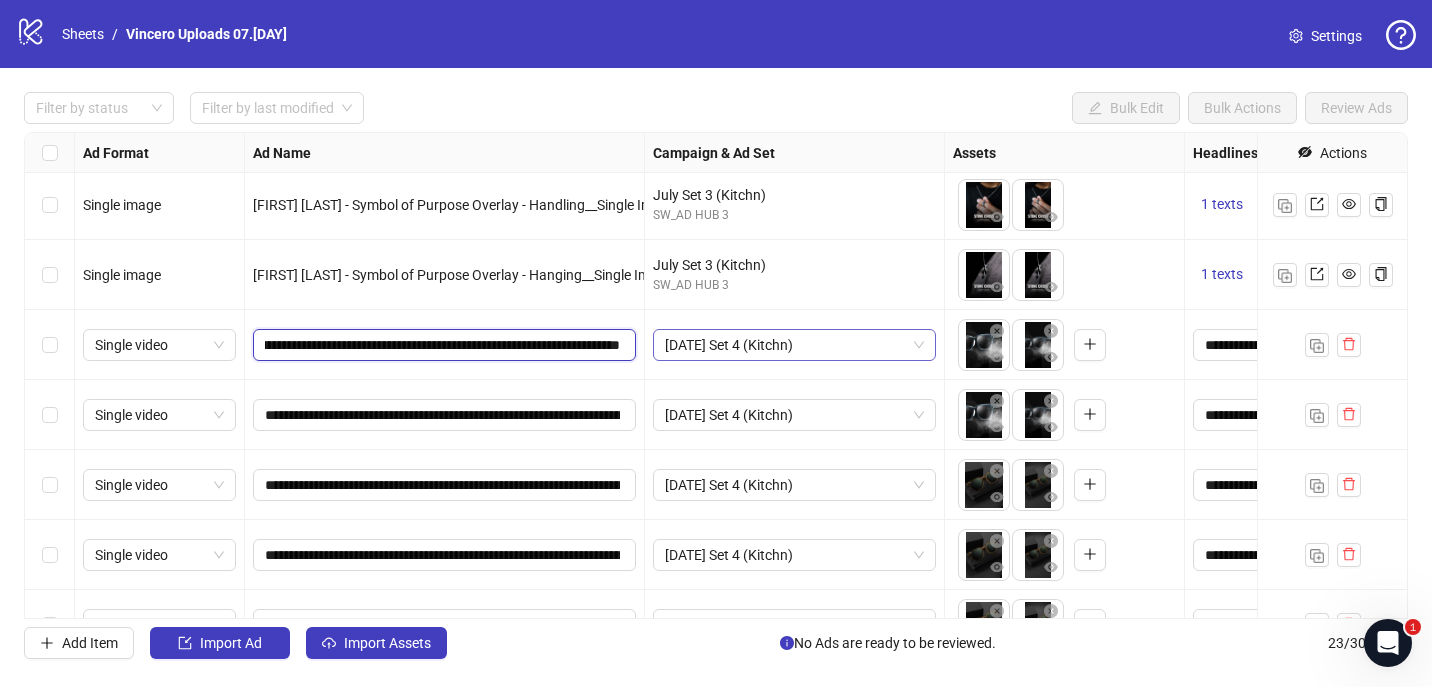 drag, startPoint x: 558, startPoint y: 347, endPoint x: 830, endPoint y: 347, distance: 272 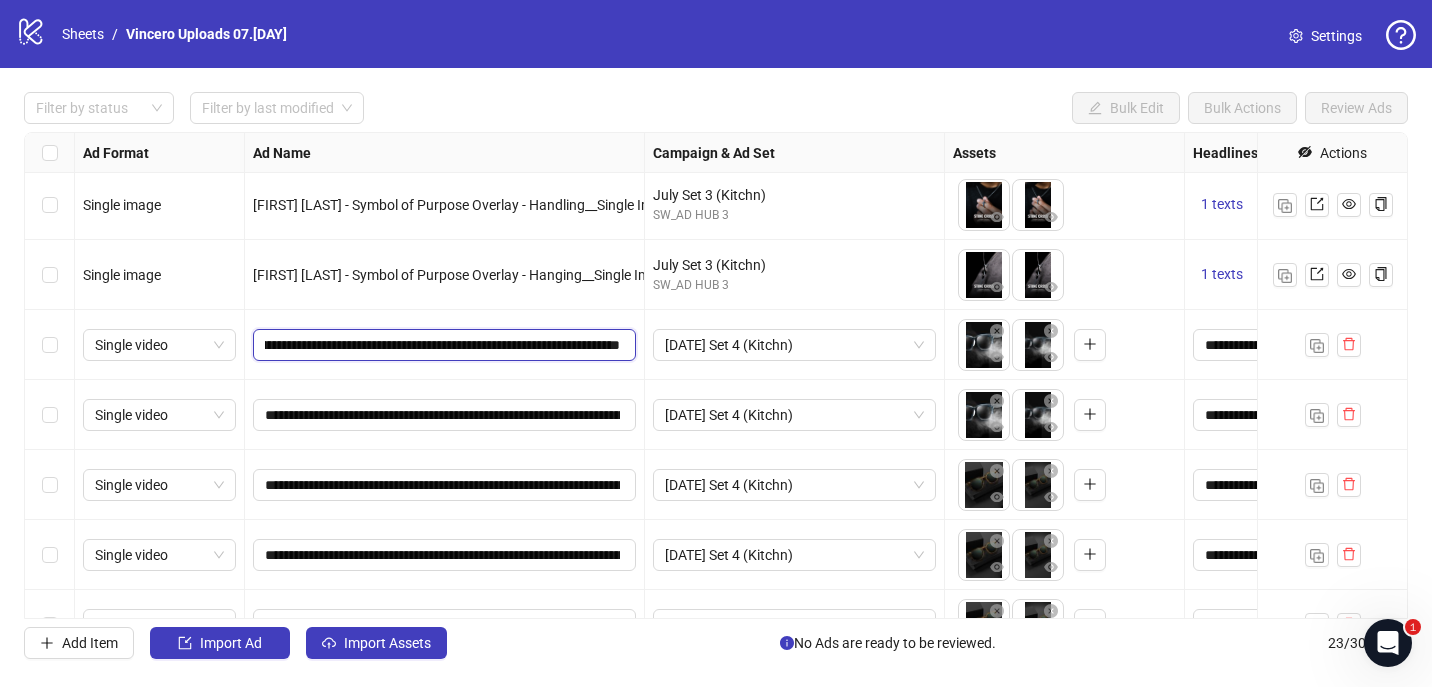click on "**********" at bounding box center [442, 345] 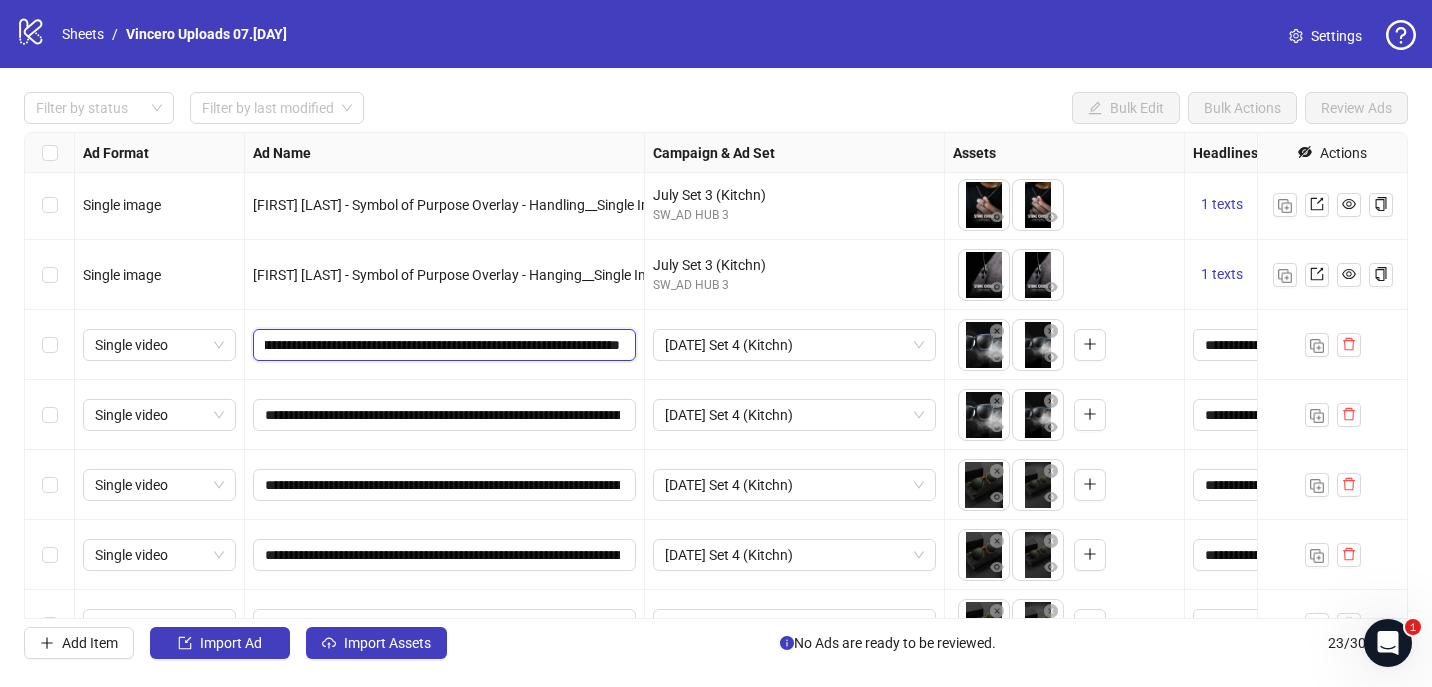 drag, startPoint x: 321, startPoint y: 344, endPoint x: 756, endPoint y: 362, distance: 435.37225 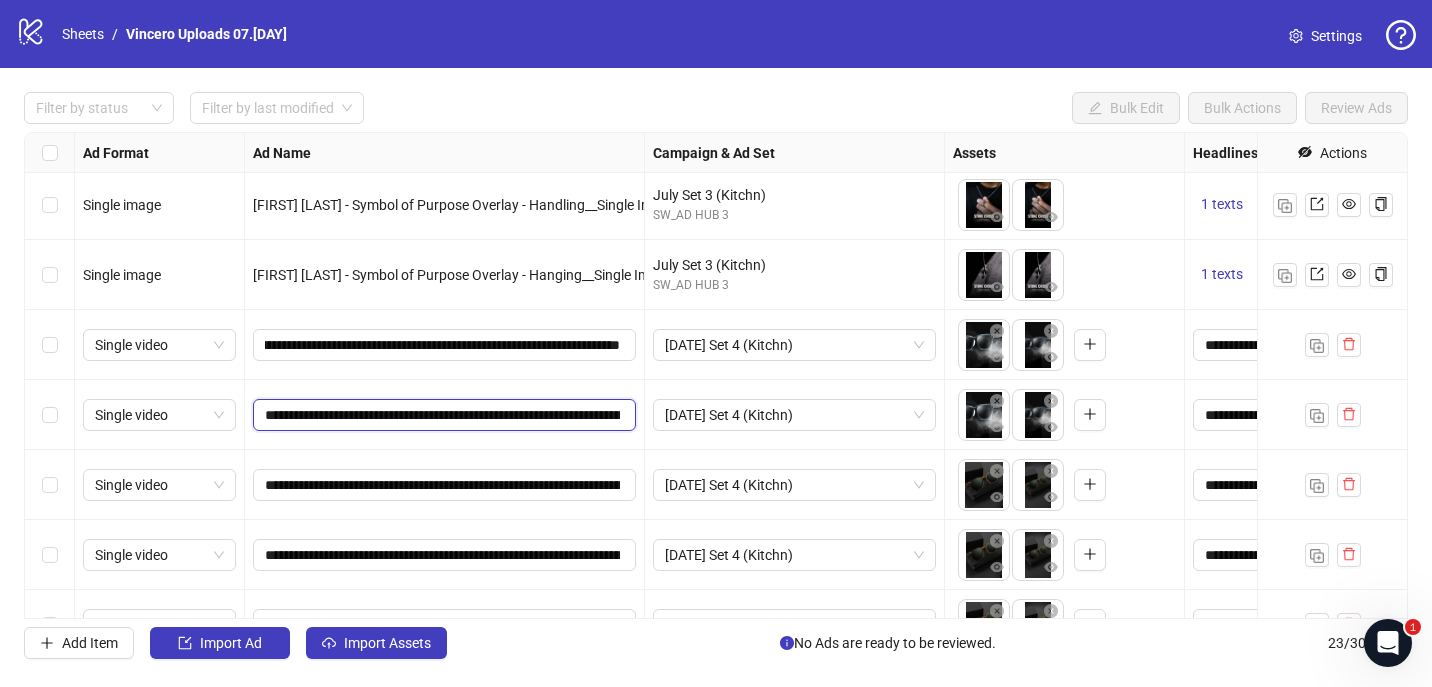scroll, scrollTop: 0, scrollLeft: 0, axis: both 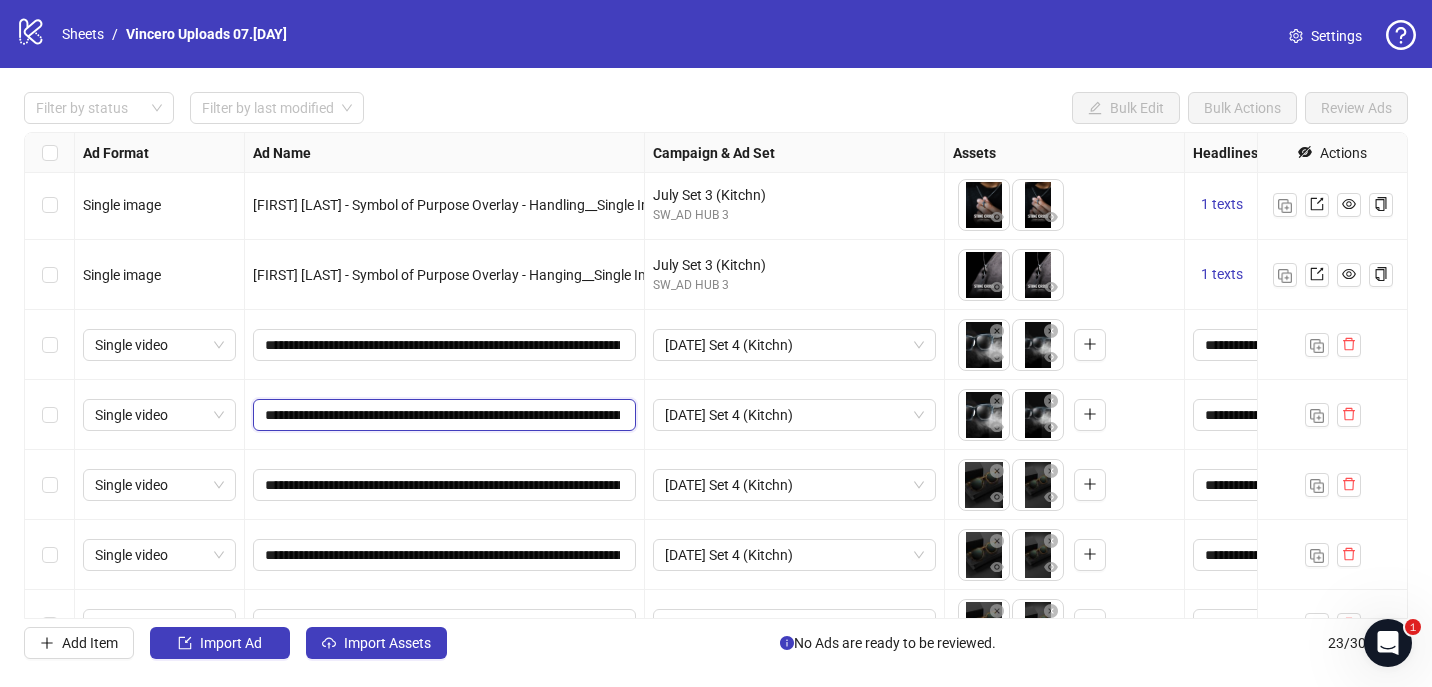 drag, startPoint x: 557, startPoint y: 424, endPoint x: 931, endPoint y: 444, distance: 374.53436 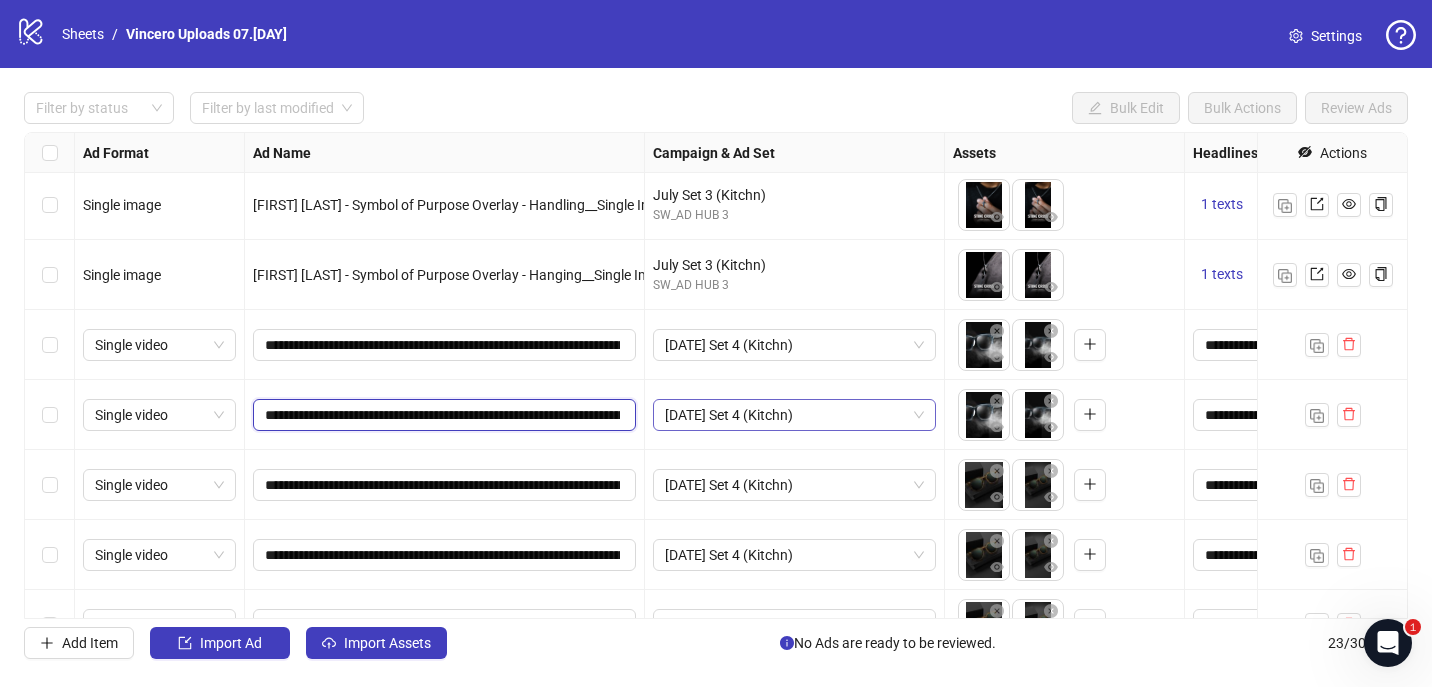 scroll, scrollTop: 0, scrollLeft: 305, axis: horizontal 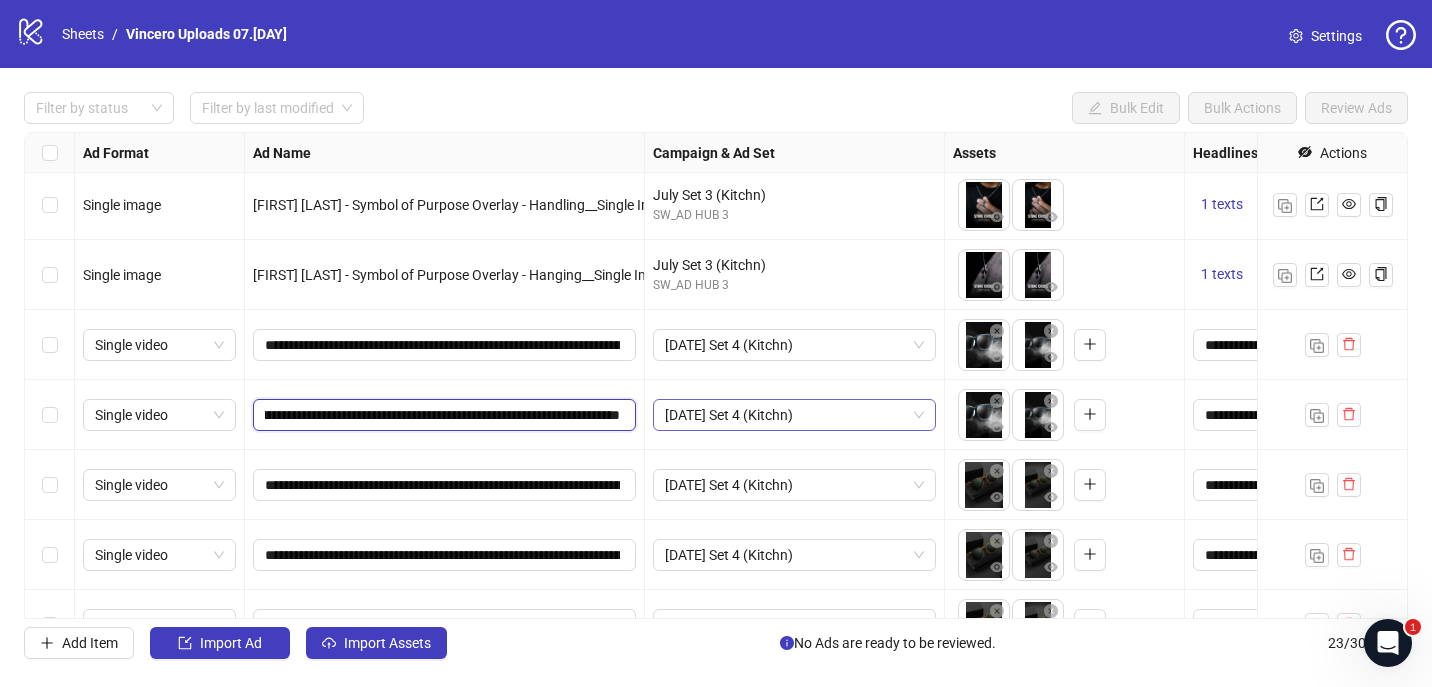 drag, startPoint x: 547, startPoint y: 416, endPoint x: 901, endPoint y: 414, distance: 354.00565 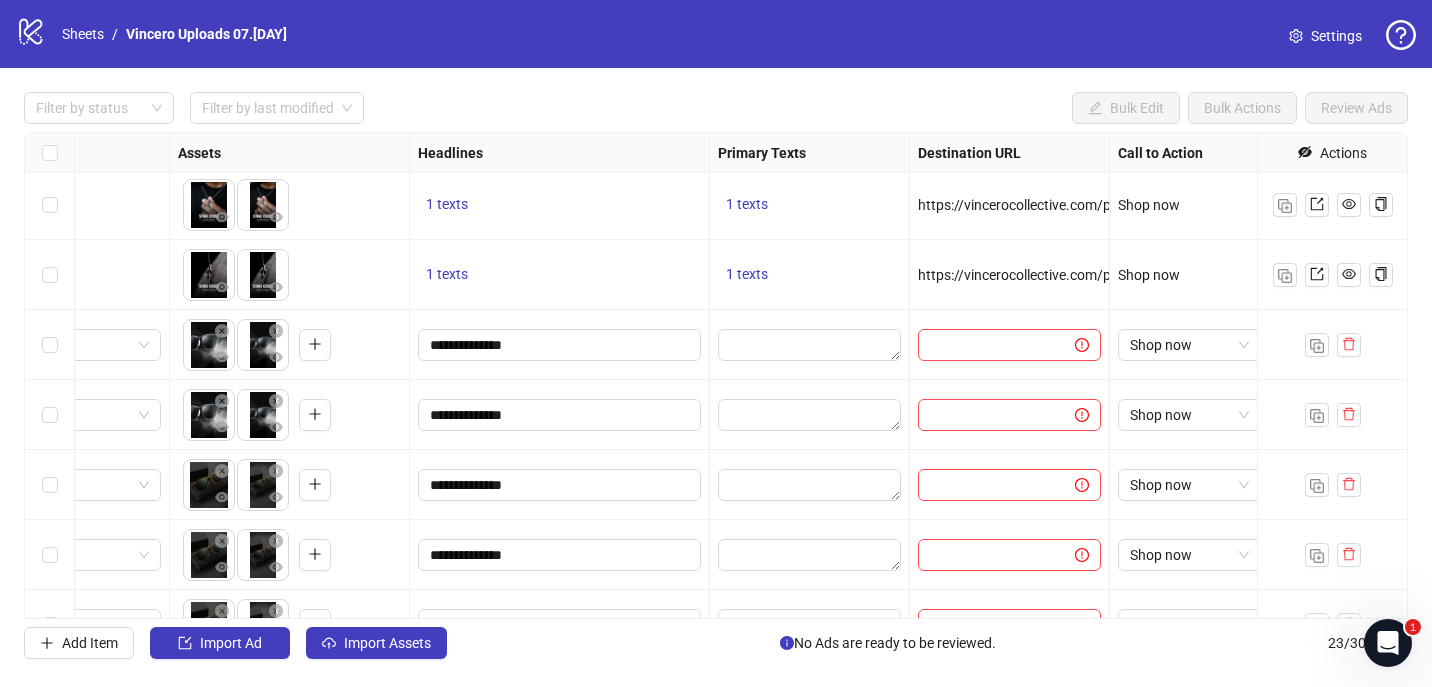 scroll, scrollTop: 563, scrollLeft: 788, axis: both 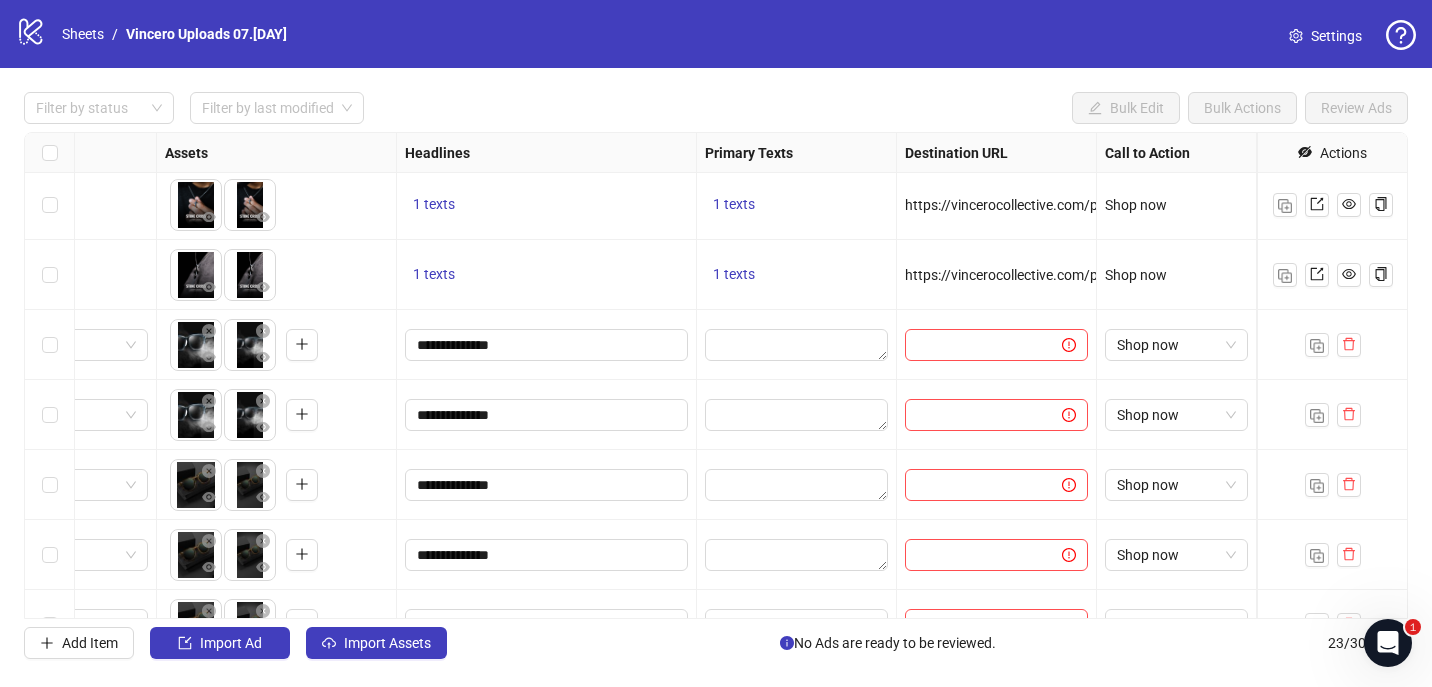 click at bounding box center [997, 345] 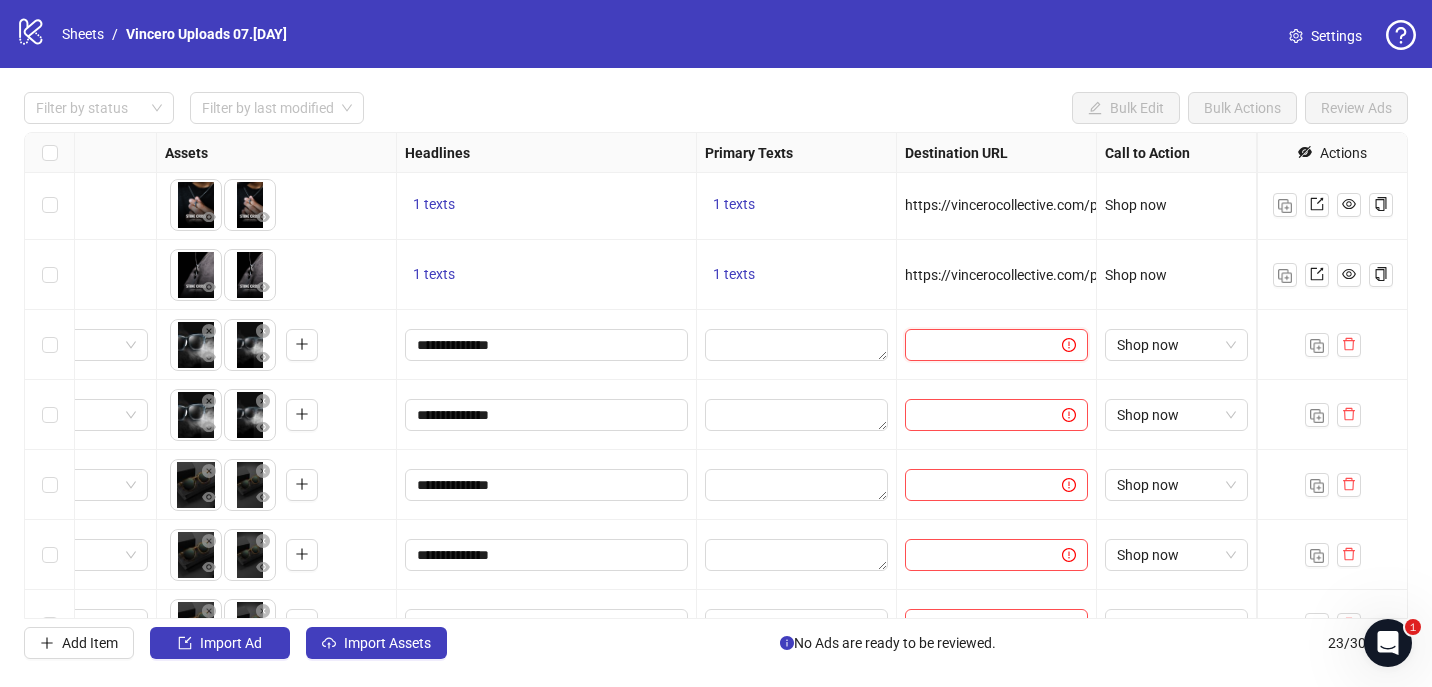 click at bounding box center (975, 345) 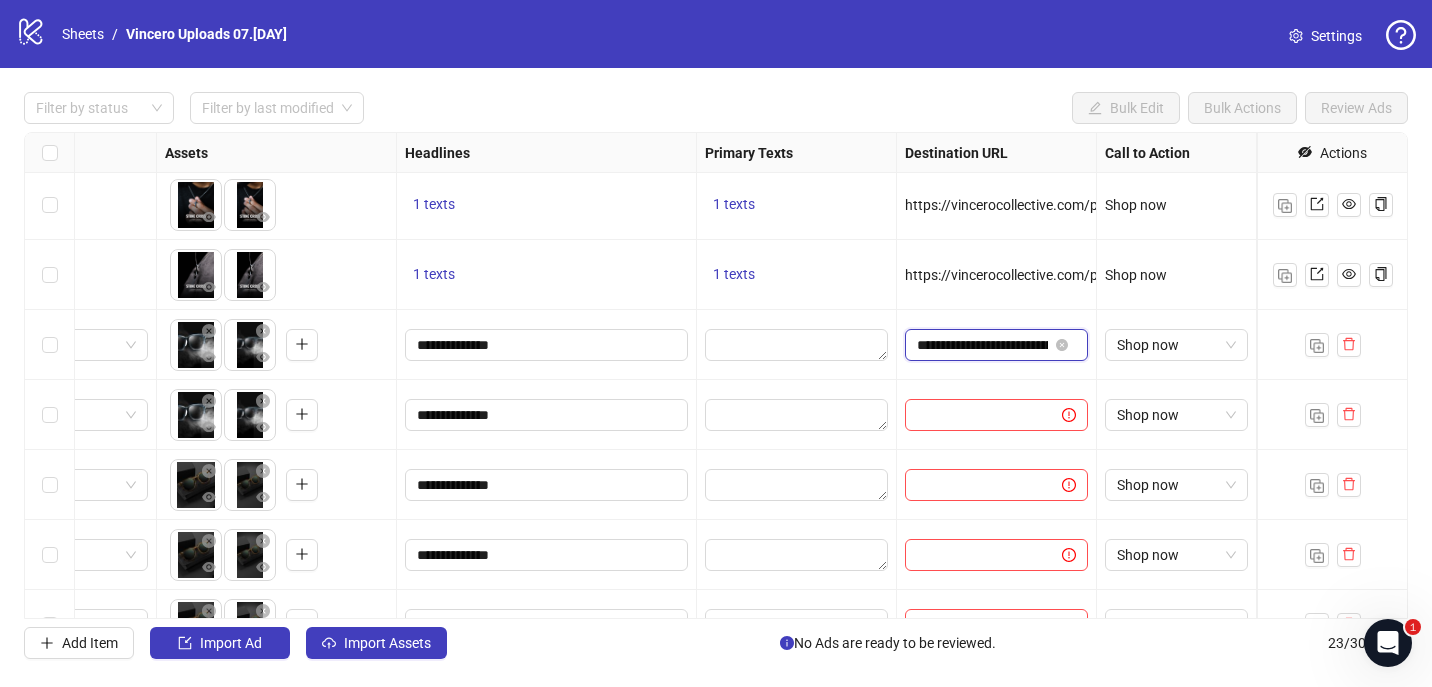 scroll, scrollTop: 0, scrollLeft: 236, axis: horizontal 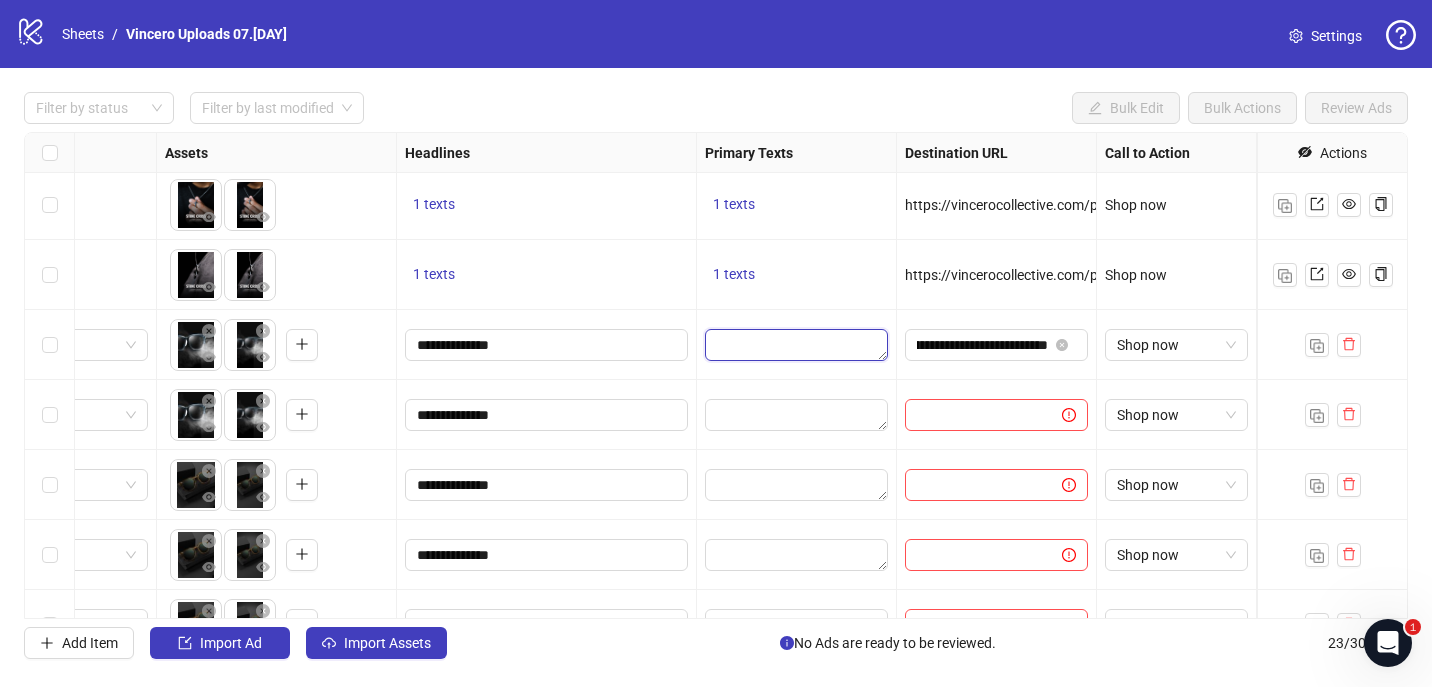 click at bounding box center (796, 345) 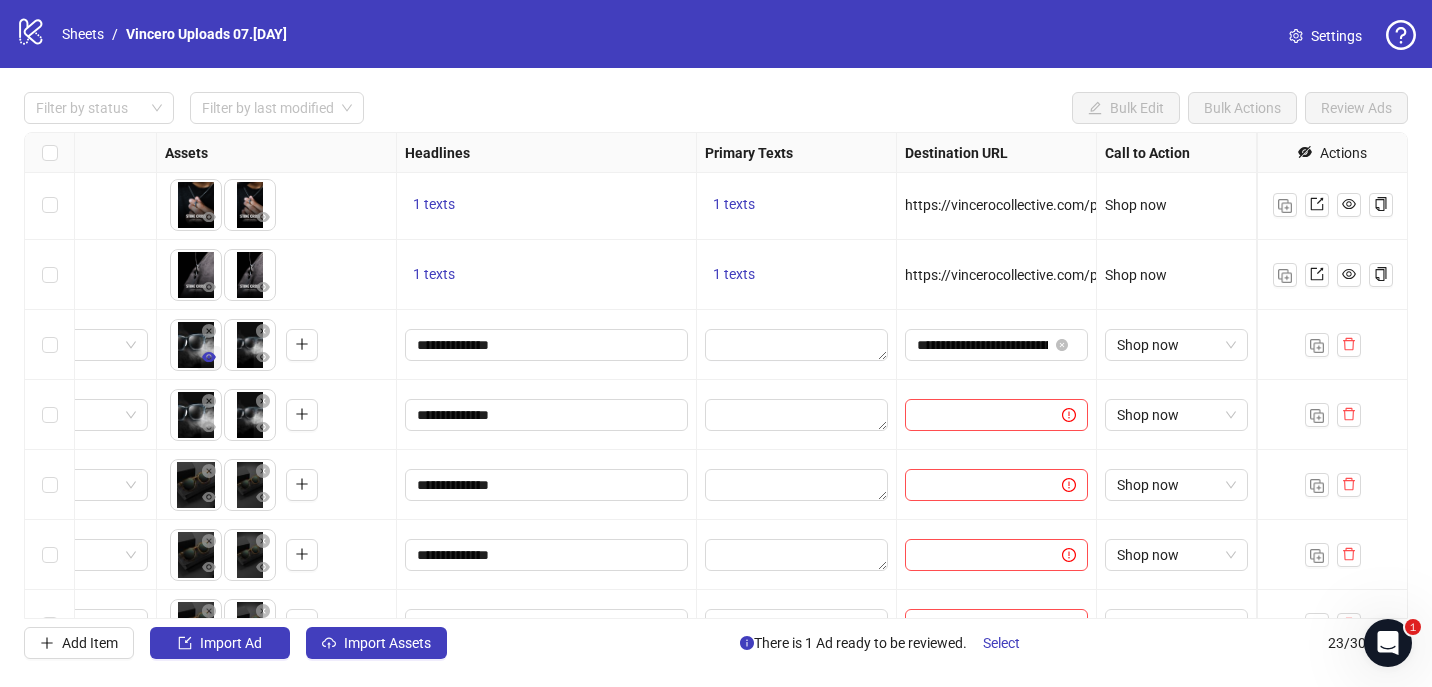 click at bounding box center [209, 358] 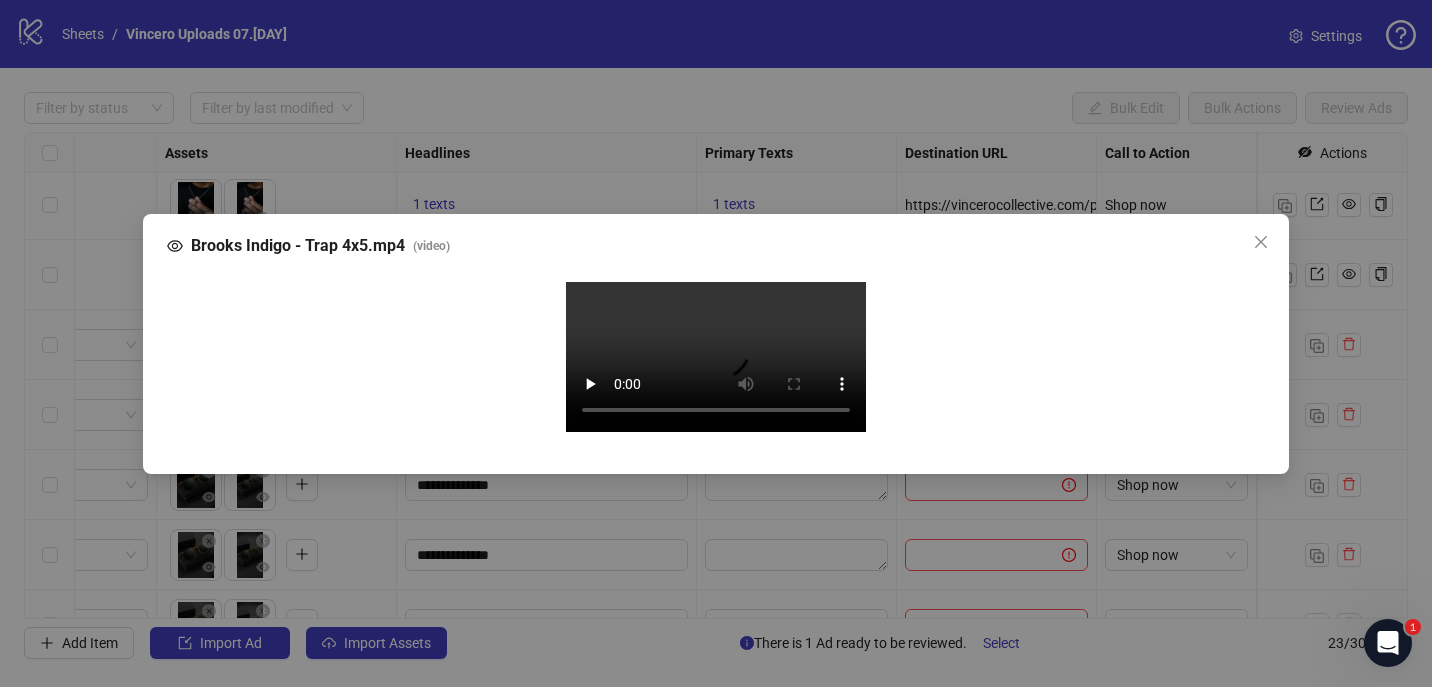 click on "Your browser does not support the video tag." at bounding box center (716, 360) 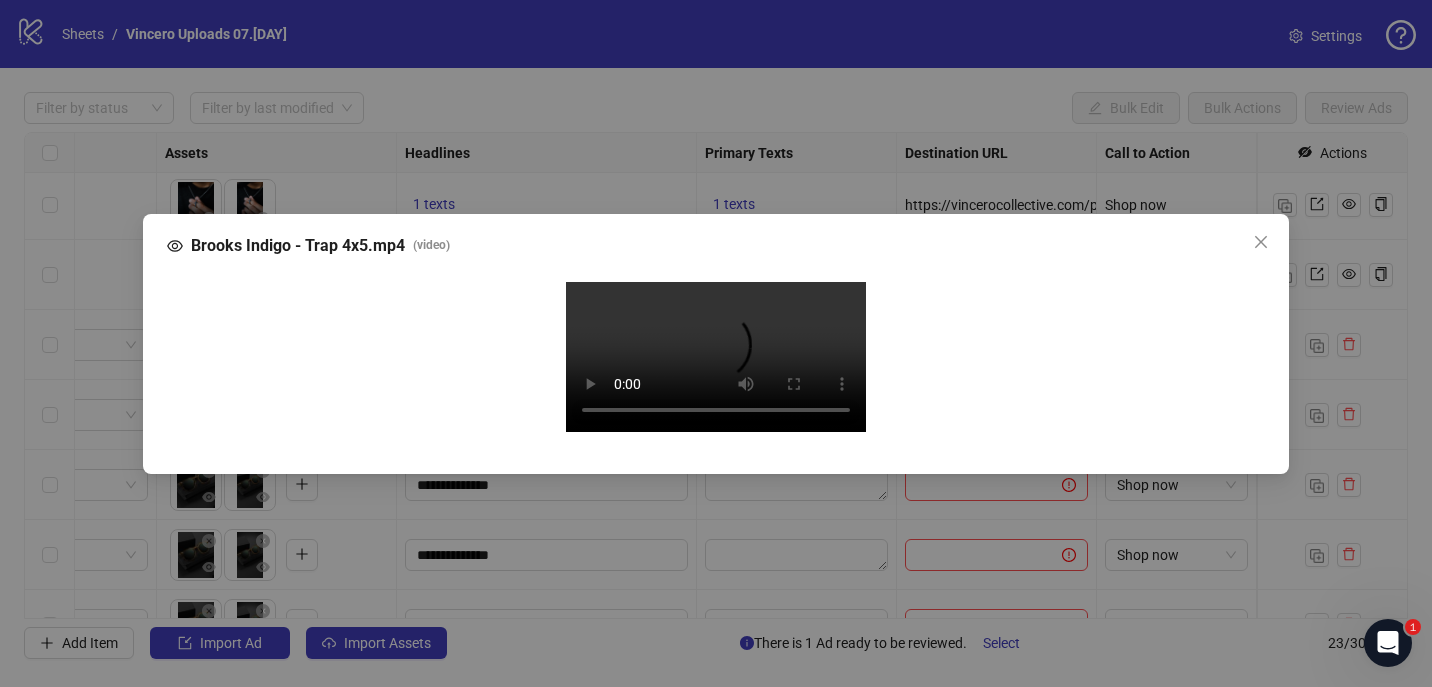 click on "Your browser does not support the video tag." at bounding box center [716, 360] 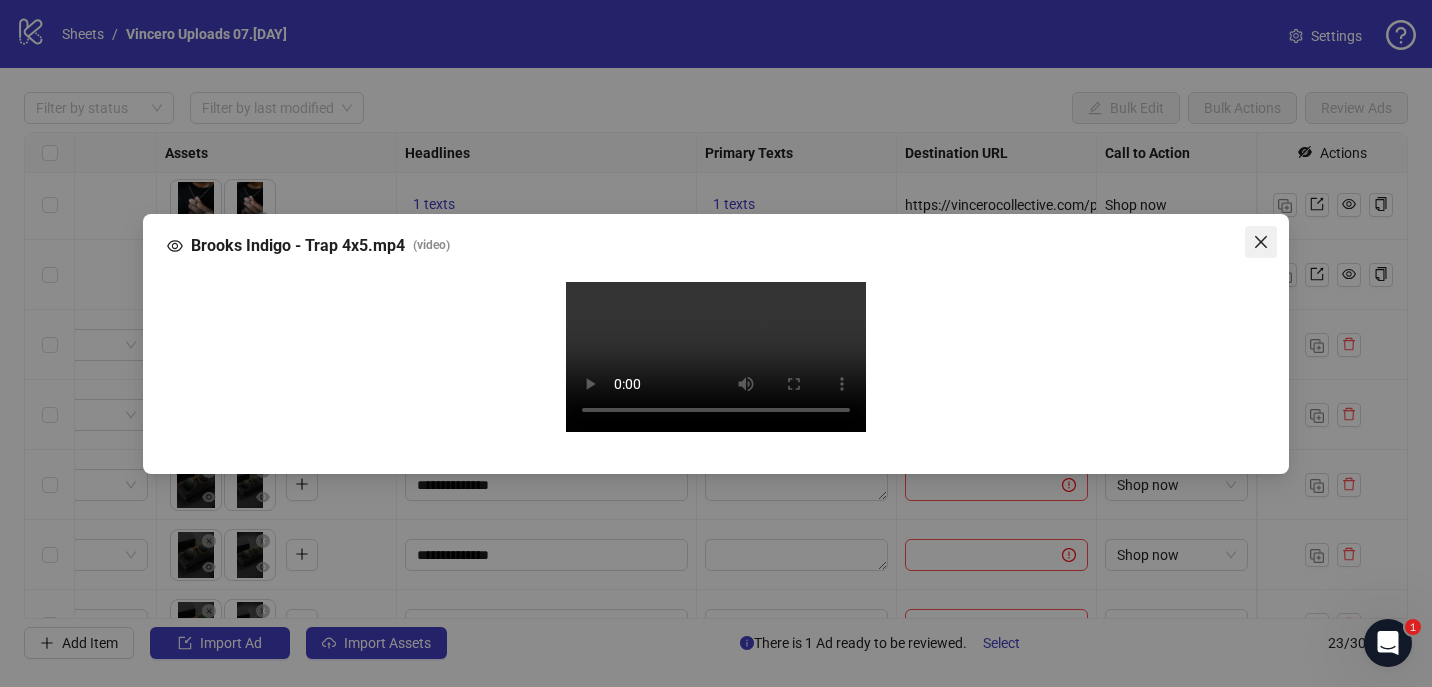 click at bounding box center [1261, 242] 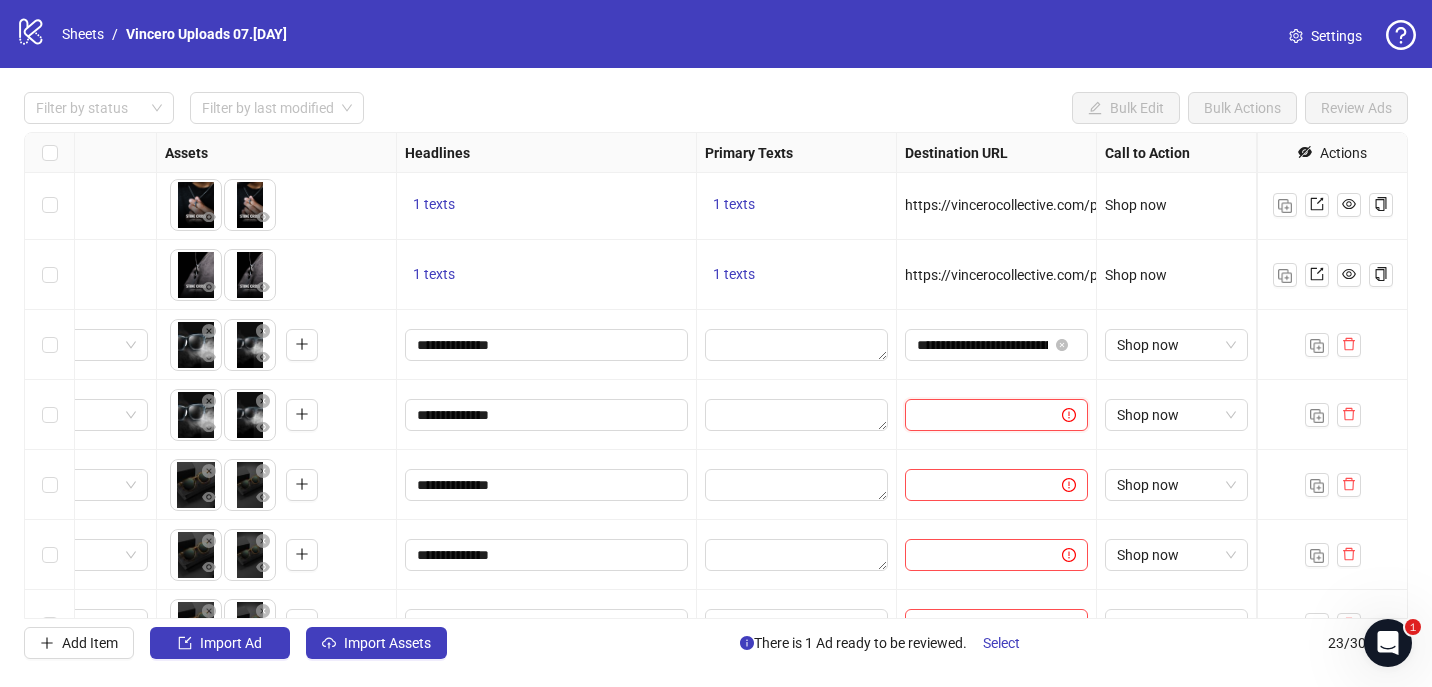 click at bounding box center [975, 415] 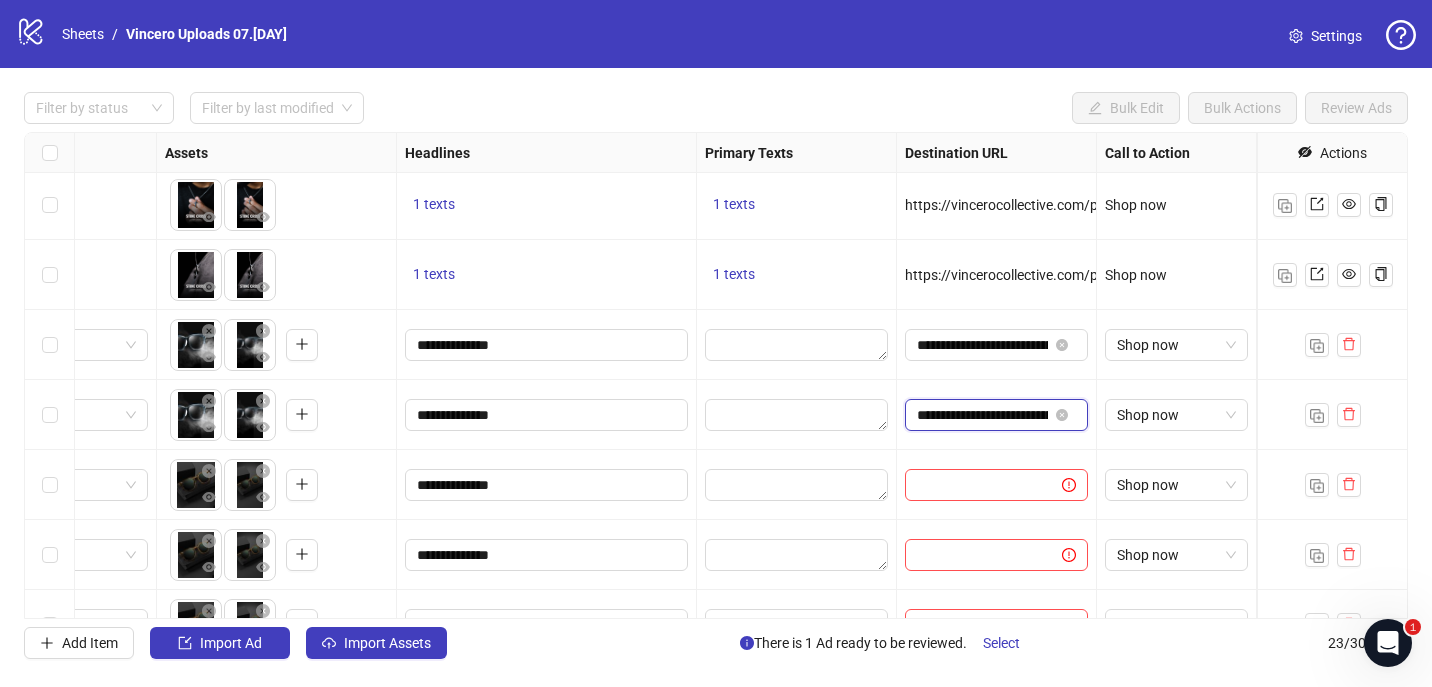 scroll, scrollTop: 0, scrollLeft: 236, axis: horizontal 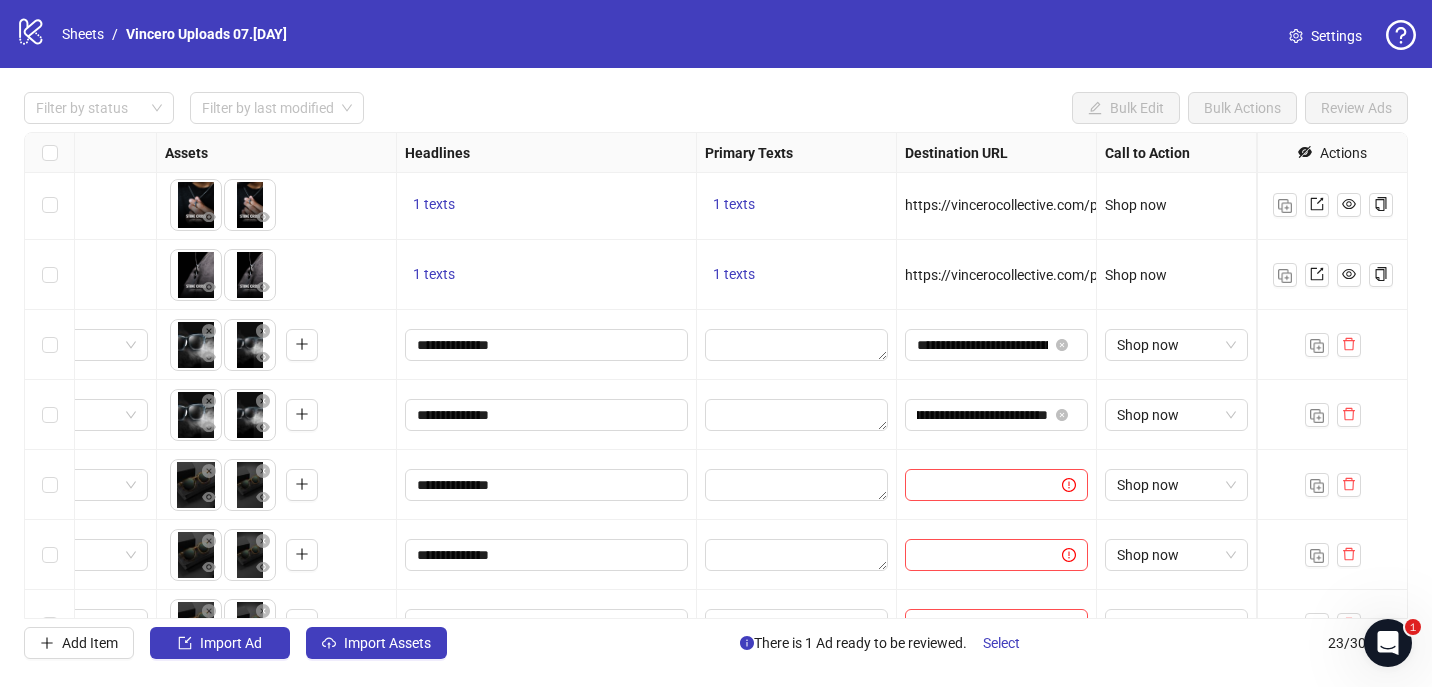 click on "**********" at bounding box center (997, 345) 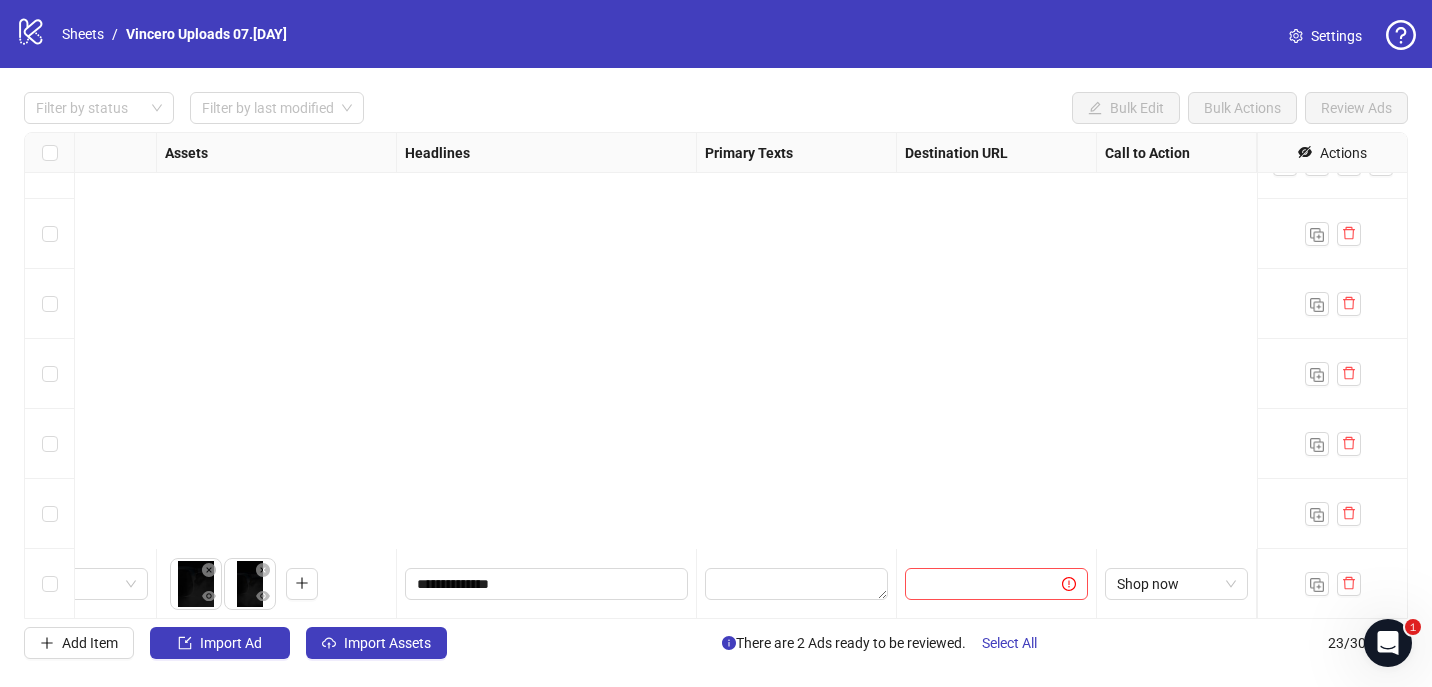 scroll, scrollTop: 1165, scrollLeft: 788, axis: both 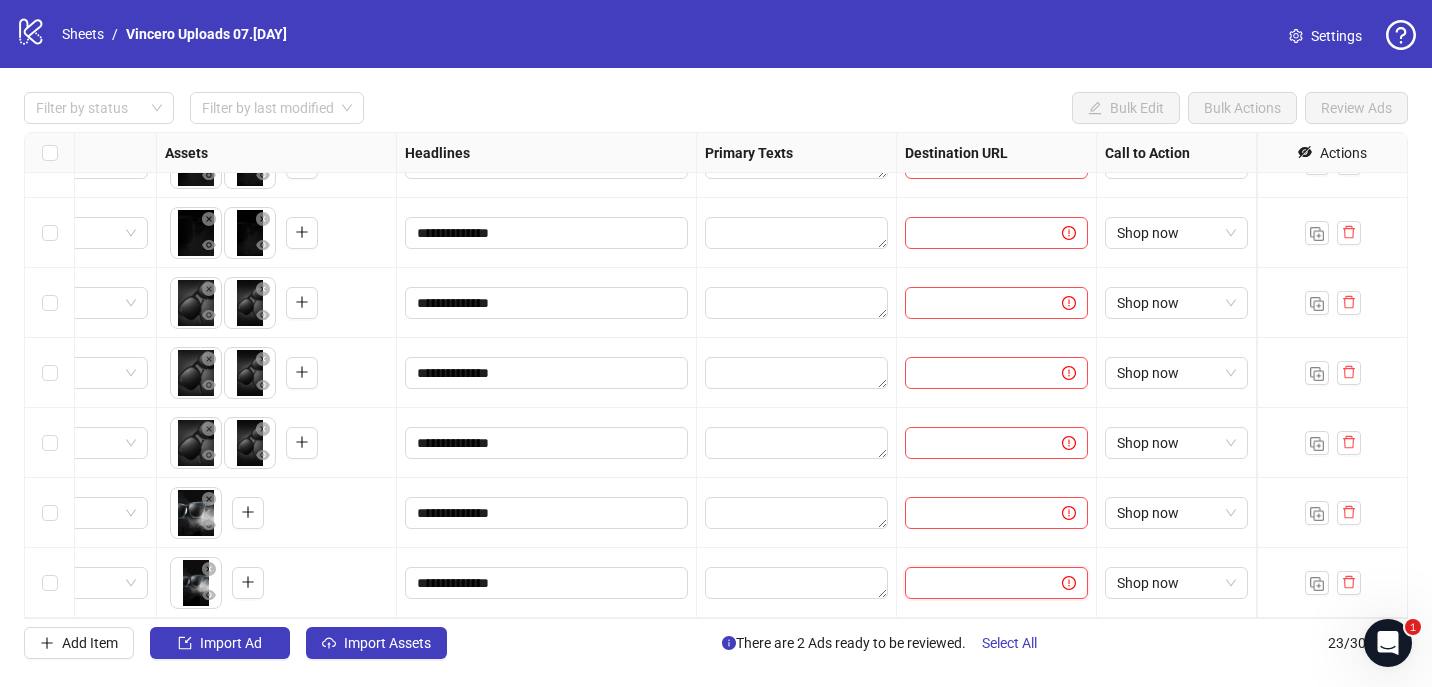 click at bounding box center [975, 583] 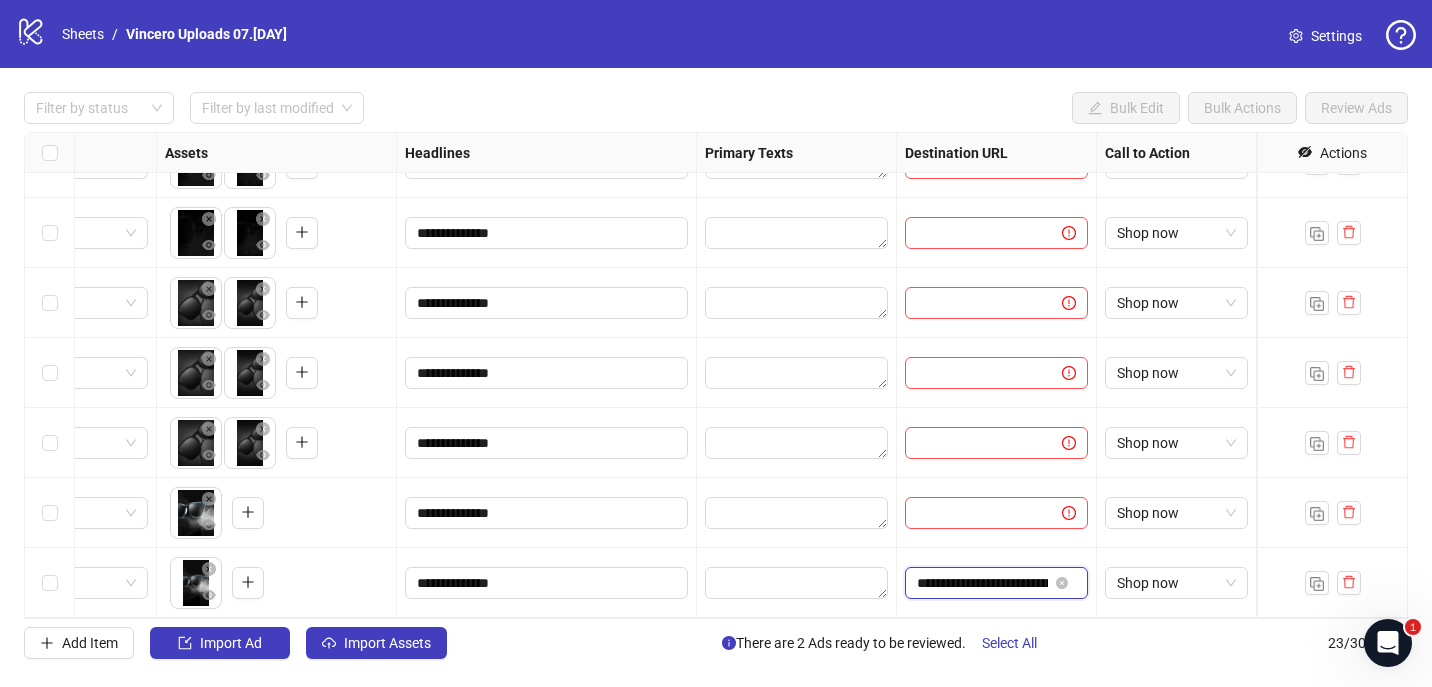 scroll, scrollTop: 0, scrollLeft: 236, axis: horizontal 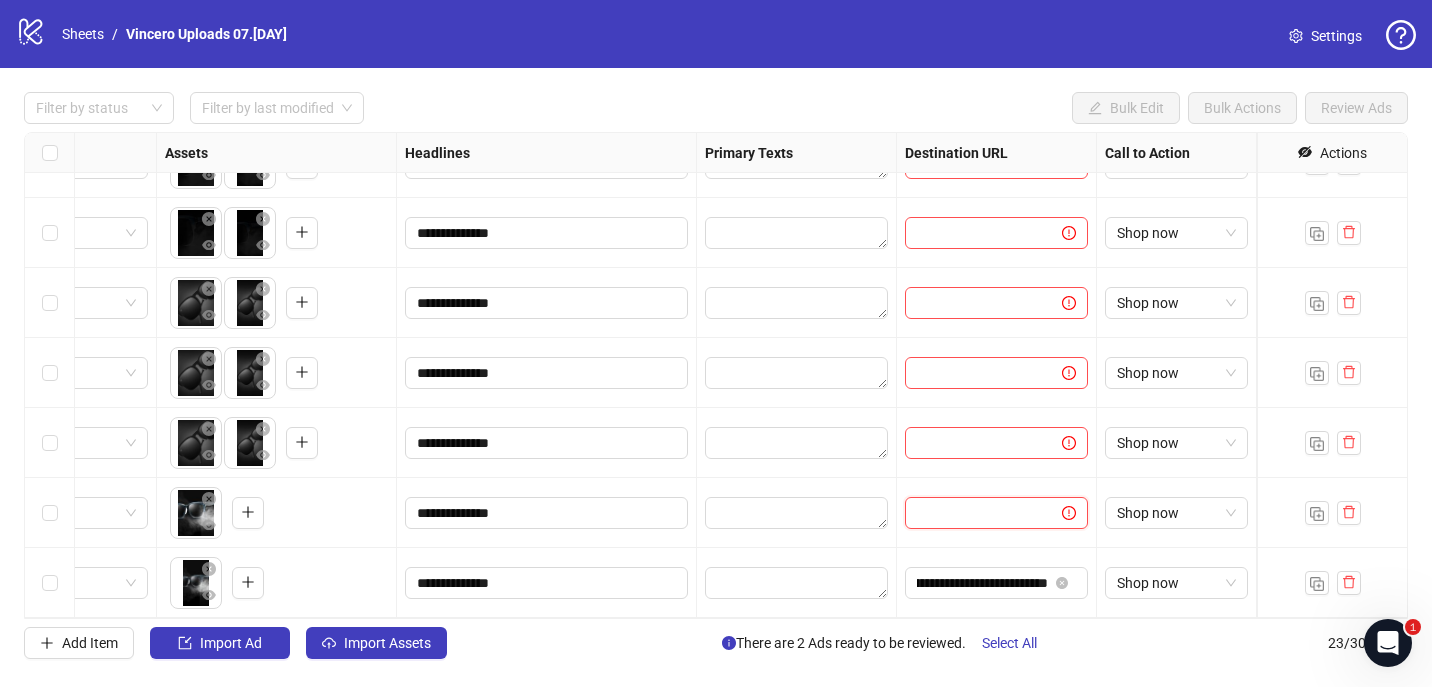 click at bounding box center (975, 513) 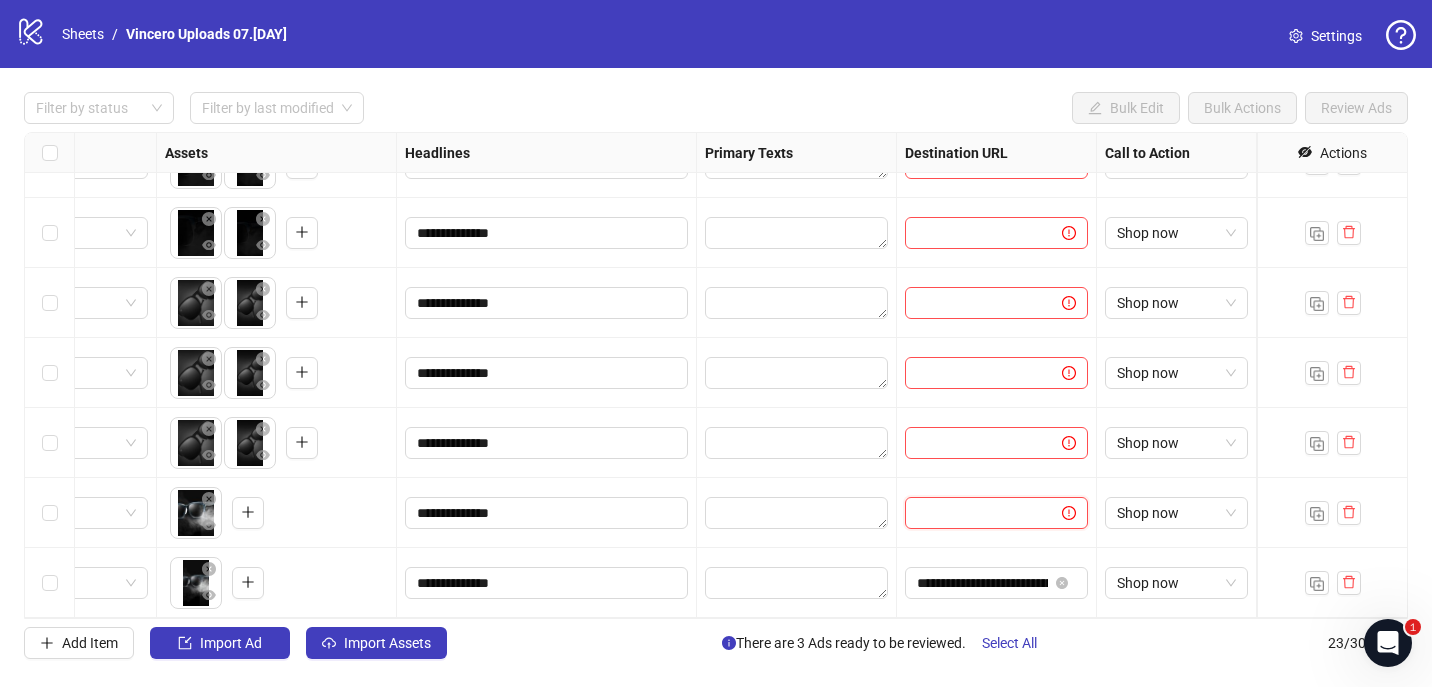 paste on "**********" 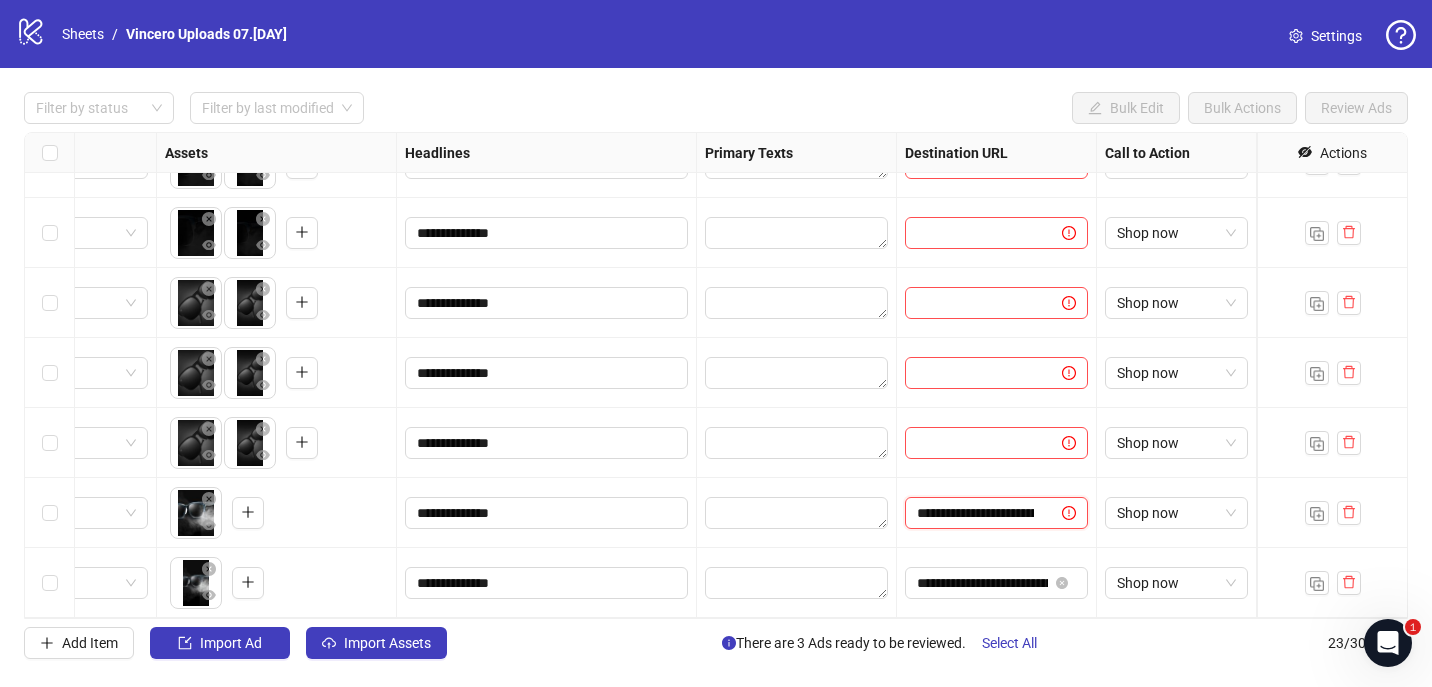 scroll, scrollTop: 0, scrollLeft: 236, axis: horizontal 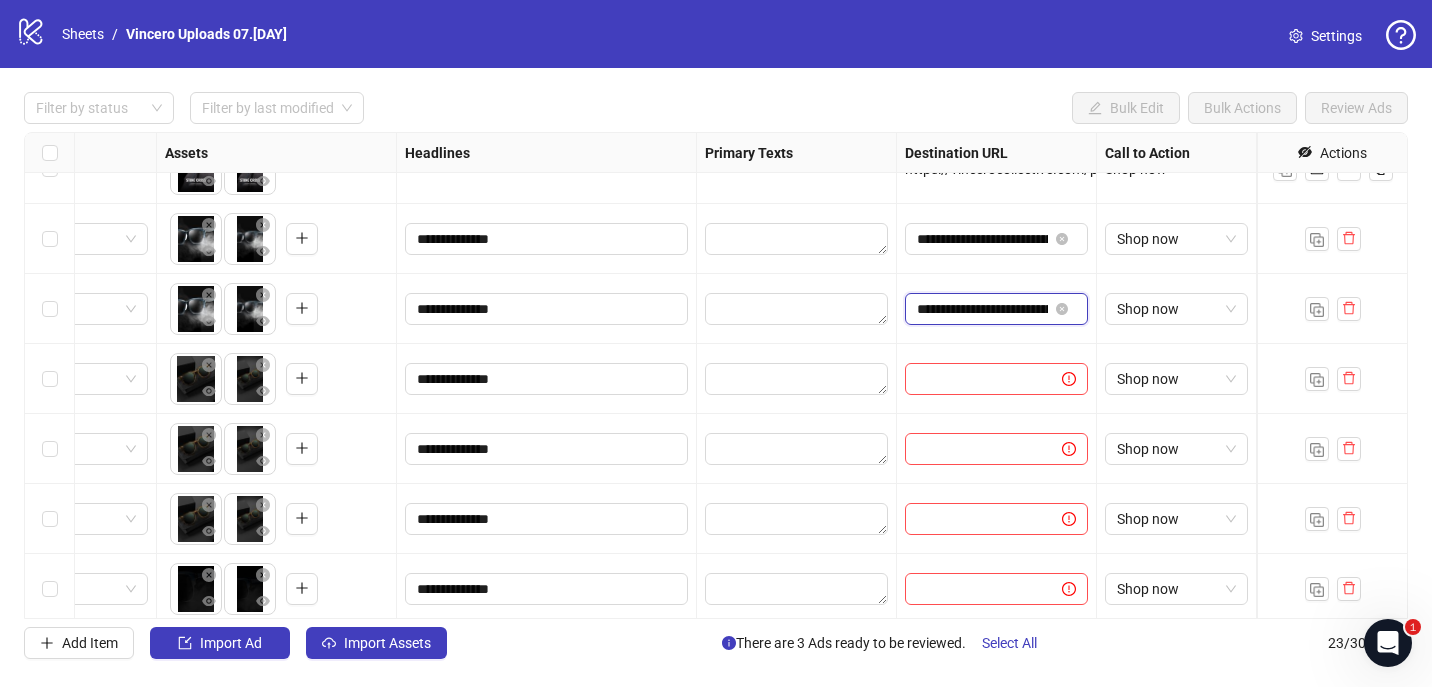 drag, startPoint x: 976, startPoint y: 305, endPoint x: 1091, endPoint y: 305, distance: 115 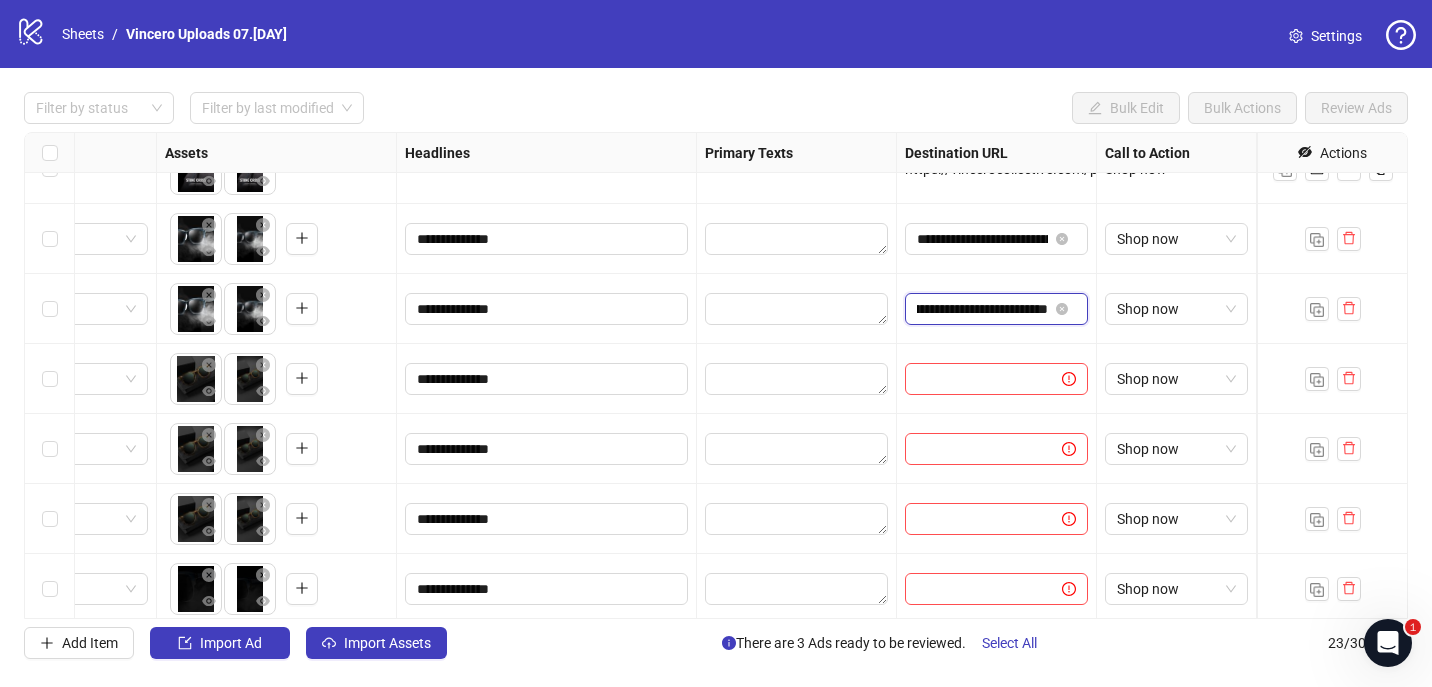 drag, startPoint x: 1020, startPoint y: 310, endPoint x: 1099, endPoint y: 310, distance: 79 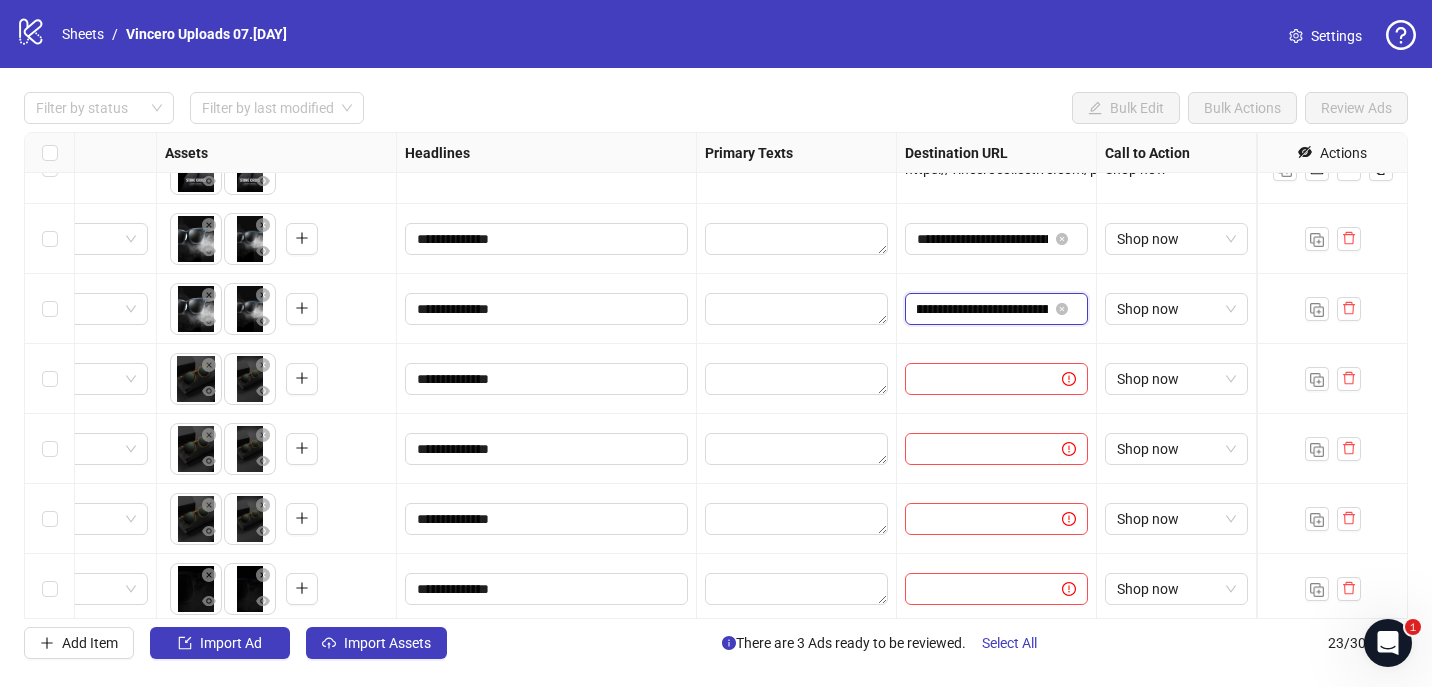 drag, startPoint x: 939, startPoint y: 306, endPoint x: 909, endPoint y: 306, distance: 30 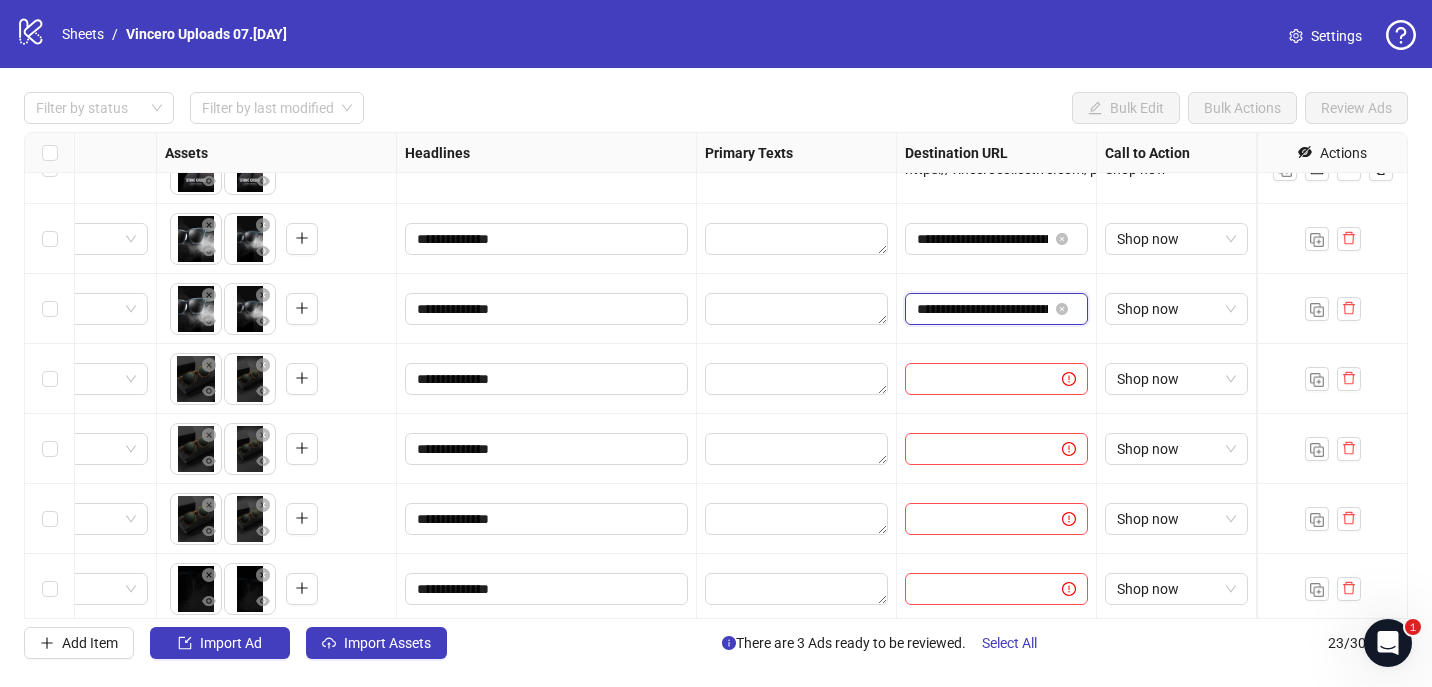 click on "**********" at bounding box center [982, 309] 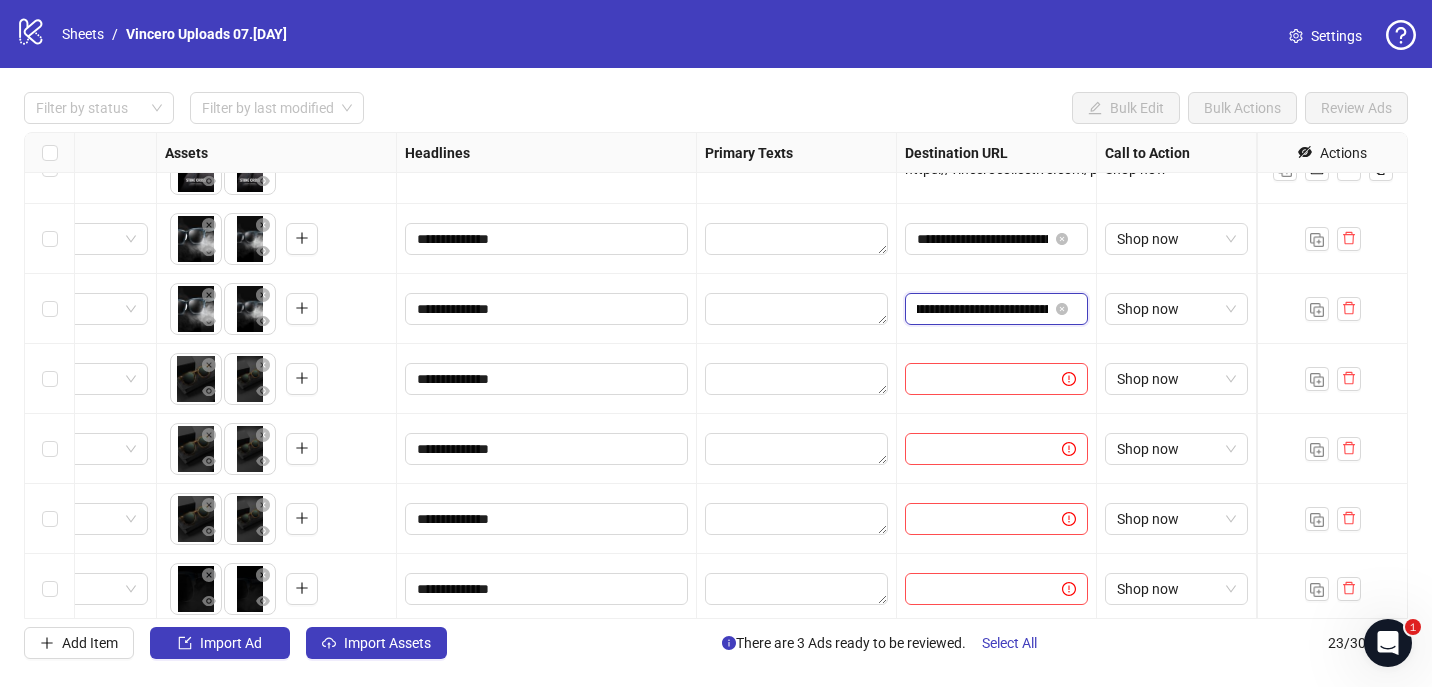 scroll, scrollTop: 0, scrollLeft: 133, axis: horizontal 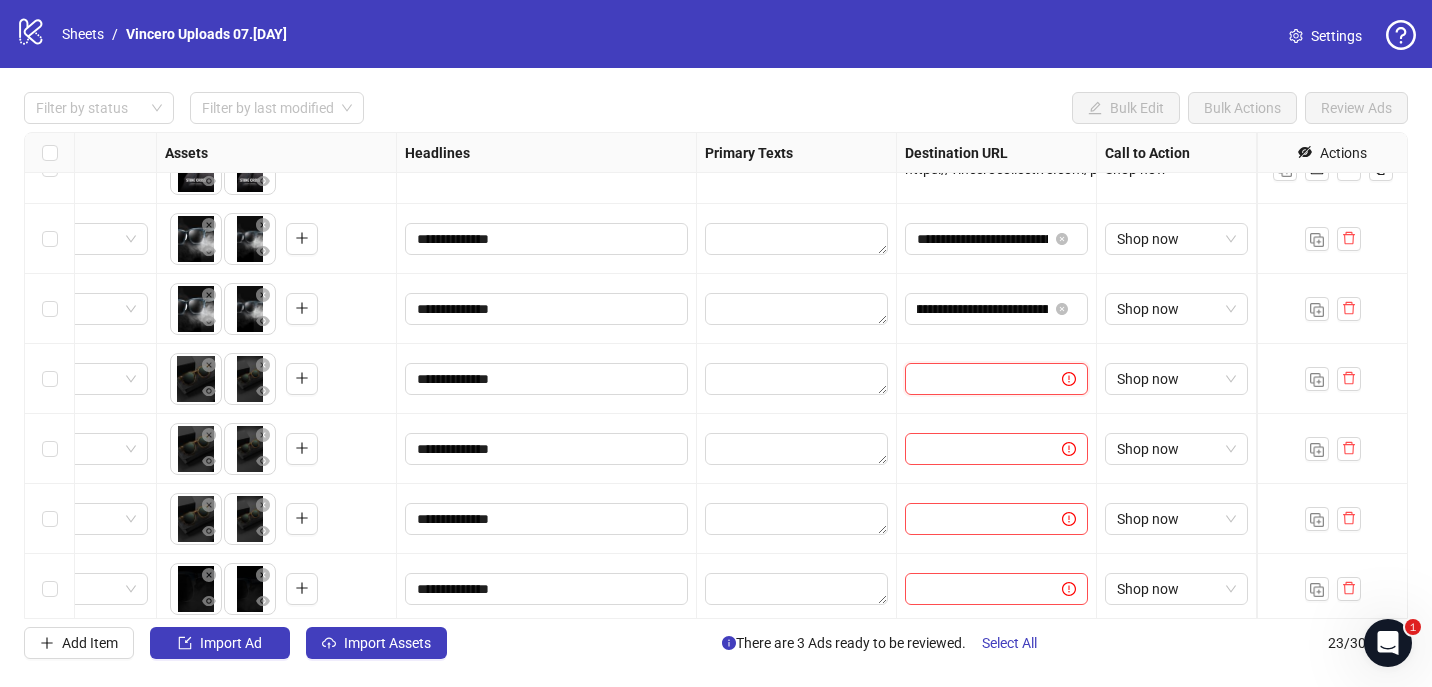 click at bounding box center (975, 379) 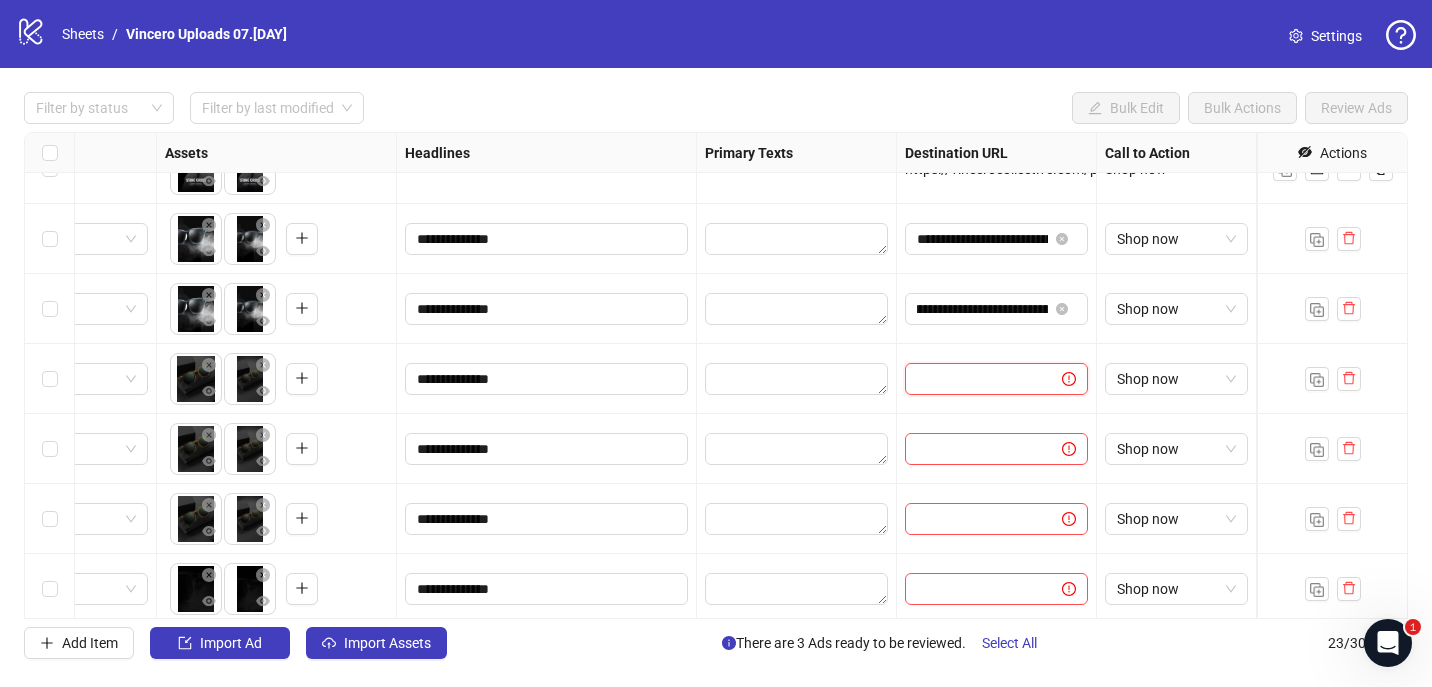scroll, scrollTop: 0, scrollLeft: 0, axis: both 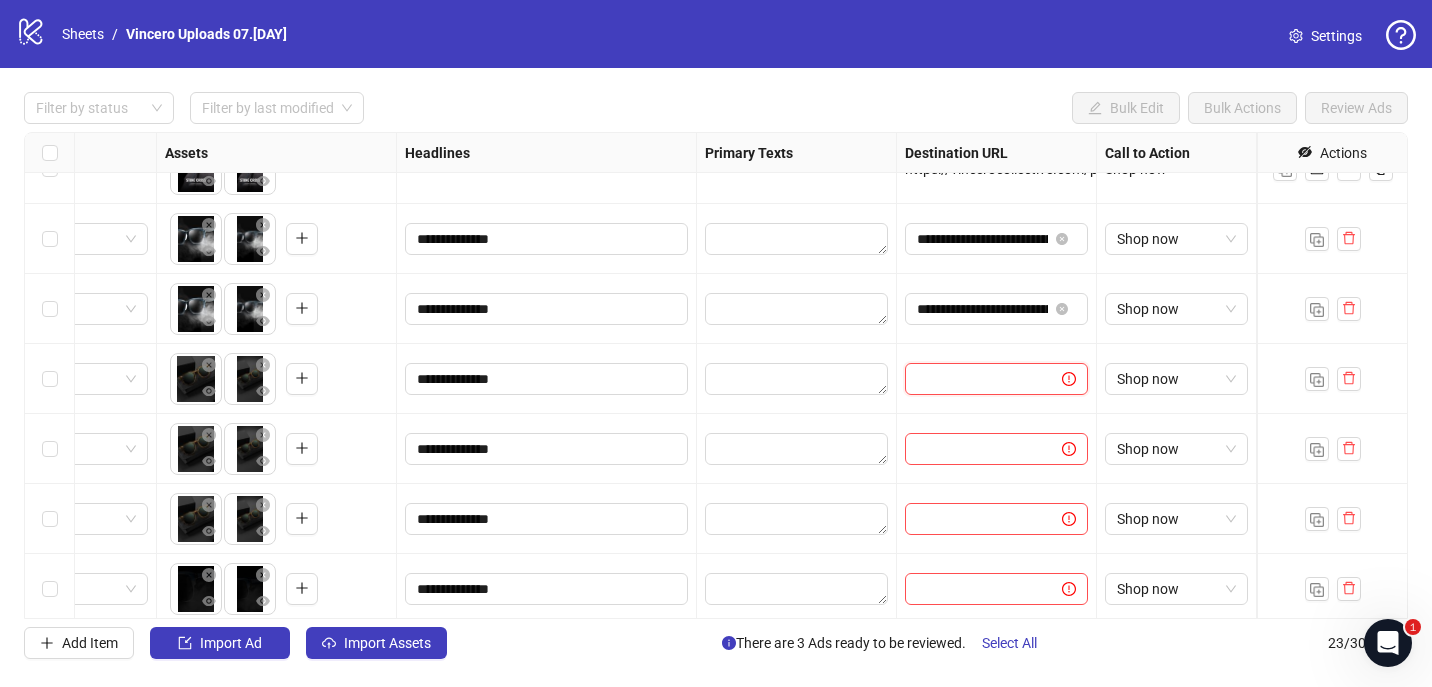 paste on "**********" 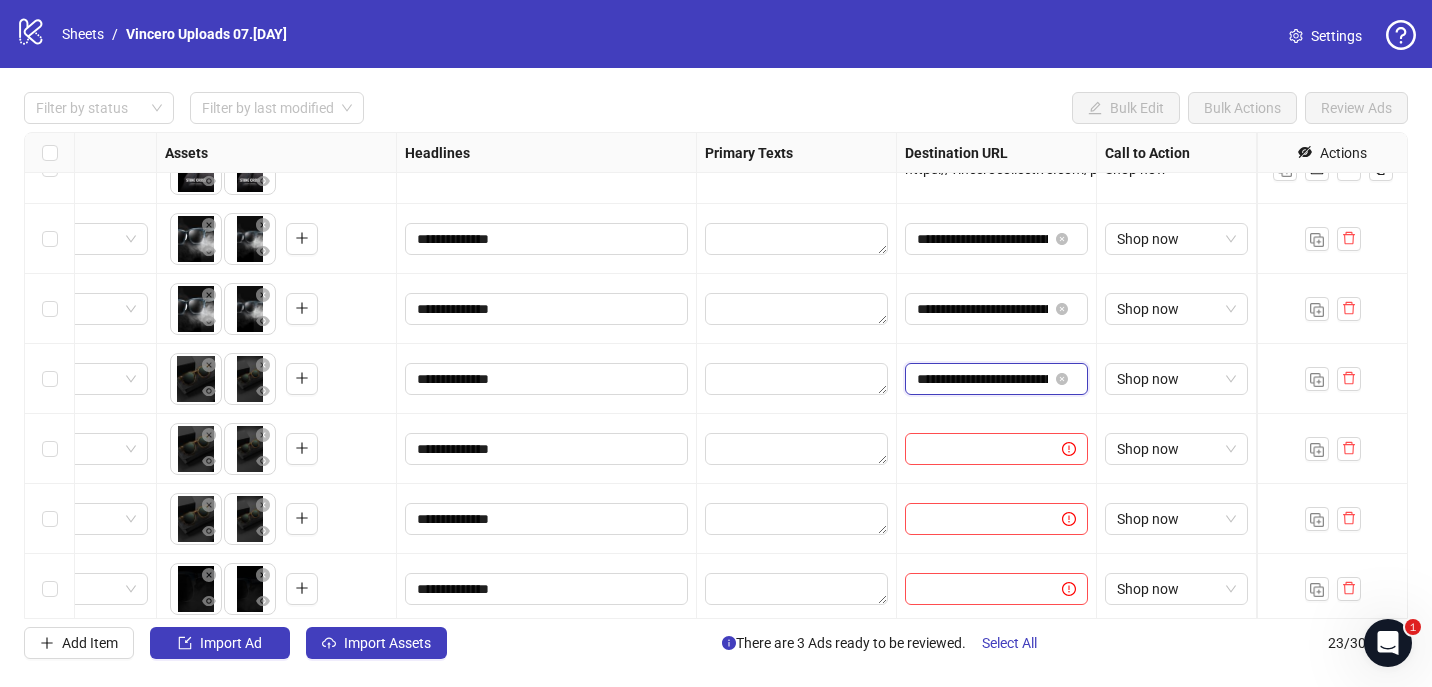 scroll, scrollTop: 0, scrollLeft: 250, axis: horizontal 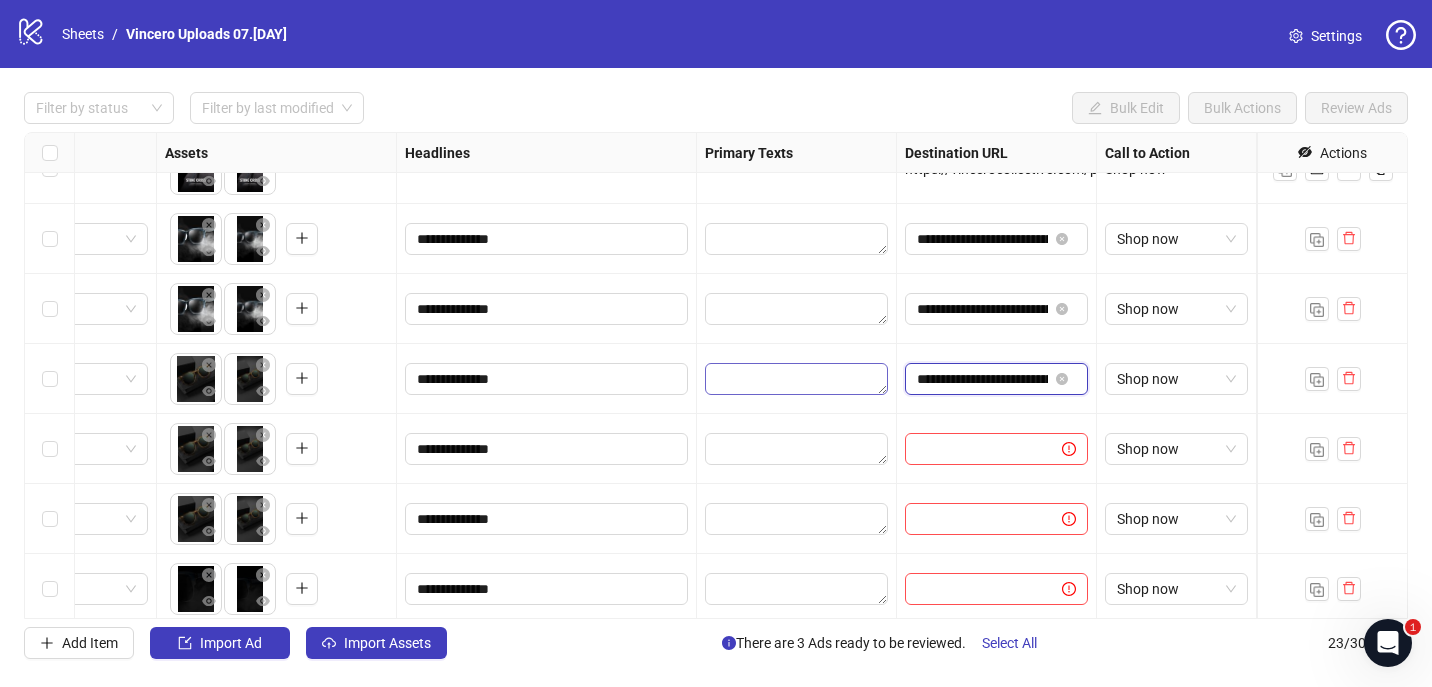 drag, startPoint x: 981, startPoint y: 377, endPoint x: 848, endPoint y: 380, distance: 133.03383 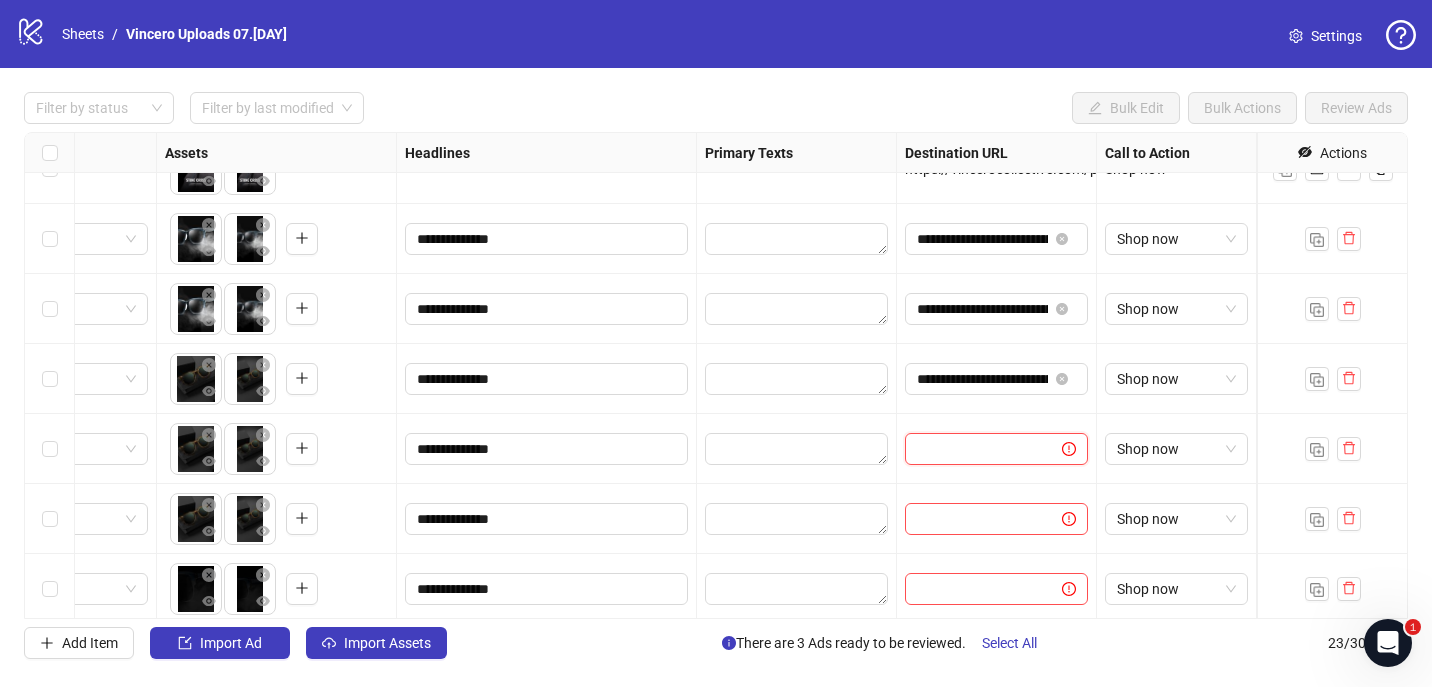 click at bounding box center [975, 449] 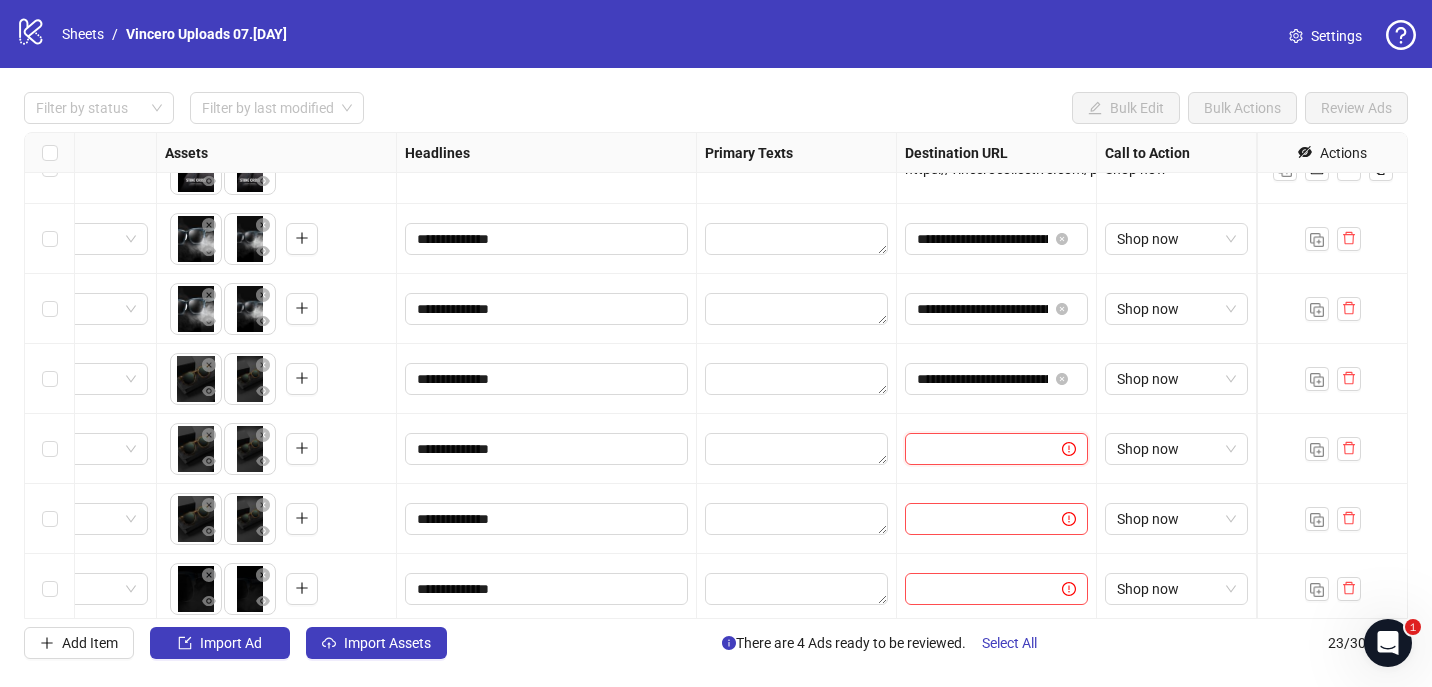 paste on "**********" 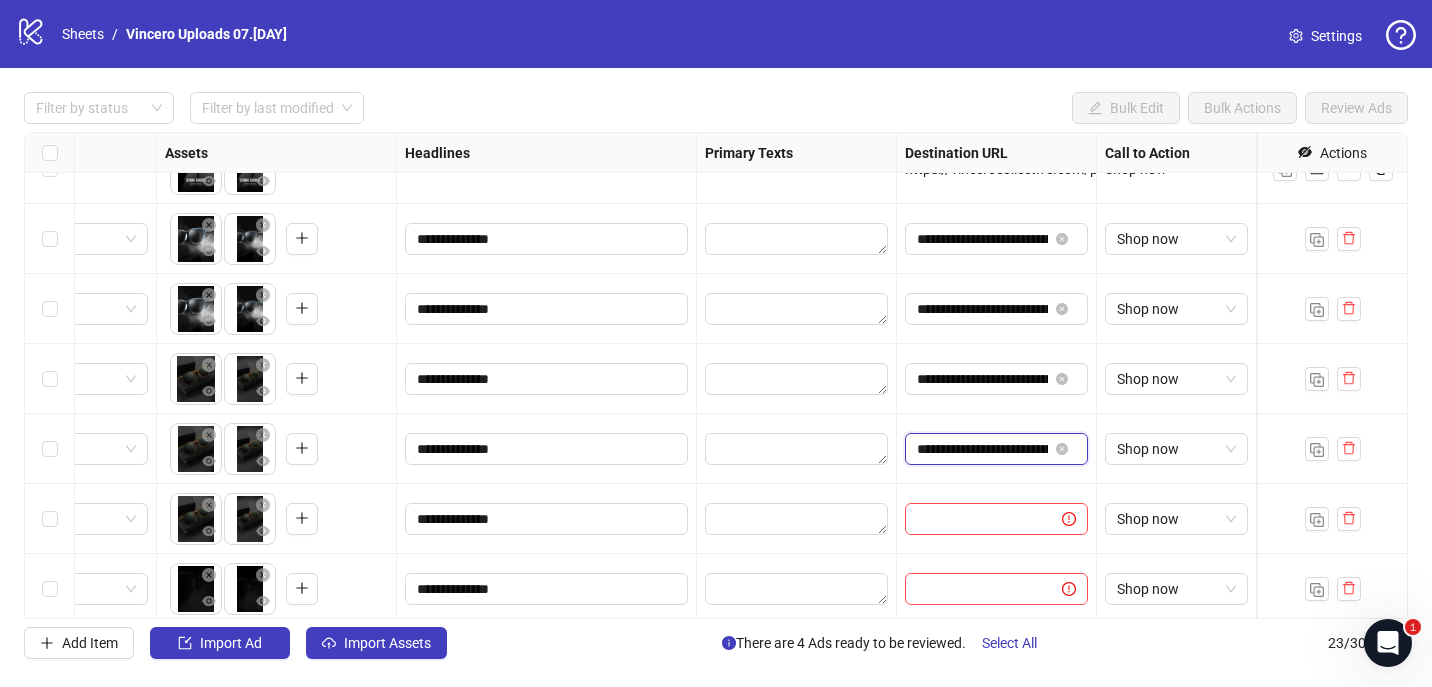 scroll, scrollTop: 0, scrollLeft: 250, axis: horizontal 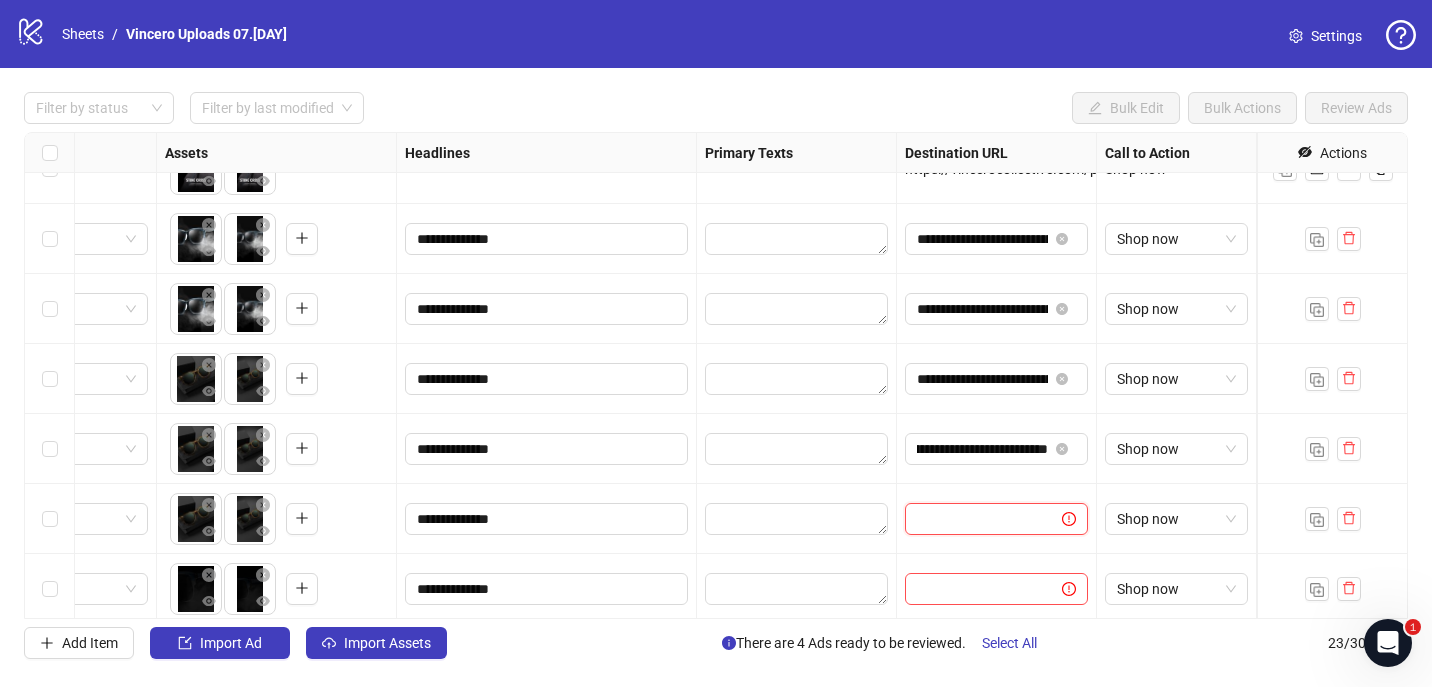 click at bounding box center [975, 519] 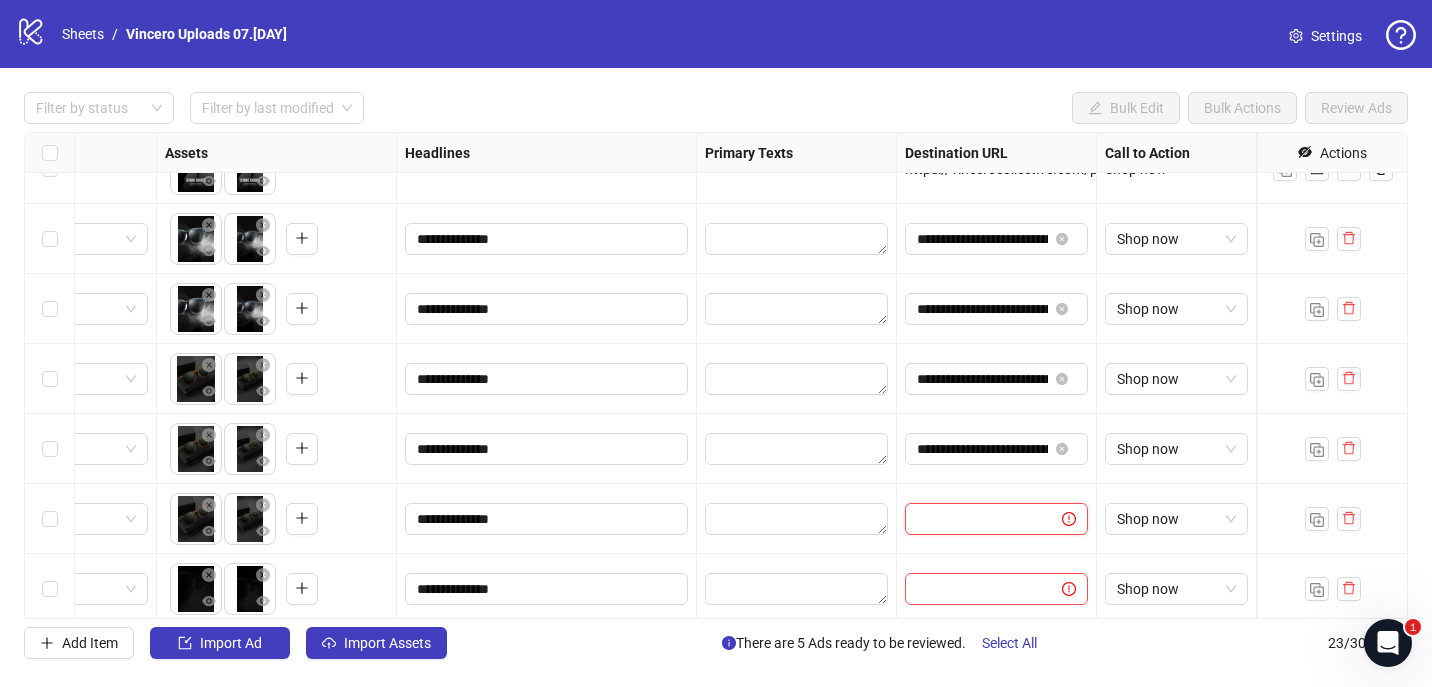 paste on "**********" 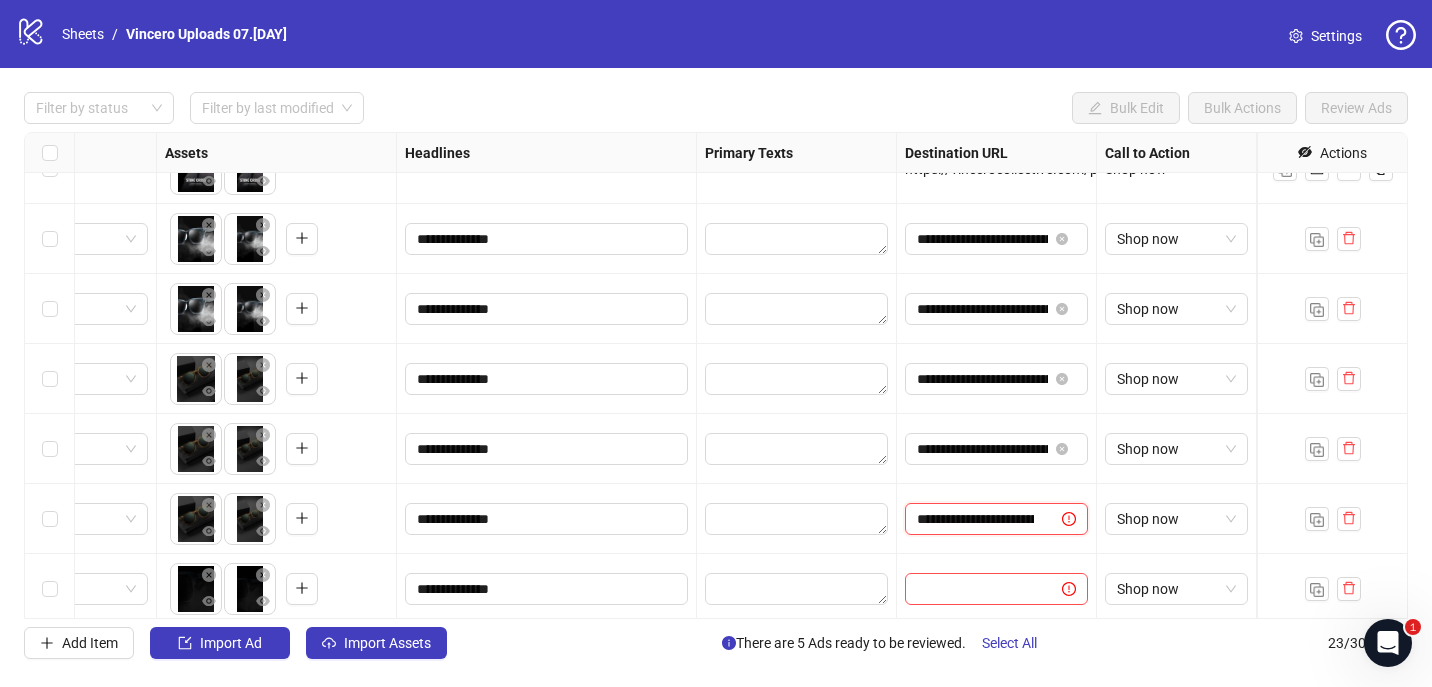 scroll, scrollTop: 0, scrollLeft: 250, axis: horizontal 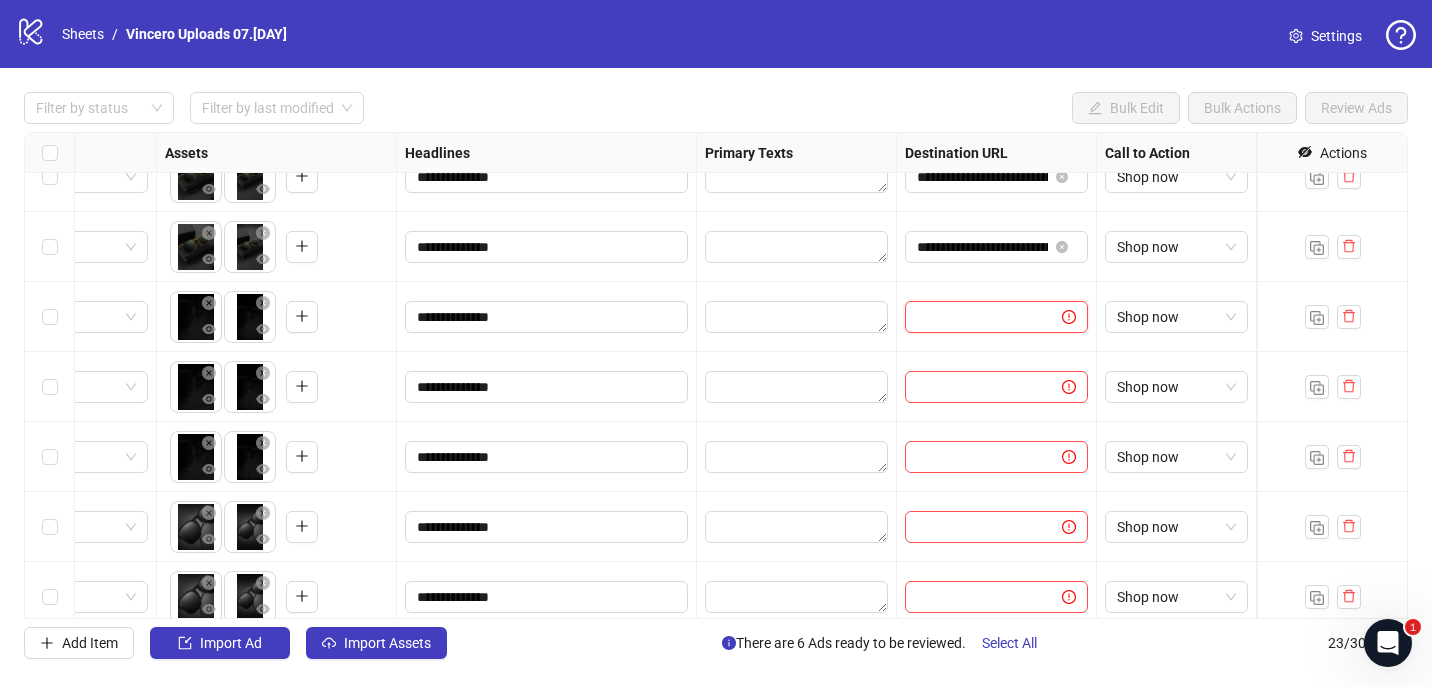 click at bounding box center (975, 317) 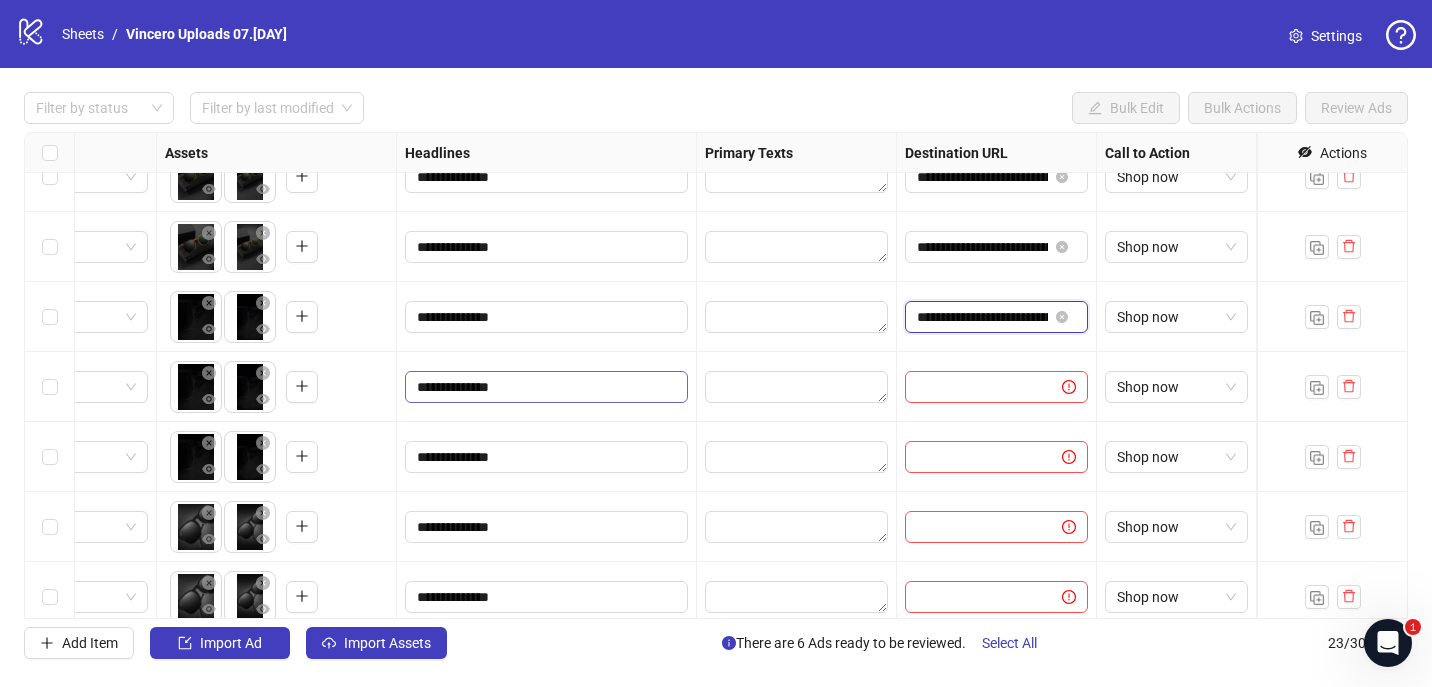 scroll, scrollTop: 0, scrollLeft: 206, axis: horizontal 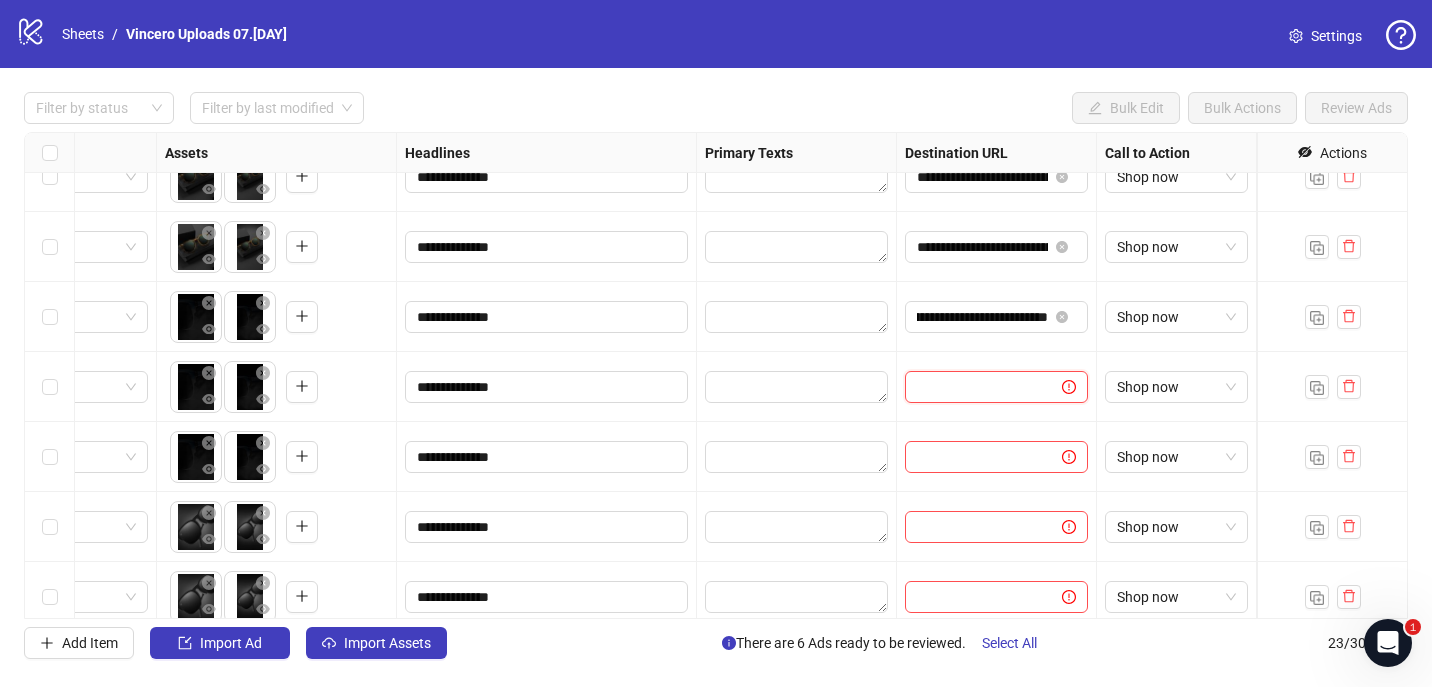 click at bounding box center (975, 387) 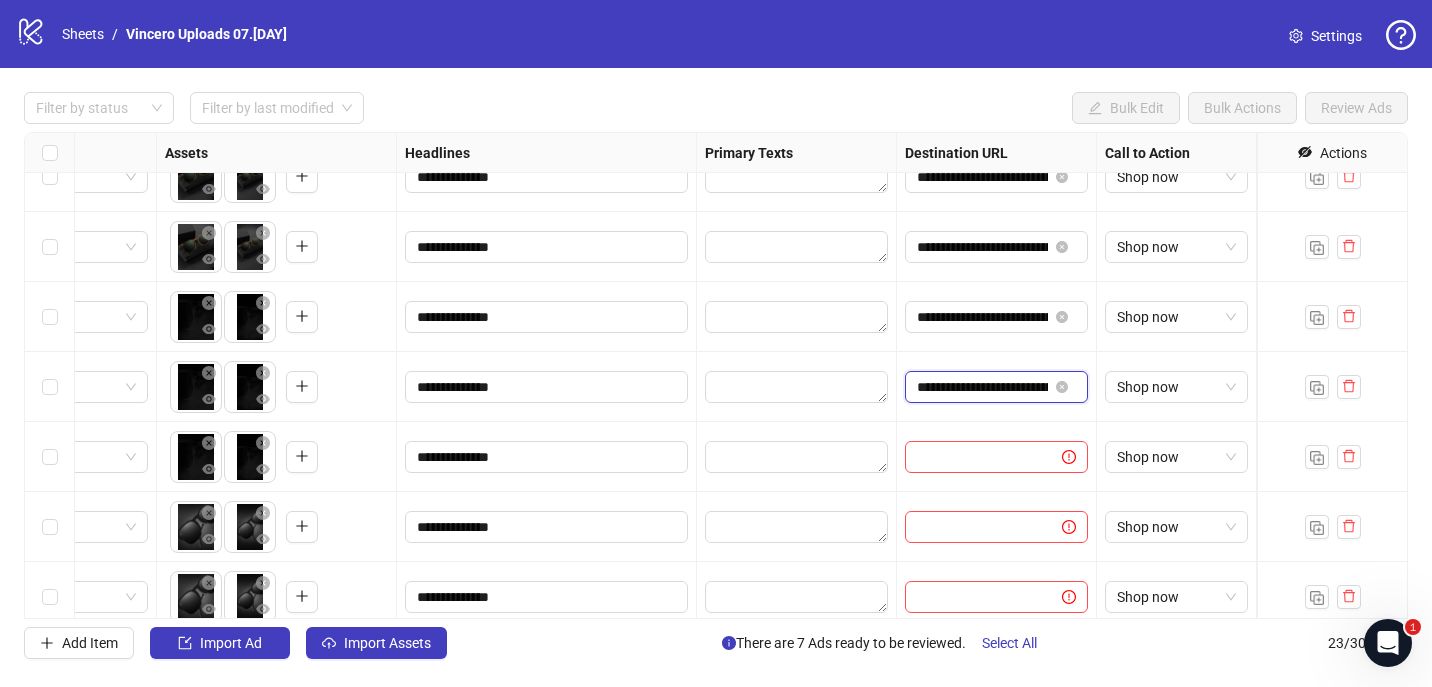 type on "**********" 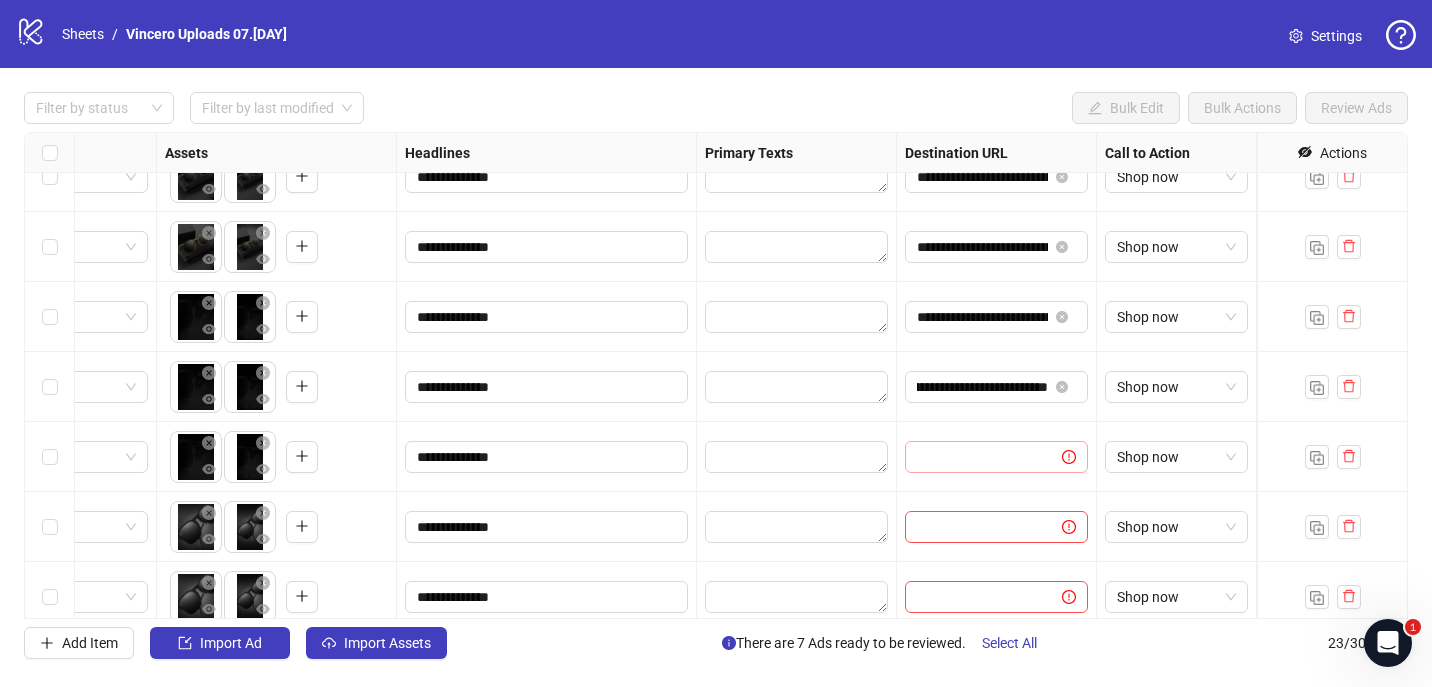 click at bounding box center (996, 457) 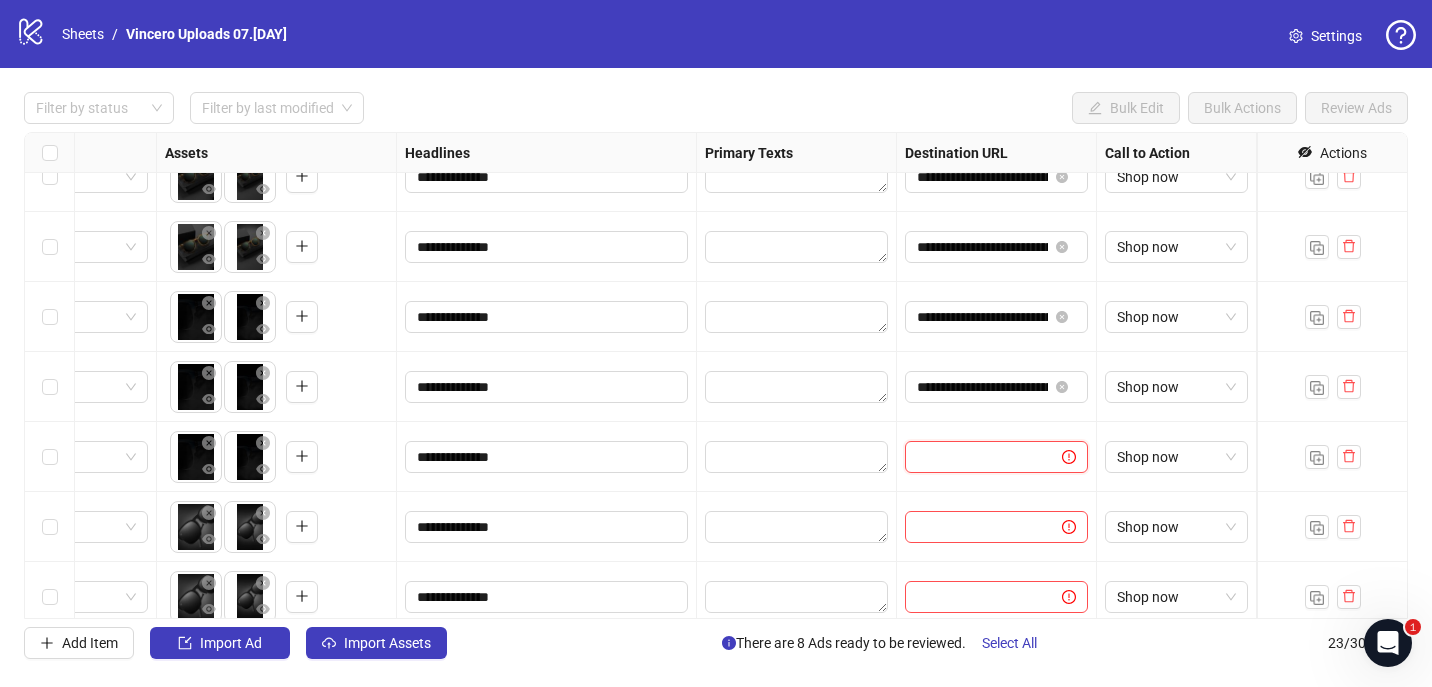 paste on "**********" 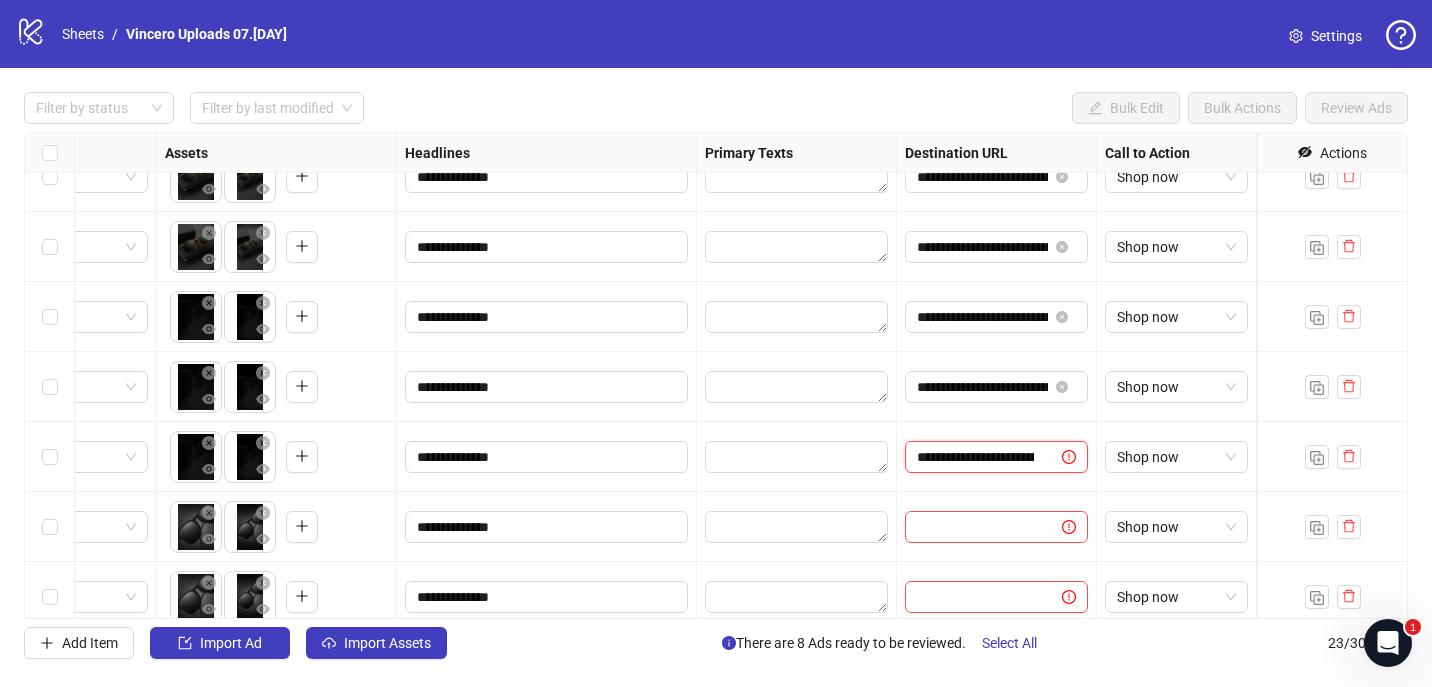 scroll, scrollTop: 0, scrollLeft: 206, axis: horizontal 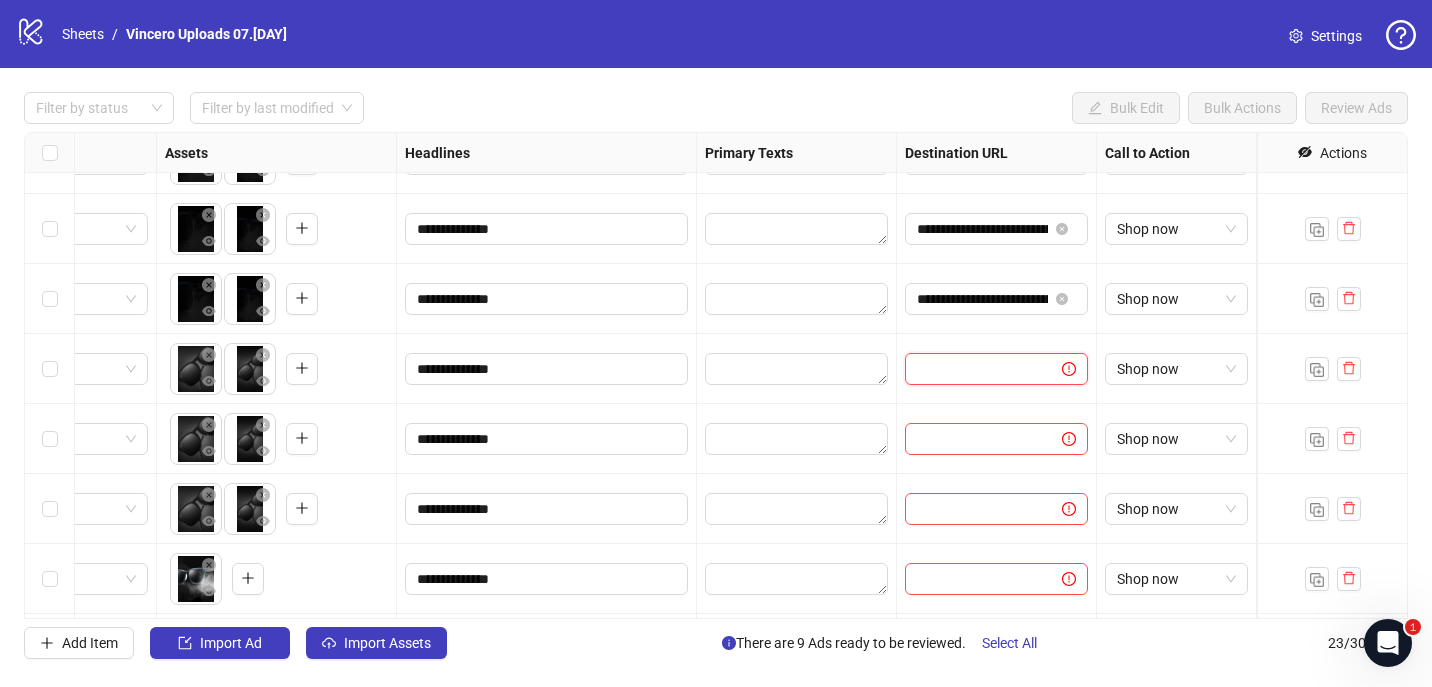 click at bounding box center (975, 369) 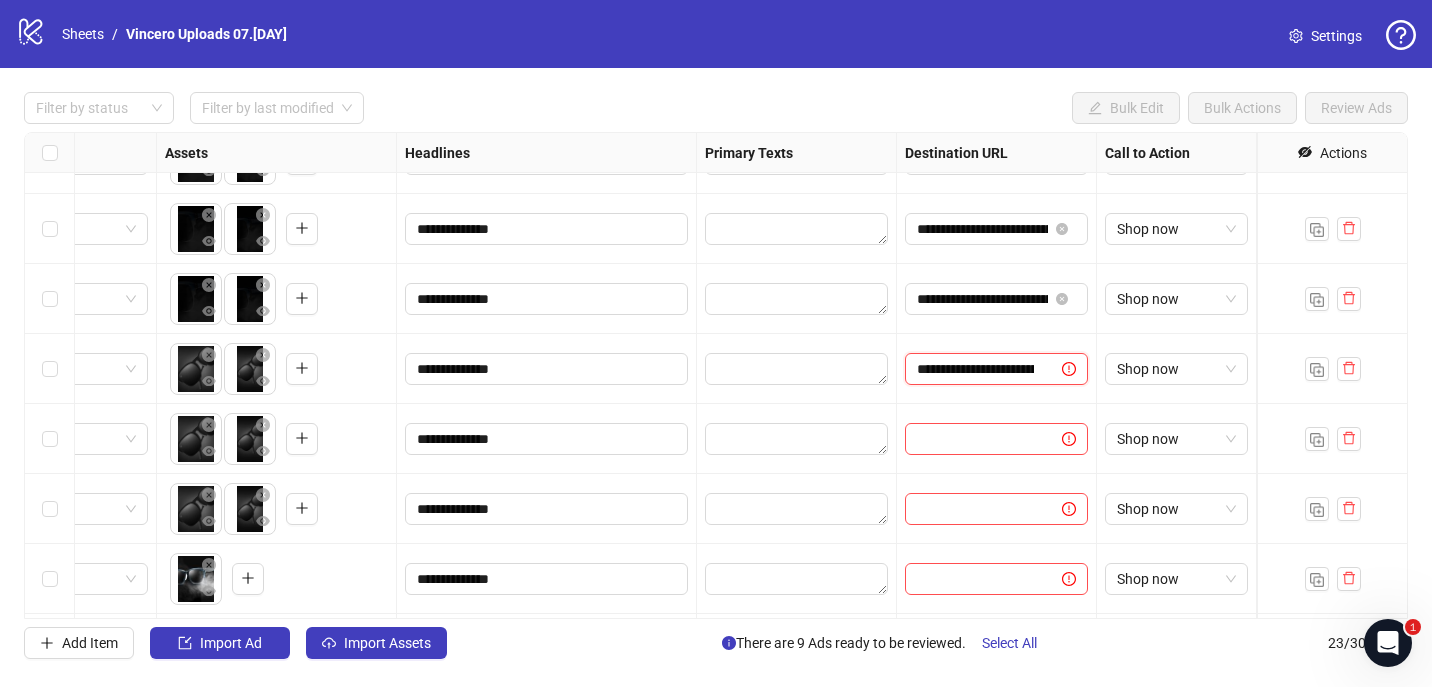 scroll, scrollTop: 0, scrollLeft: 276, axis: horizontal 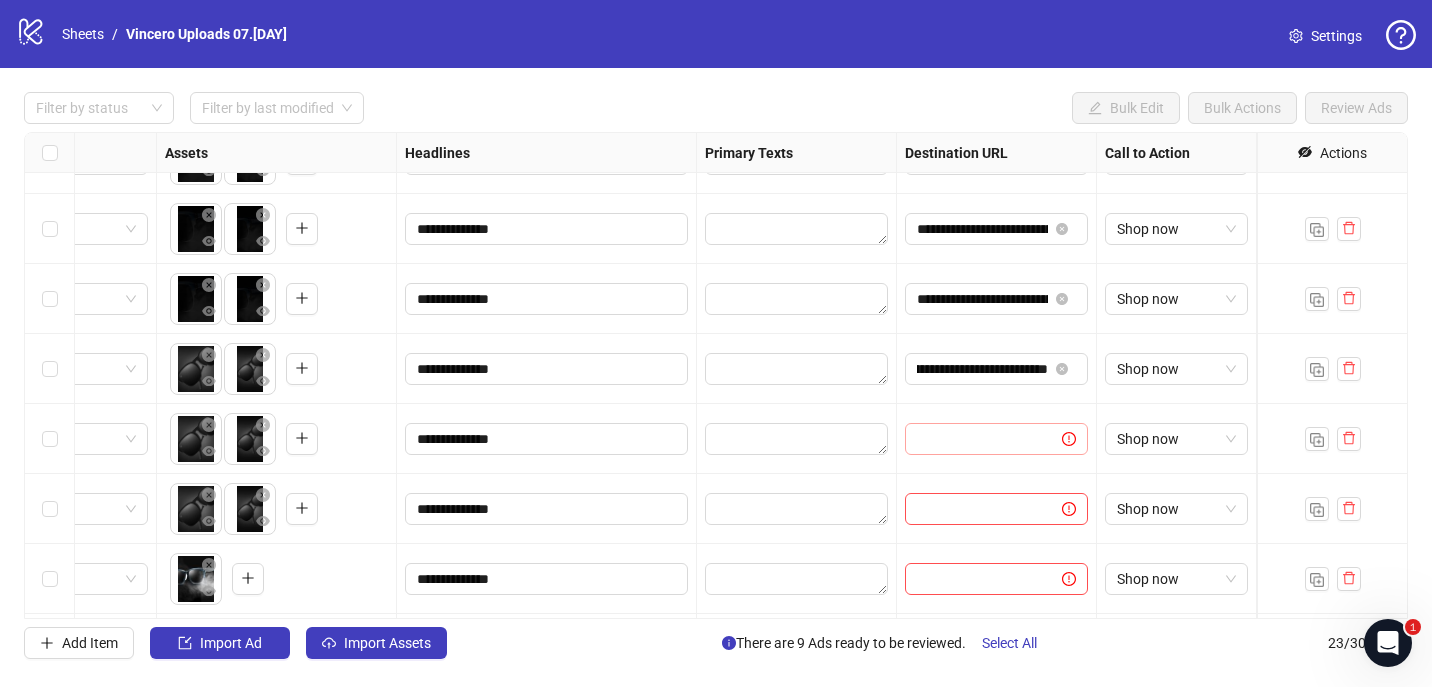 click at bounding box center (996, 439) 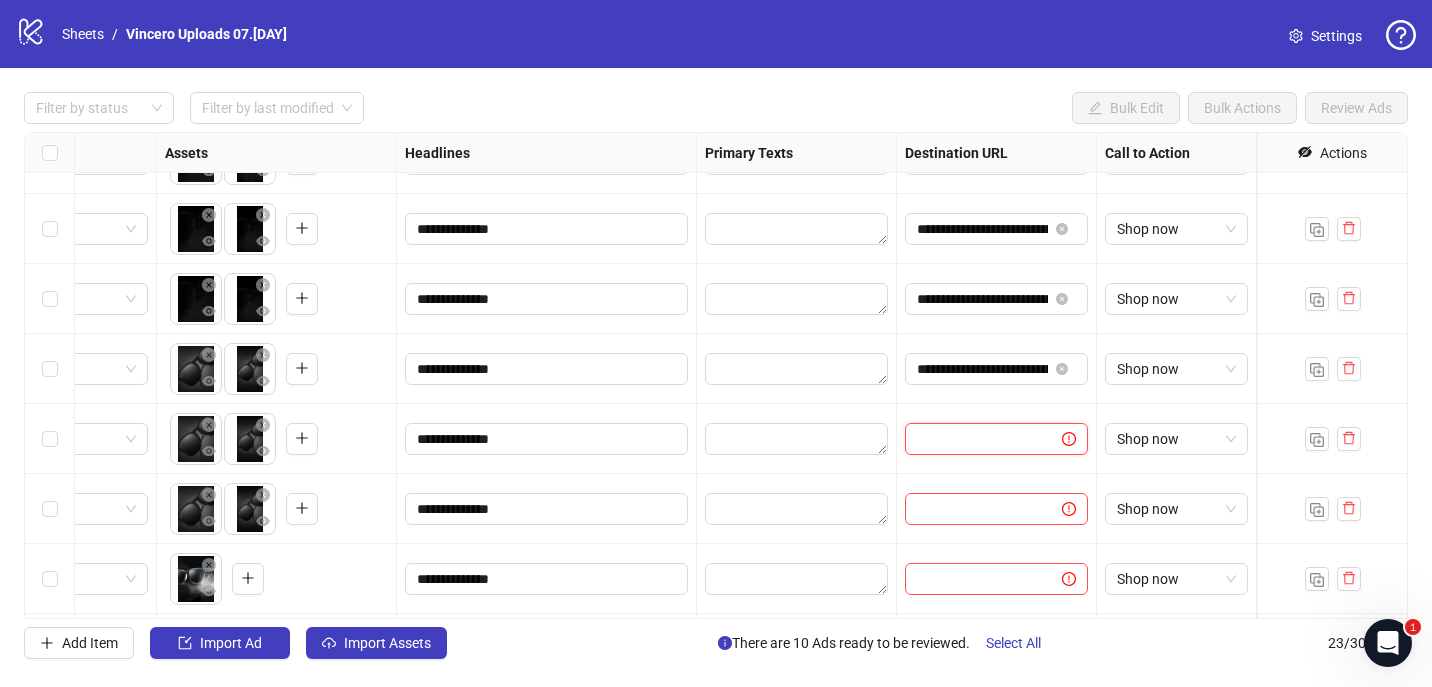 paste on "**********" 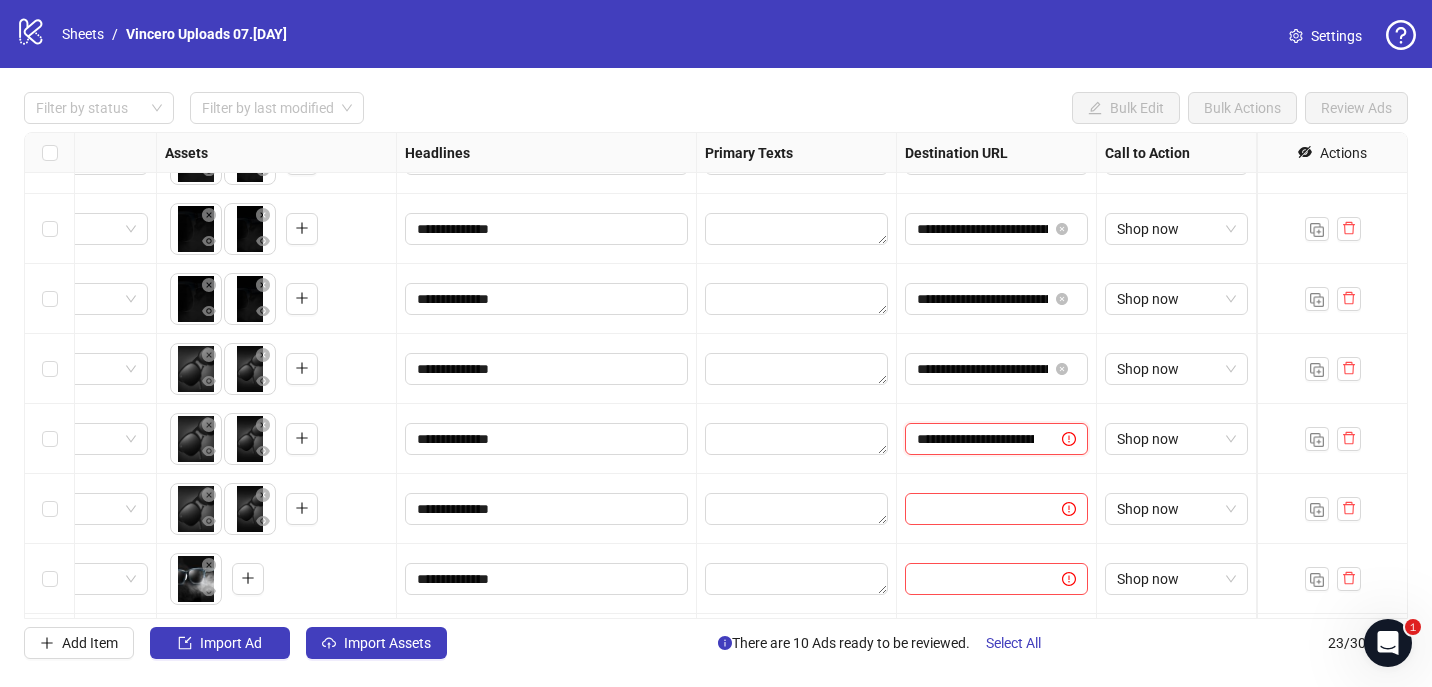 scroll, scrollTop: 0, scrollLeft: 276, axis: horizontal 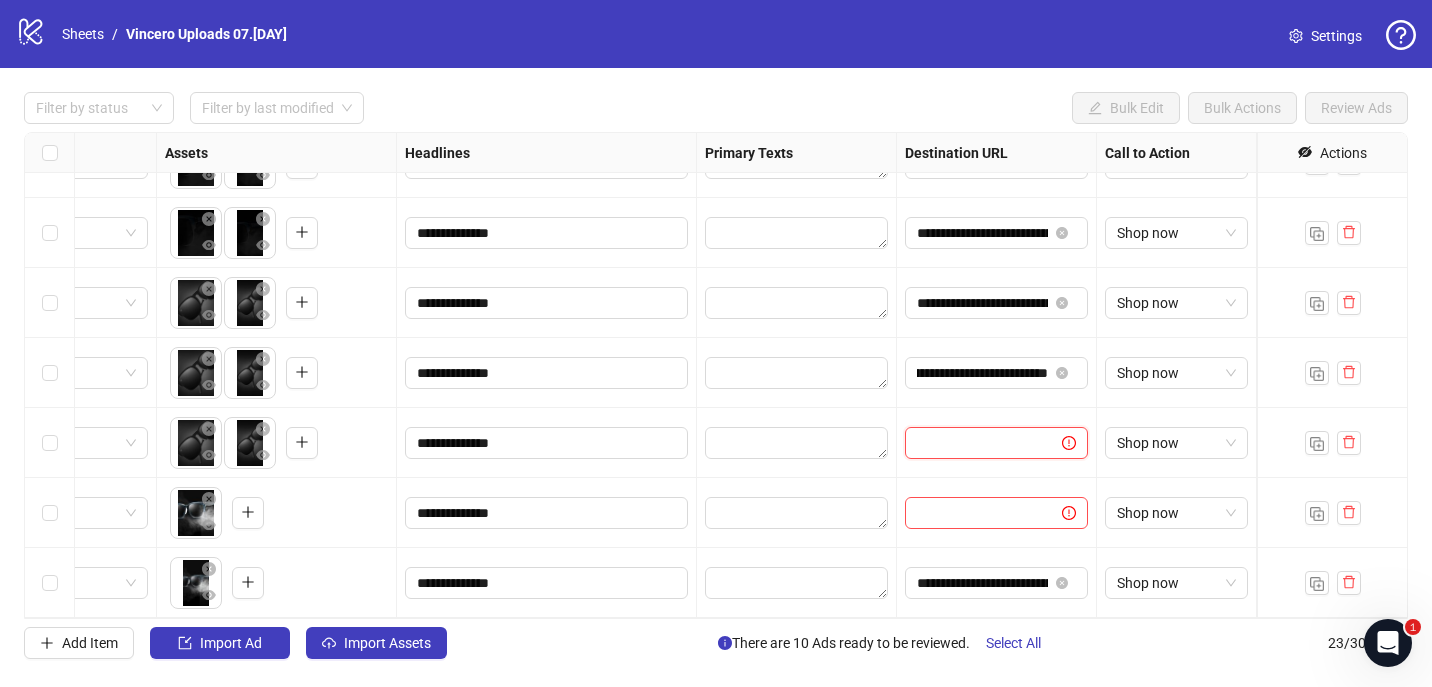click at bounding box center (975, 443) 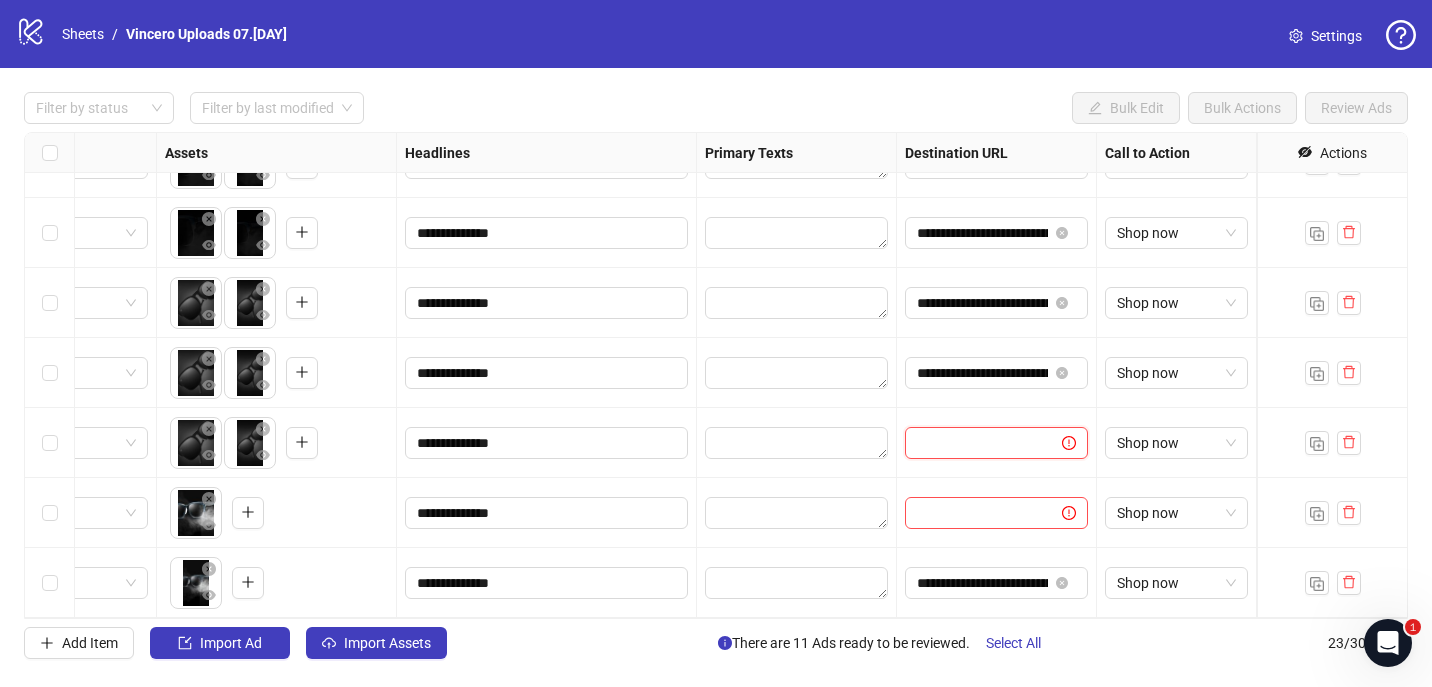 paste on "**********" 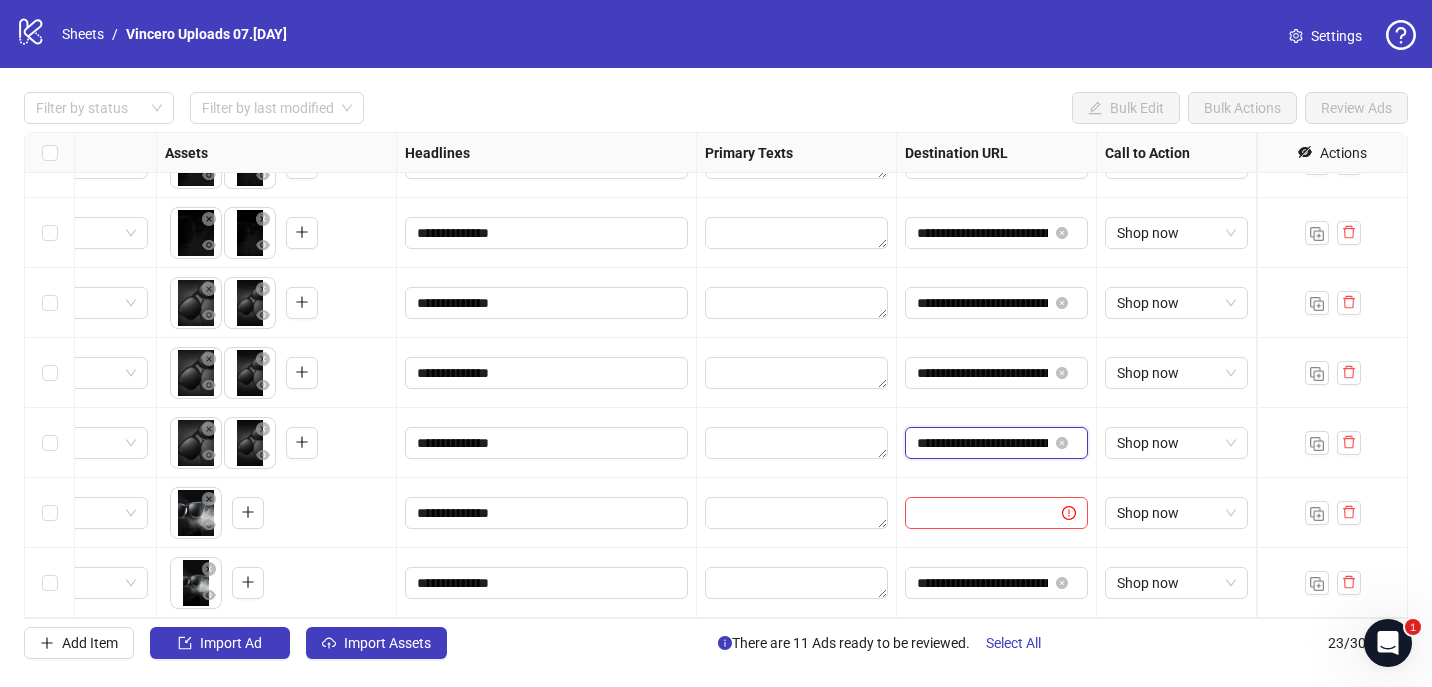 scroll, scrollTop: 0, scrollLeft: 276, axis: horizontal 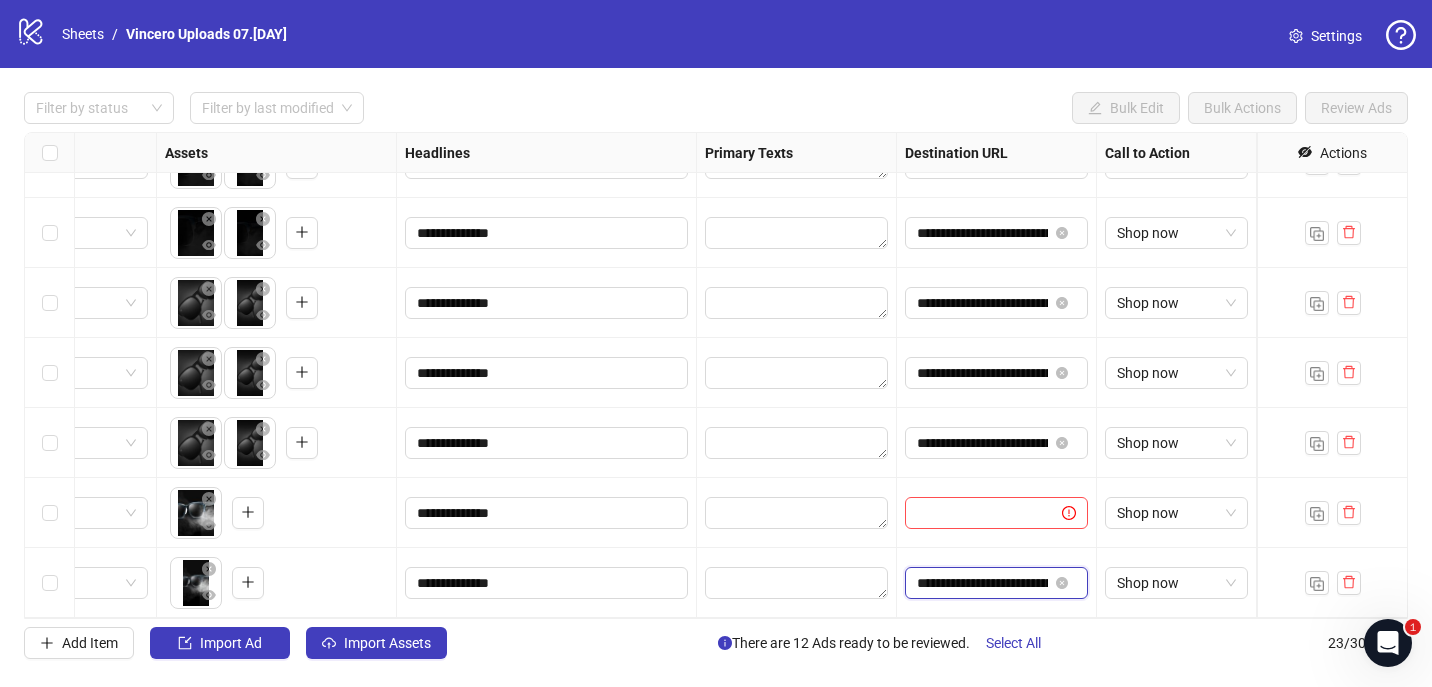 click on "**********" at bounding box center (982, 583) 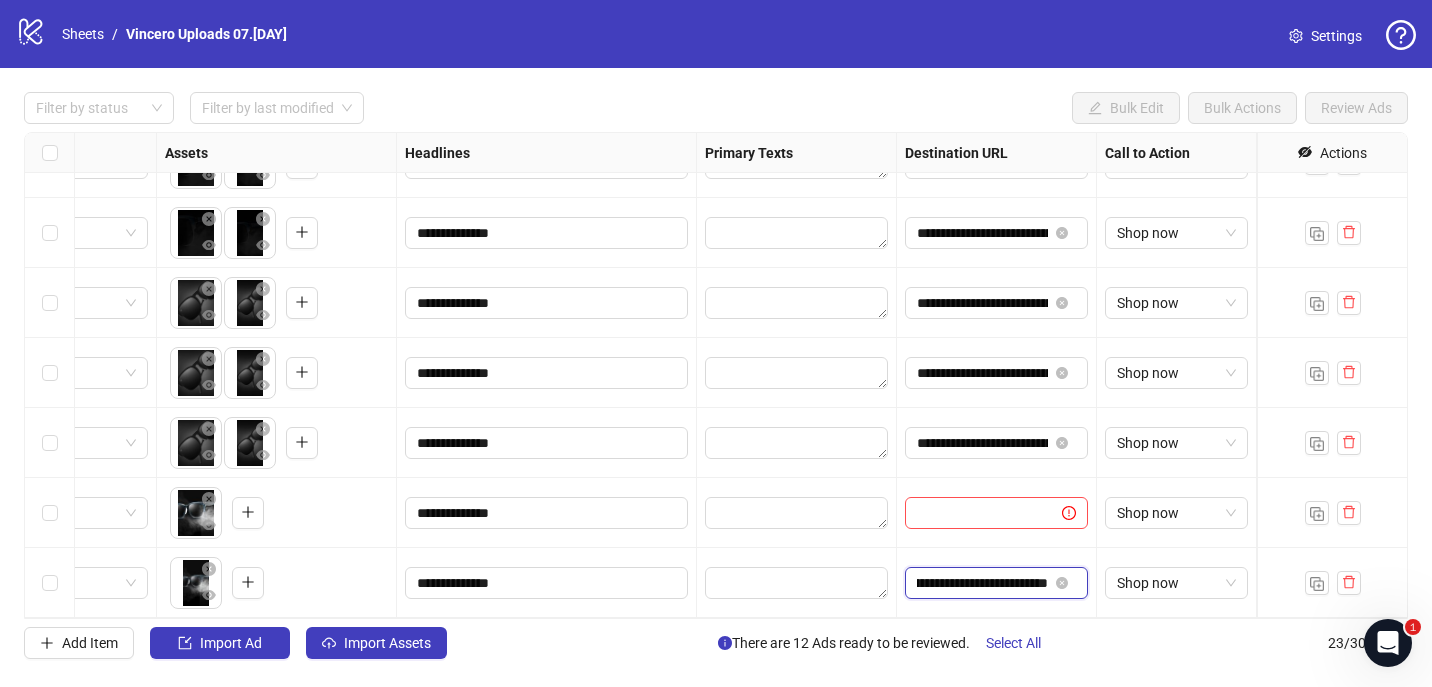 drag, startPoint x: 962, startPoint y: 582, endPoint x: 1256, endPoint y: 579, distance: 294.01532 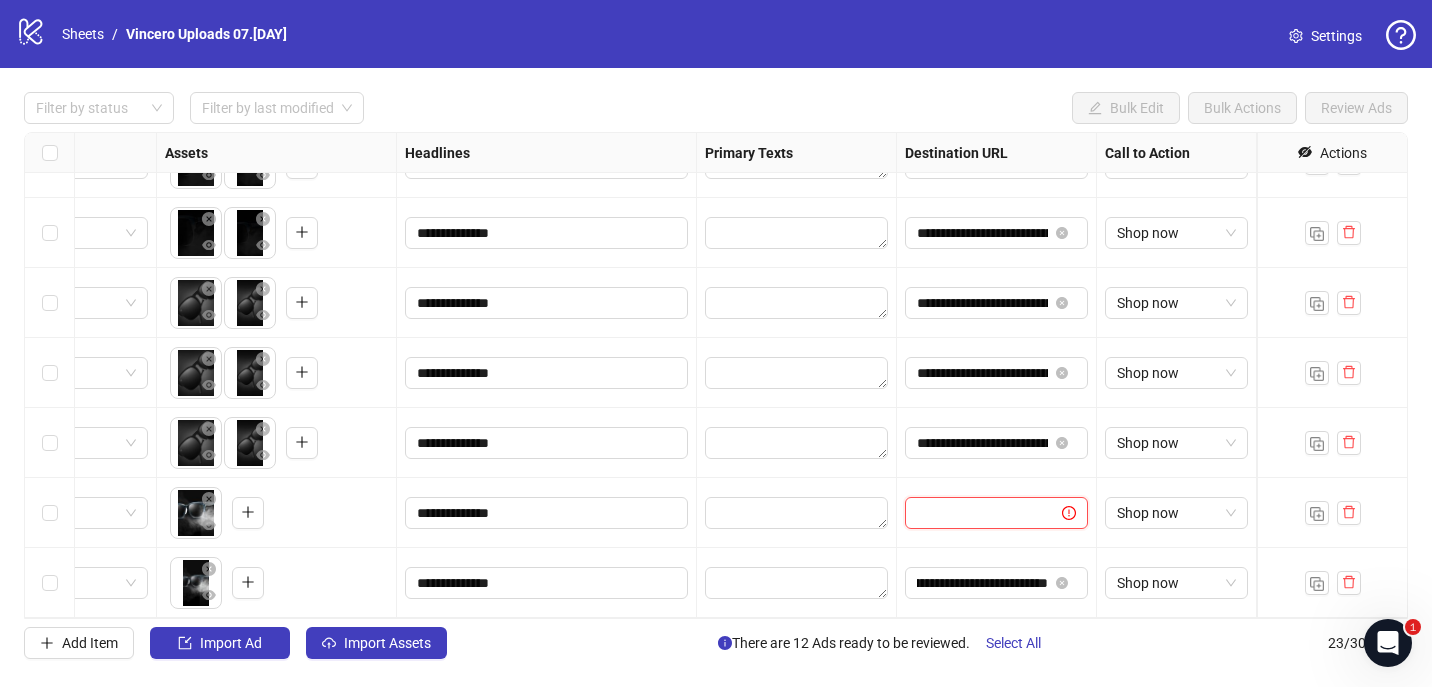 scroll, scrollTop: 0, scrollLeft: 0, axis: both 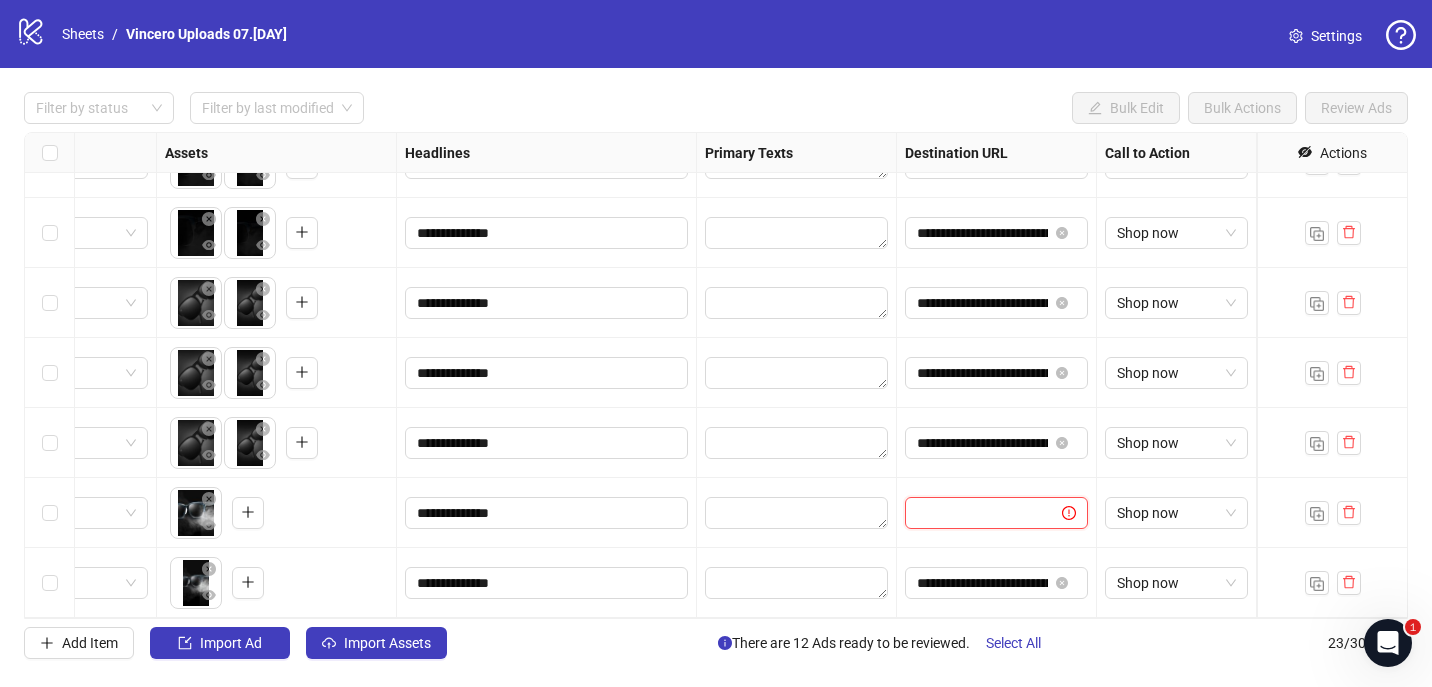 click at bounding box center [975, 513] 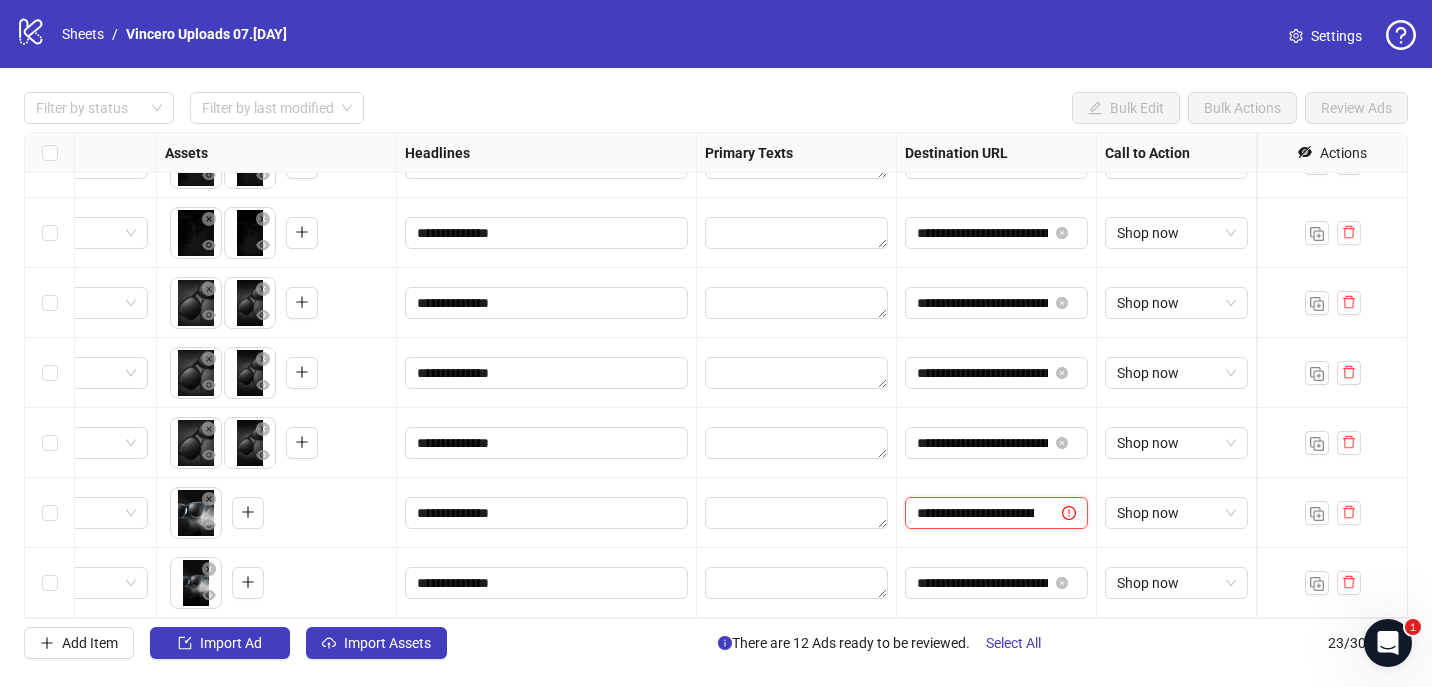 scroll, scrollTop: 0, scrollLeft: 236, axis: horizontal 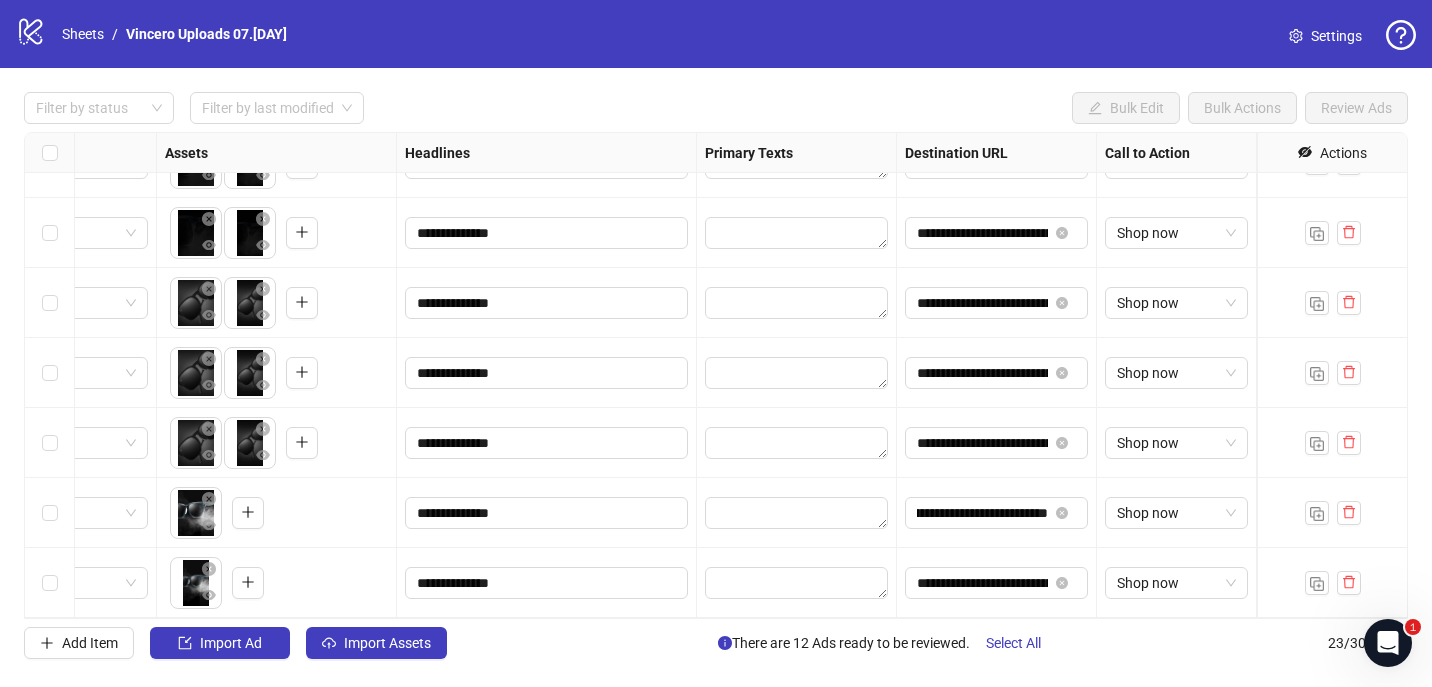 click on "**********" at bounding box center [997, 443] 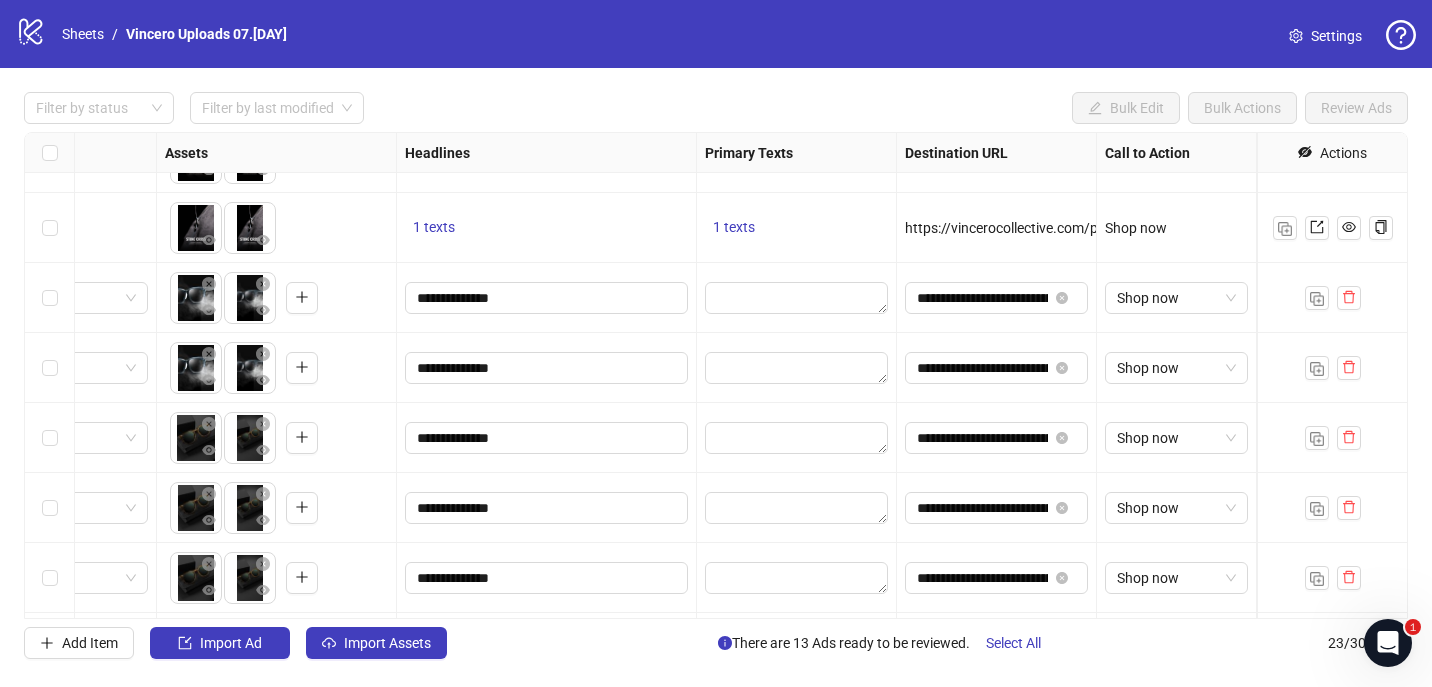 scroll, scrollTop: 645, scrollLeft: 788, axis: both 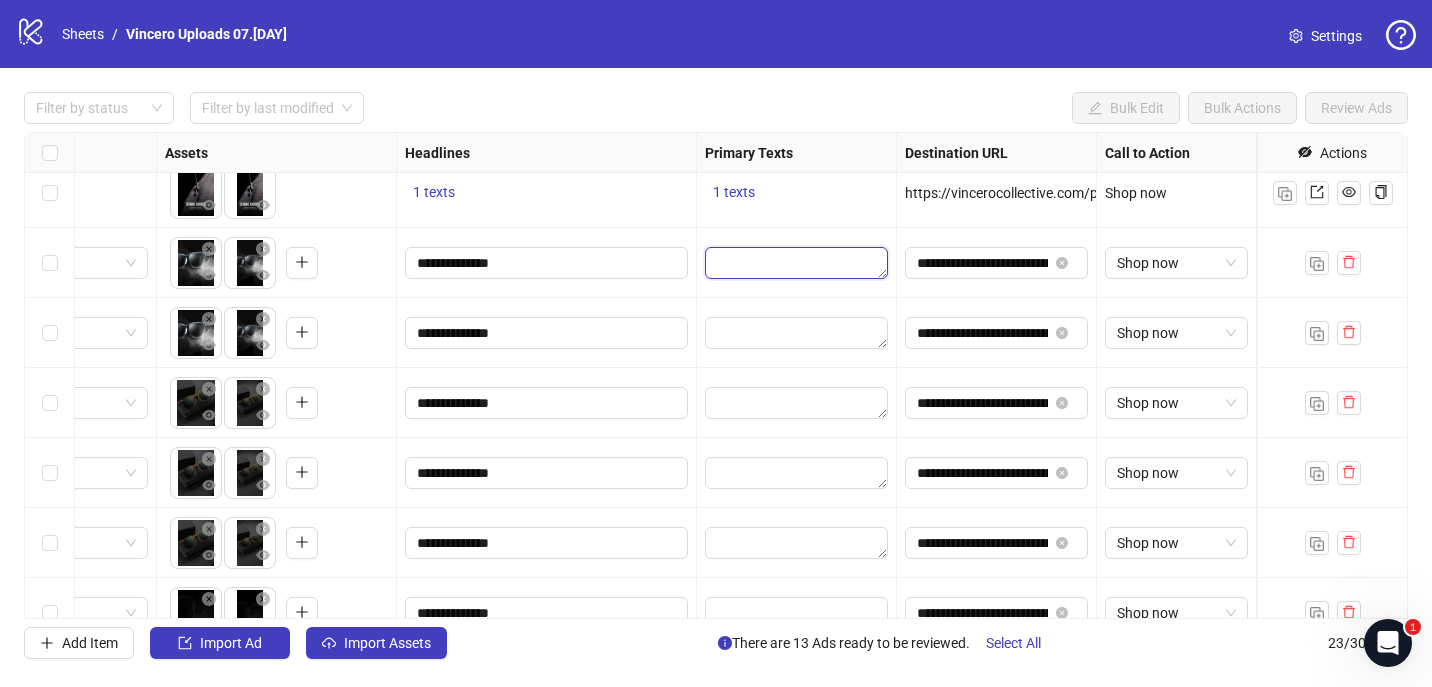click at bounding box center [796, 263] 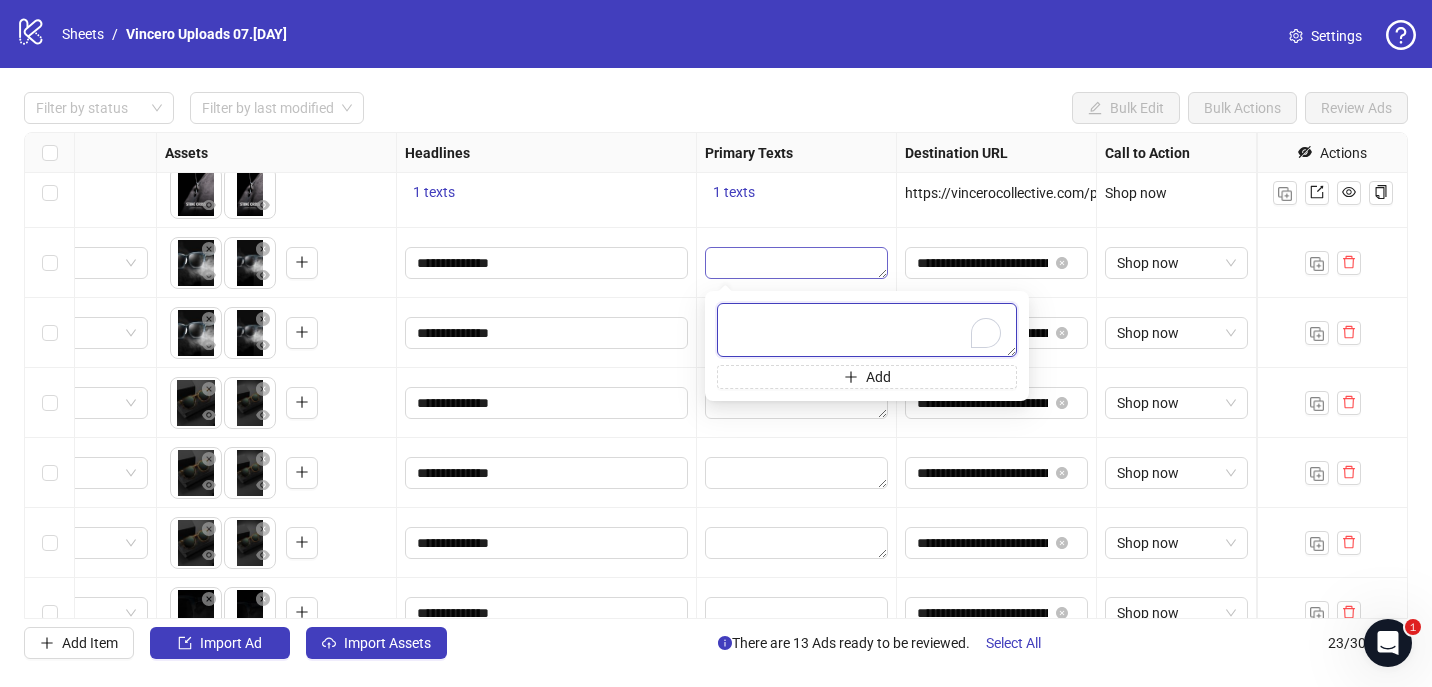 paste on "**********" 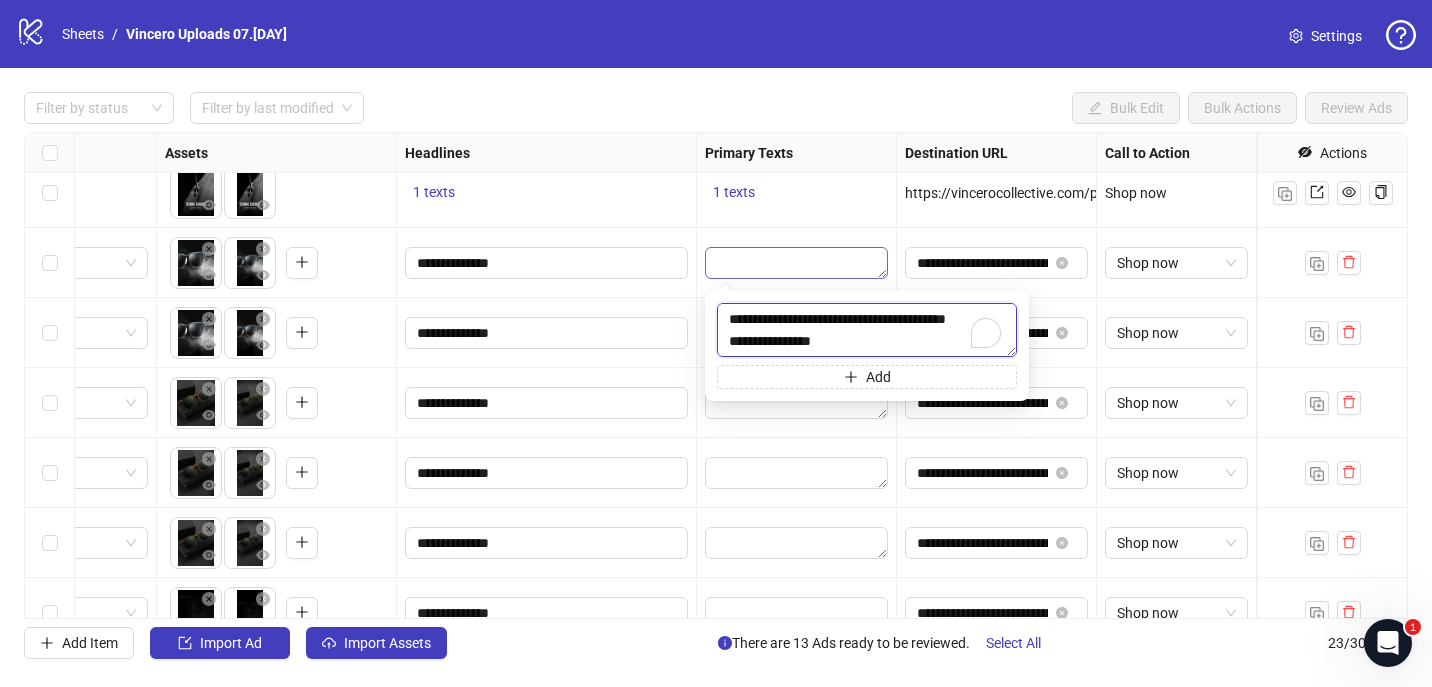 scroll, scrollTop: 103, scrollLeft: 0, axis: vertical 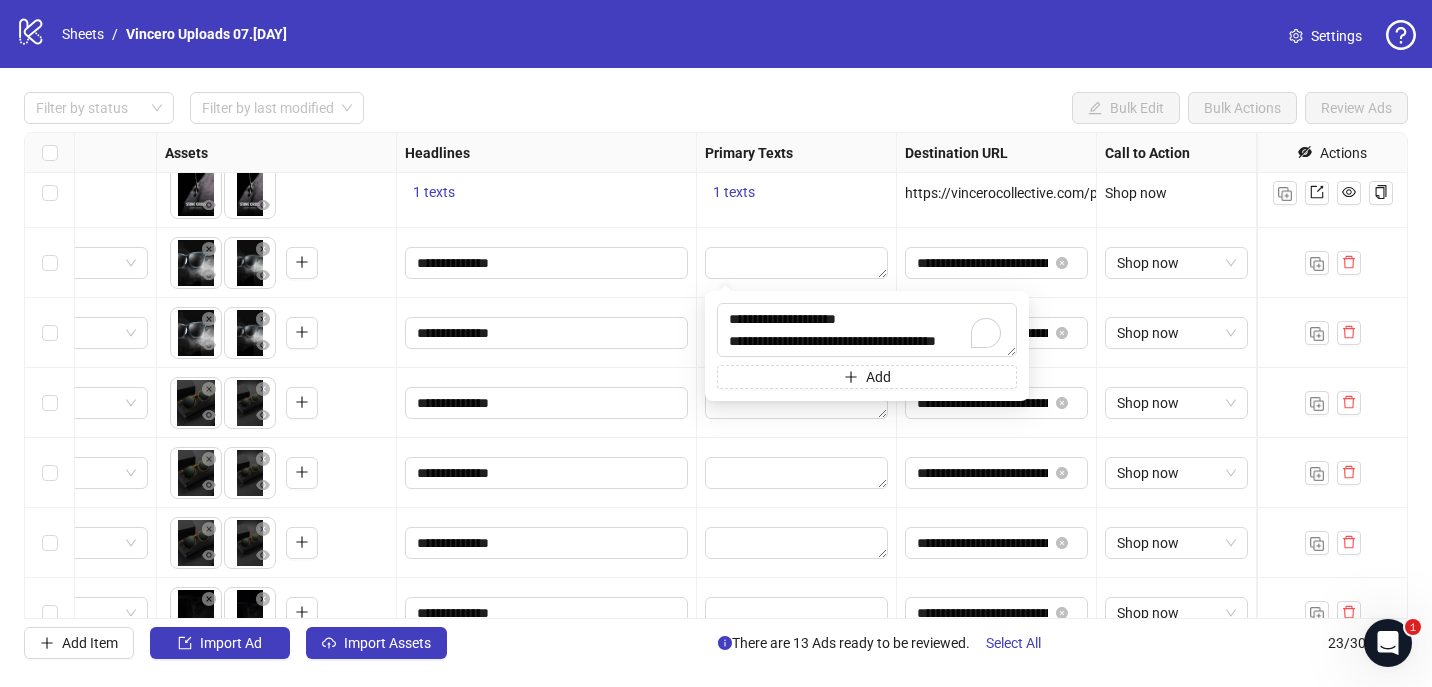 click at bounding box center (797, 263) 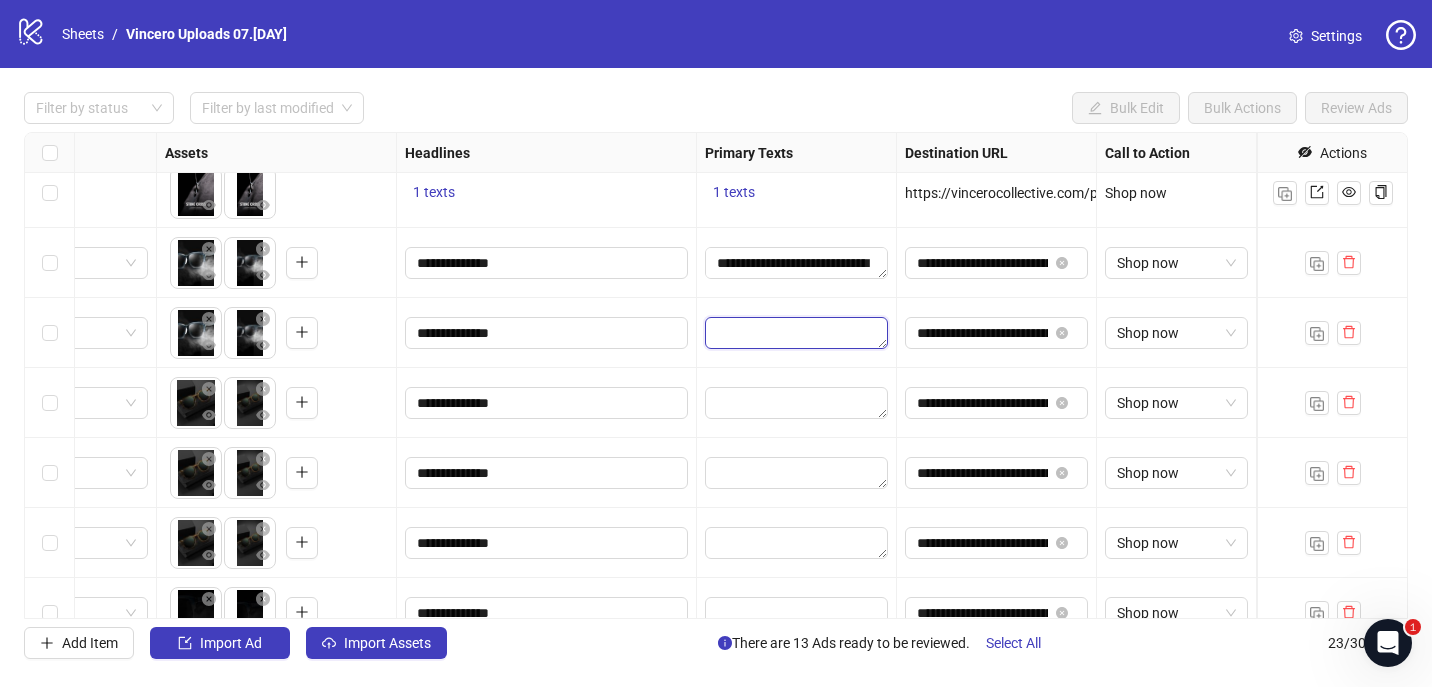 click at bounding box center (796, 333) 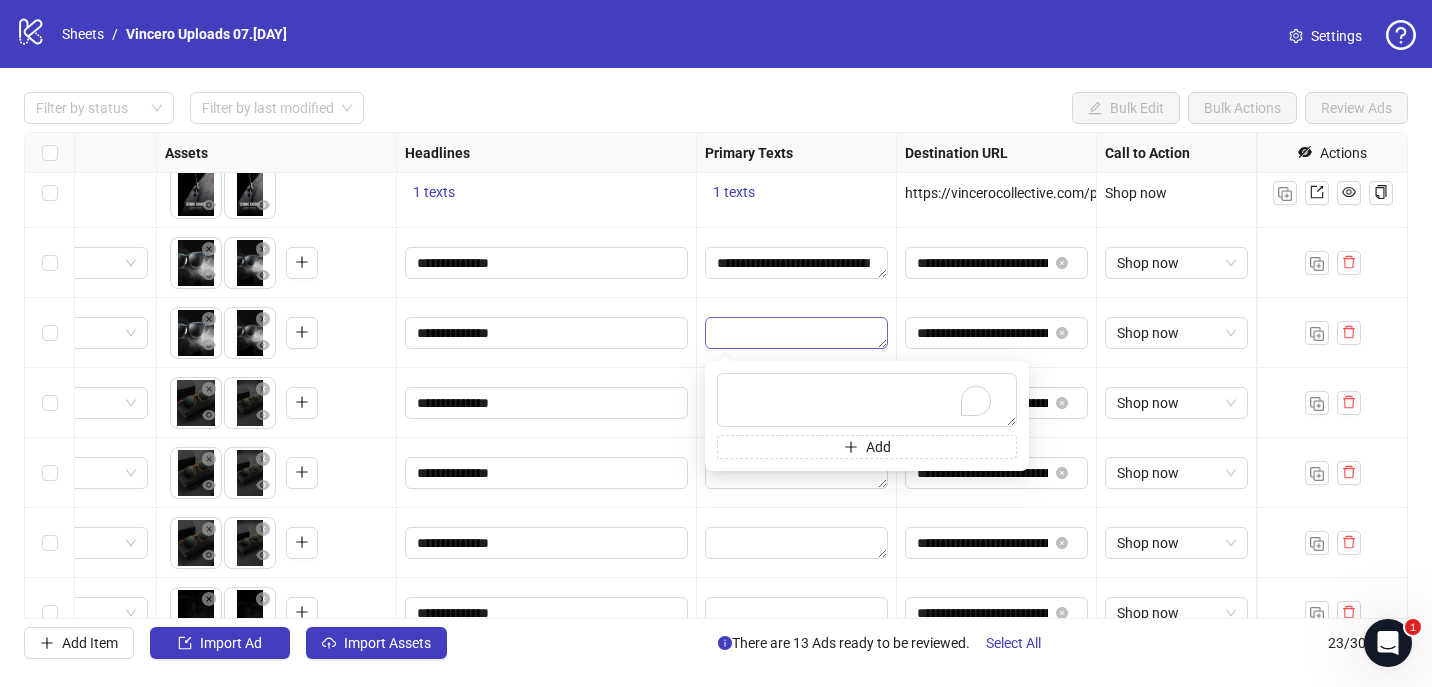 type on "**********" 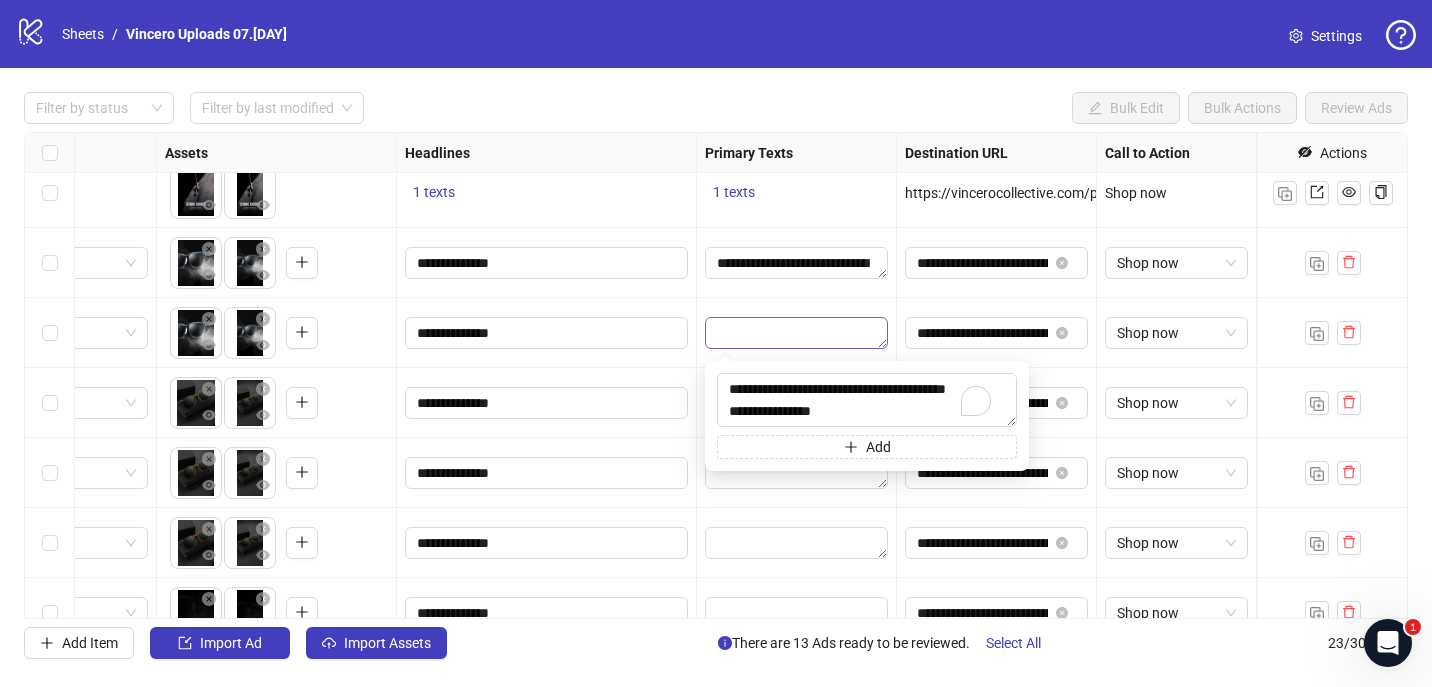 scroll, scrollTop: 103, scrollLeft: 0, axis: vertical 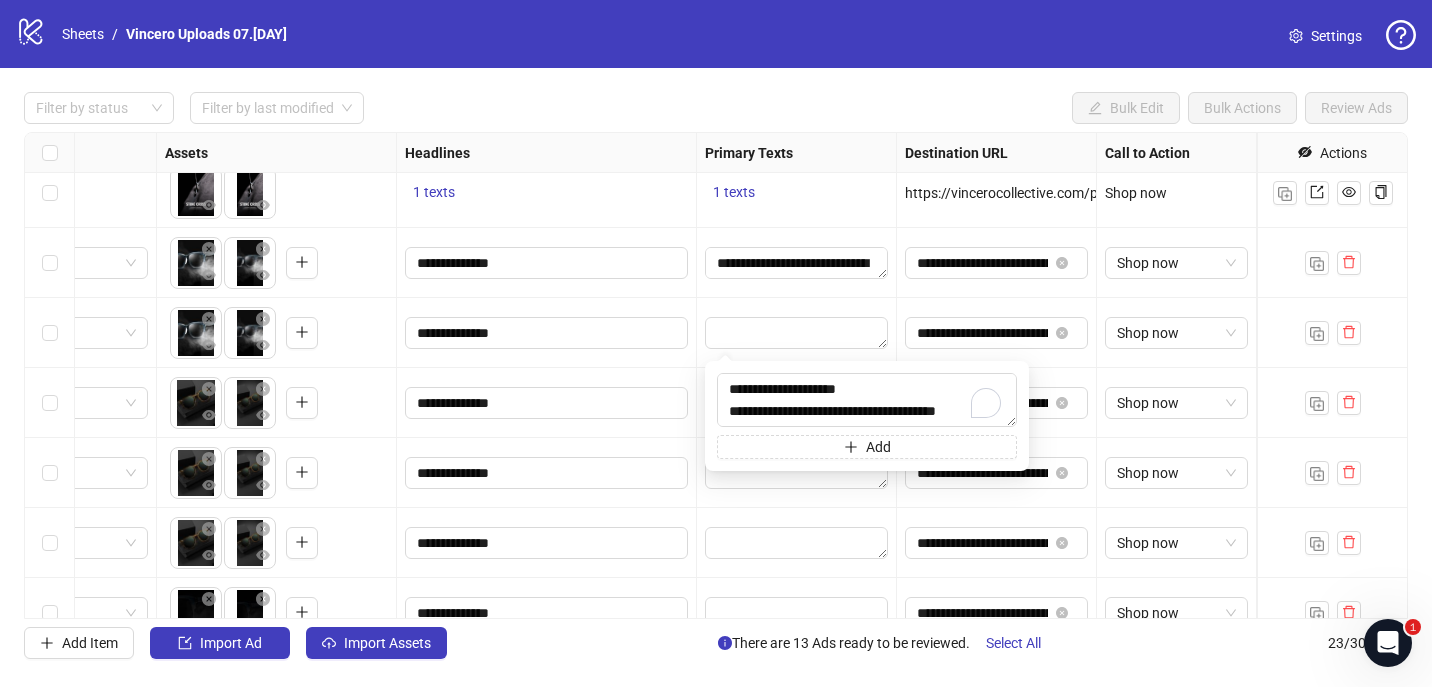 click at bounding box center [797, 333] 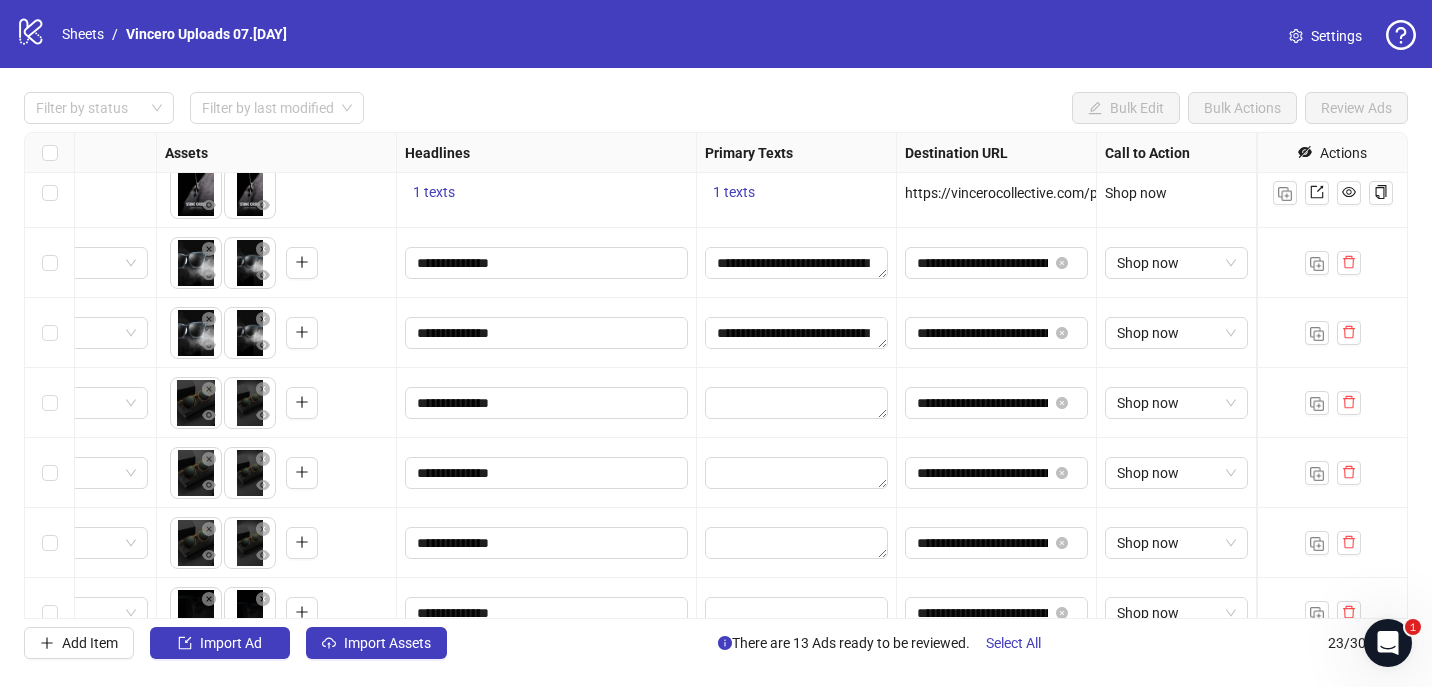 scroll, scrollTop: 757, scrollLeft: 788, axis: both 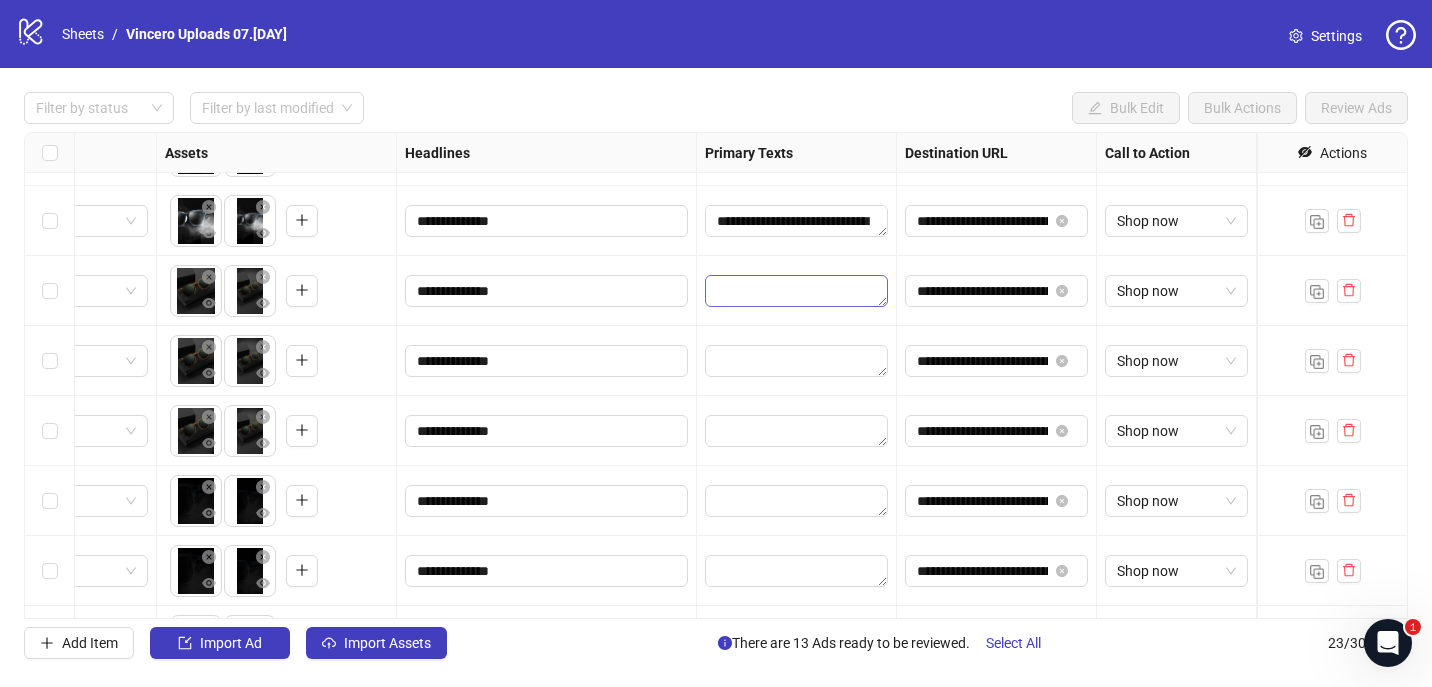 click at bounding box center [797, 291] 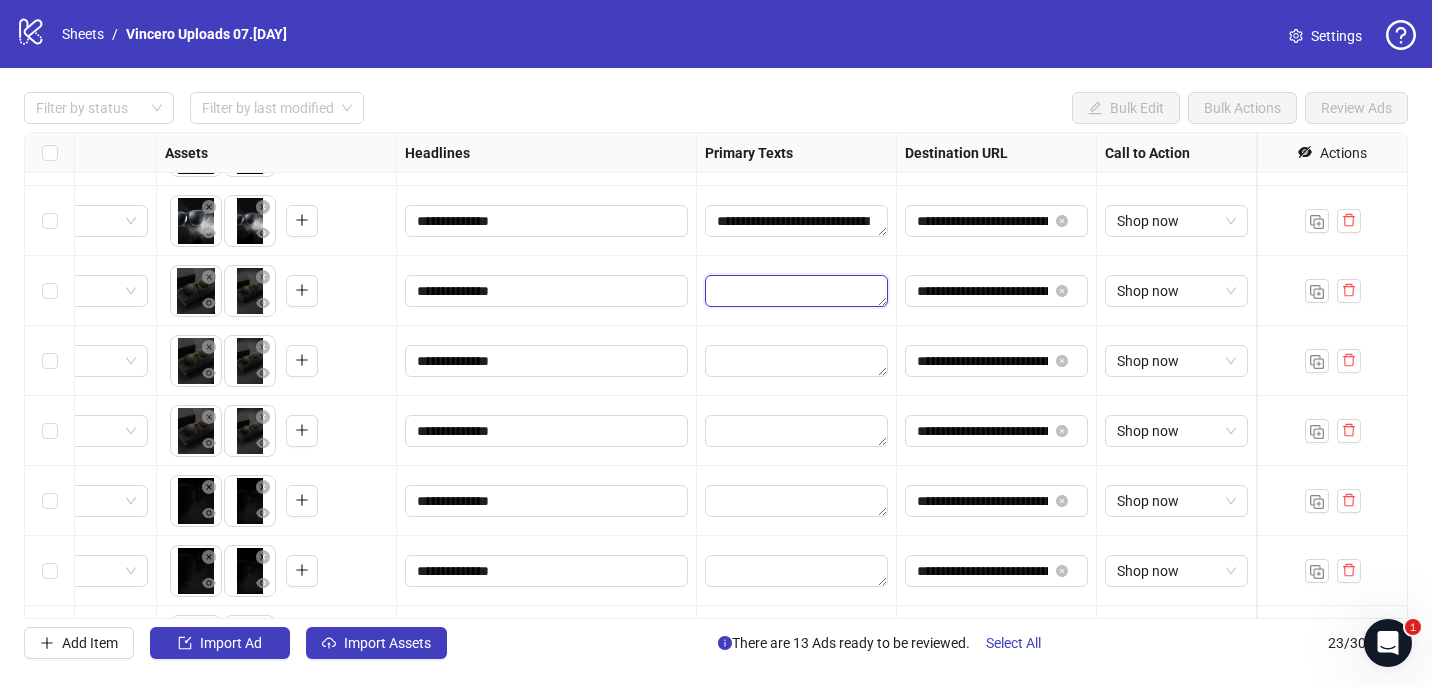 click at bounding box center (796, 291) 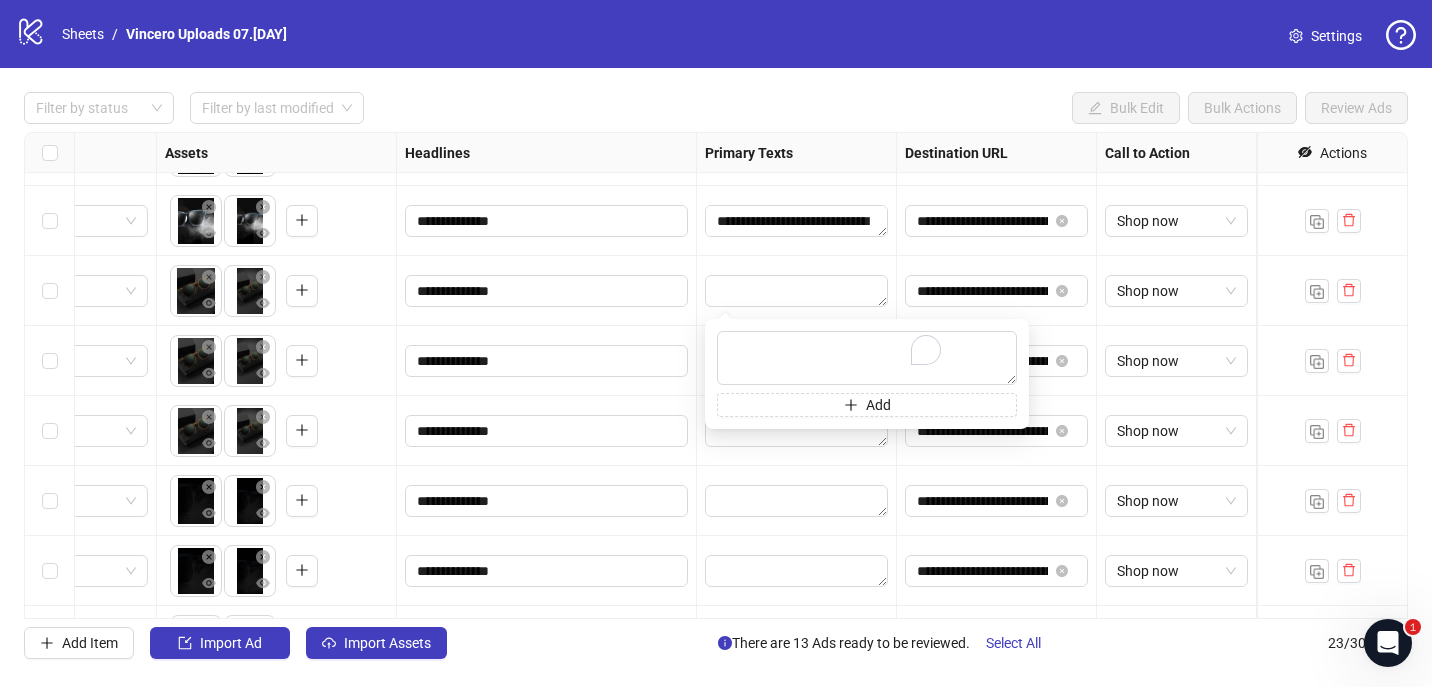 type on "**********" 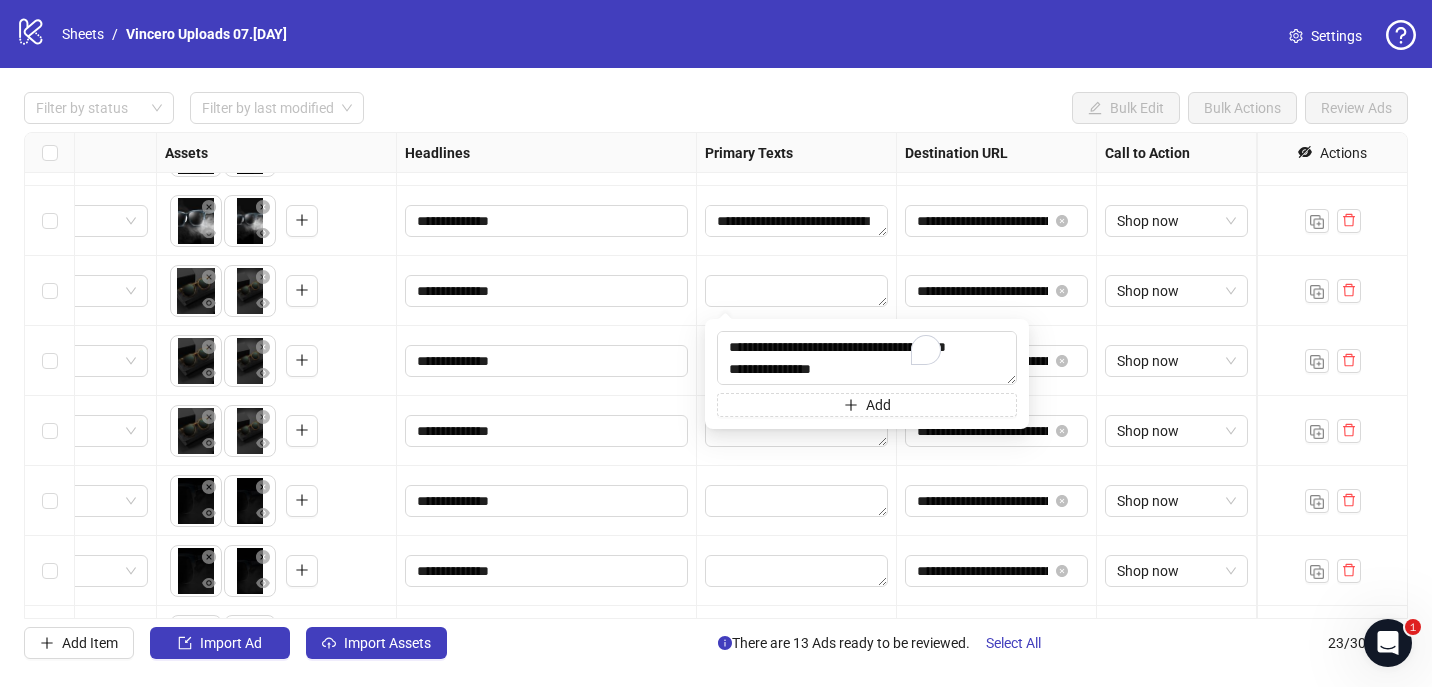 scroll, scrollTop: 103, scrollLeft: 0, axis: vertical 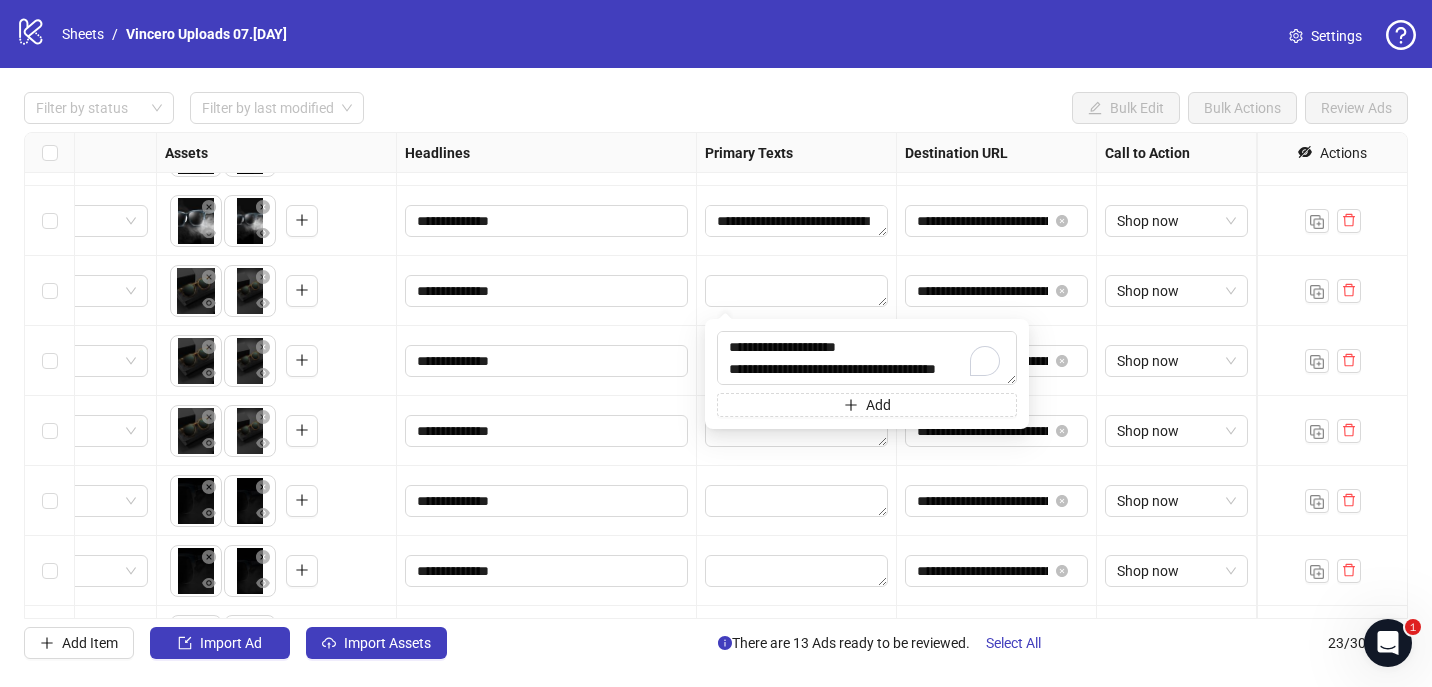 click at bounding box center [797, 291] 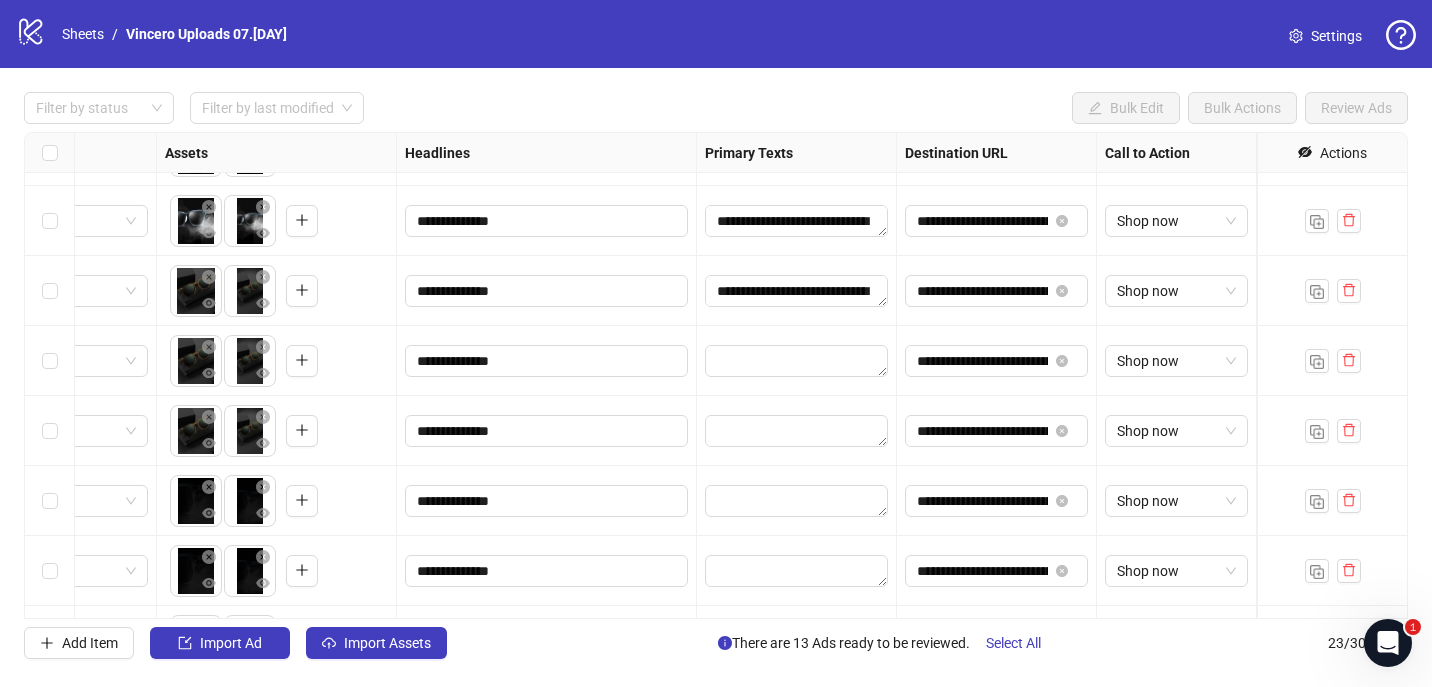 scroll, scrollTop: 879, scrollLeft: 788, axis: both 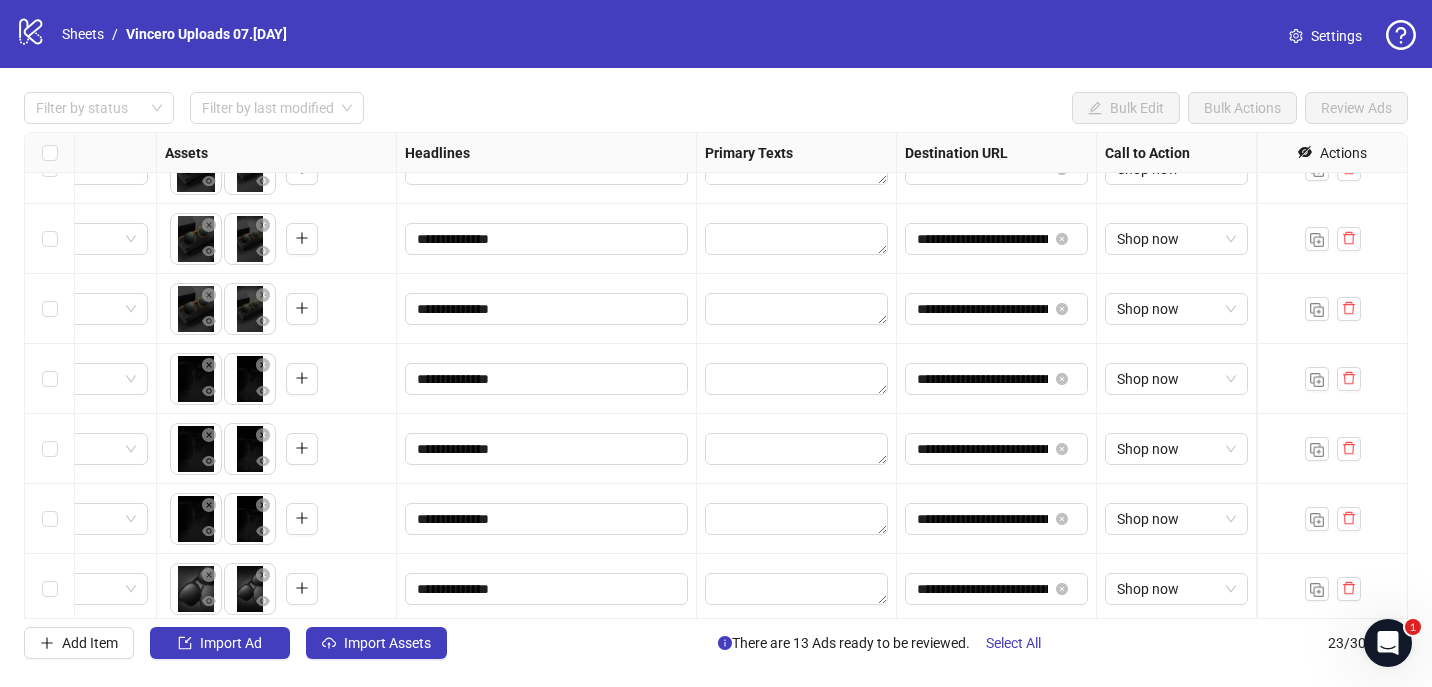 click on "**********" at bounding box center [716, 375] 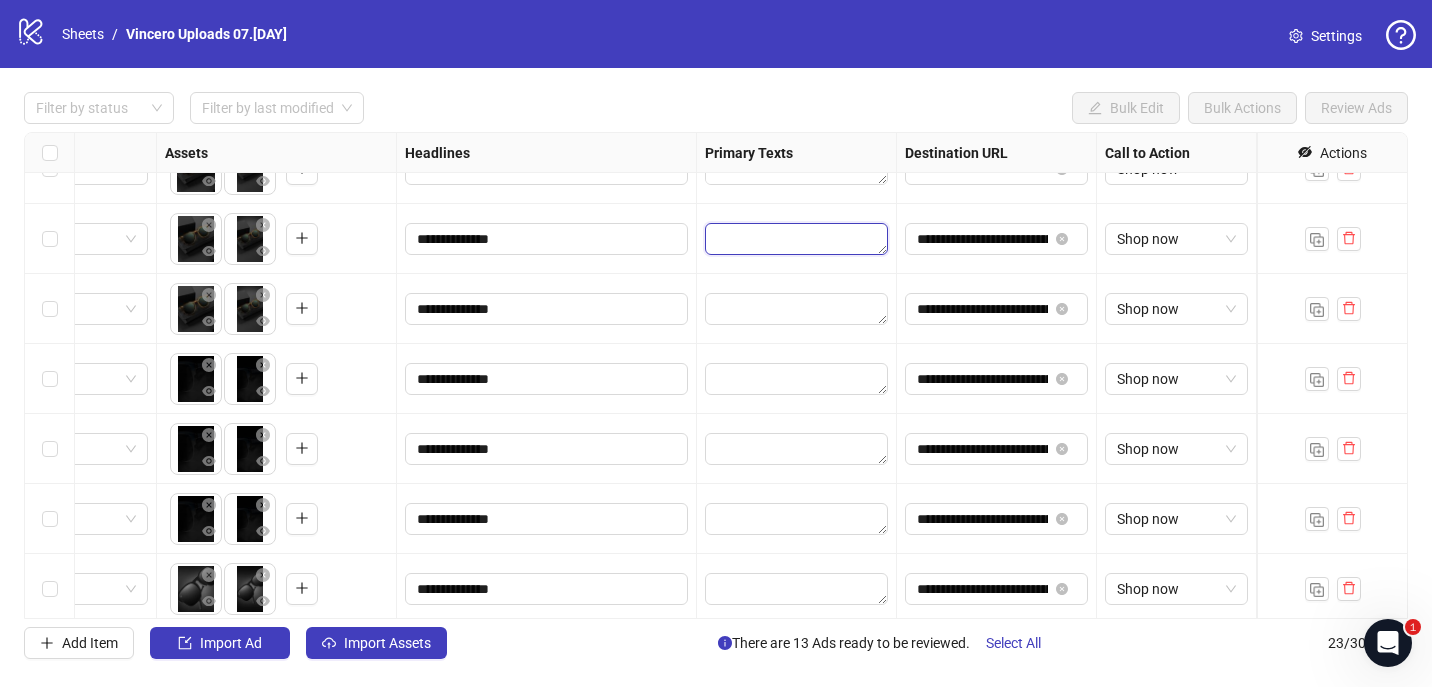 click at bounding box center [796, 239] 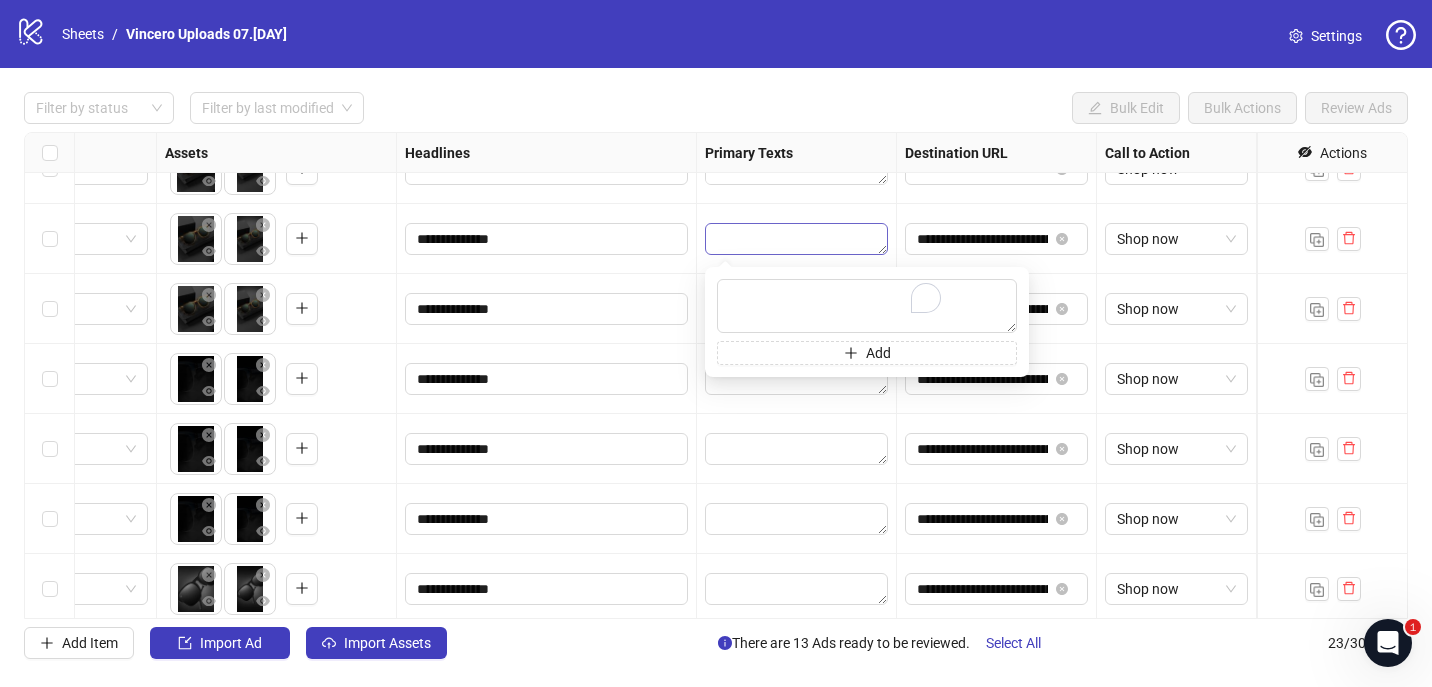 type on "**********" 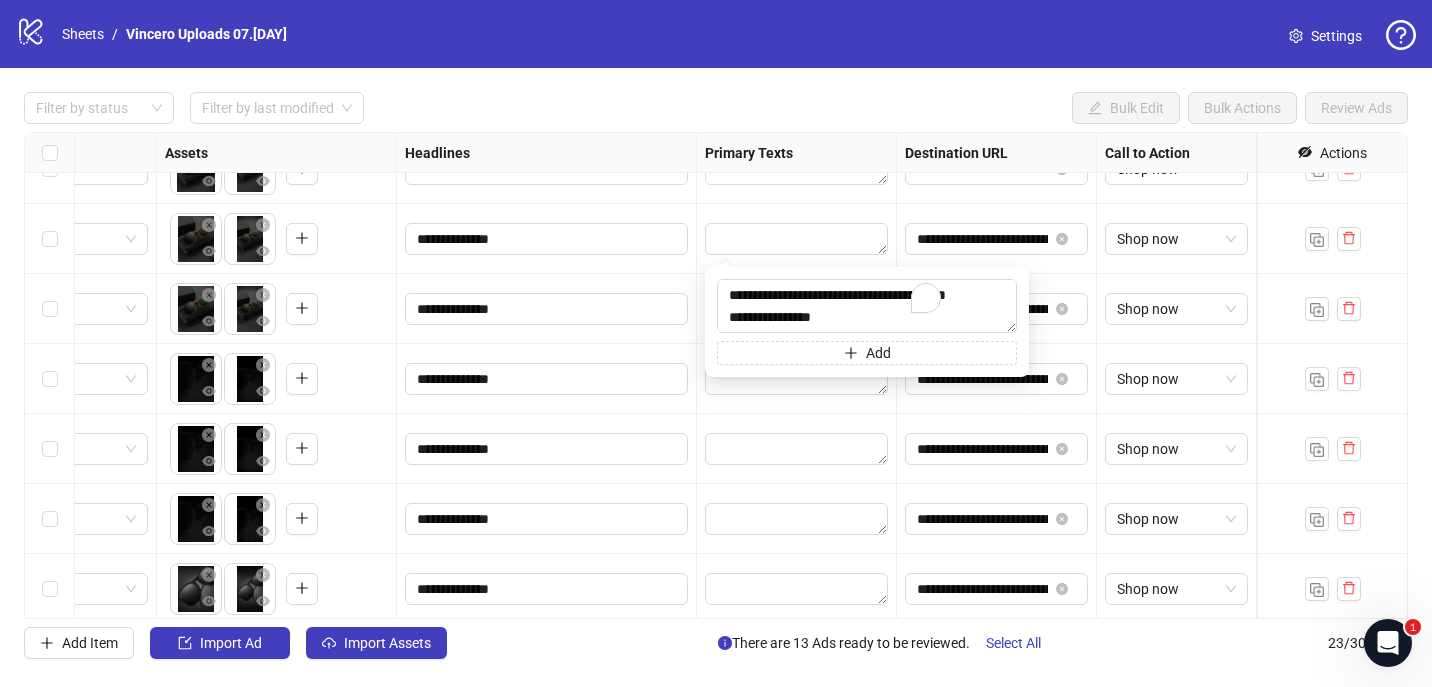 scroll, scrollTop: 103, scrollLeft: 0, axis: vertical 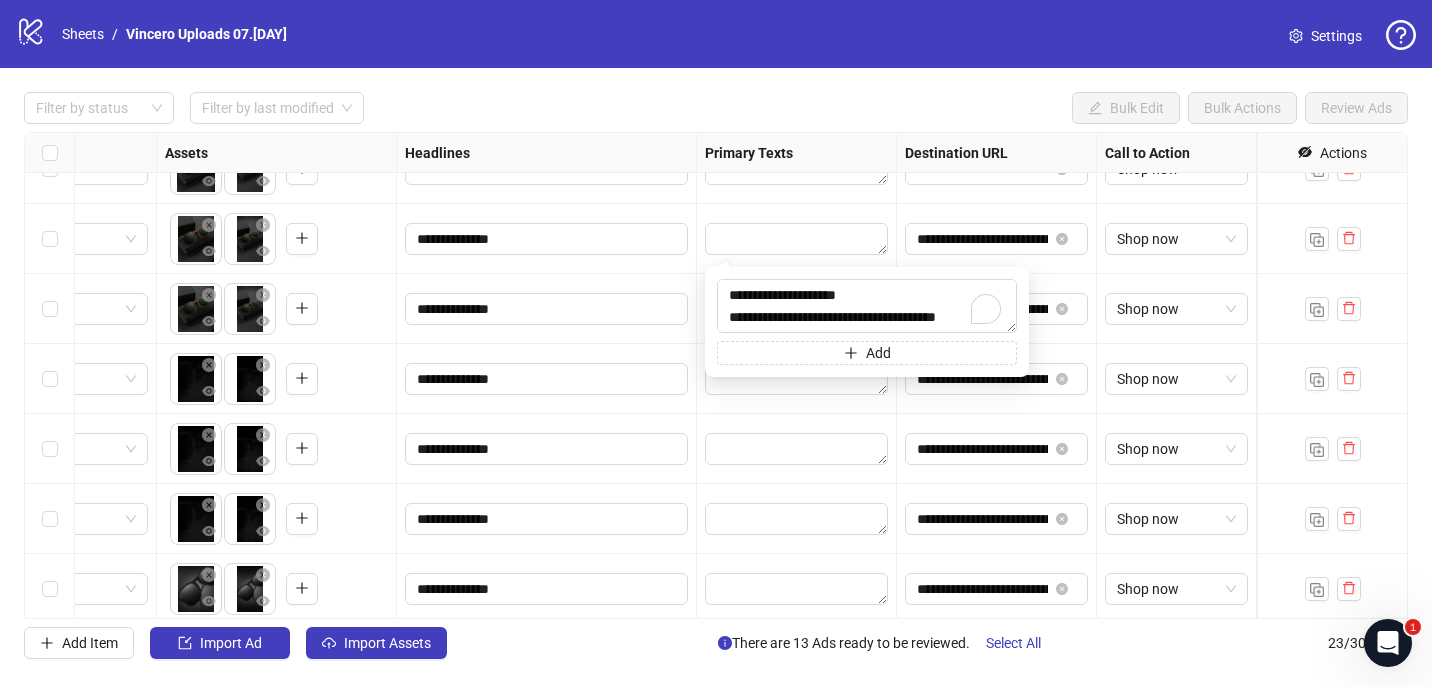 click at bounding box center (797, 239) 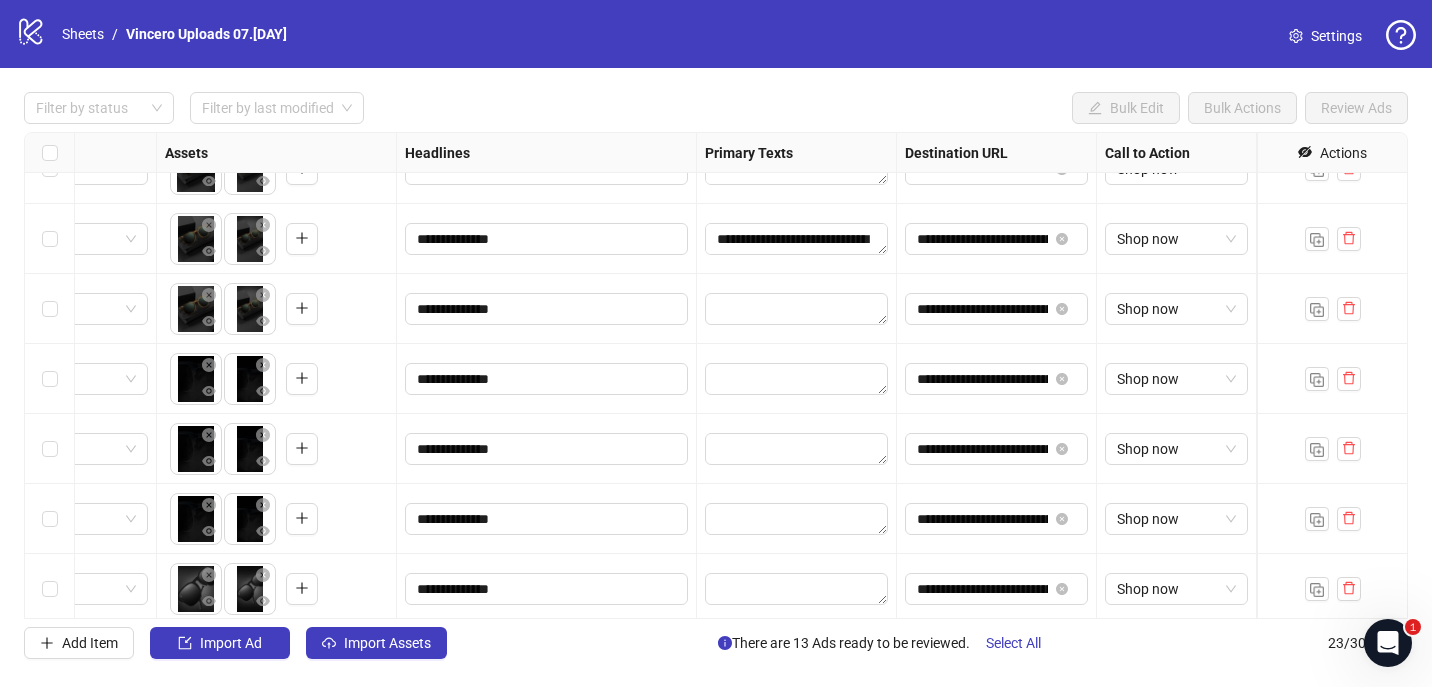 click at bounding box center (797, 309) 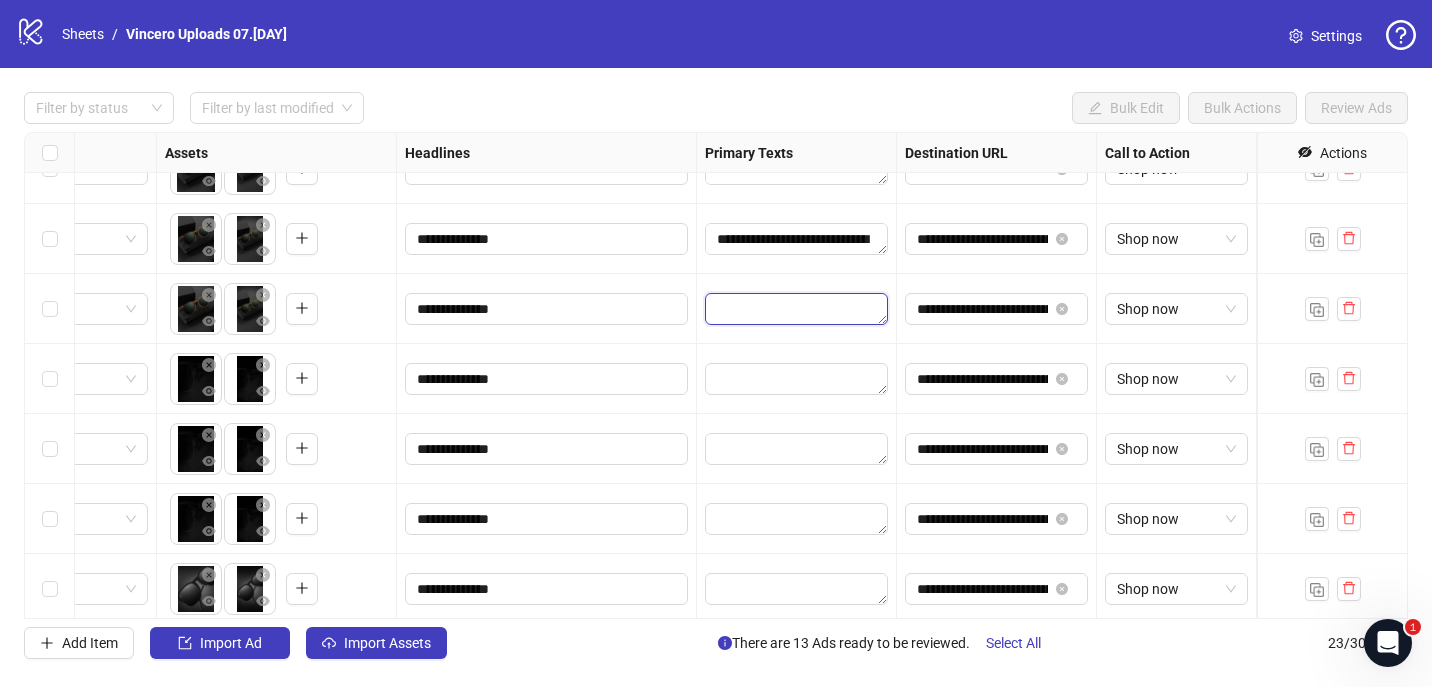 click at bounding box center [796, 309] 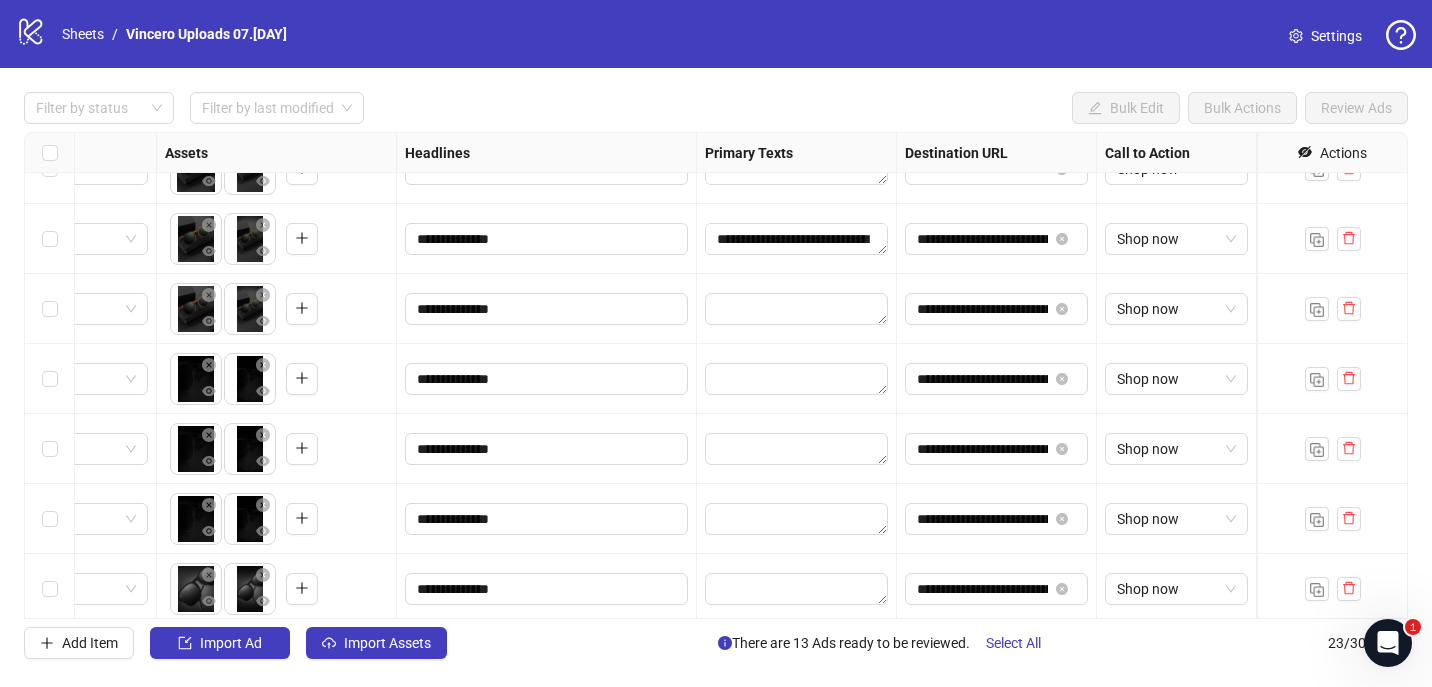 type on "**********" 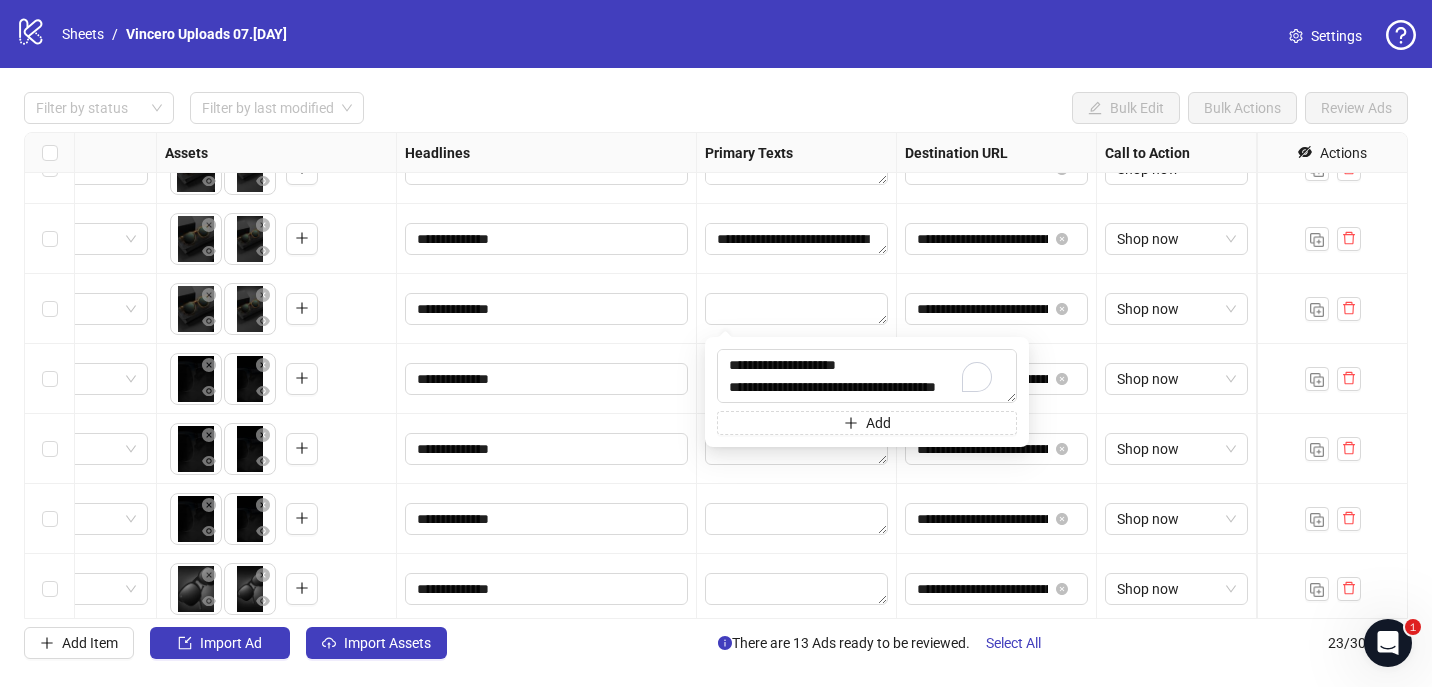 click at bounding box center (797, 309) 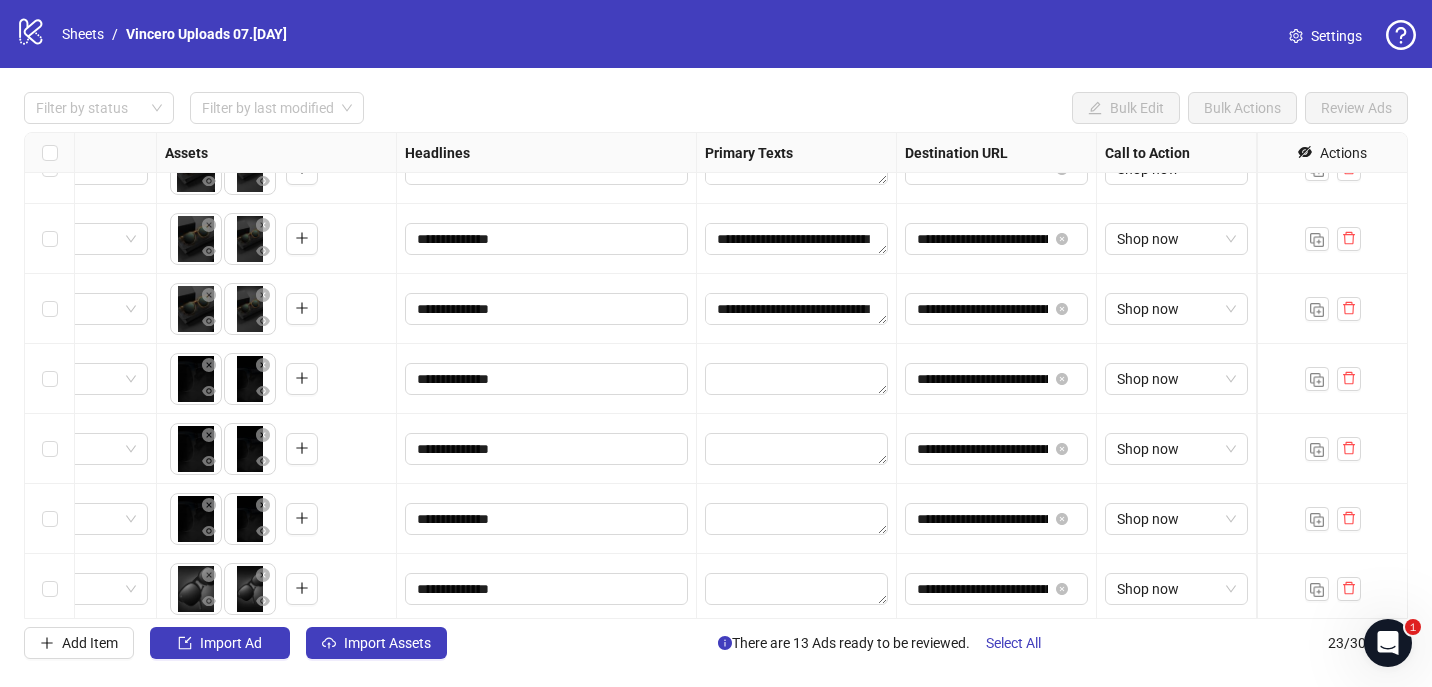 scroll, scrollTop: 1011, scrollLeft: 788, axis: both 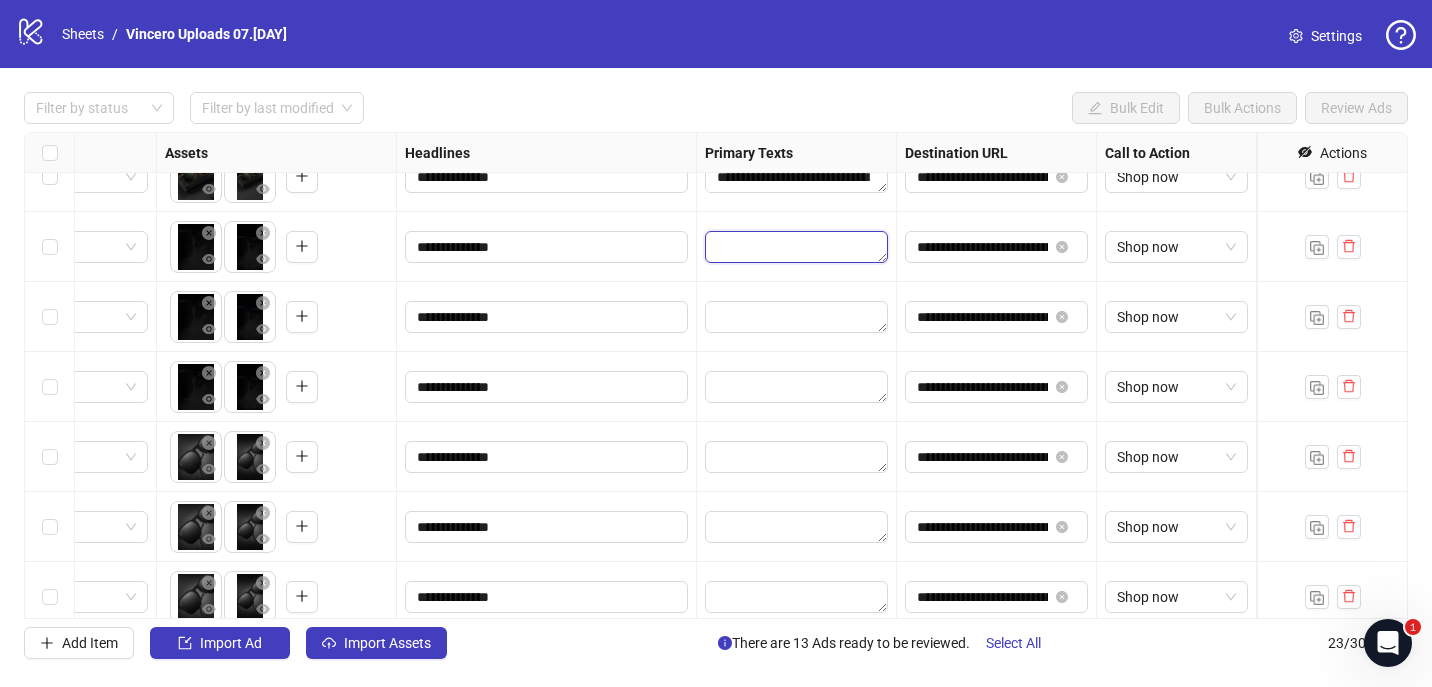 click at bounding box center [796, 247] 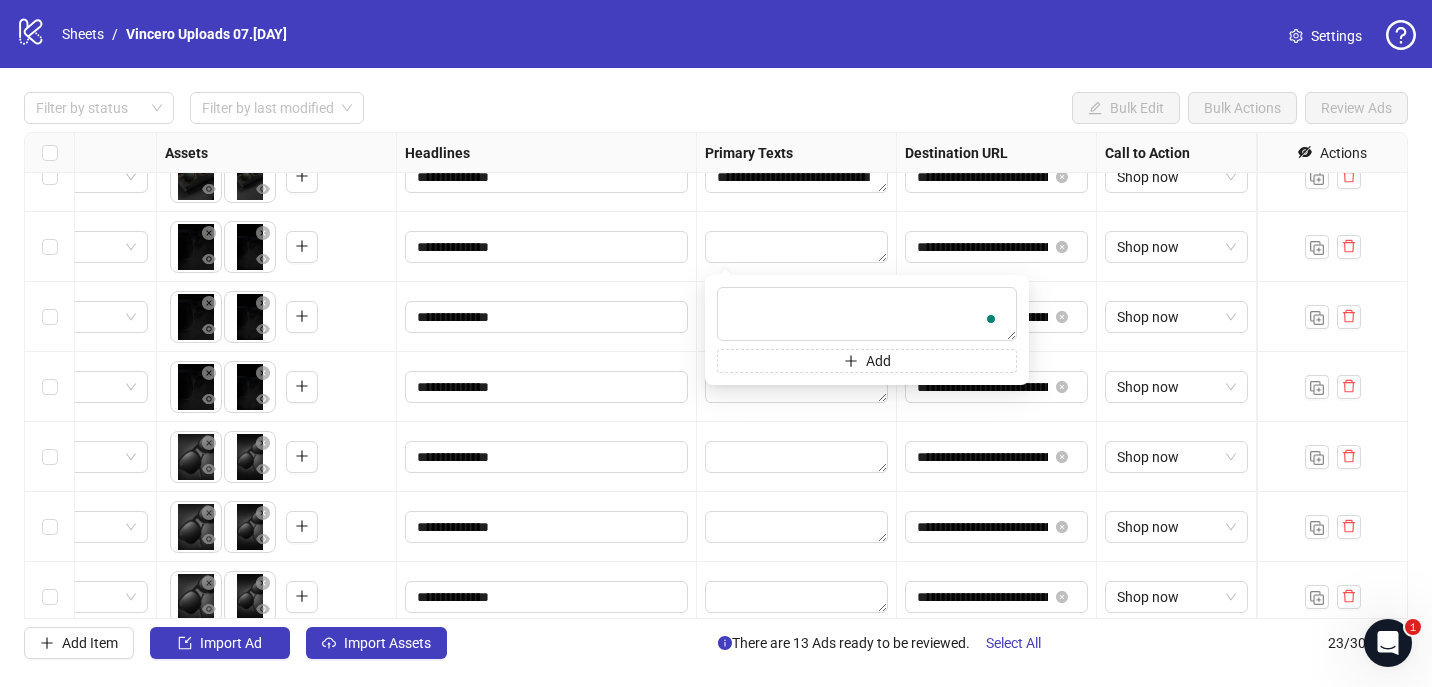 type on "**********" 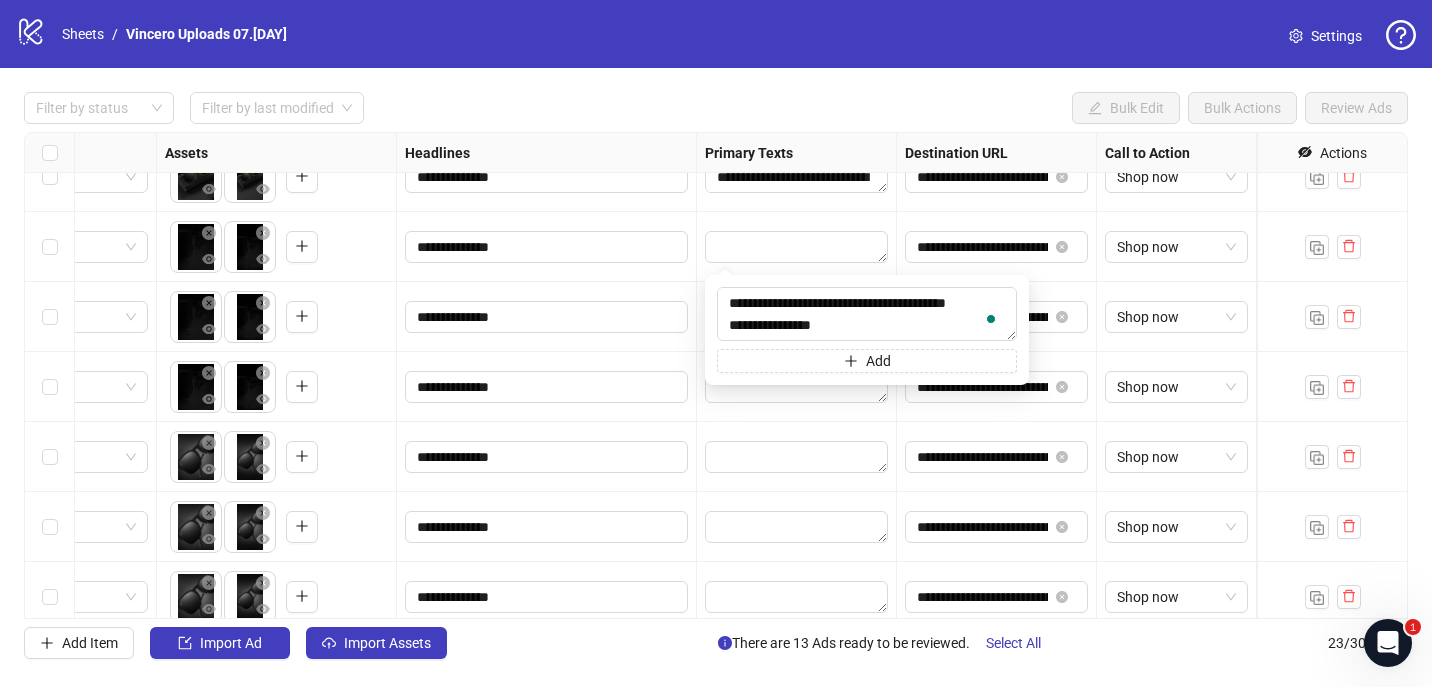 scroll, scrollTop: 103, scrollLeft: 0, axis: vertical 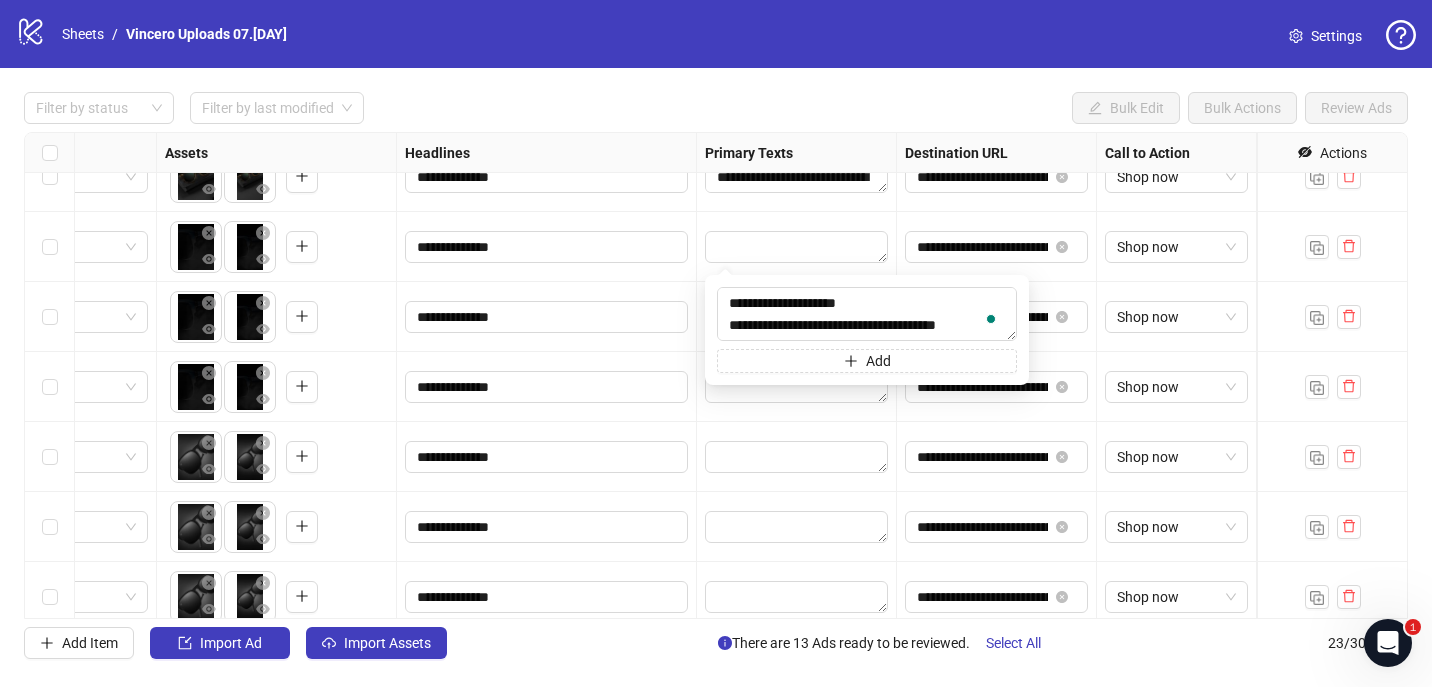 click at bounding box center (797, 247) 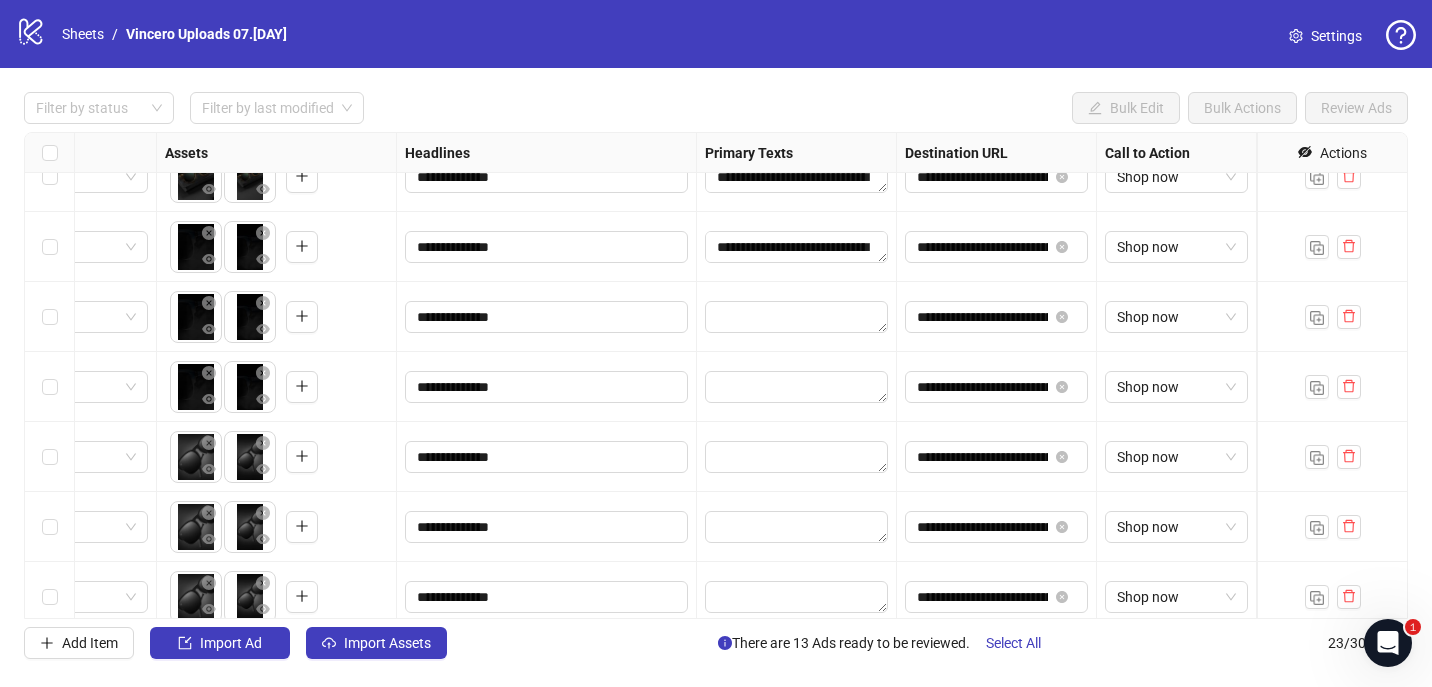 scroll, scrollTop: 1066, scrollLeft: 788, axis: both 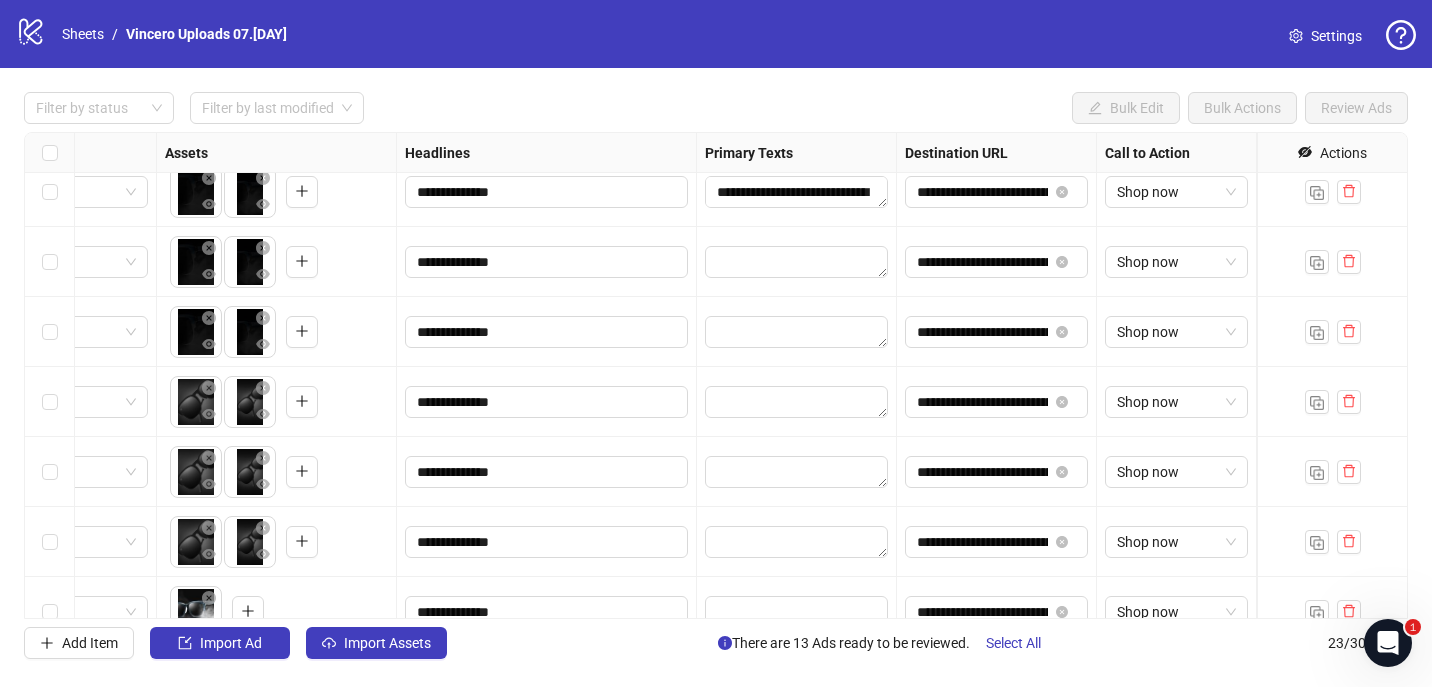 click on "**********" at bounding box center (716, 375) 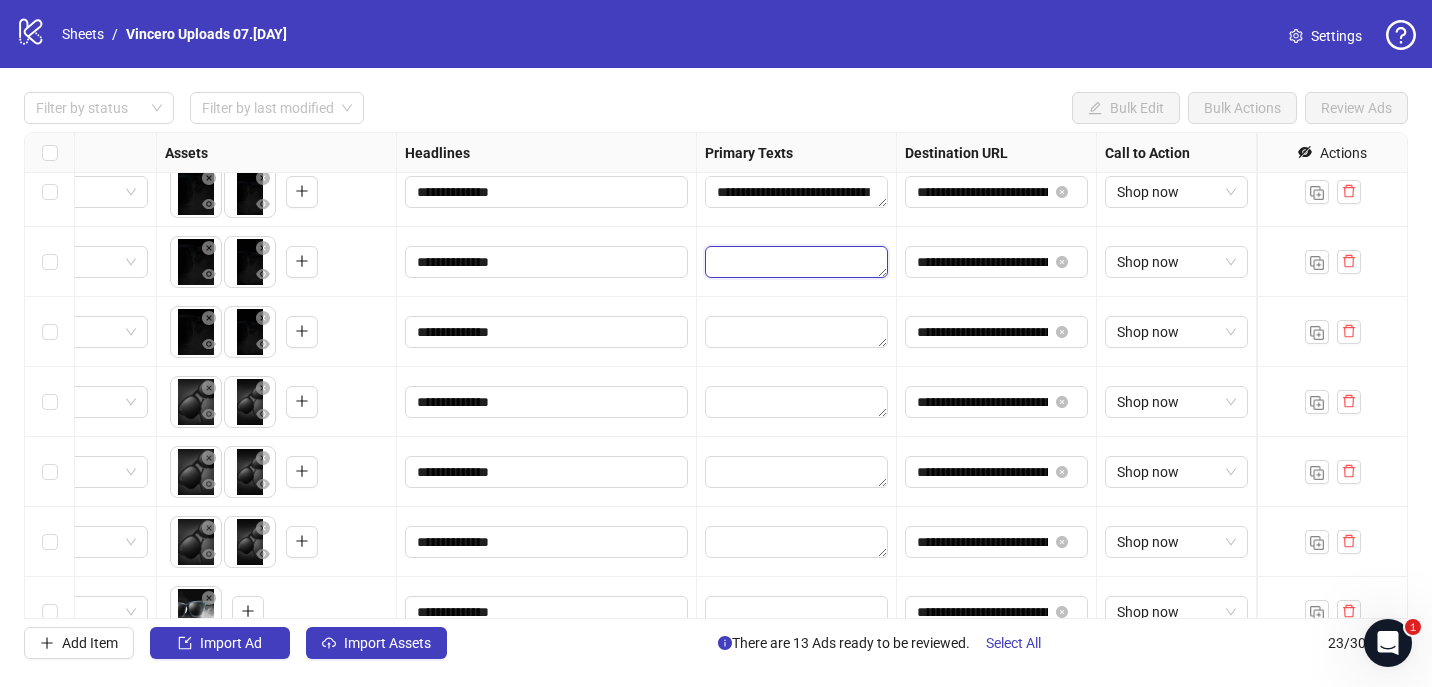 click at bounding box center [796, 262] 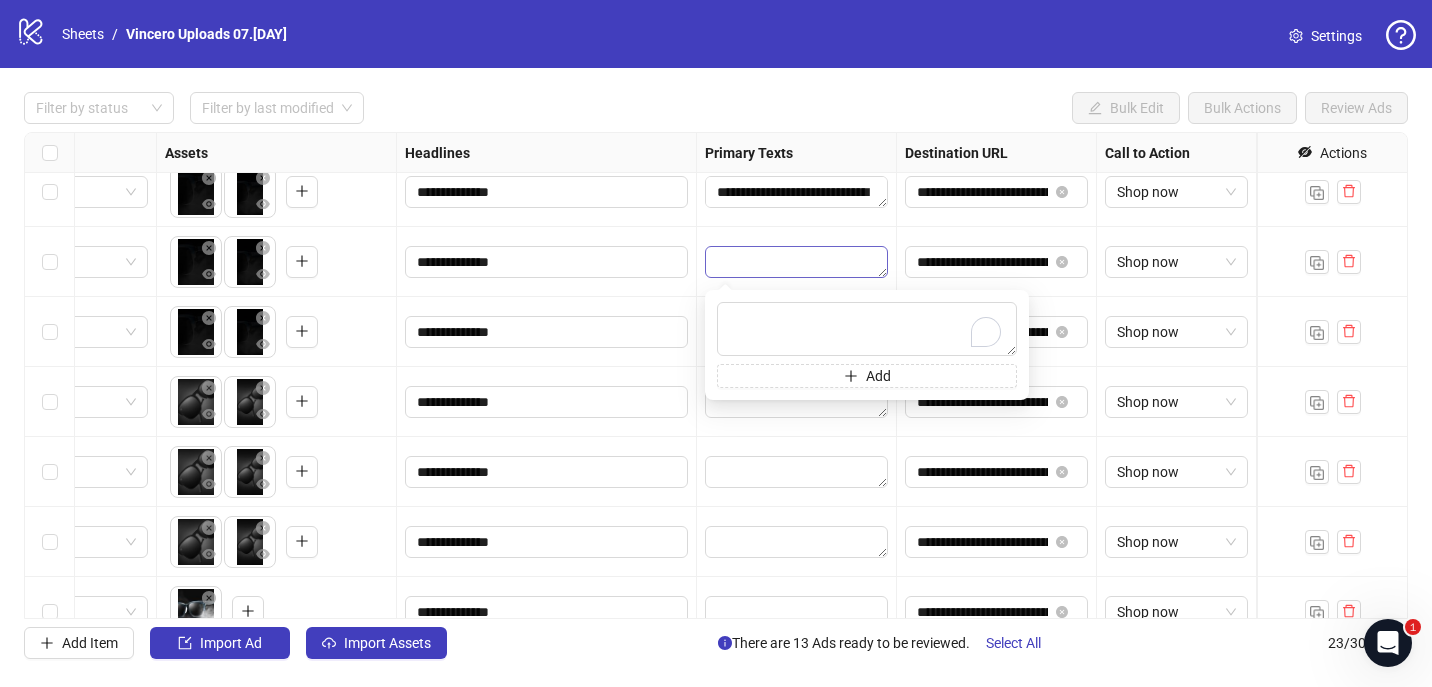 type on "**********" 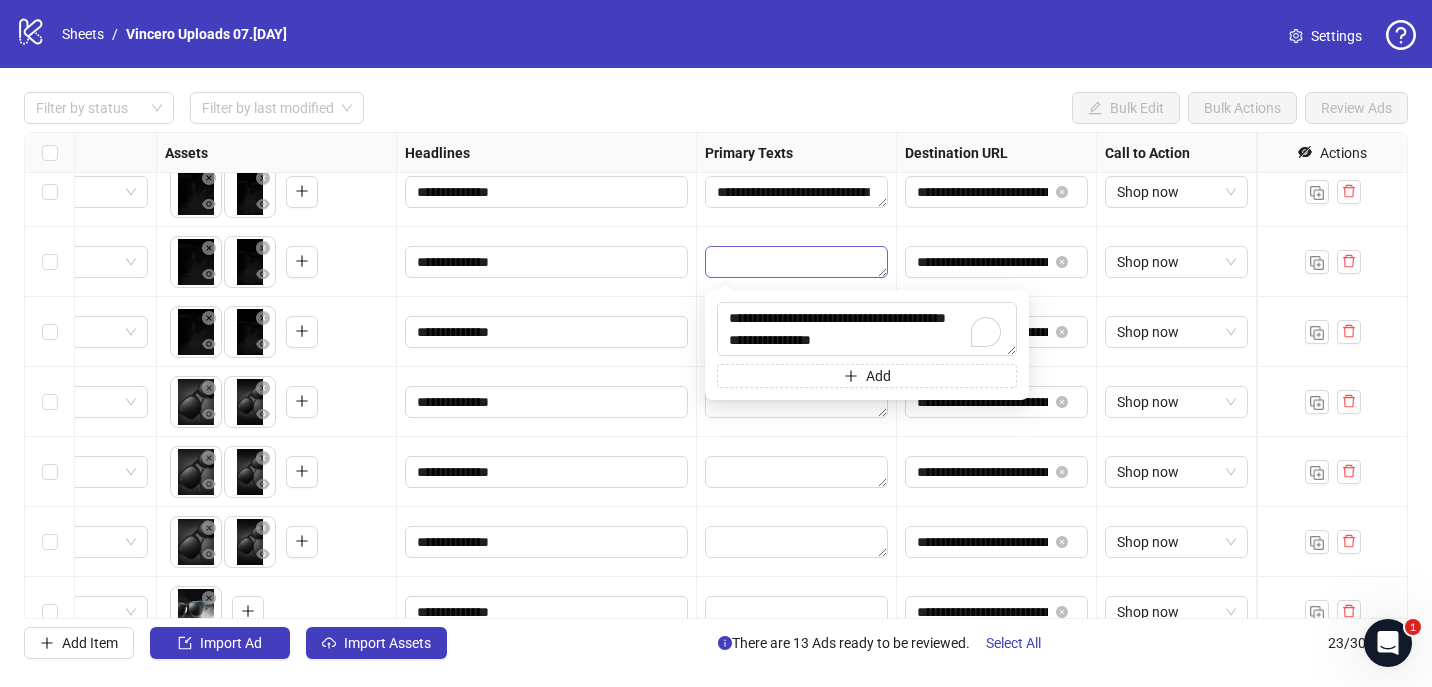 scroll, scrollTop: 103, scrollLeft: 0, axis: vertical 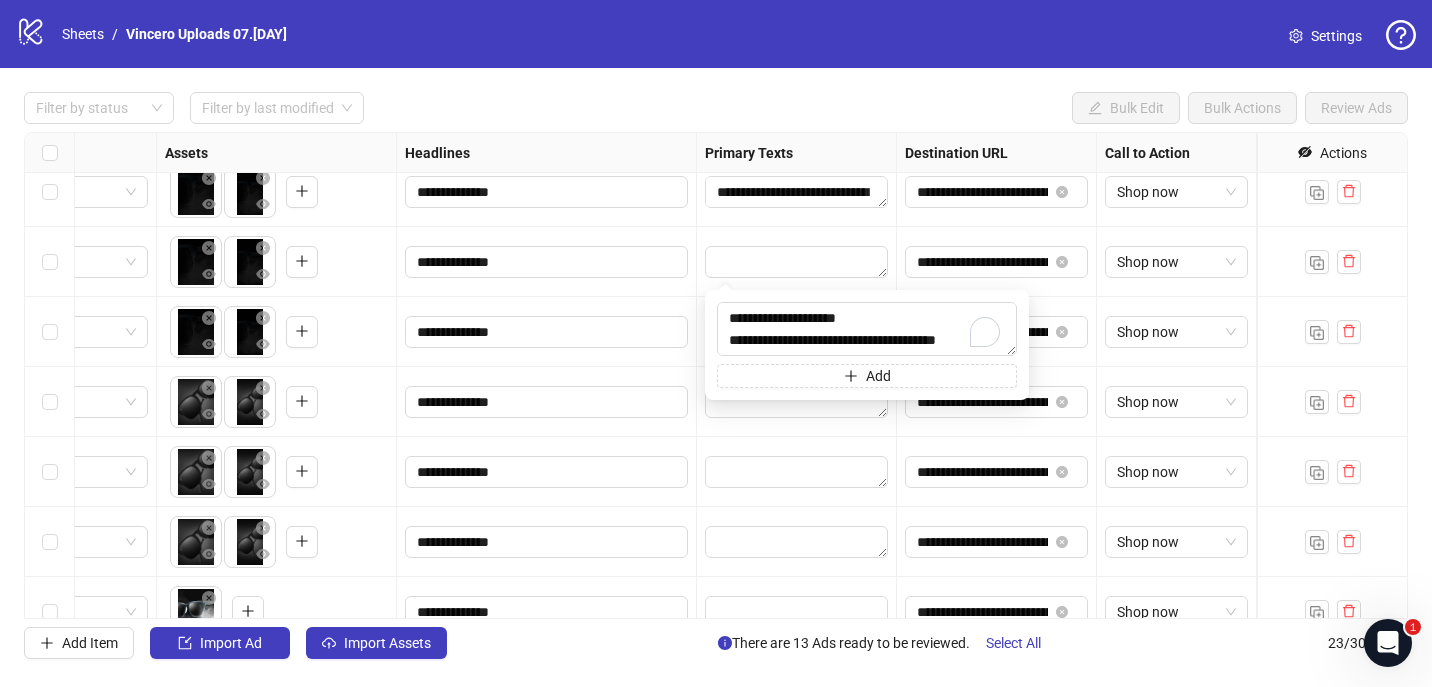 click at bounding box center (797, 262) 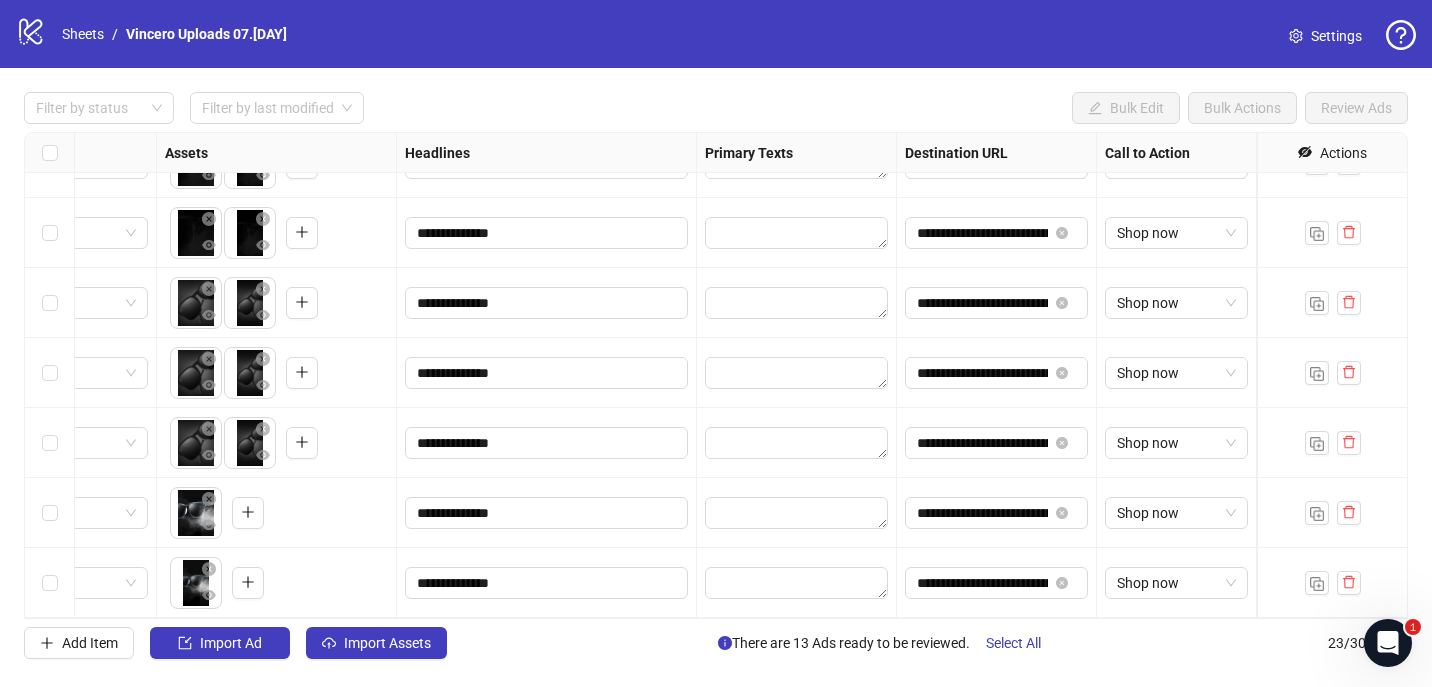 click on "**********" at bounding box center (716, 375) 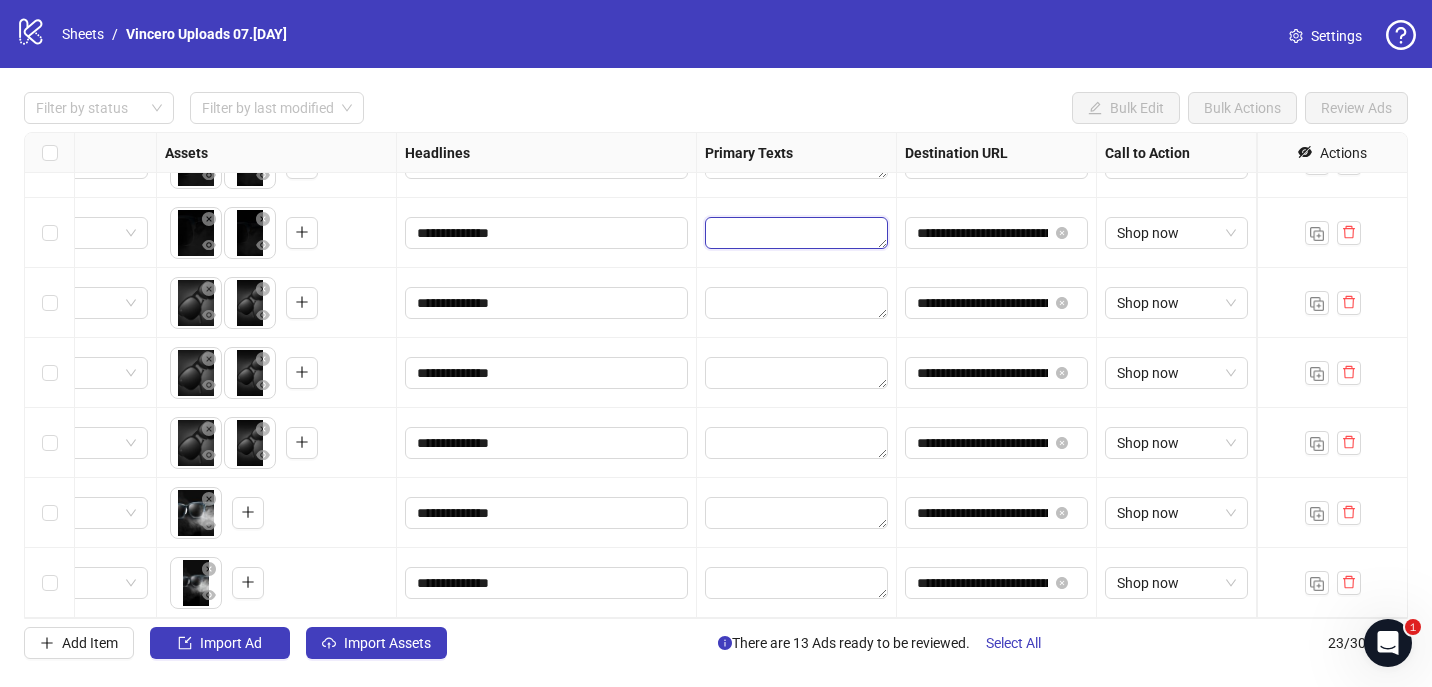 click at bounding box center (796, 233) 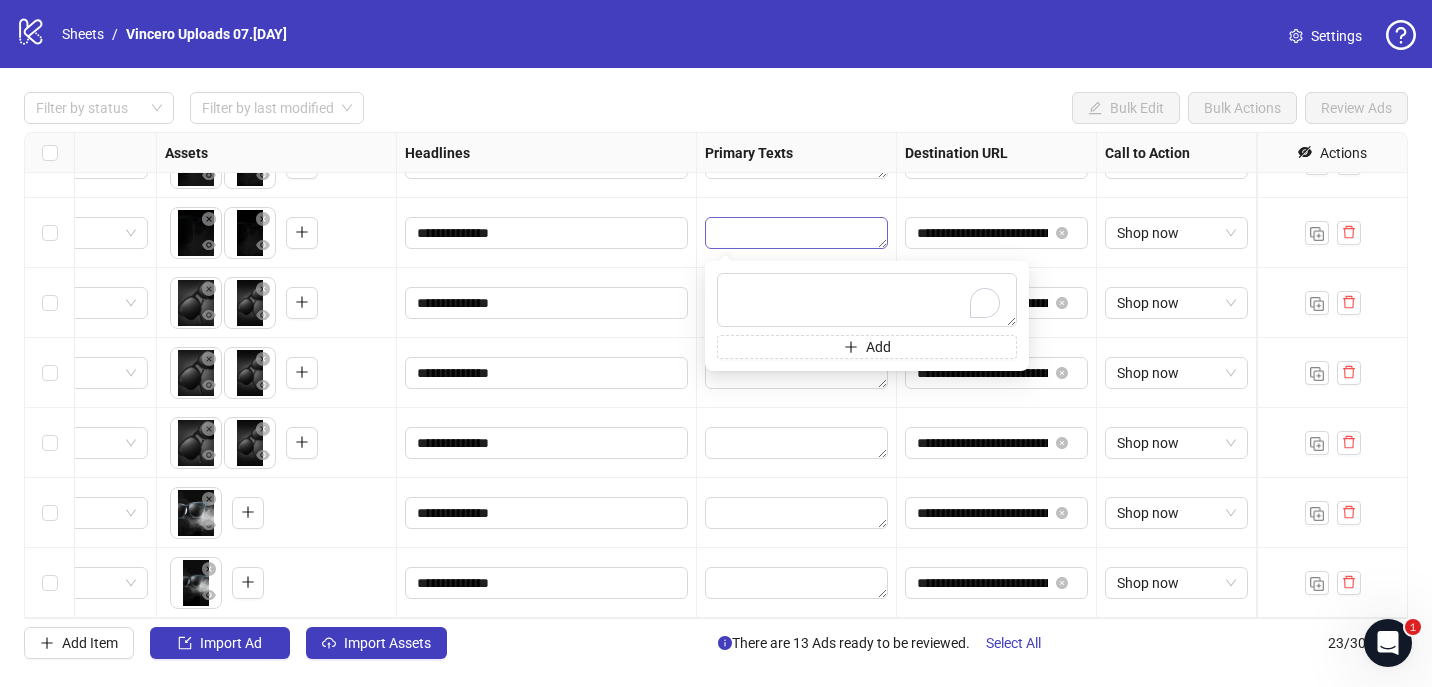 type on "**********" 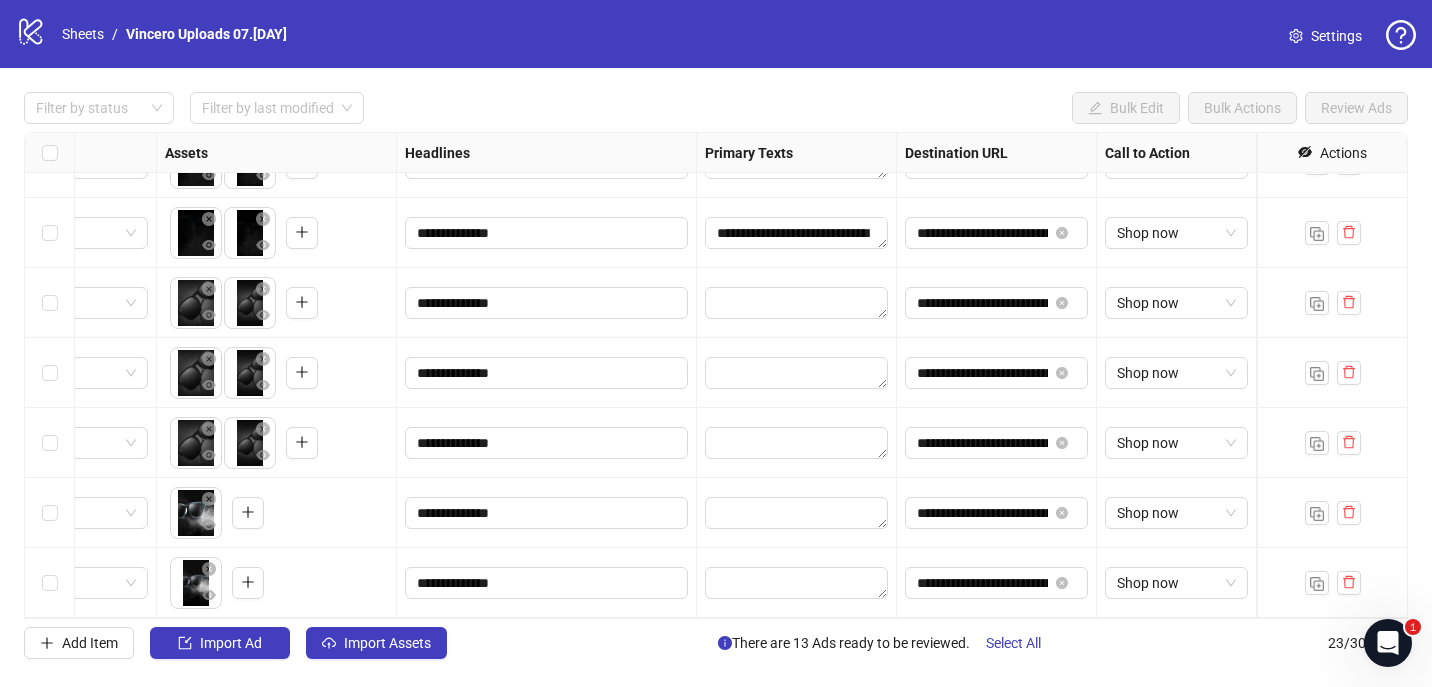 click at bounding box center (797, 303) 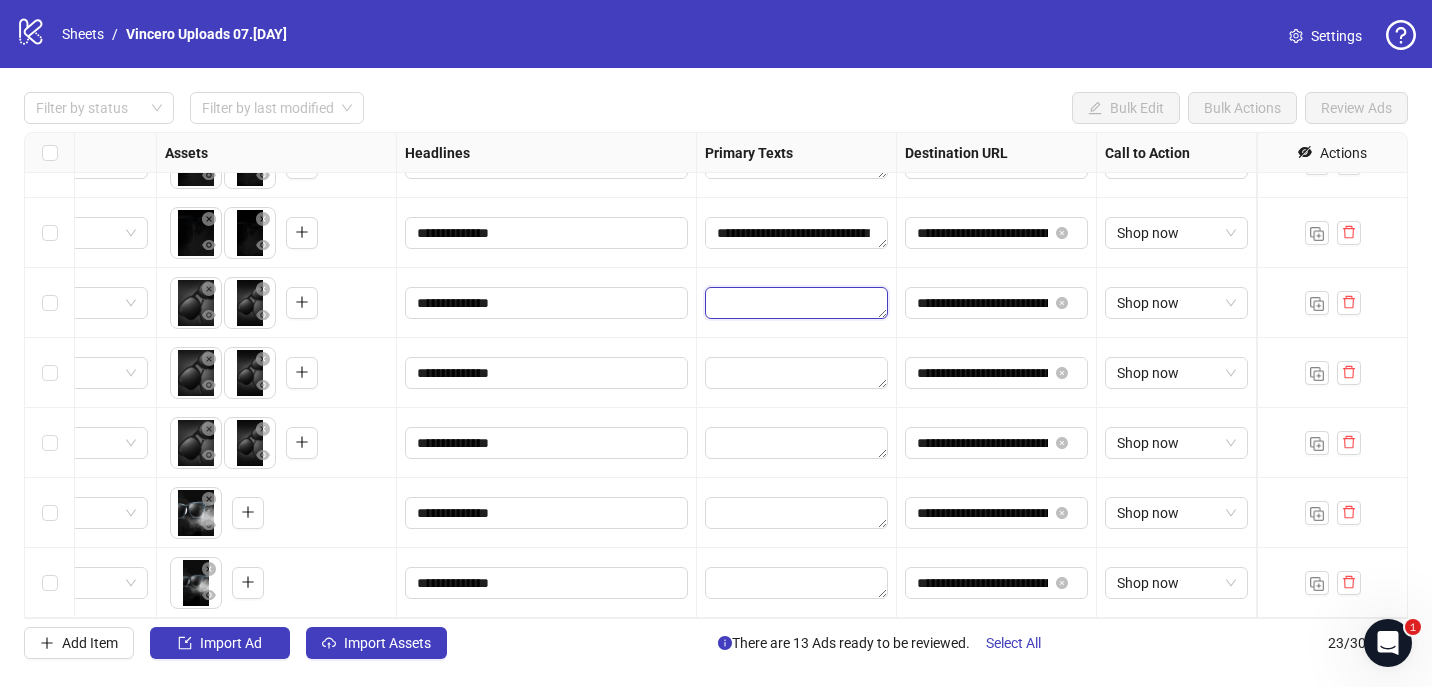 click at bounding box center [796, 303] 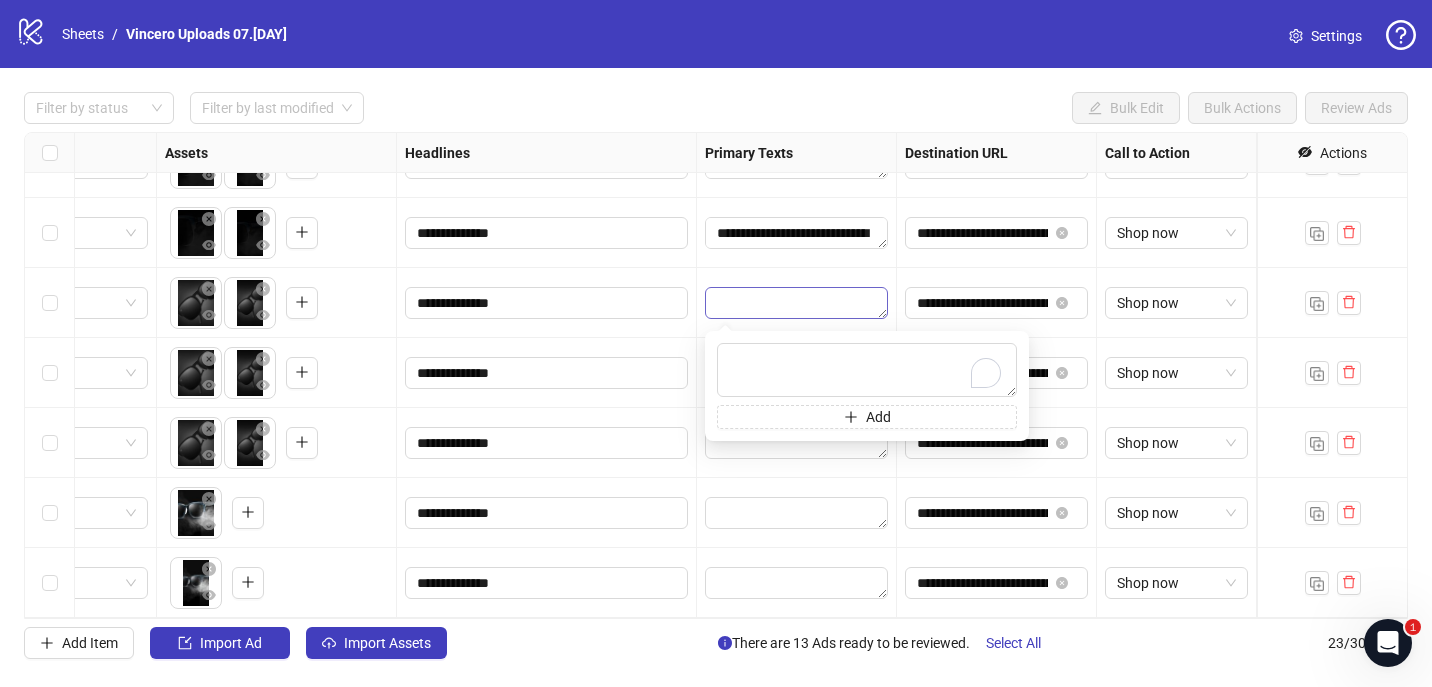 type on "**********" 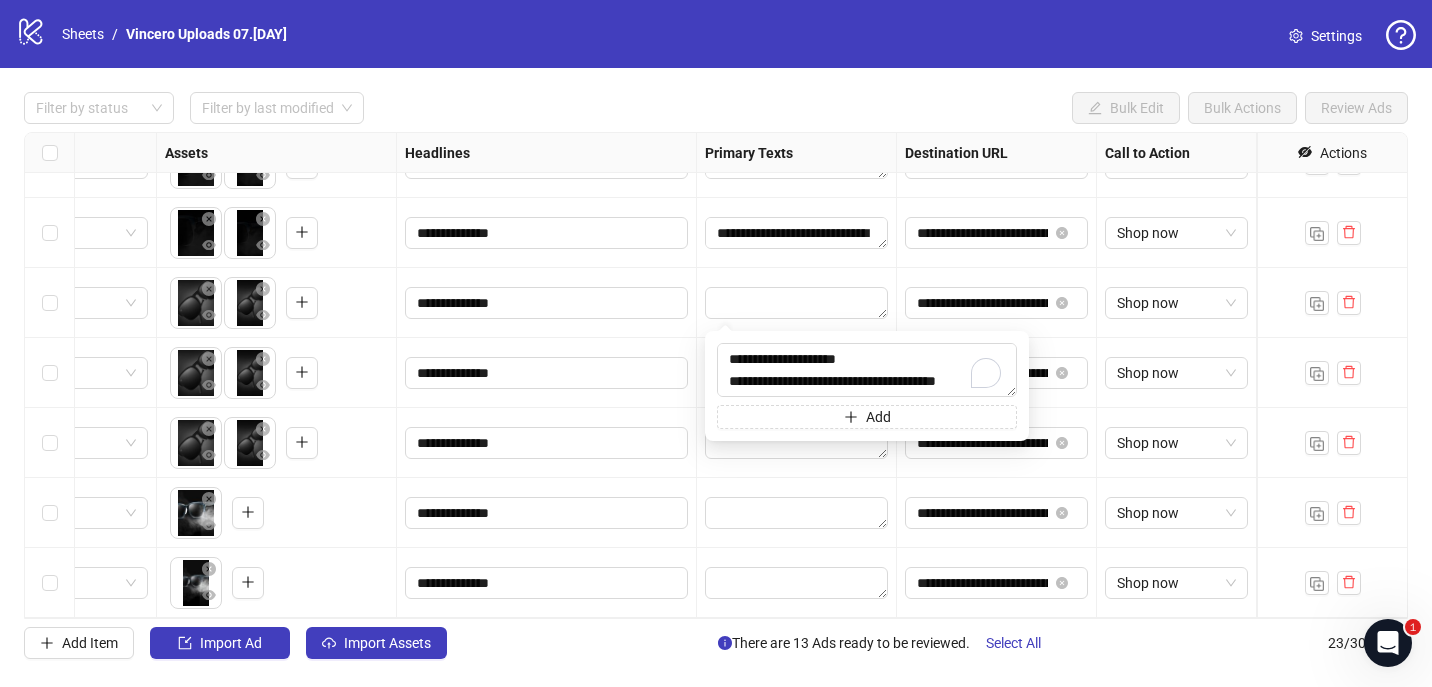 click at bounding box center (797, 303) 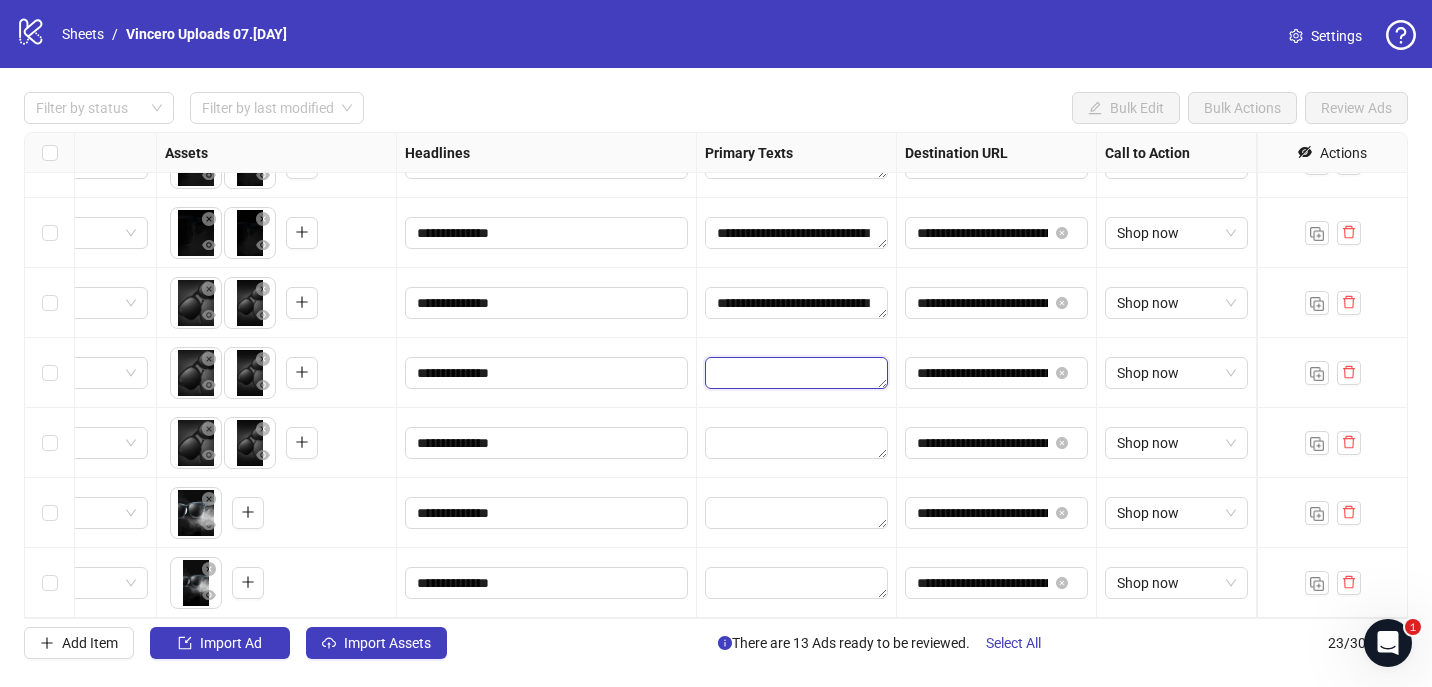 click at bounding box center (796, 373) 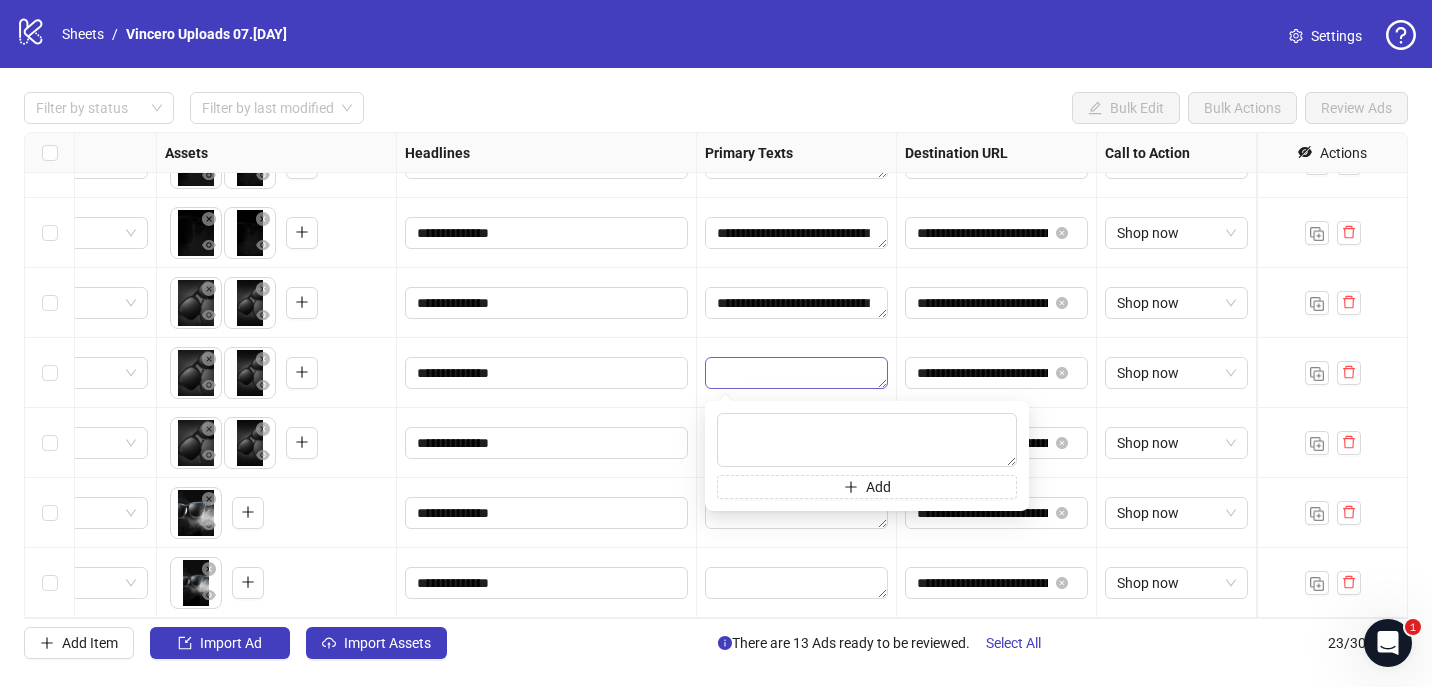 type on "**********" 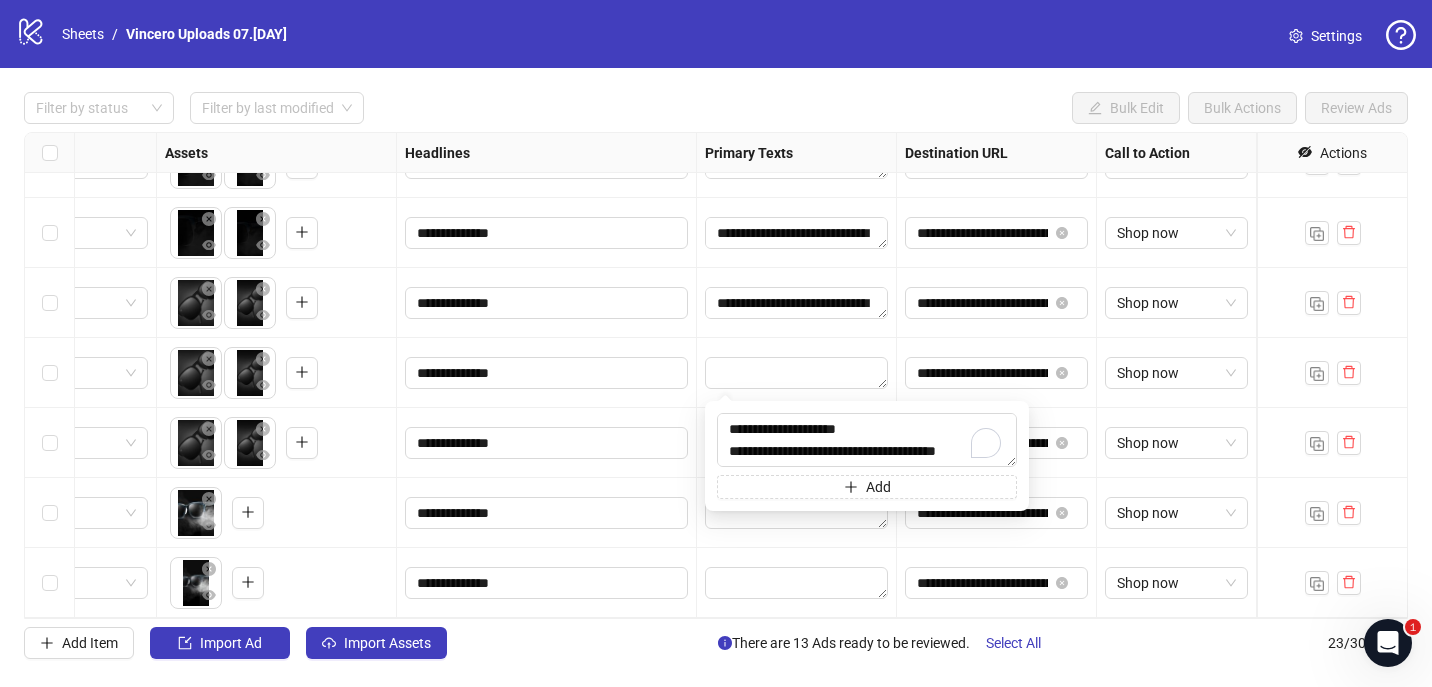click at bounding box center [797, 373] 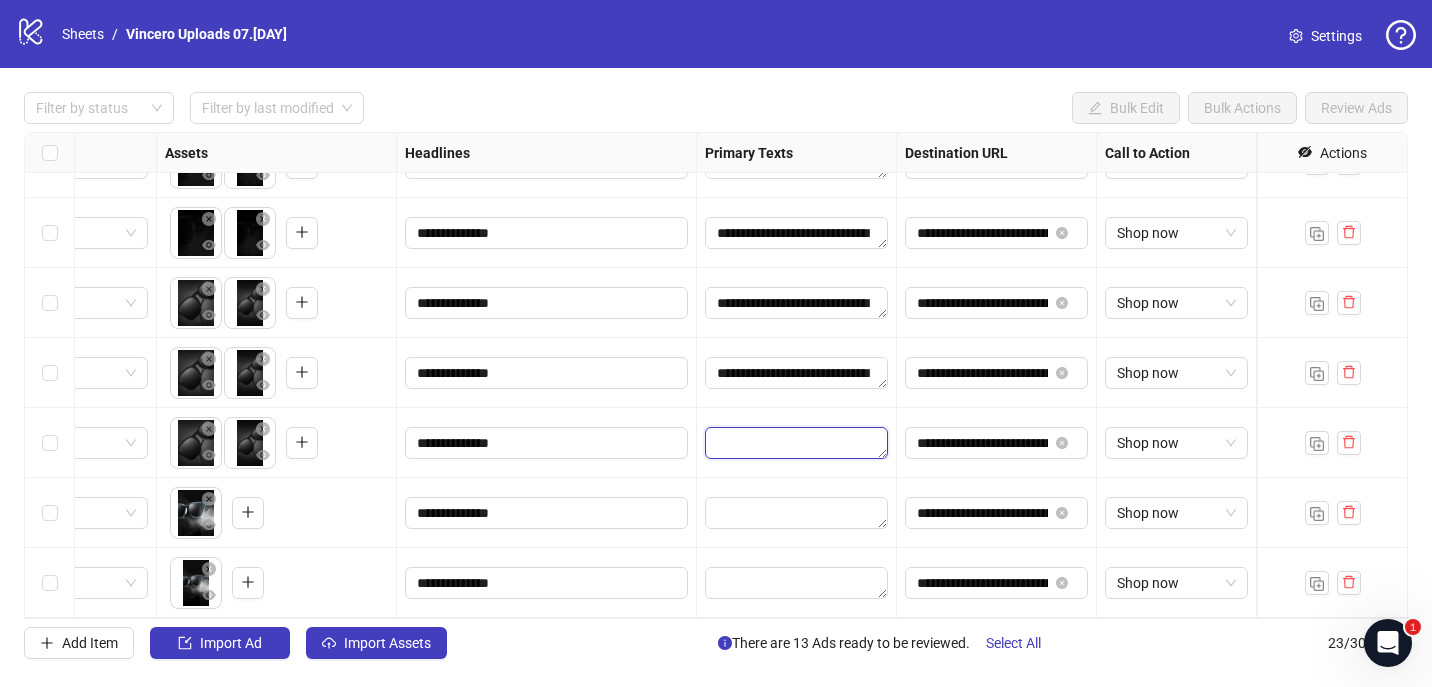 click at bounding box center (796, 443) 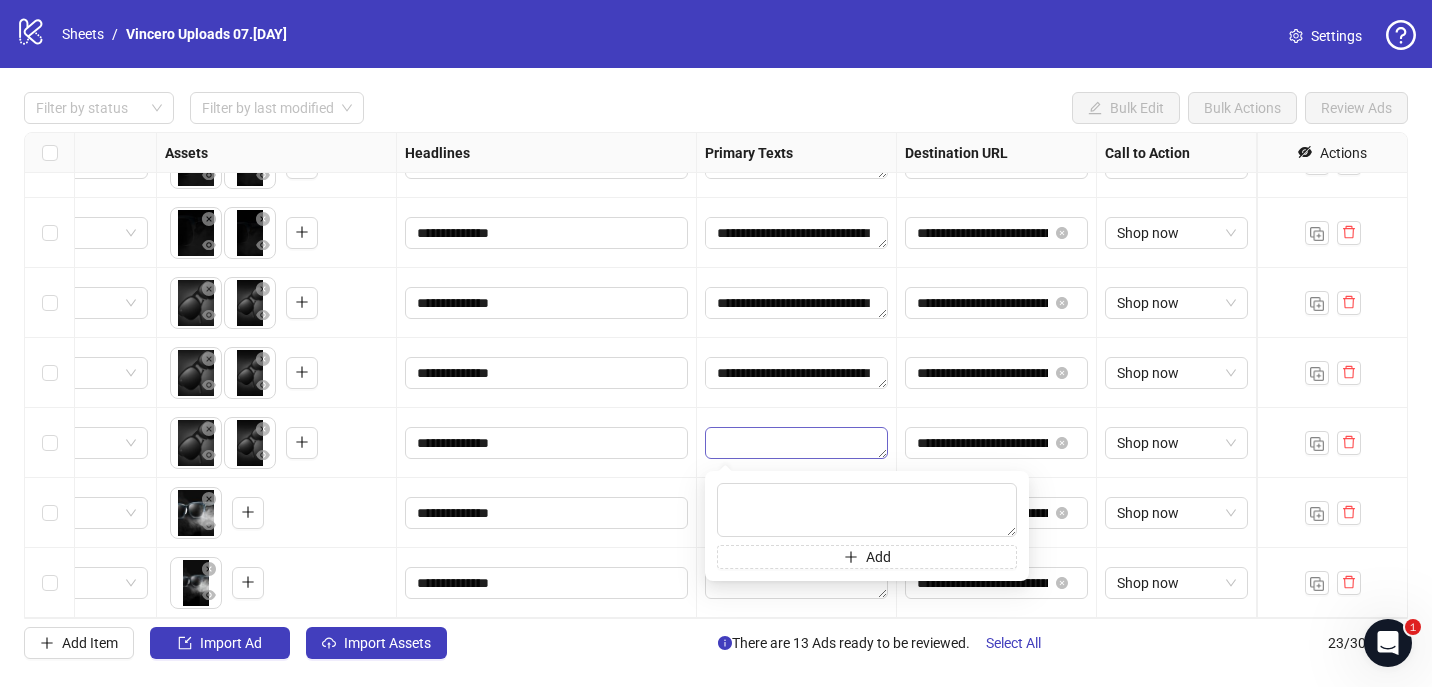 type on "**********" 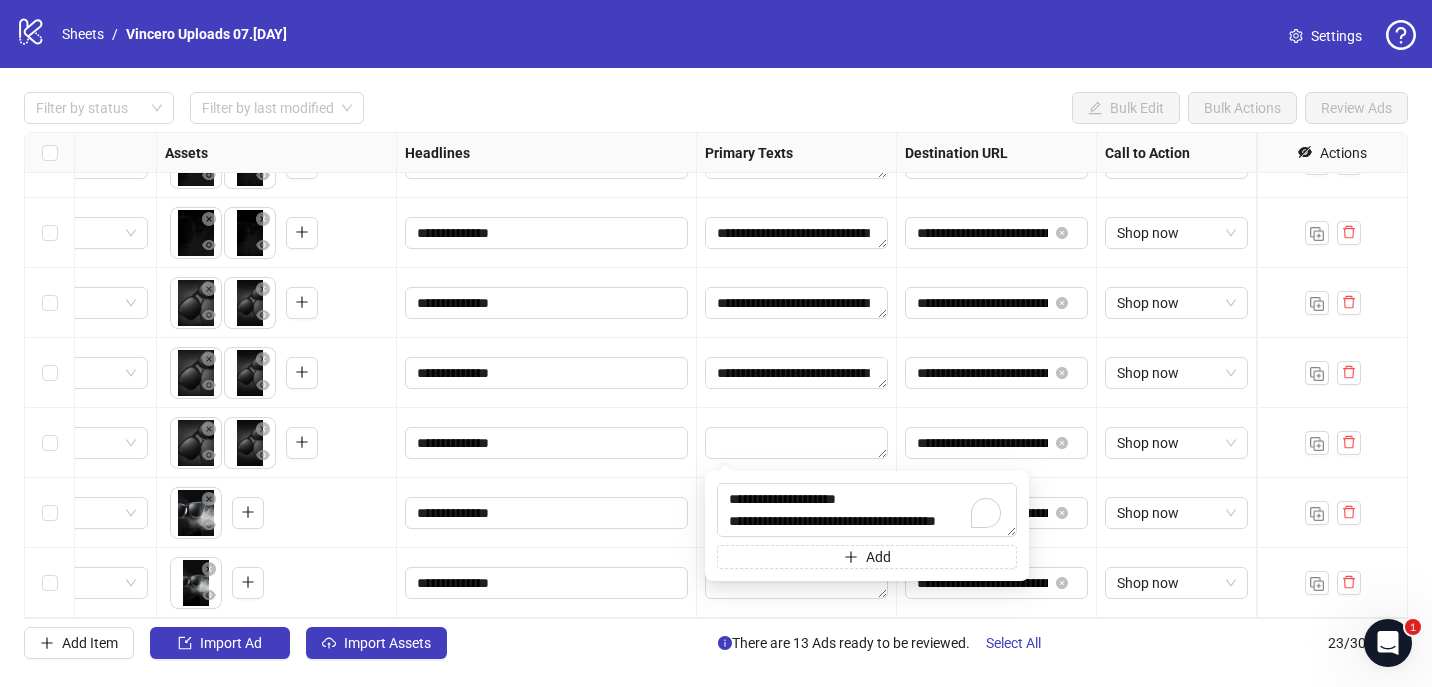 click at bounding box center (797, 443) 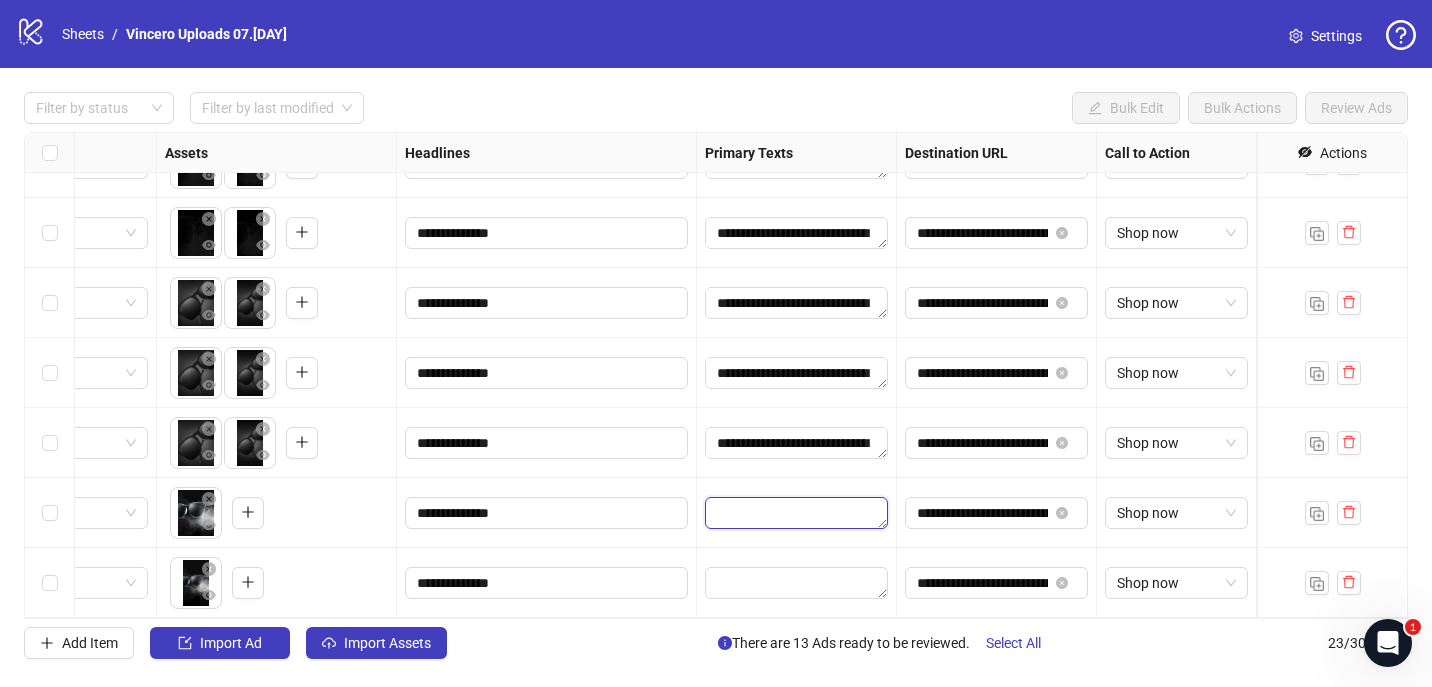 click at bounding box center [796, 513] 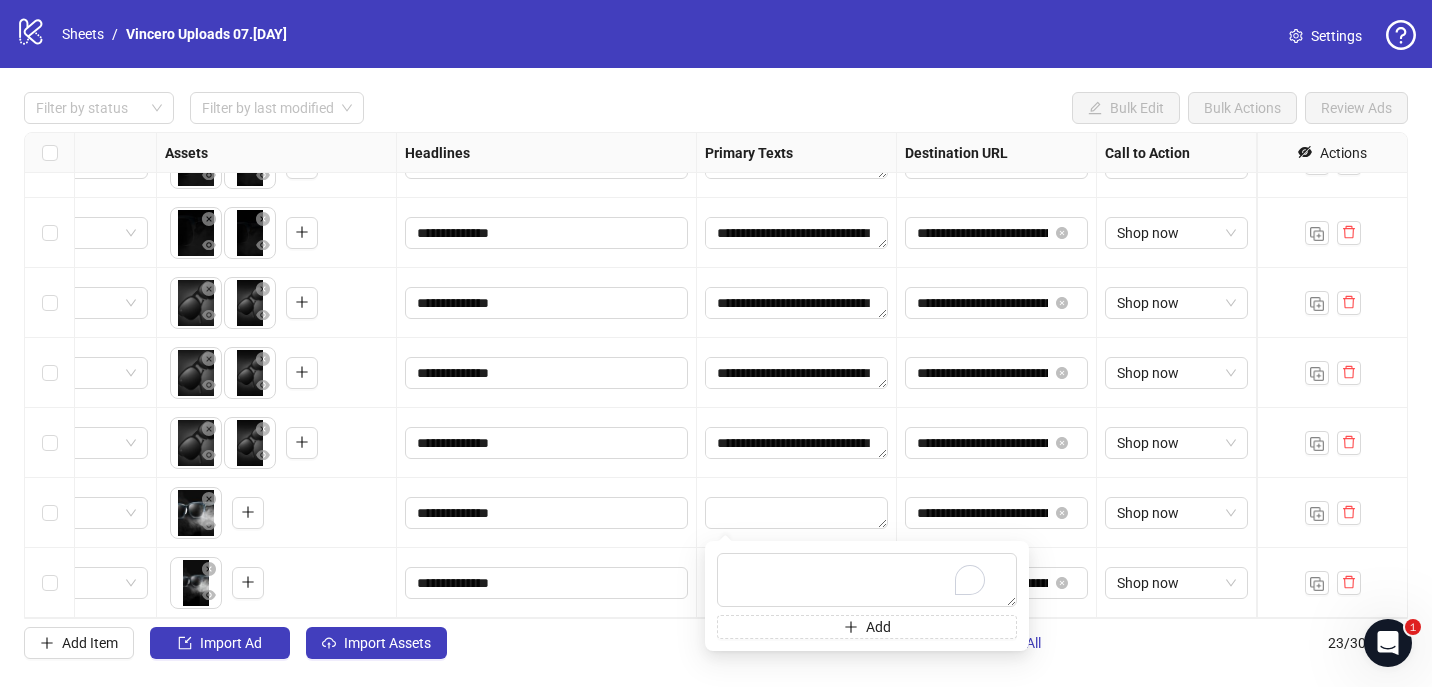 type on "**********" 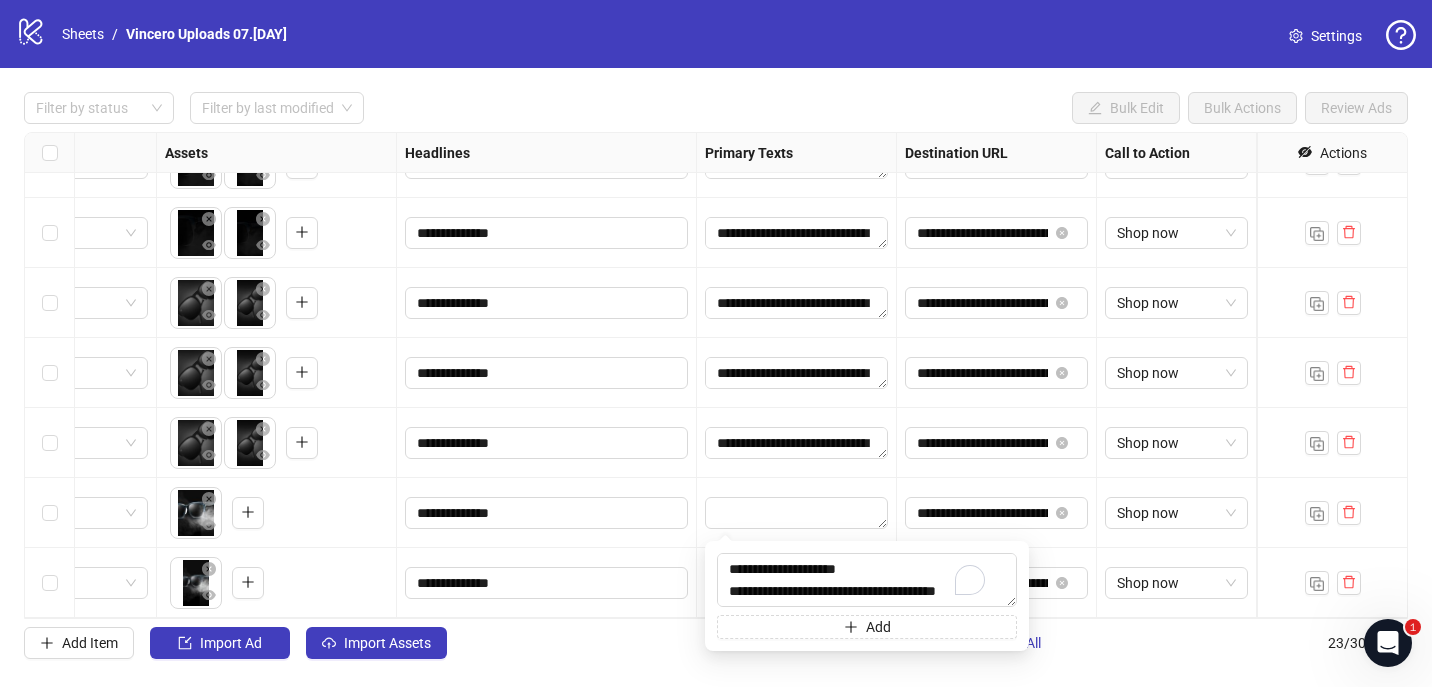 click on "**********" at bounding box center [797, 443] 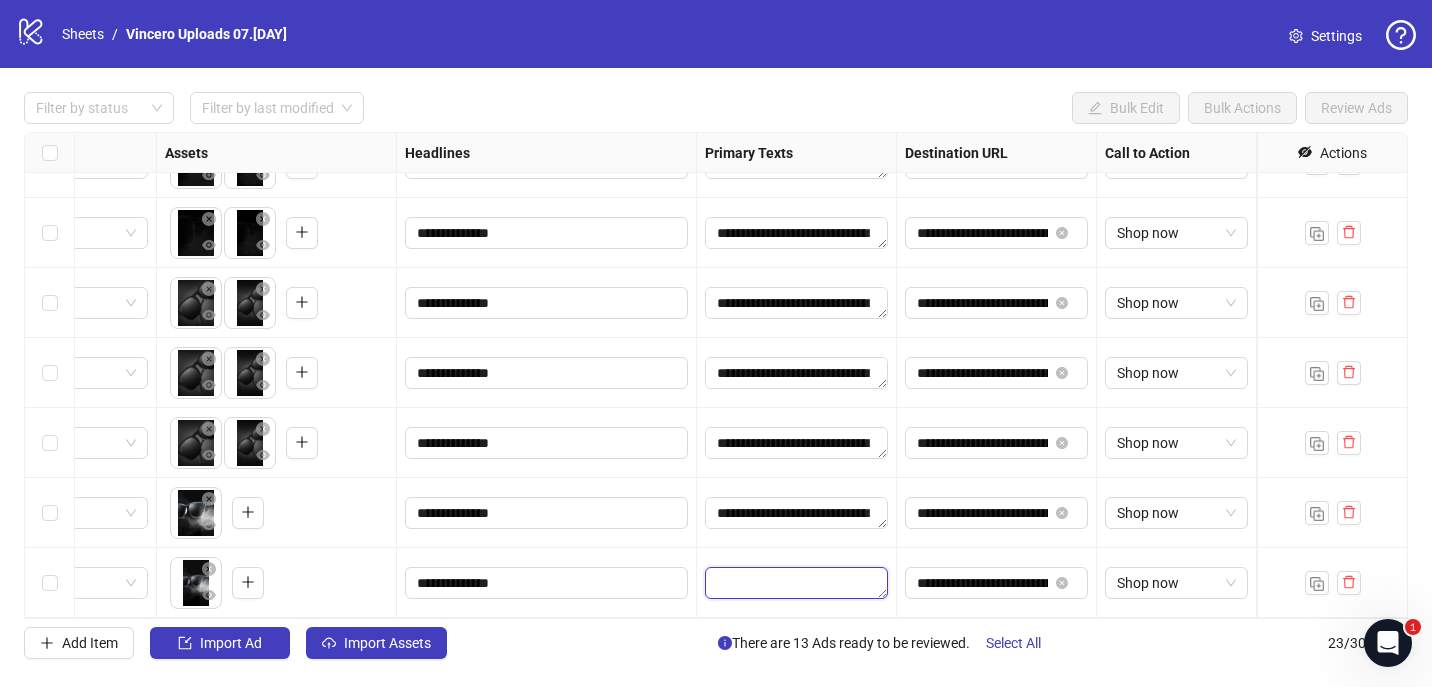 click at bounding box center [796, 583] 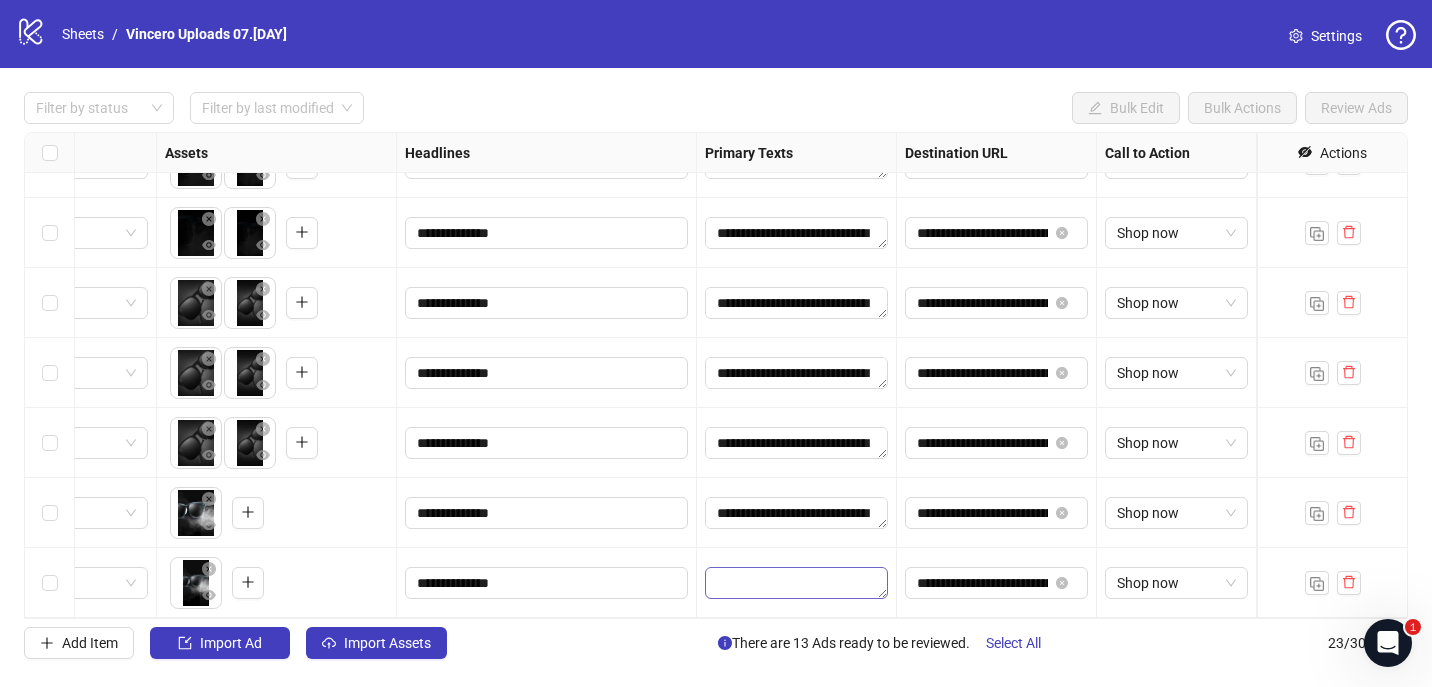 type on "**********" 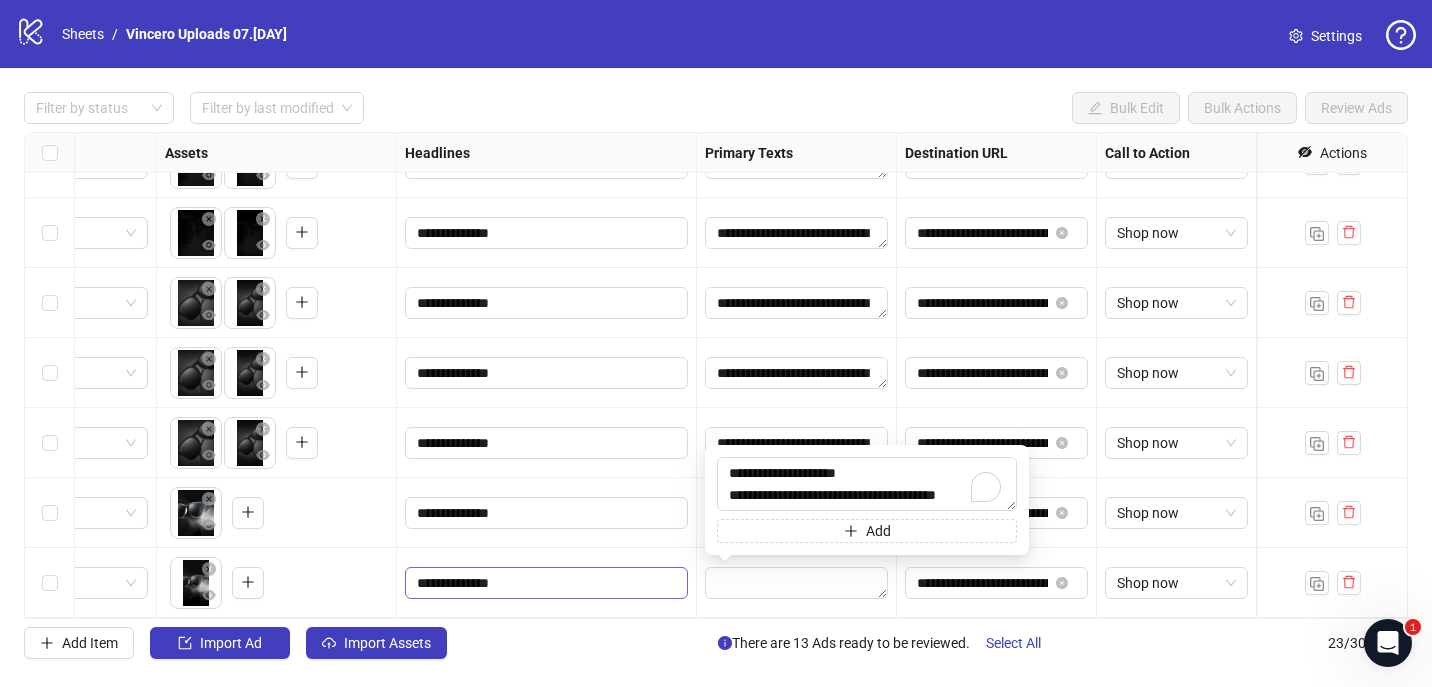 click on "**********" at bounding box center [546, 583] 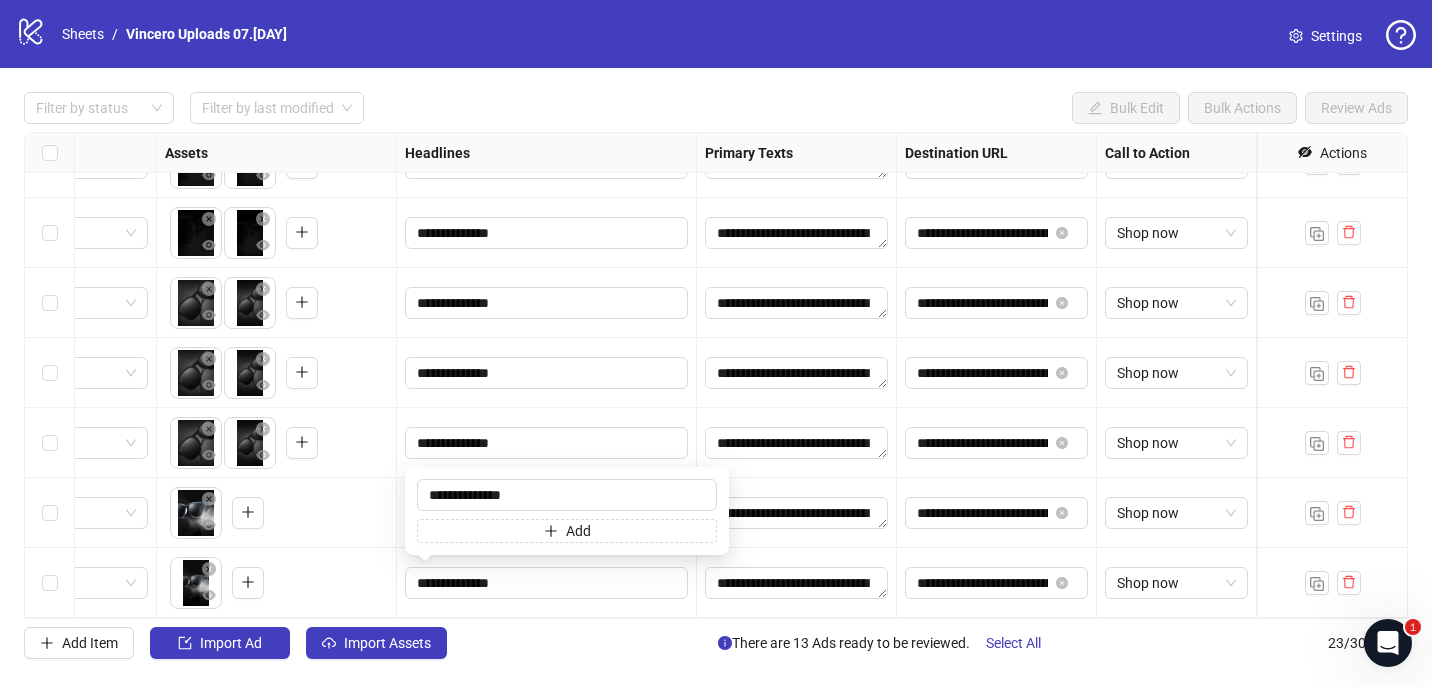 click on "**********" at bounding box center (716, 343) 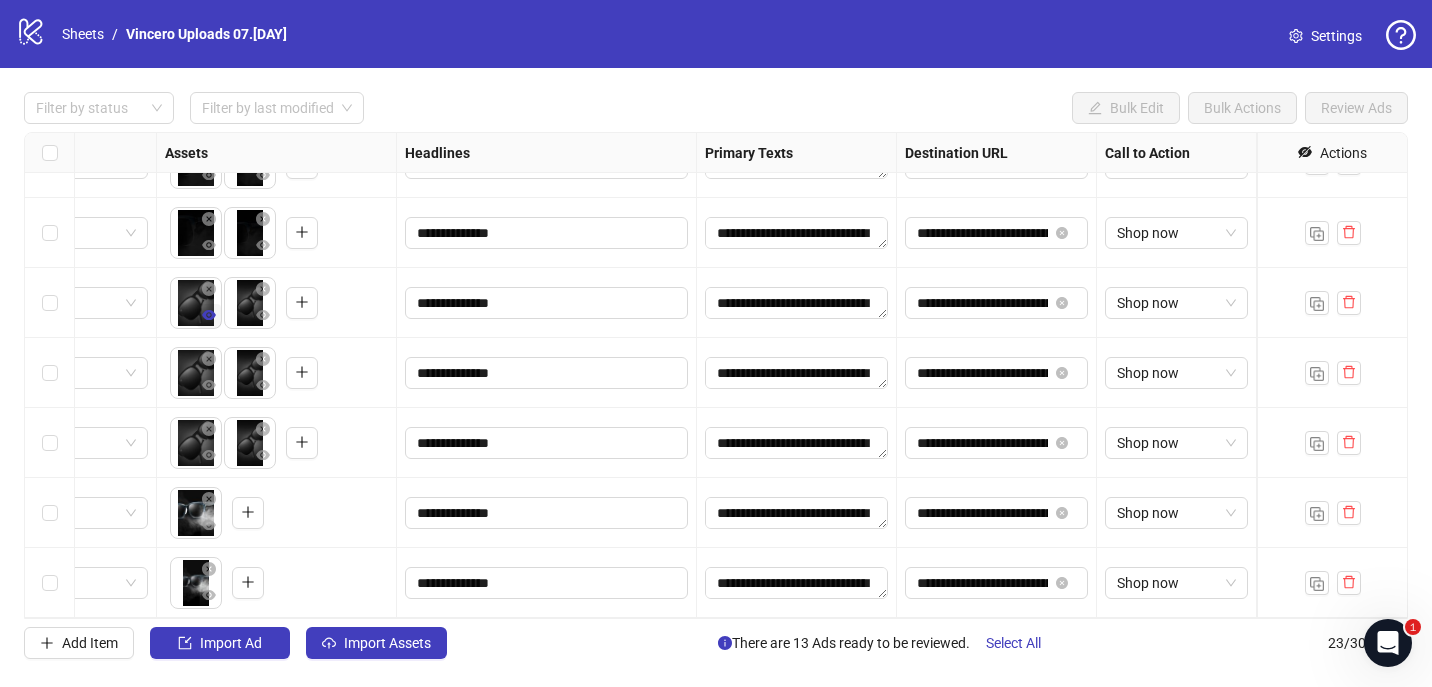 click 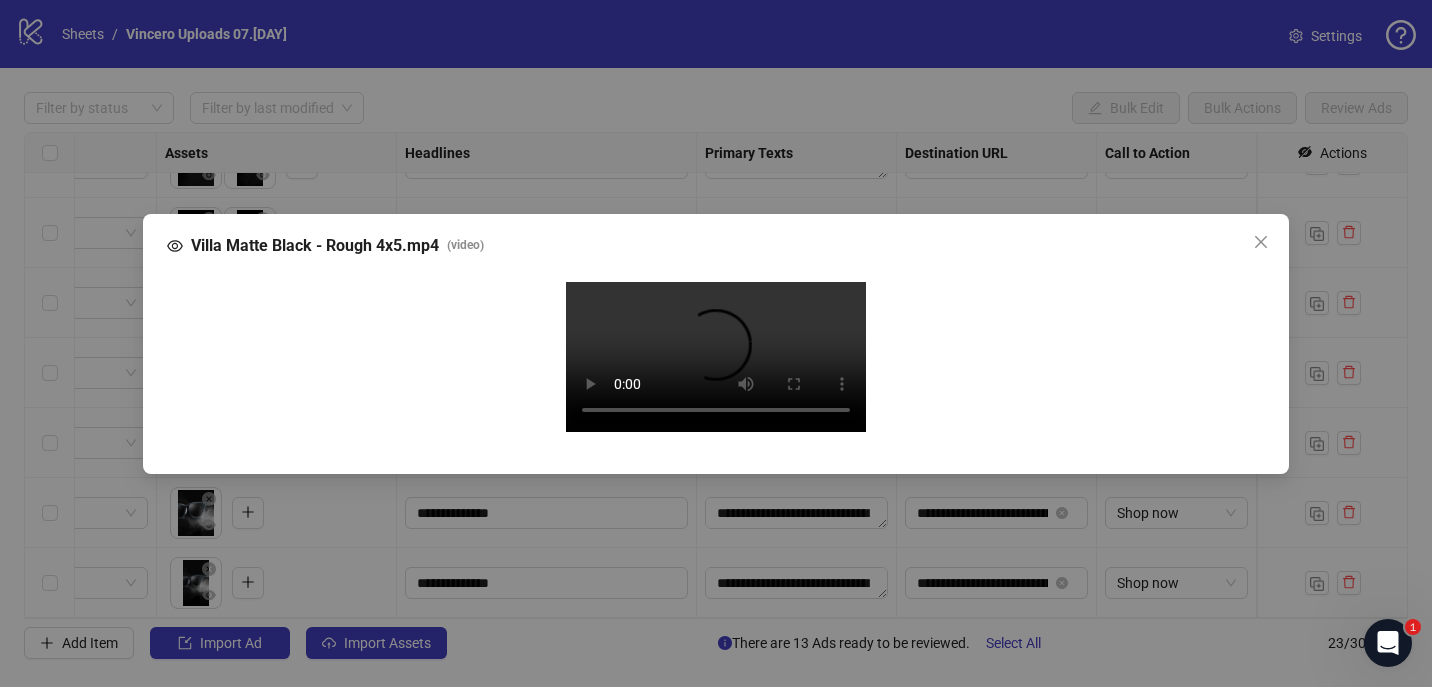 type 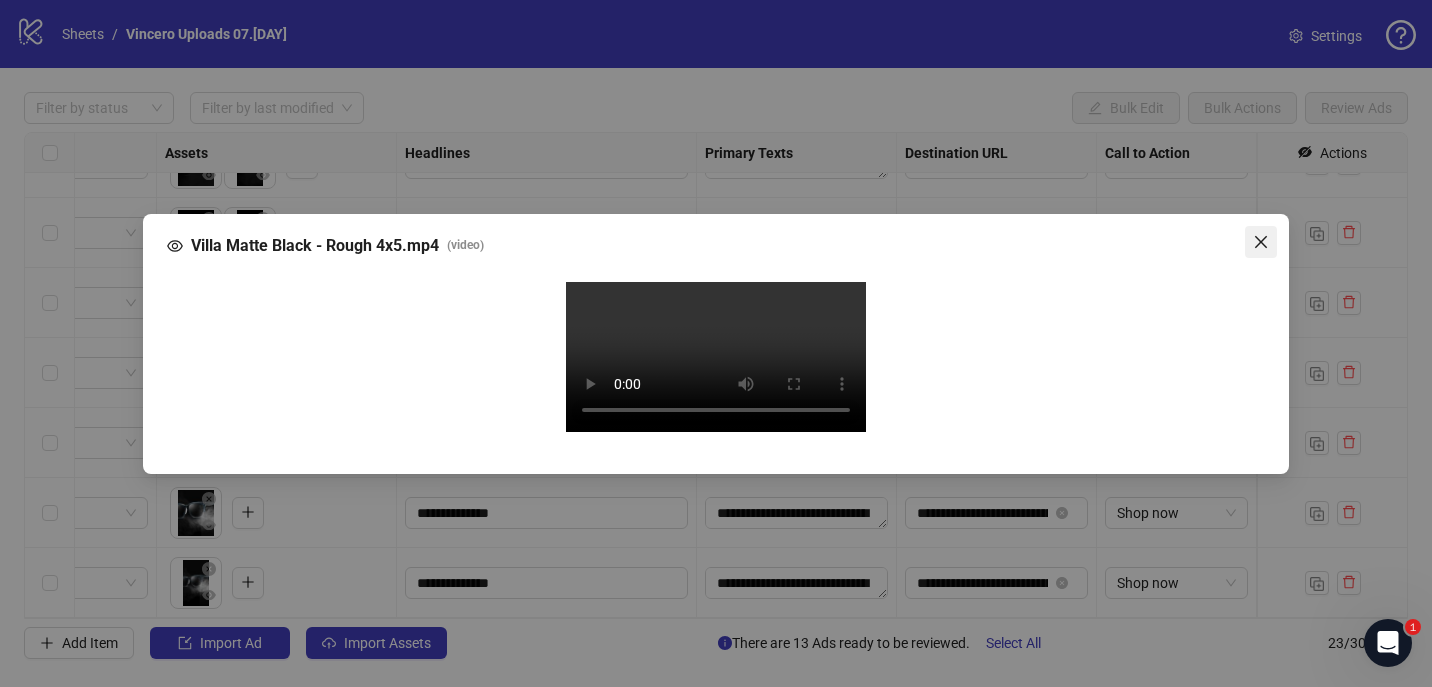 click 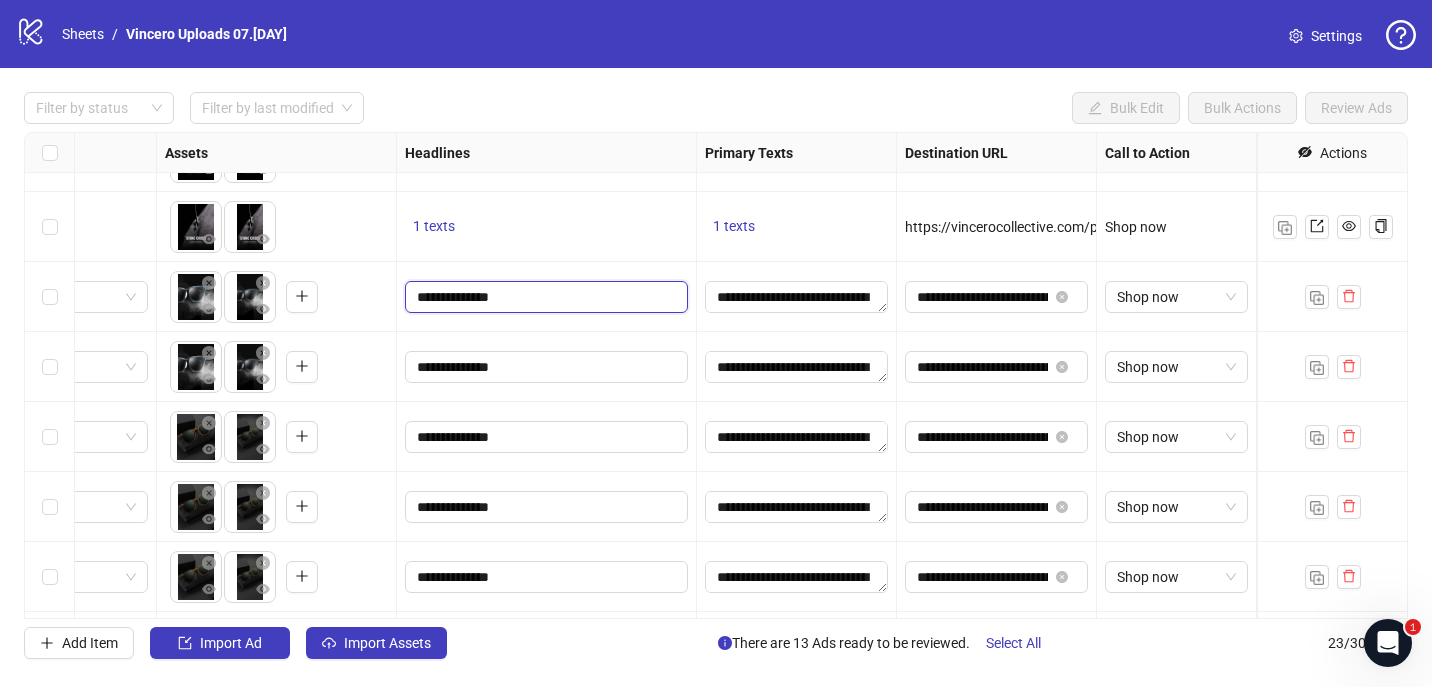click on "**********" at bounding box center (544, 297) 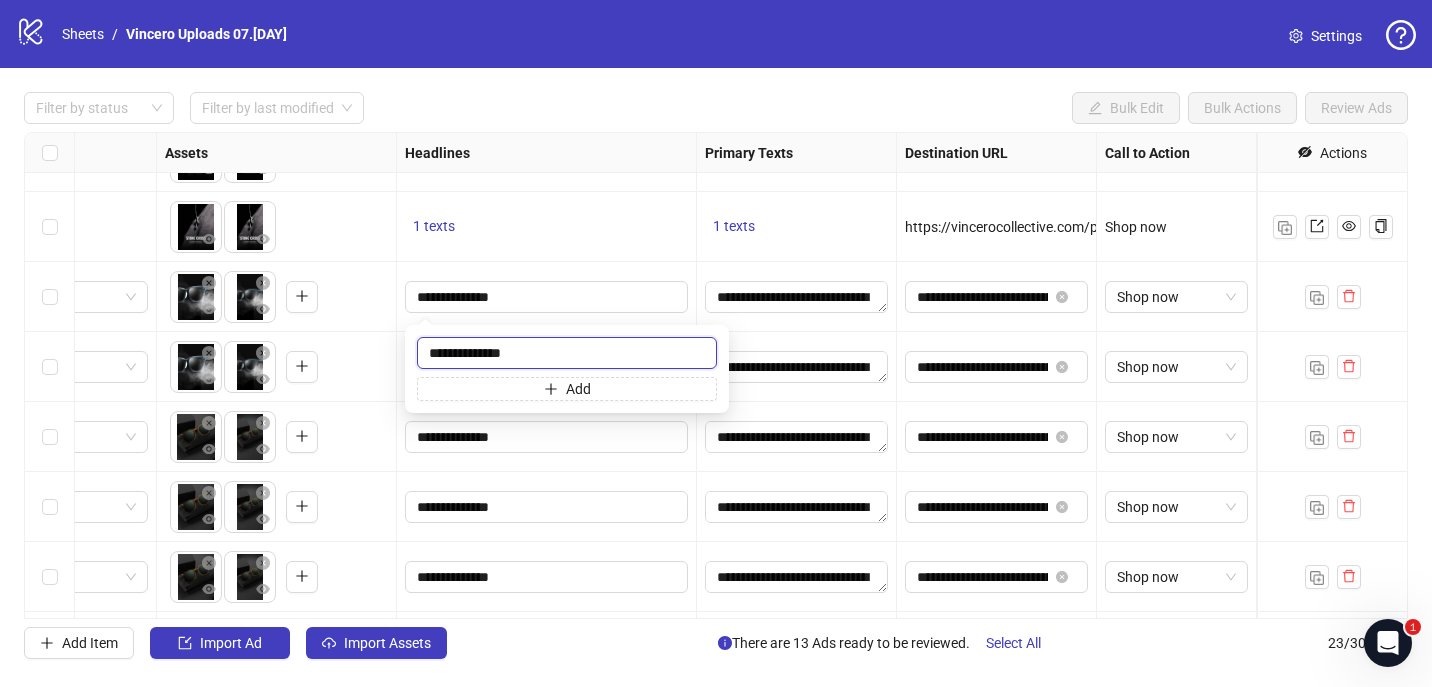 paste on "**********" 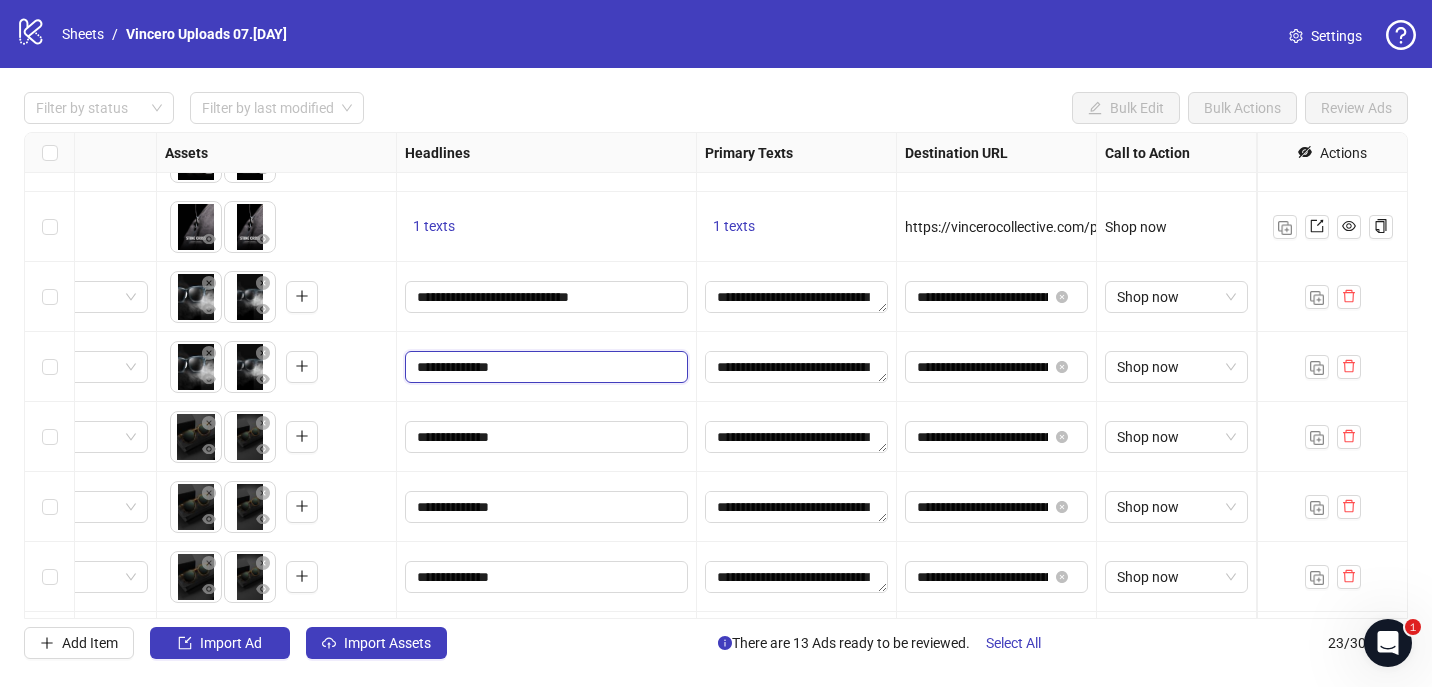 click on "**********" at bounding box center [544, 367] 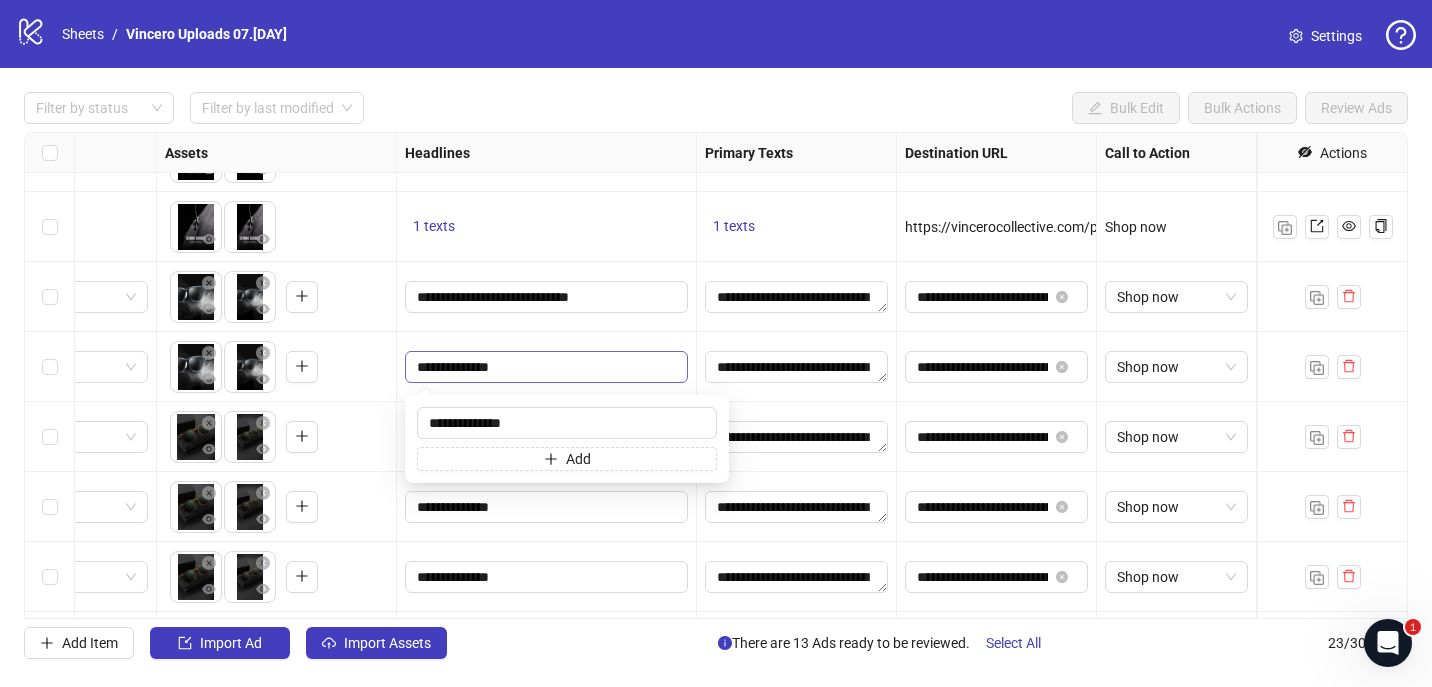 type on "**********" 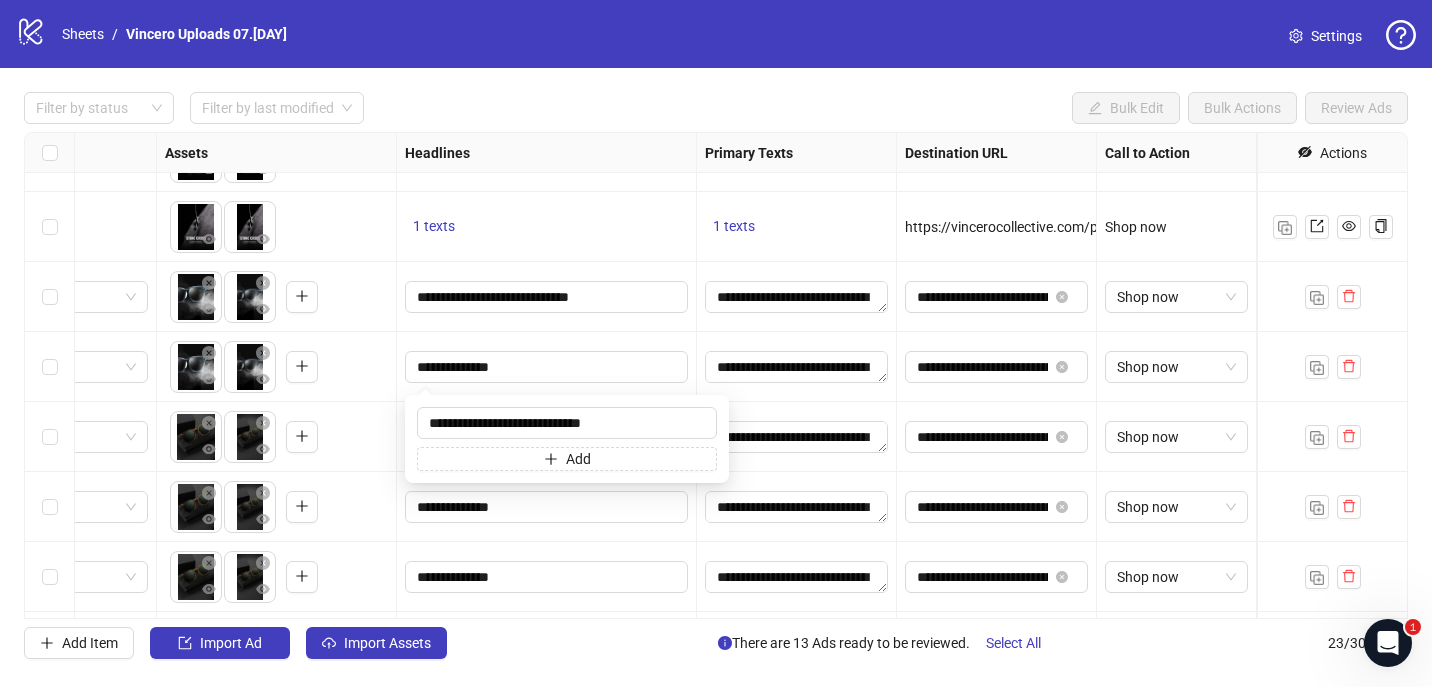 click on "**********" at bounding box center (547, 367) 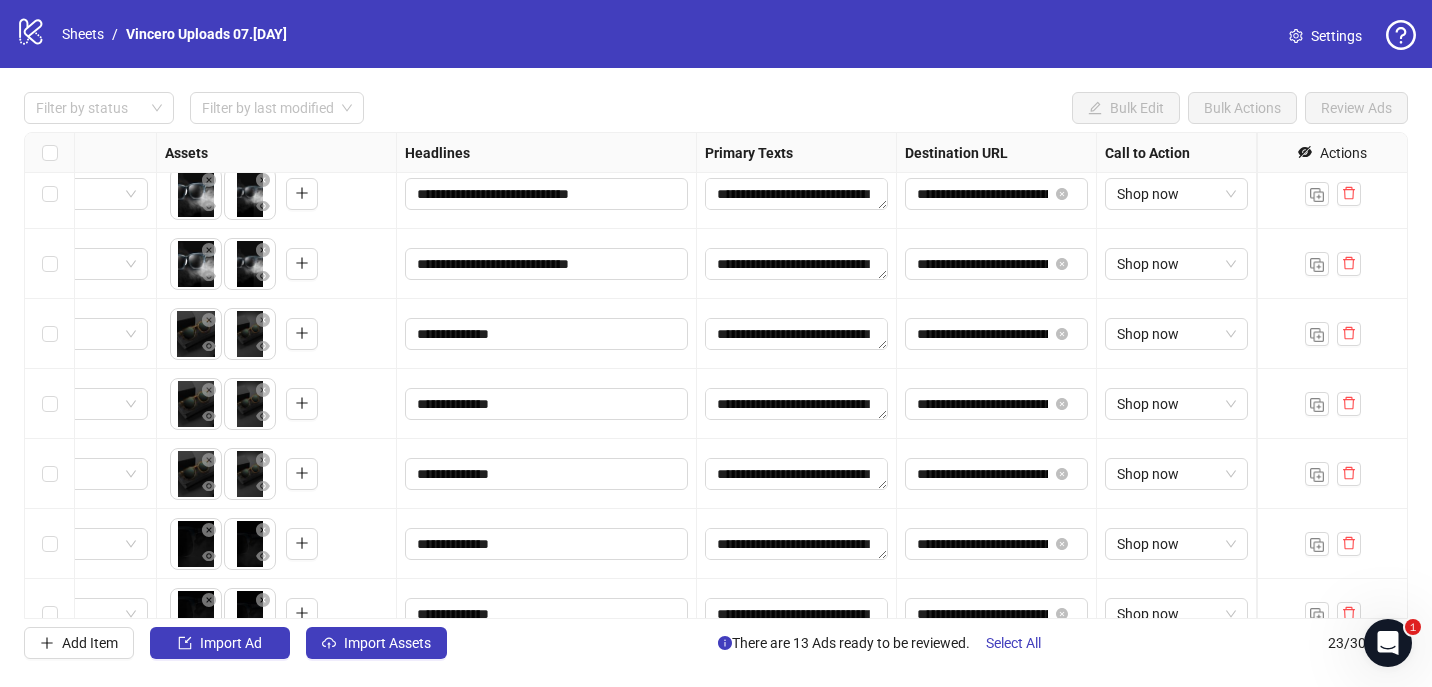 click on "**********" at bounding box center [716, 375] 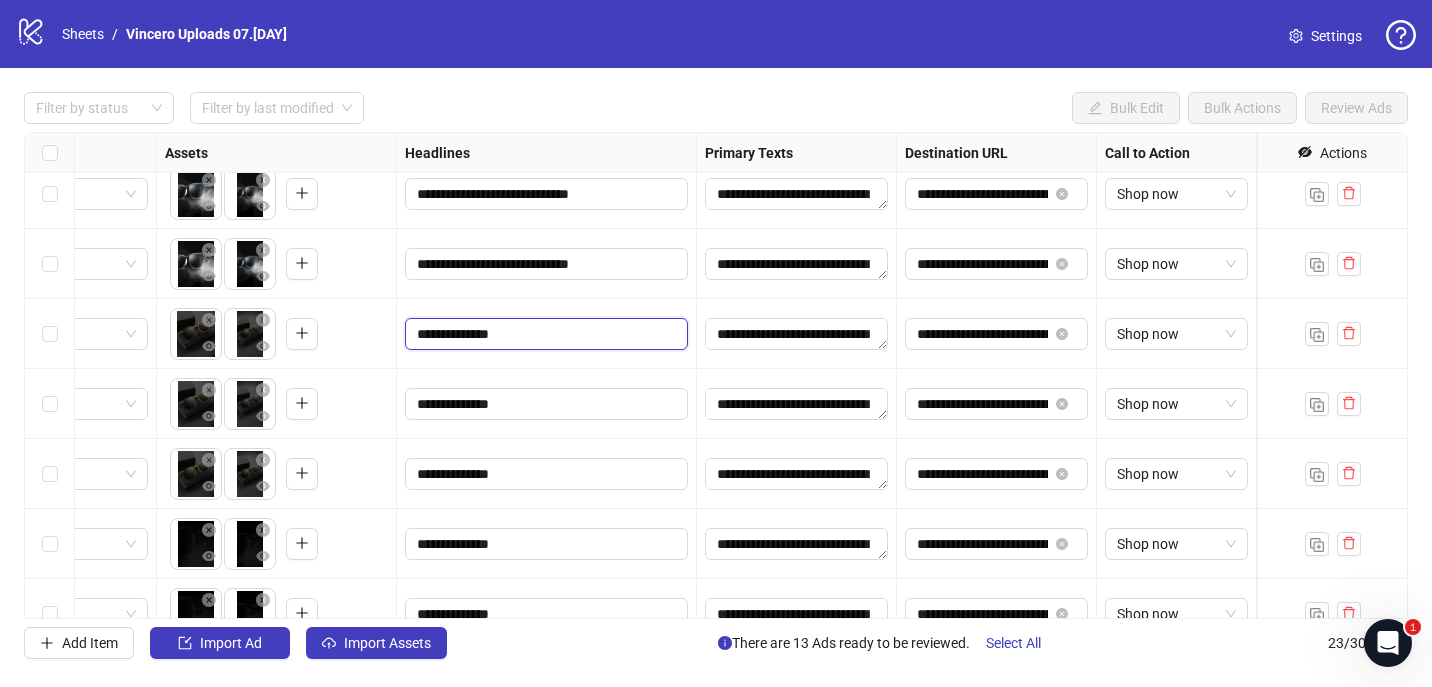click on "**********" at bounding box center [544, 334] 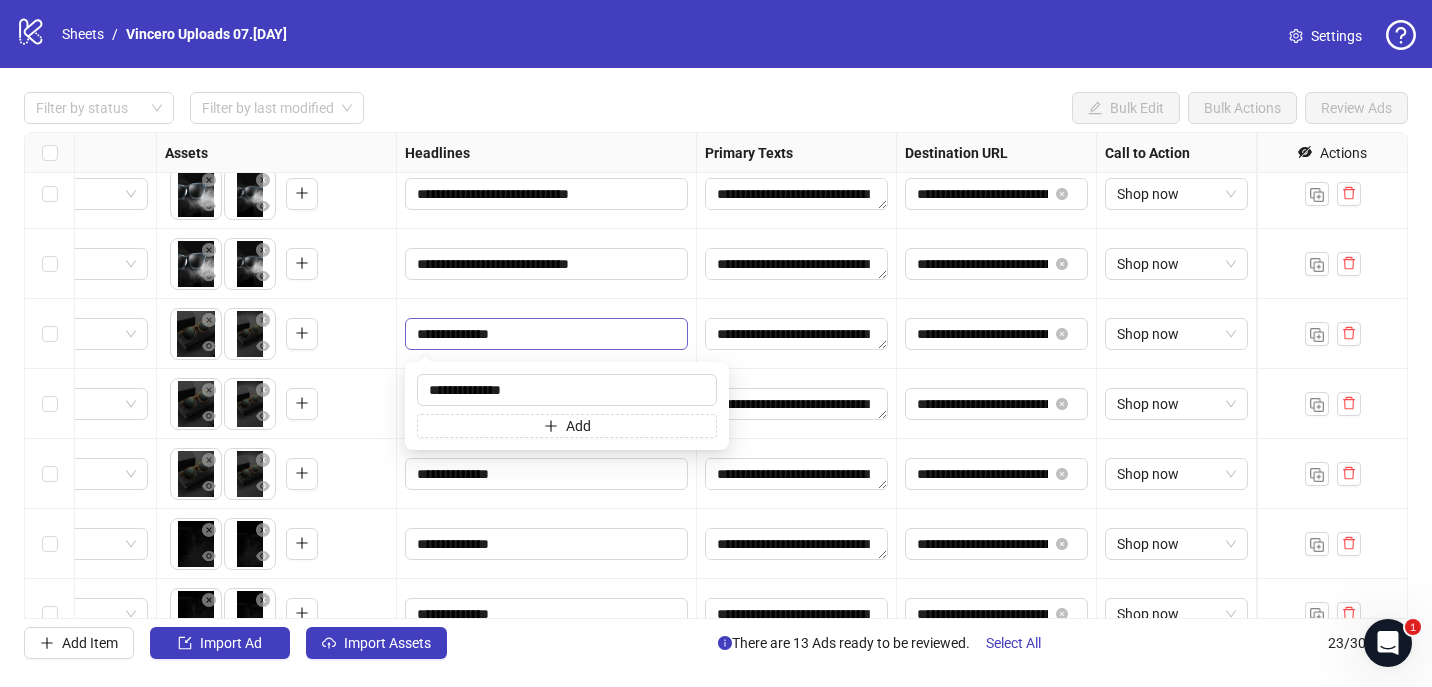 type on "**********" 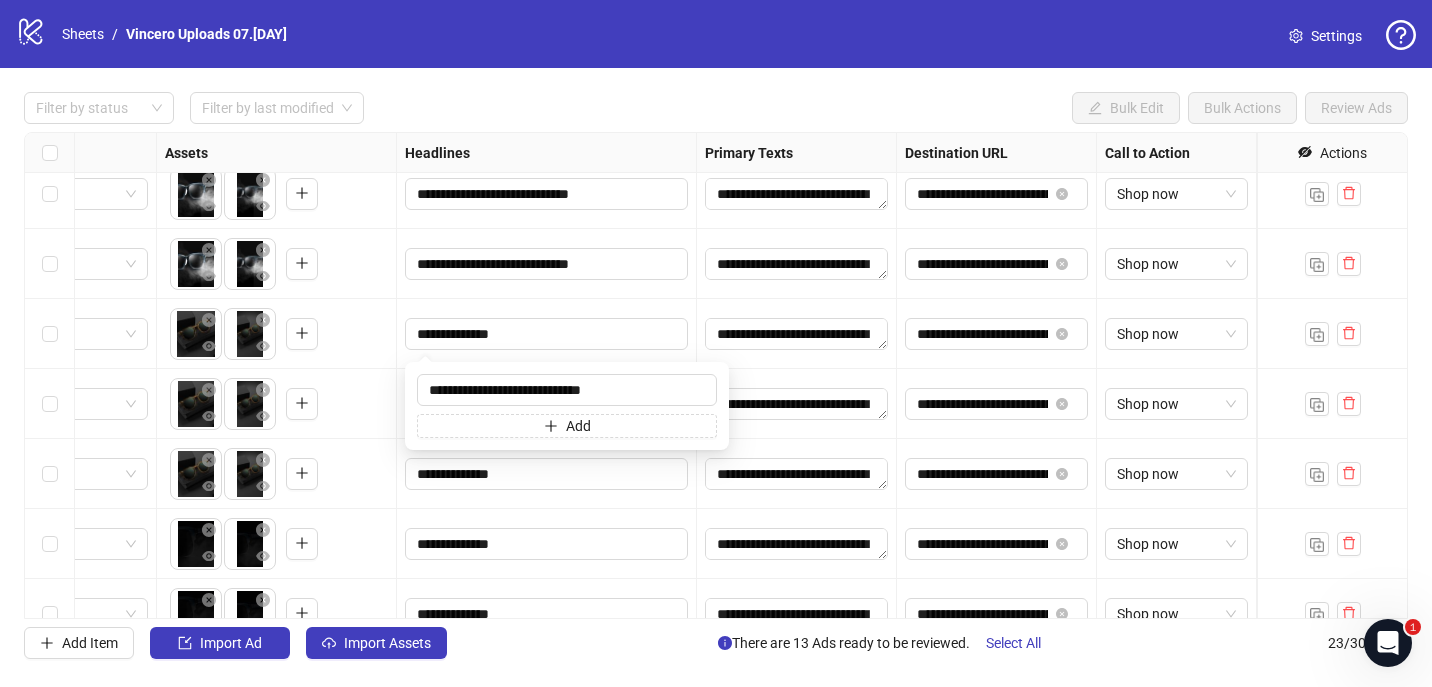 click on "**********" at bounding box center [547, 334] 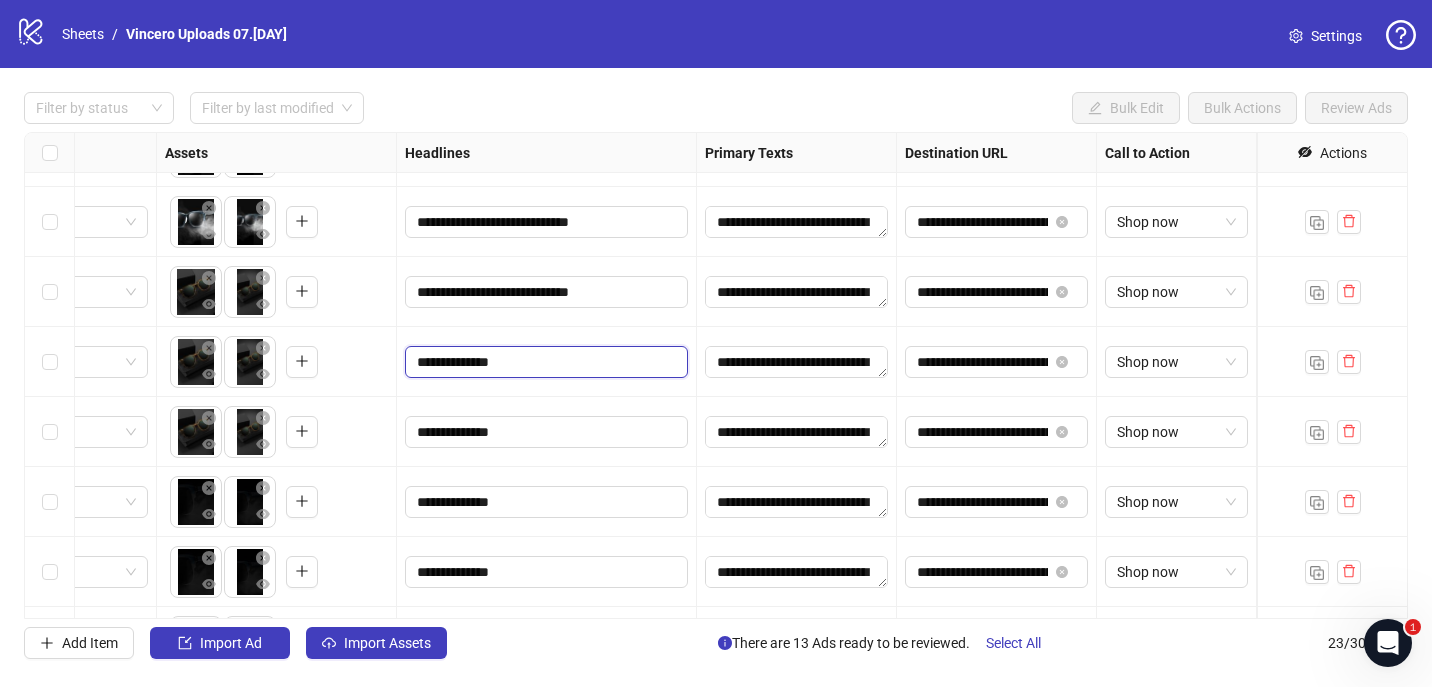 click on "**********" at bounding box center (544, 362) 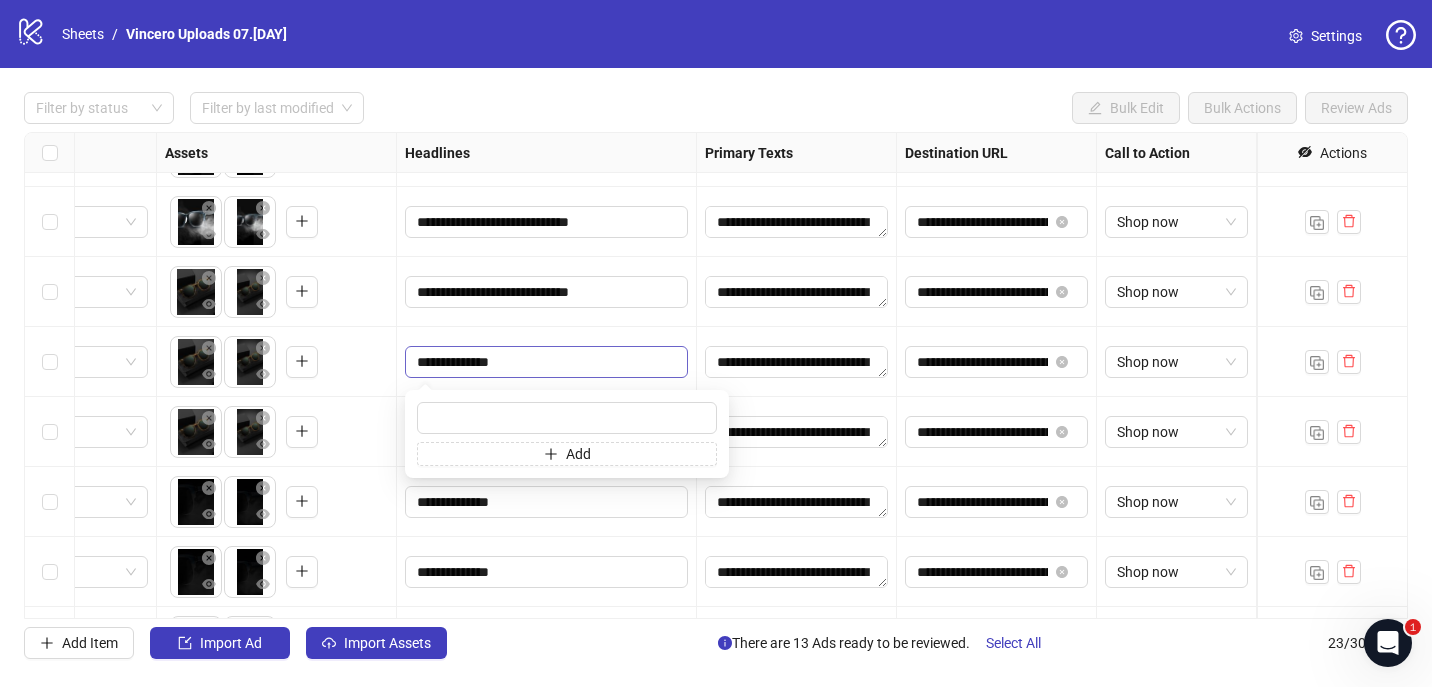 type on "**********" 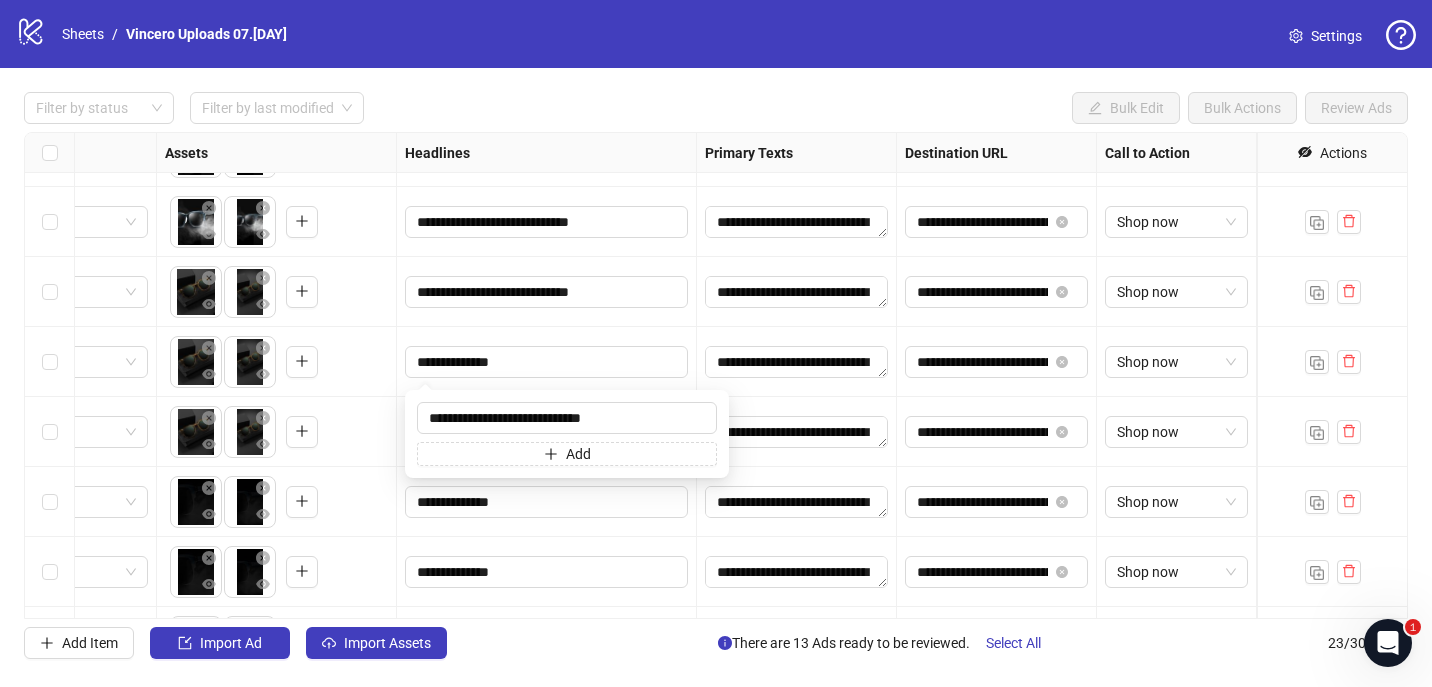 click on "**********" at bounding box center (547, 292) 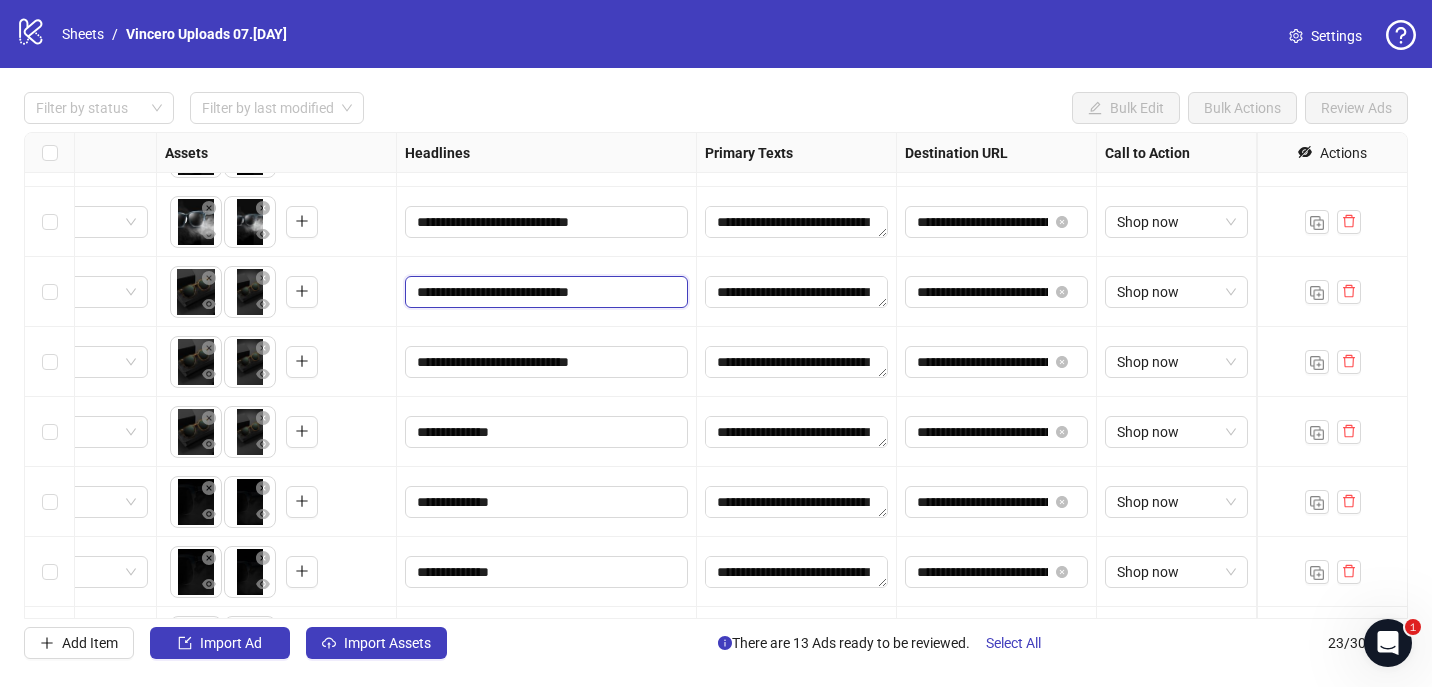 click on "**********" at bounding box center (544, 292) 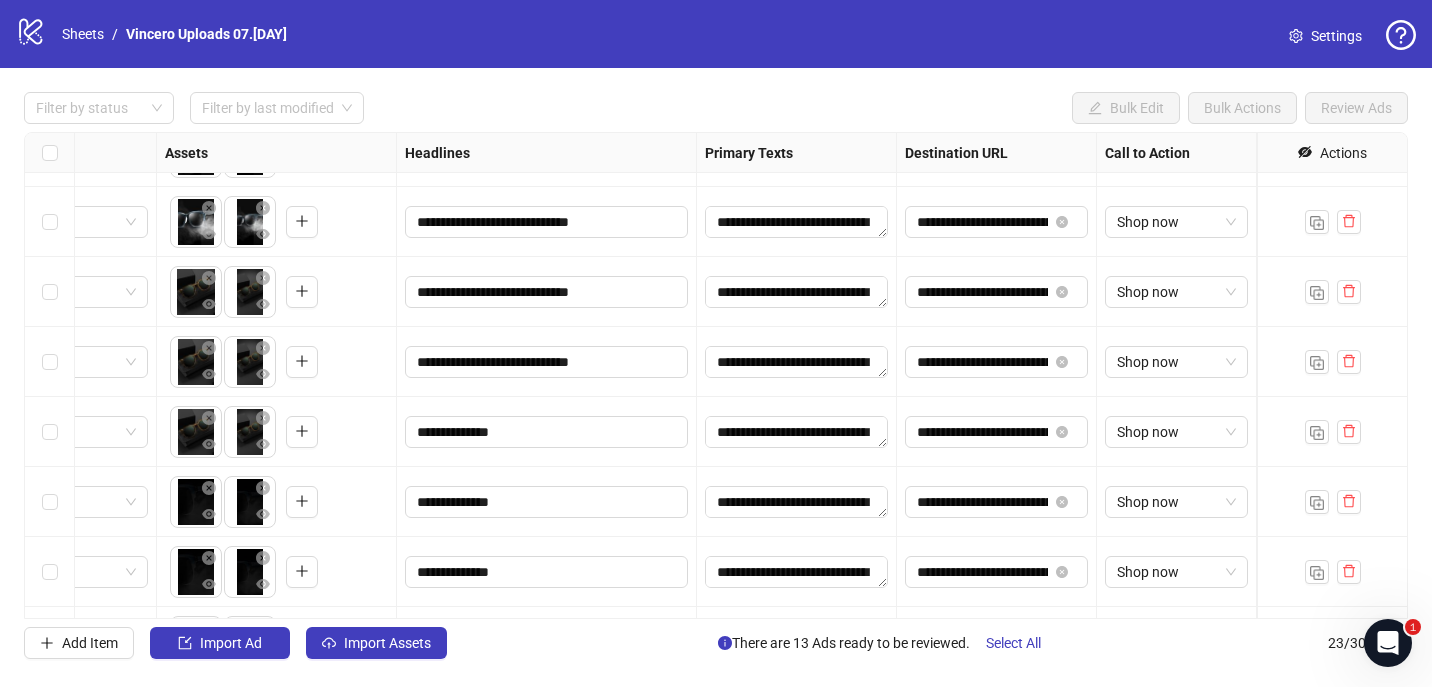 drag, startPoint x: 506, startPoint y: 287, endPoint x: 359, endPoint y: 288, distance: 147.0034 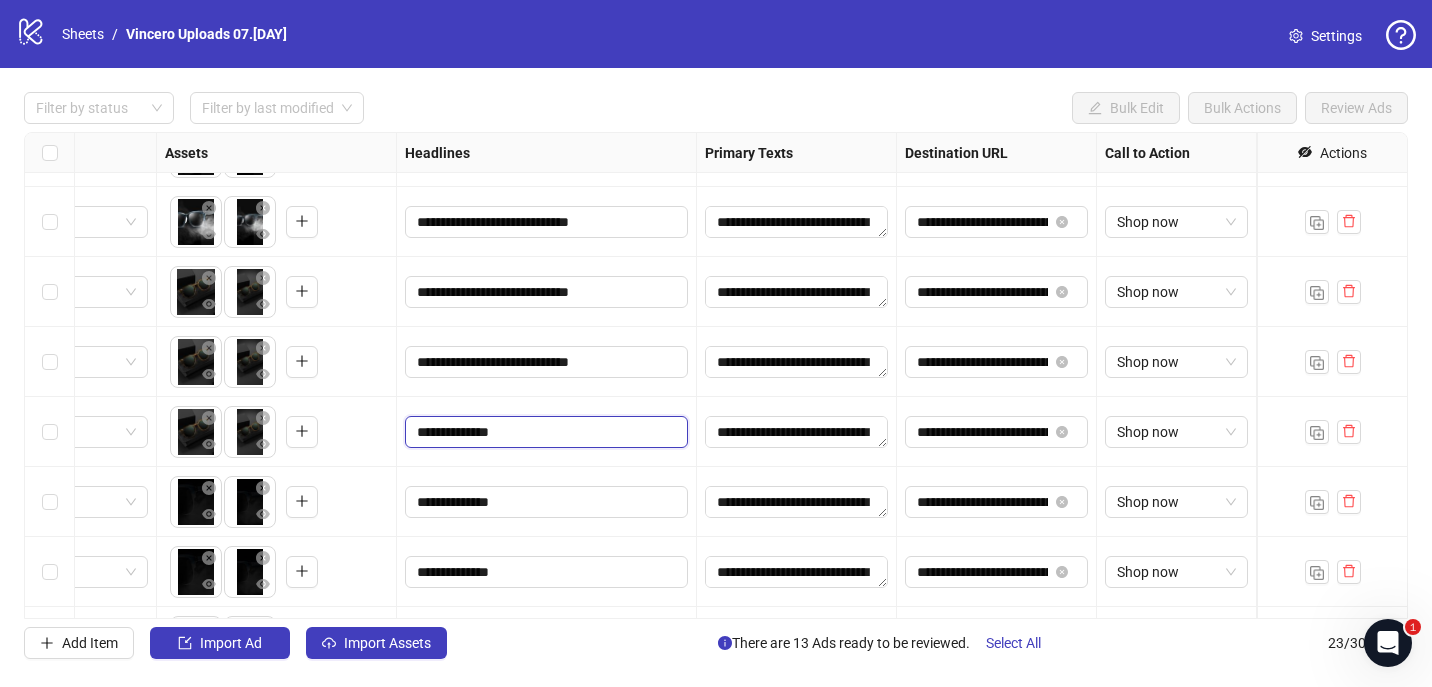 click on "**********" at bounding box center [544, 432] 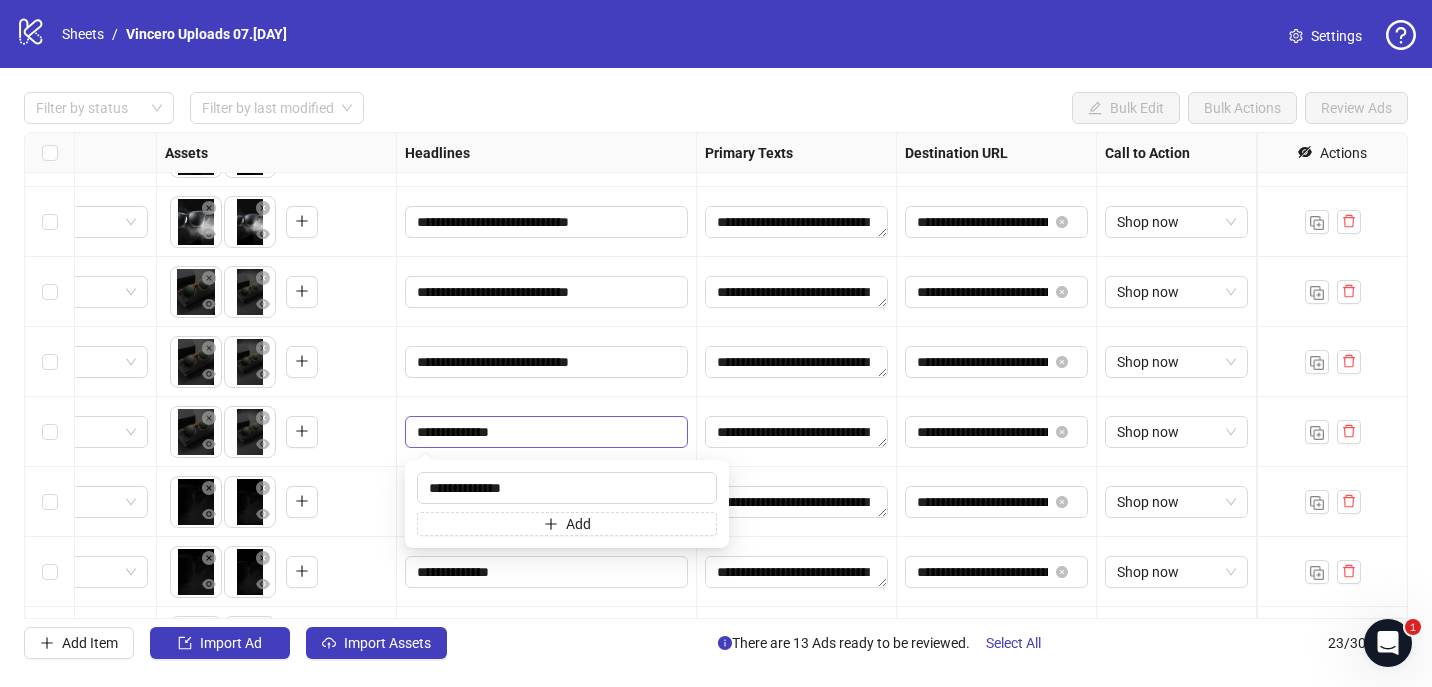 click on "**********" at bounding box center (544, 432) 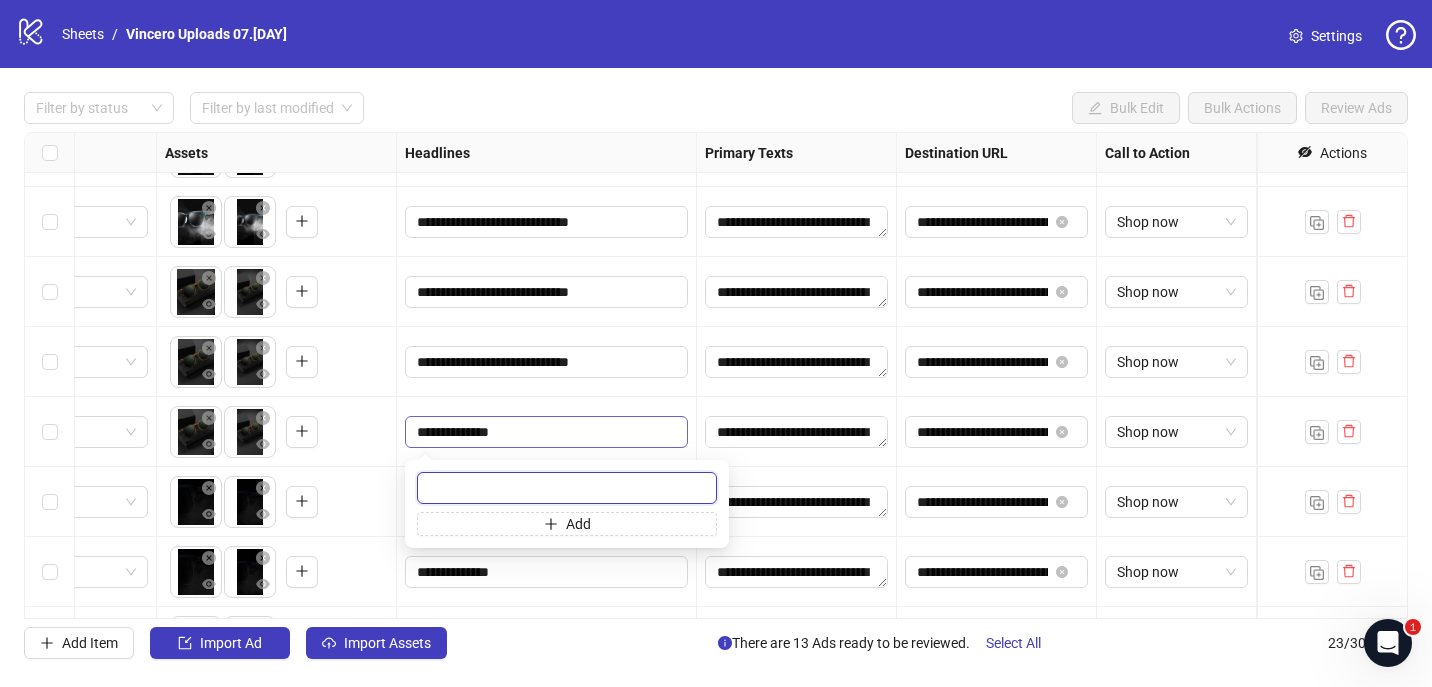 paste on "**********" 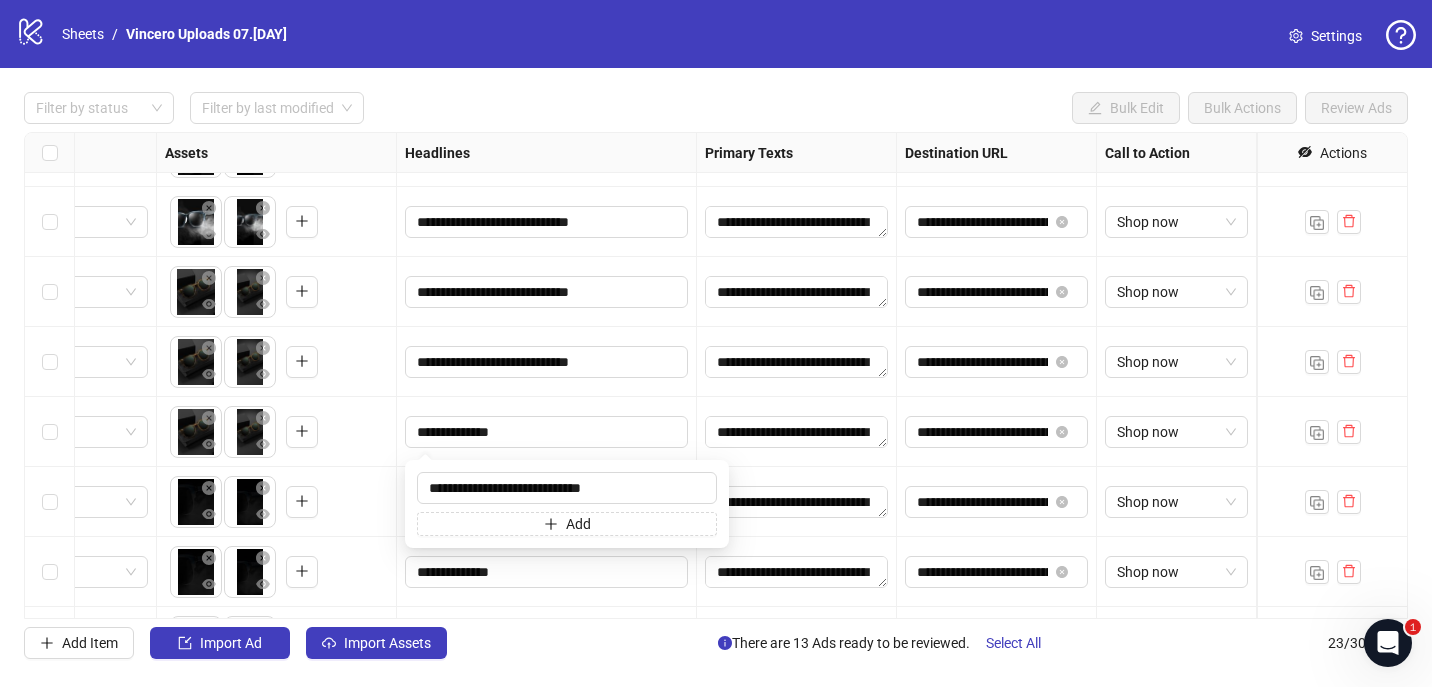 click on "**********" at bounding box center (547, 432) 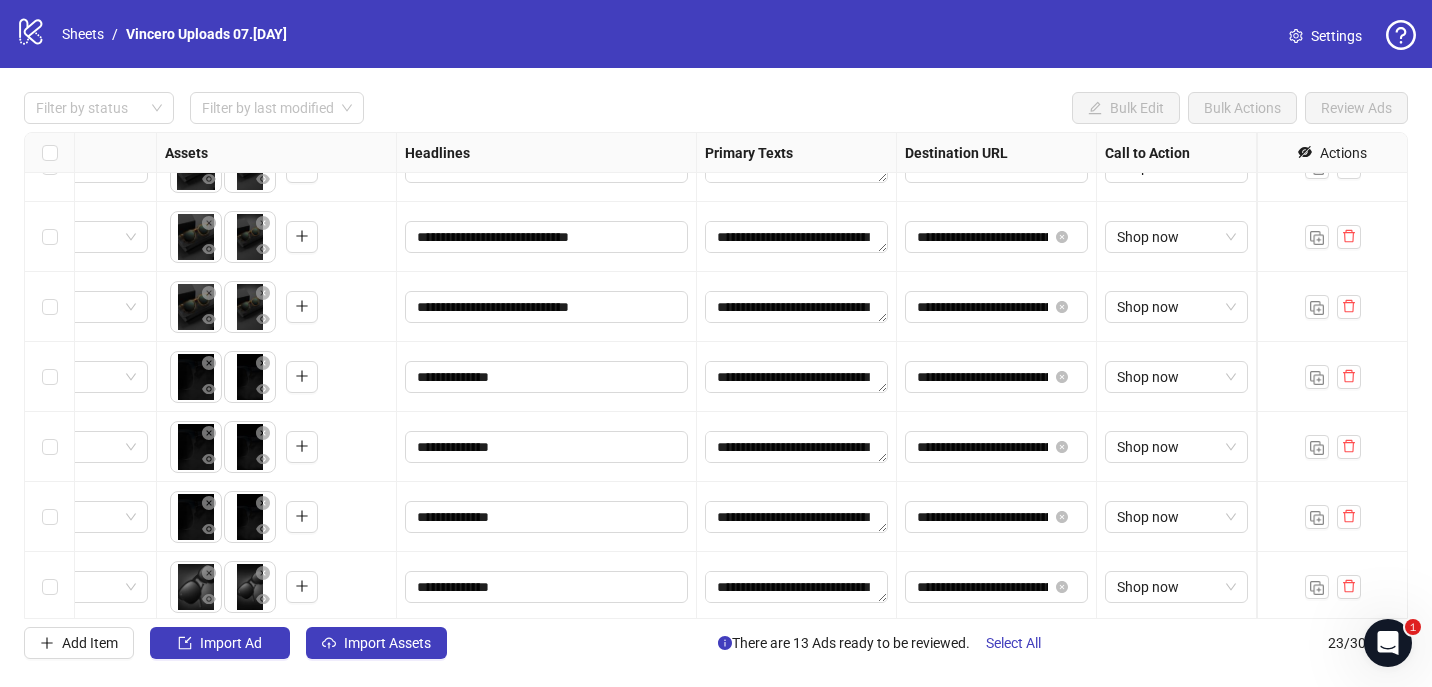 click on "**********" at bounding box center (716, 375) 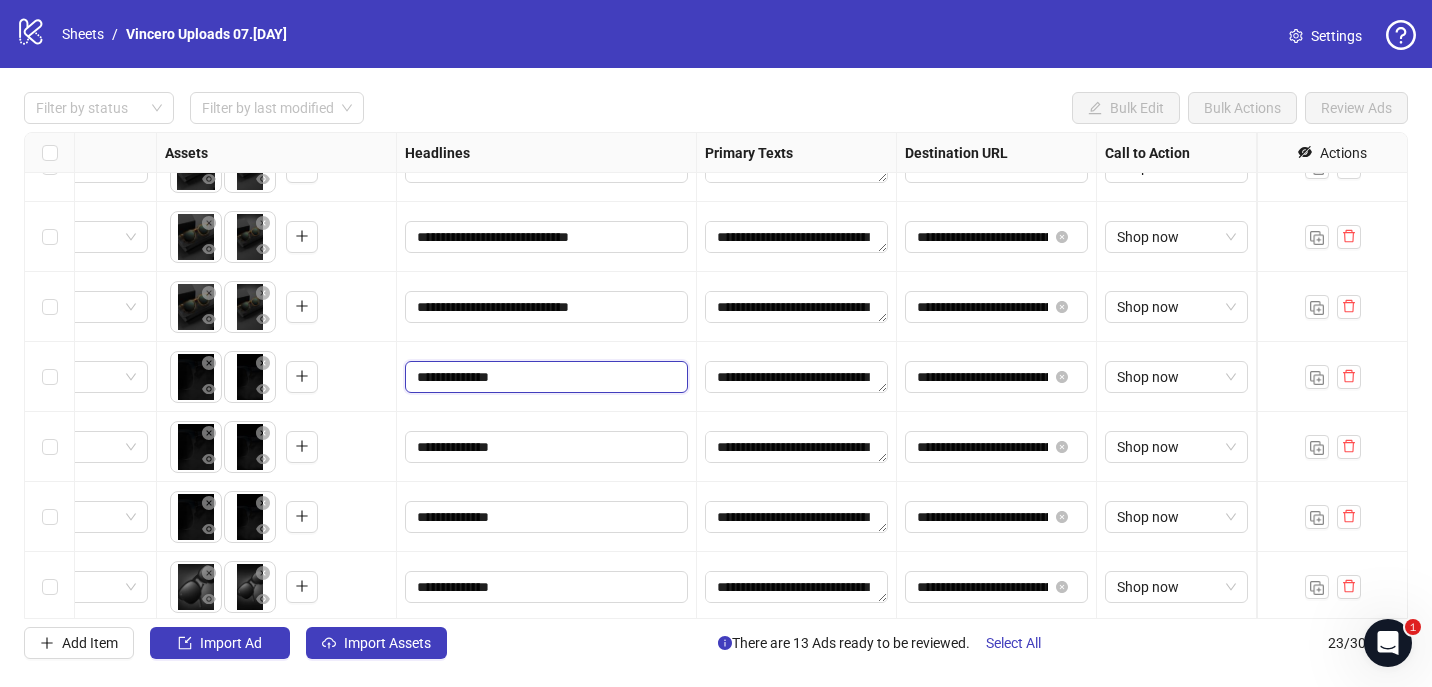 click on "**********" at bounding box center [544, 377] 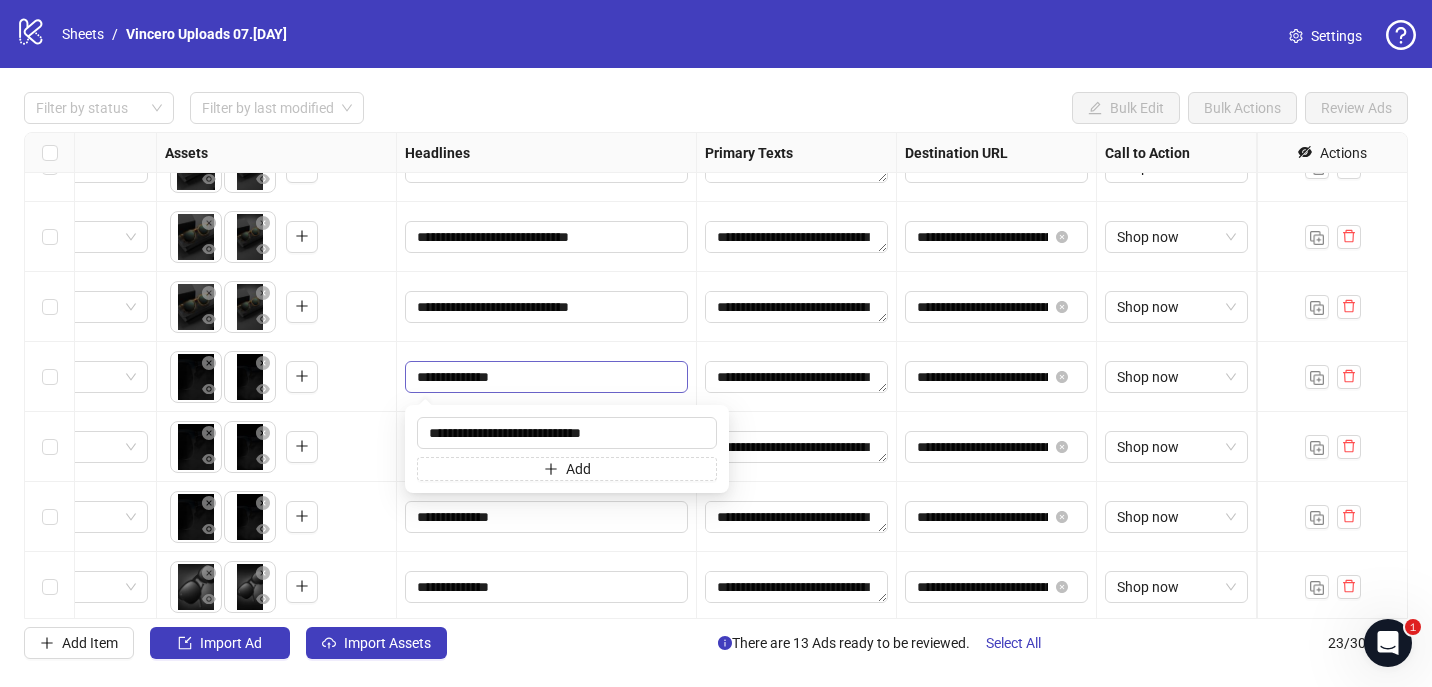 type on "**********" 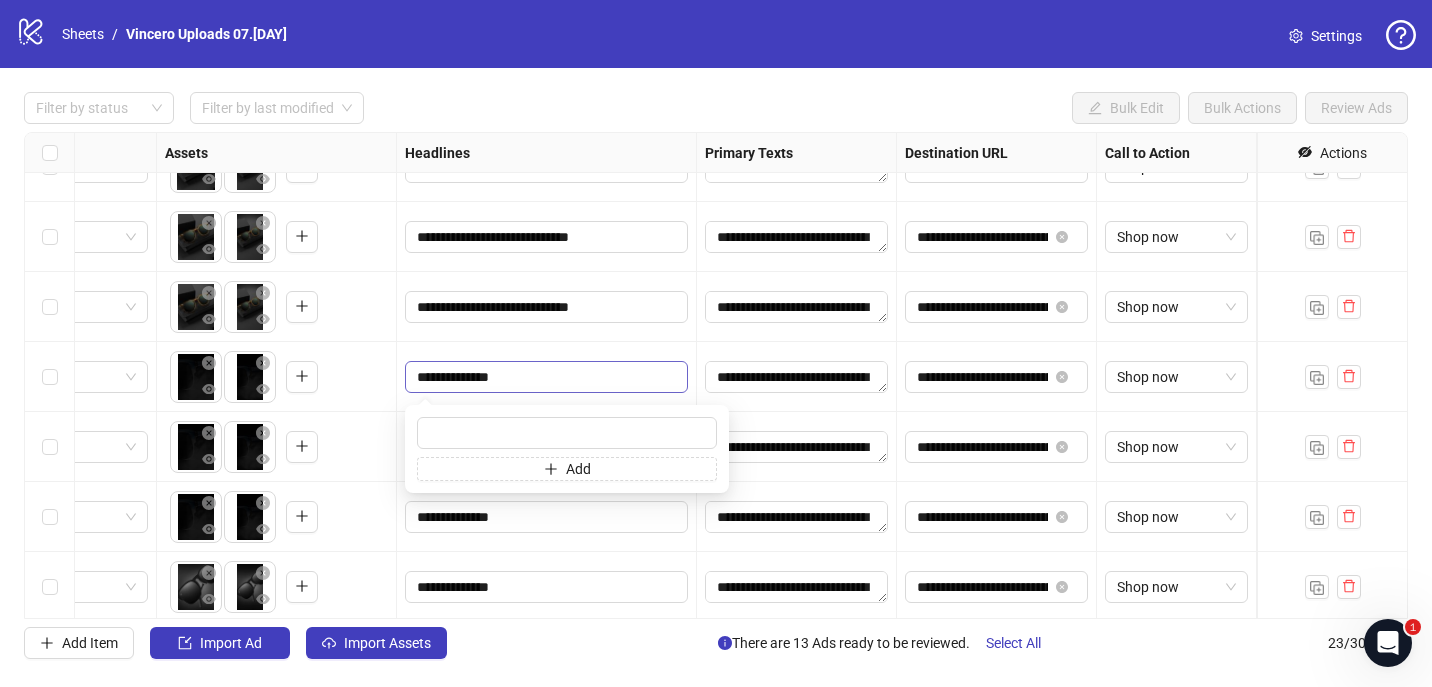 type on "**********" 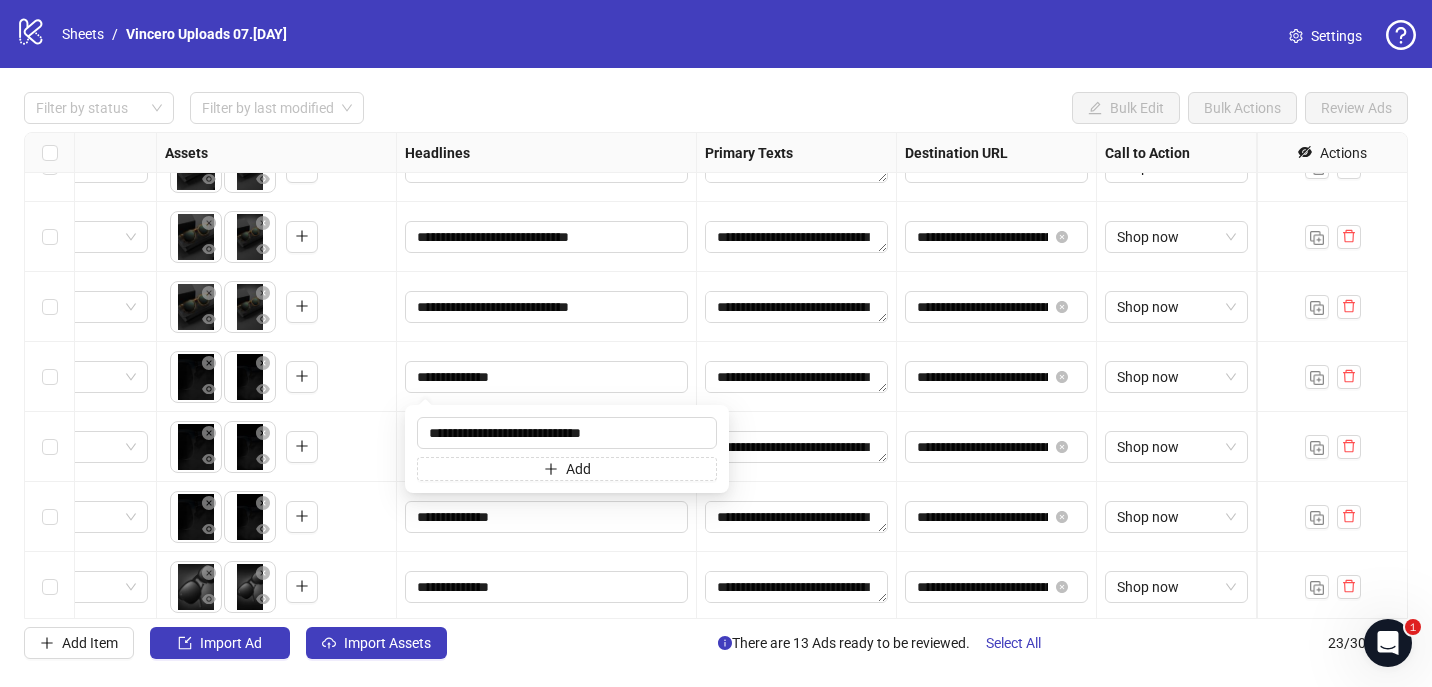 click on "**********" at bounding box center (547, 307) 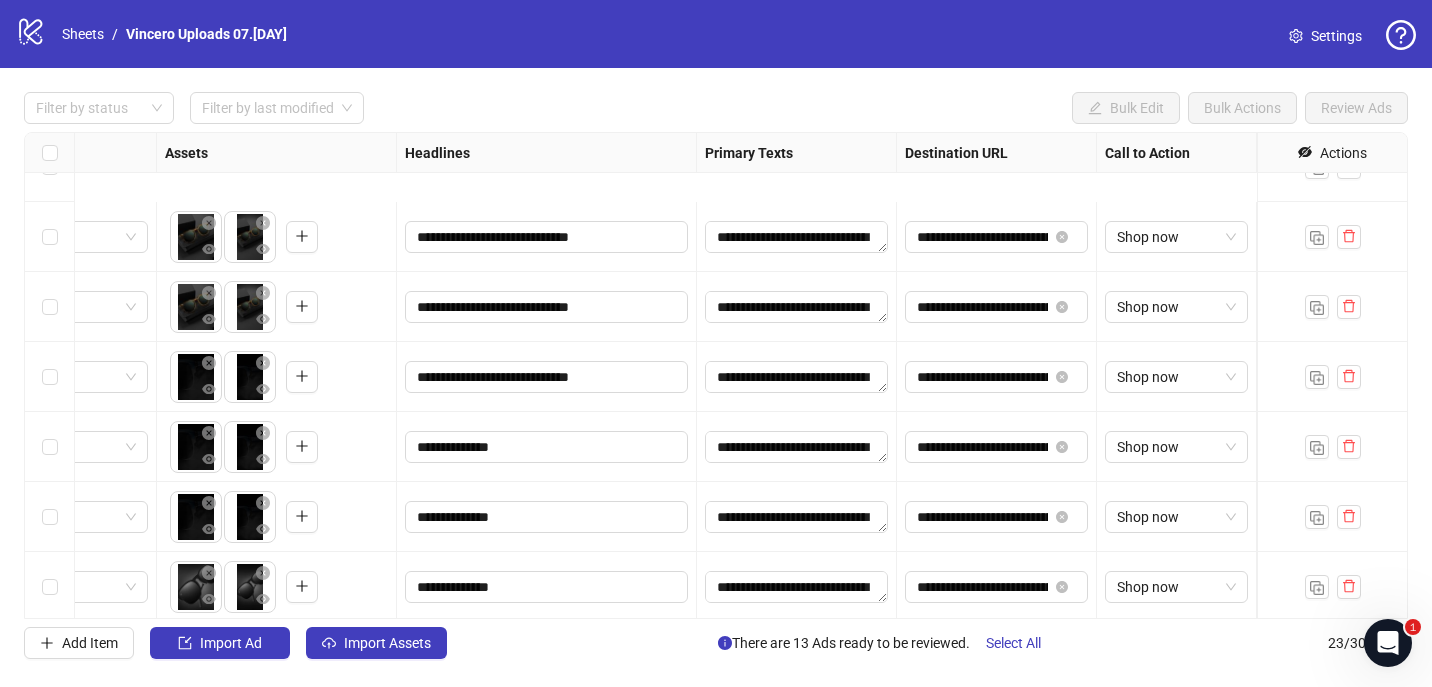 scroll, scrollTop: 1050, scrollLeft: 788, axis: both 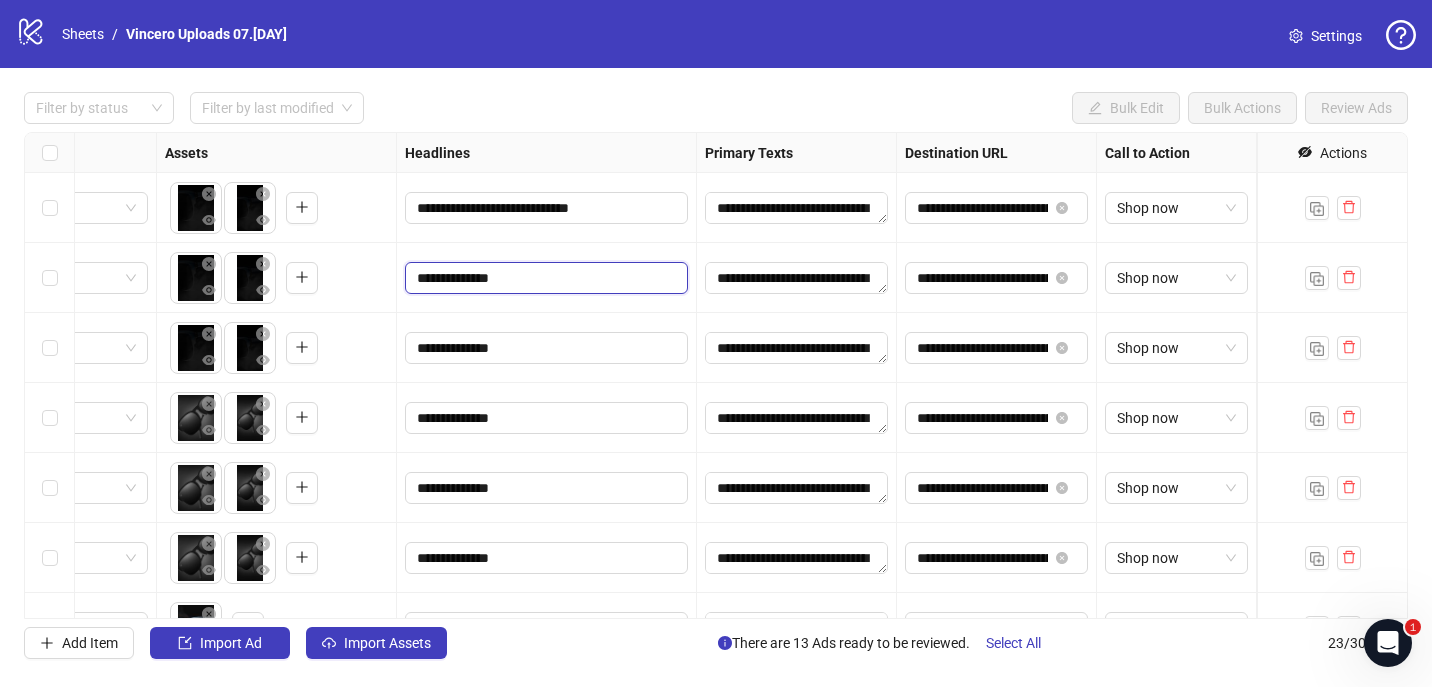 click on "**********" at bounding box center (544, 278) 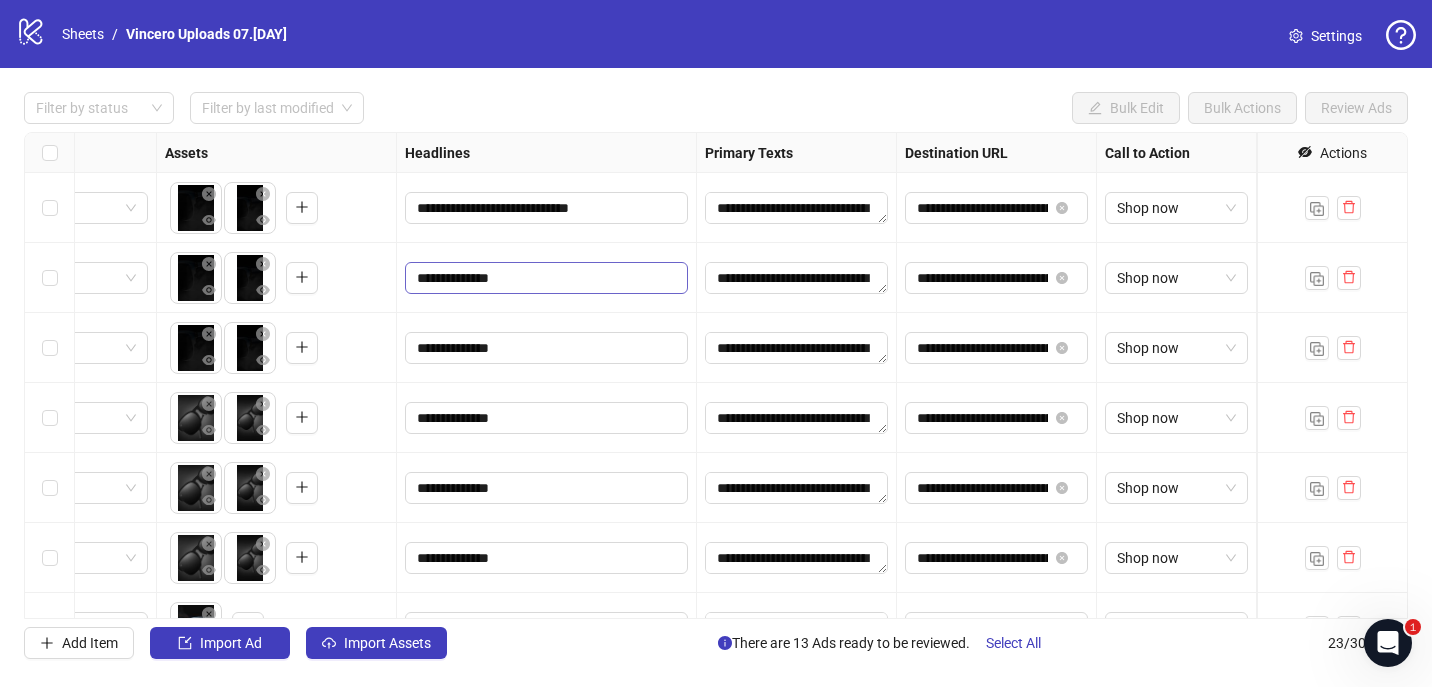 click on "**********" at bounding box center [544, 278] 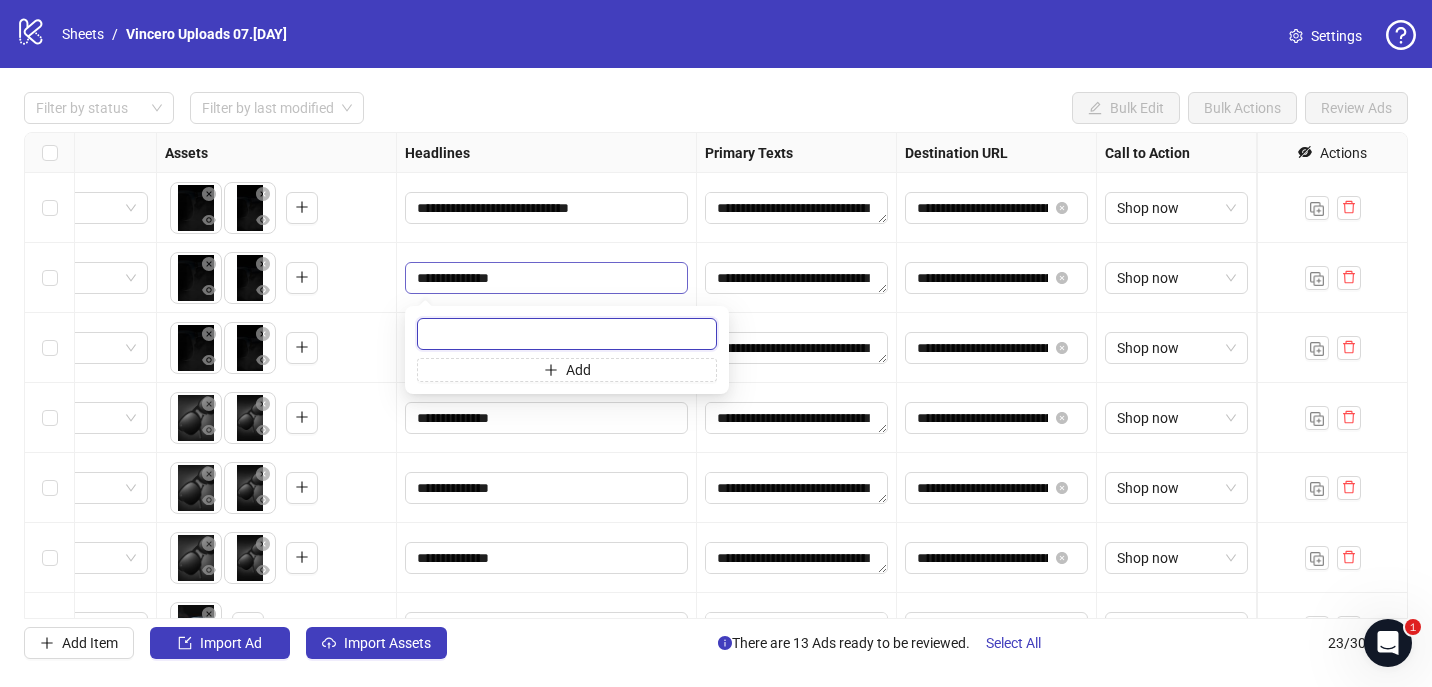 paste on "**********" 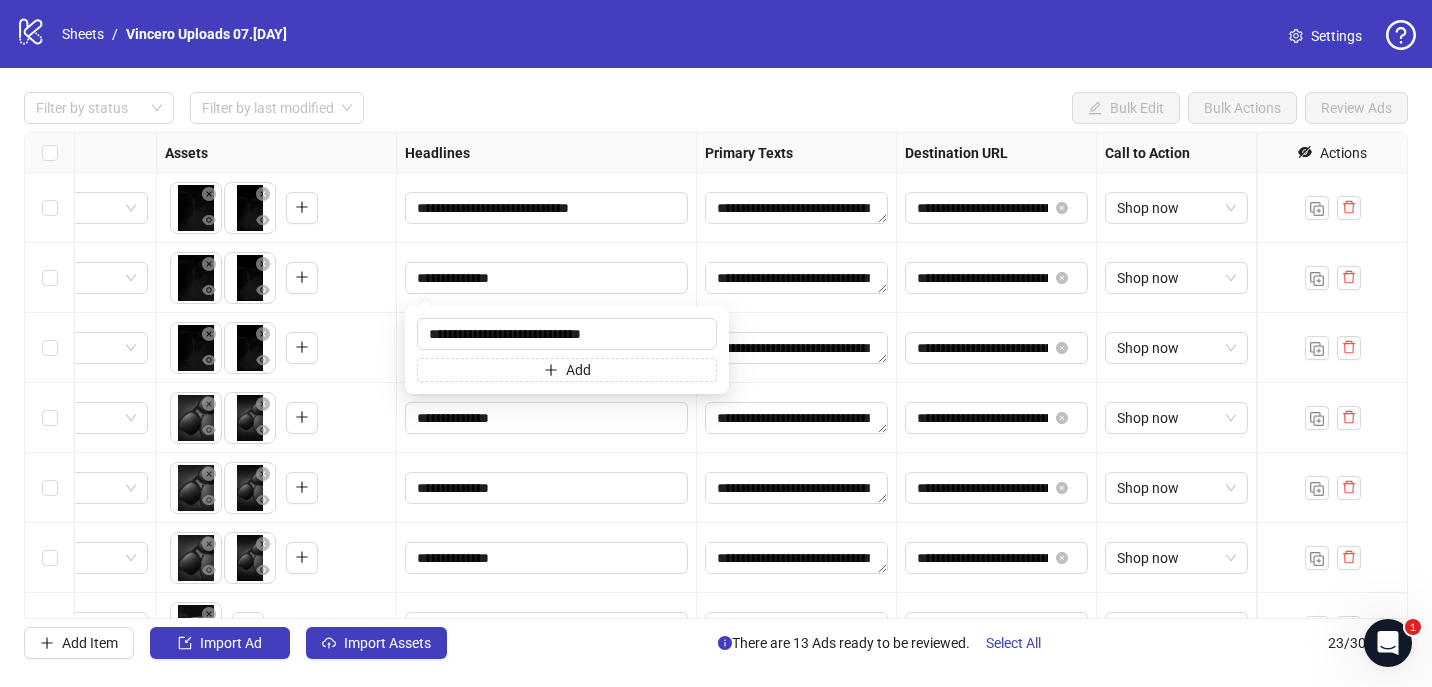 click on "**********" at bounding box center (547, 278) 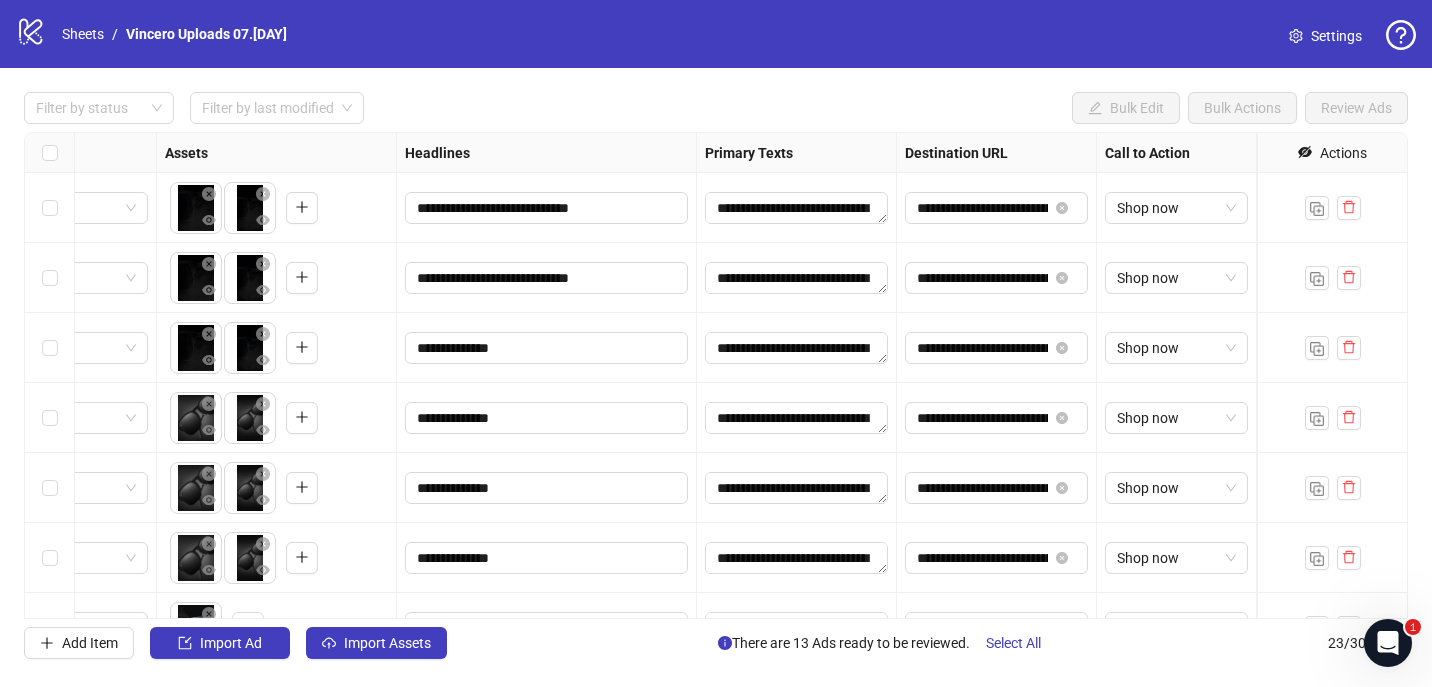 scroll, scrollTop: 1156, scrollLeft: 788, axis: both 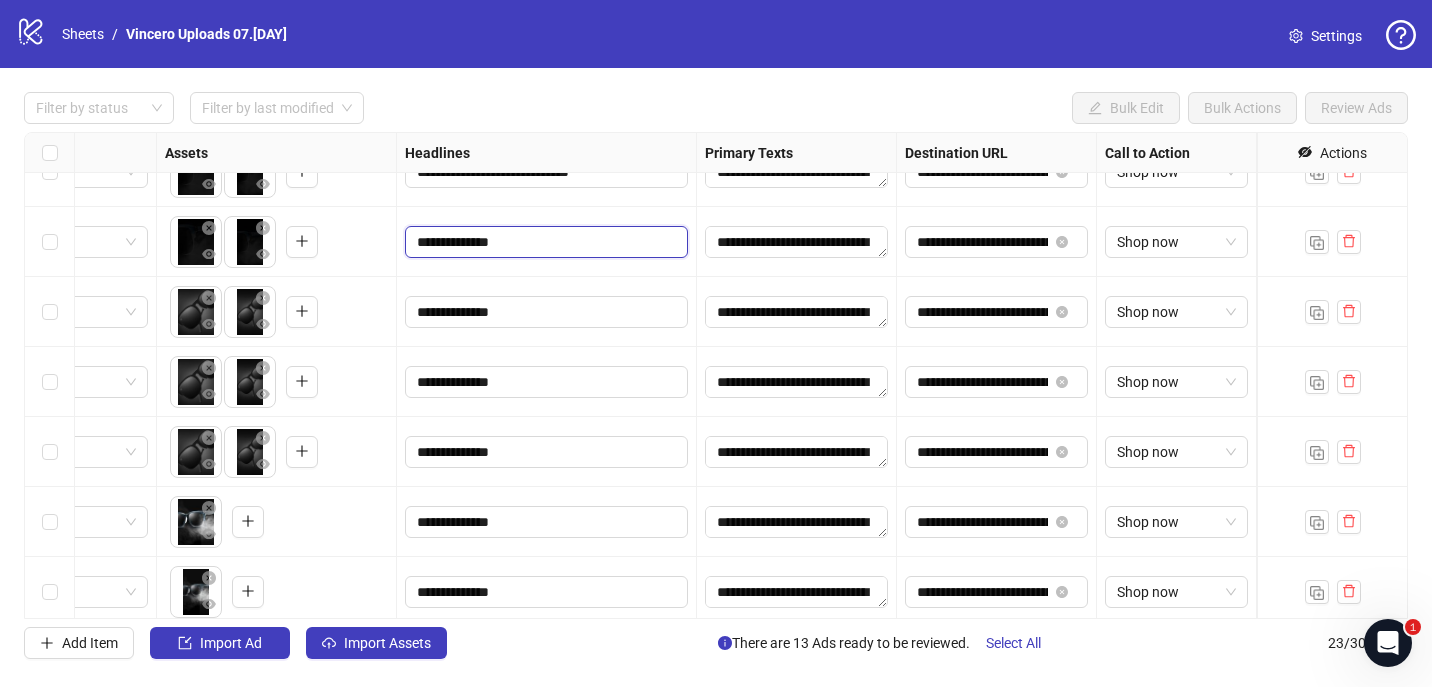 click on "**********" at bounding box center (544, 242) 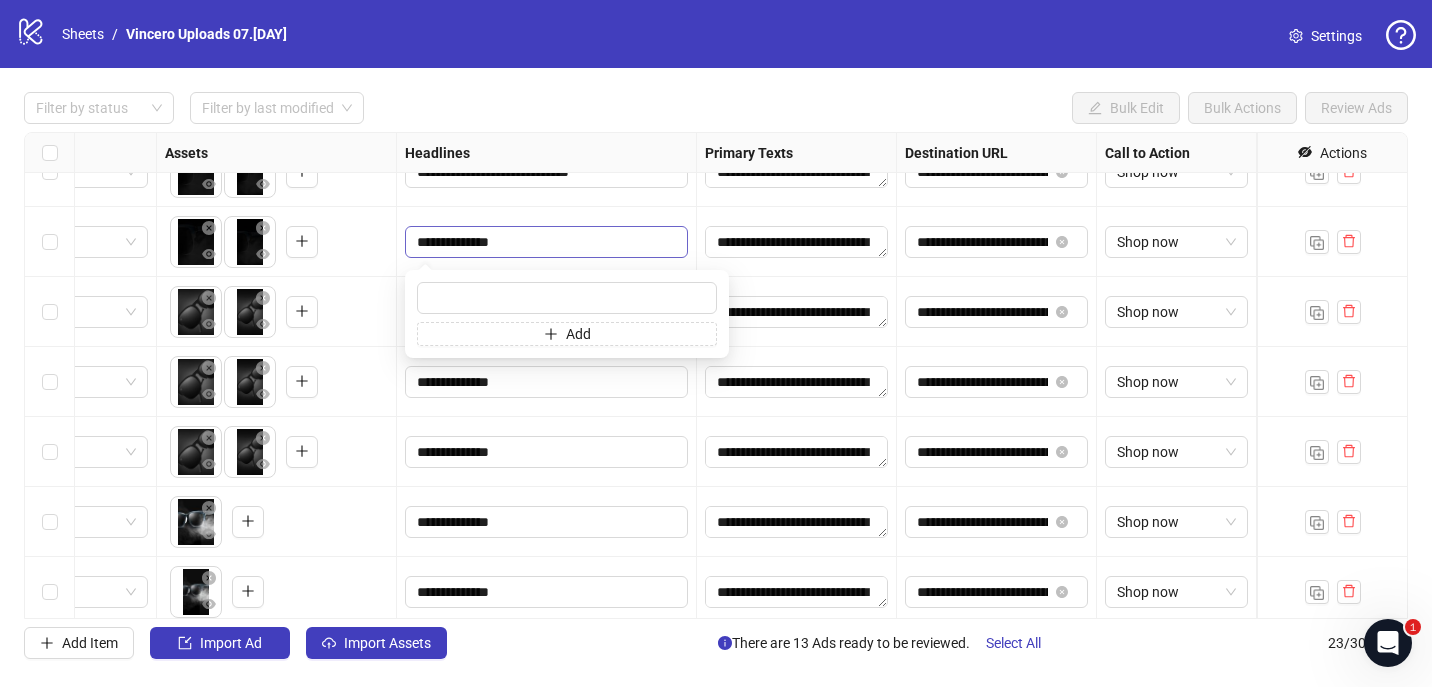 type on "**********" 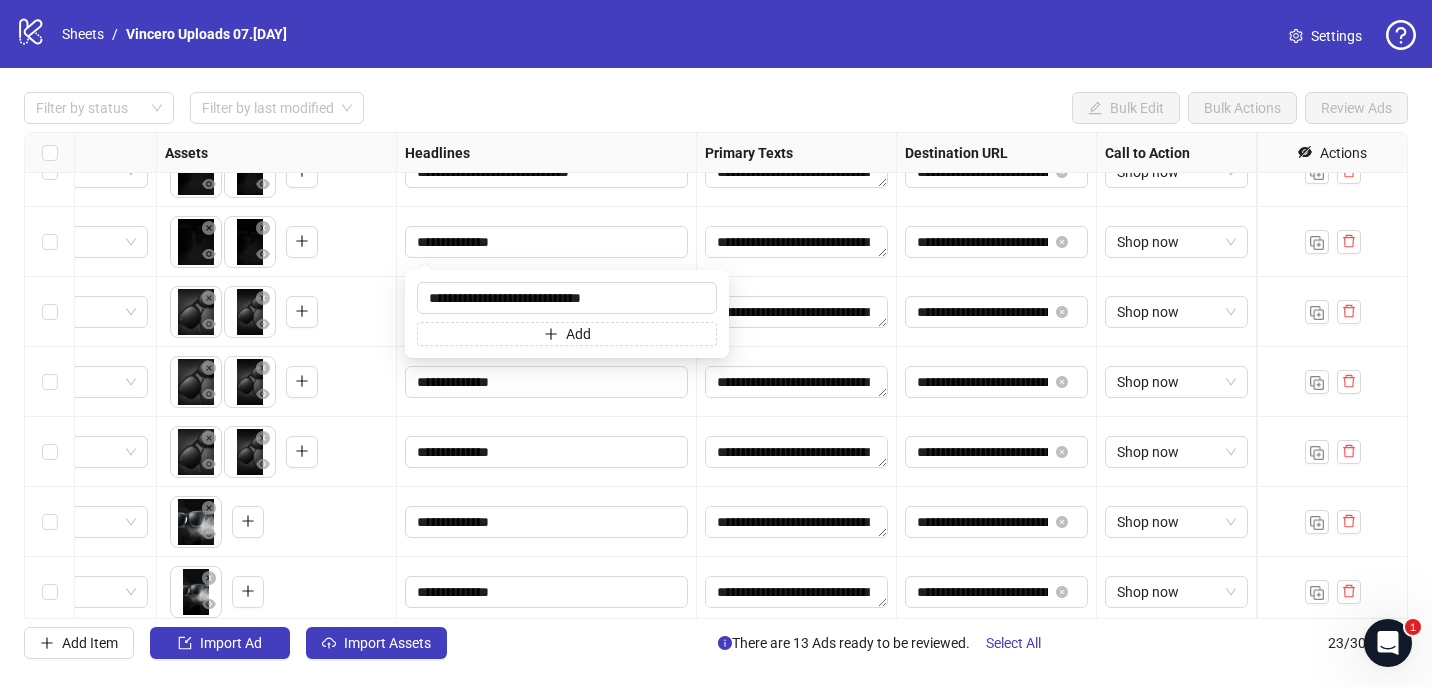 click on "**********" at bounding box center (547, 242) 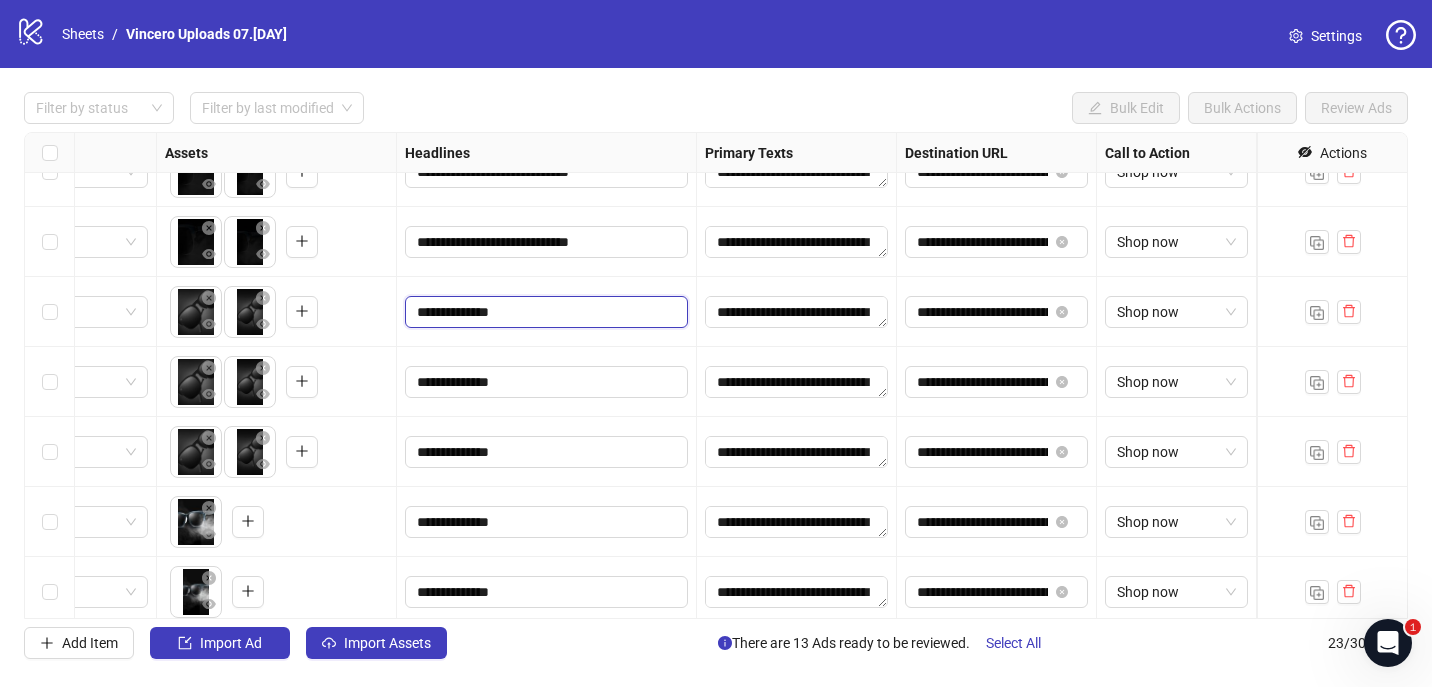 click on "**********" at bounding box center [546, 312] 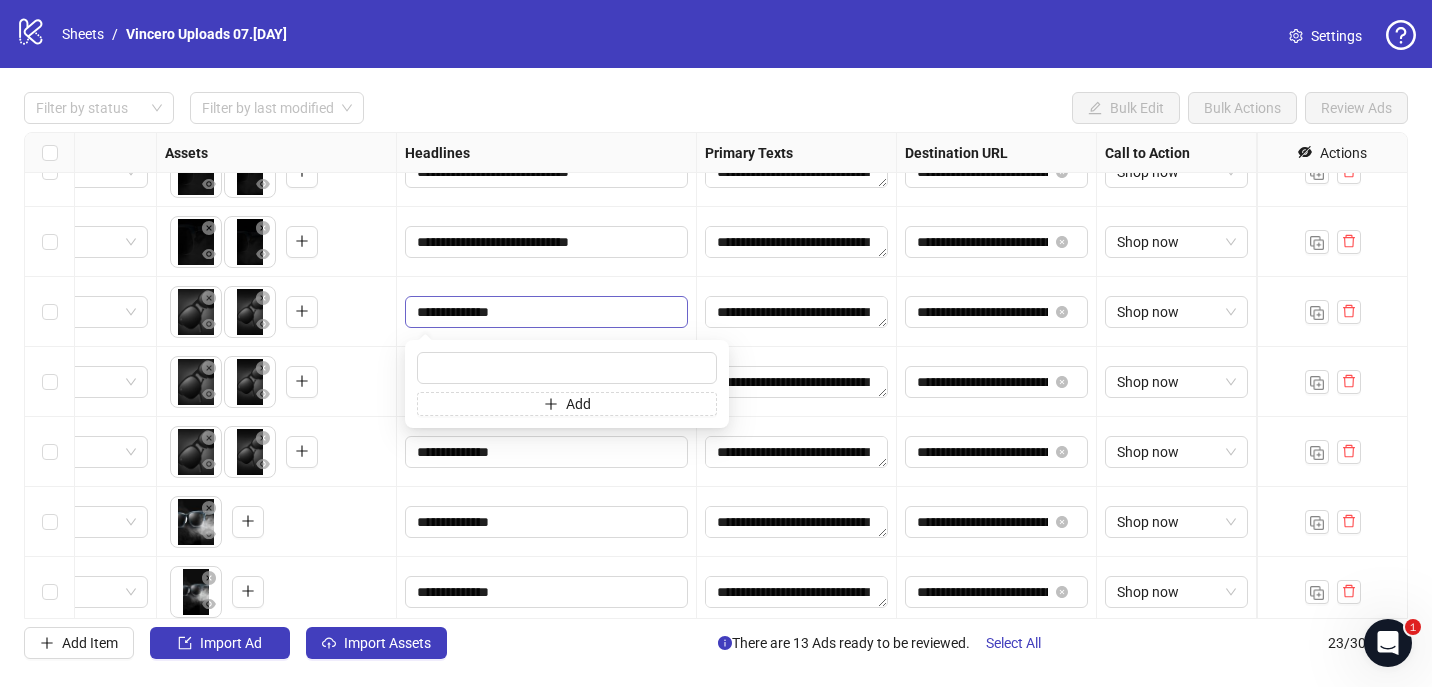 type on "**********" 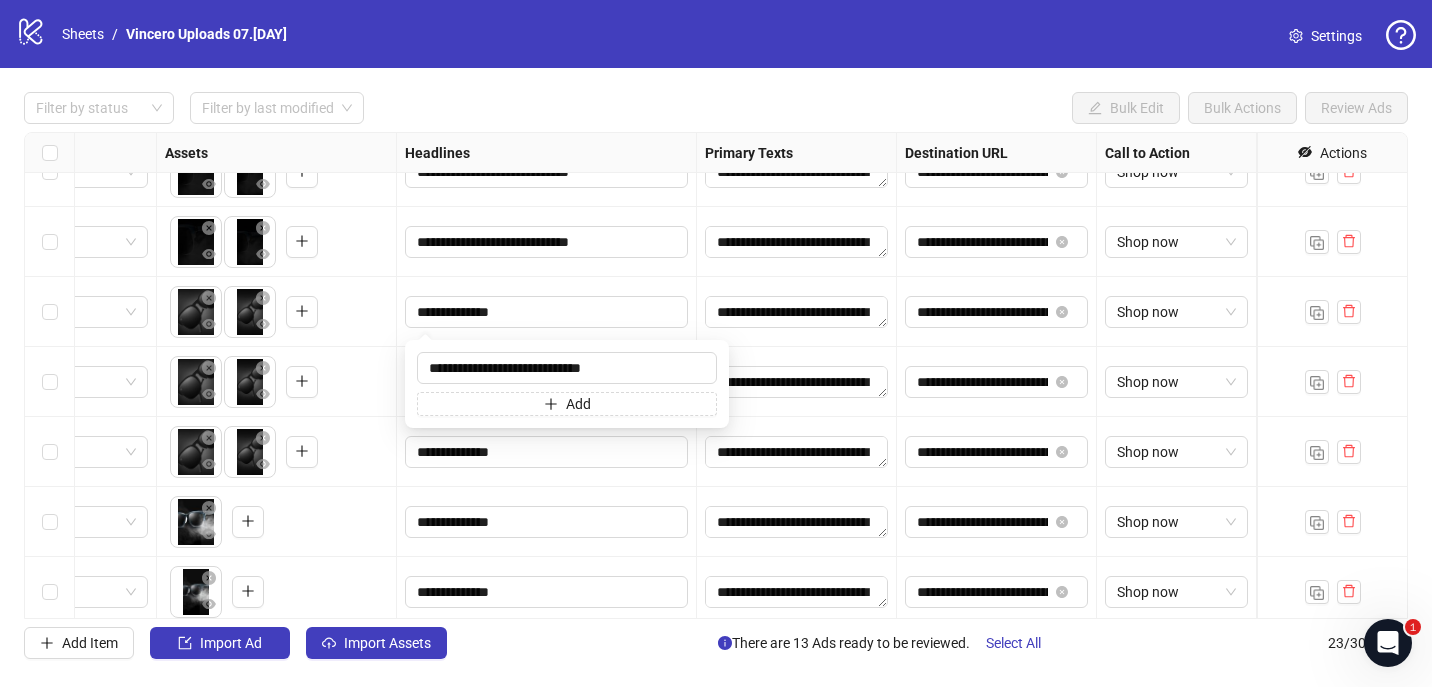 click on "**********" at bounding box center [547, 242] 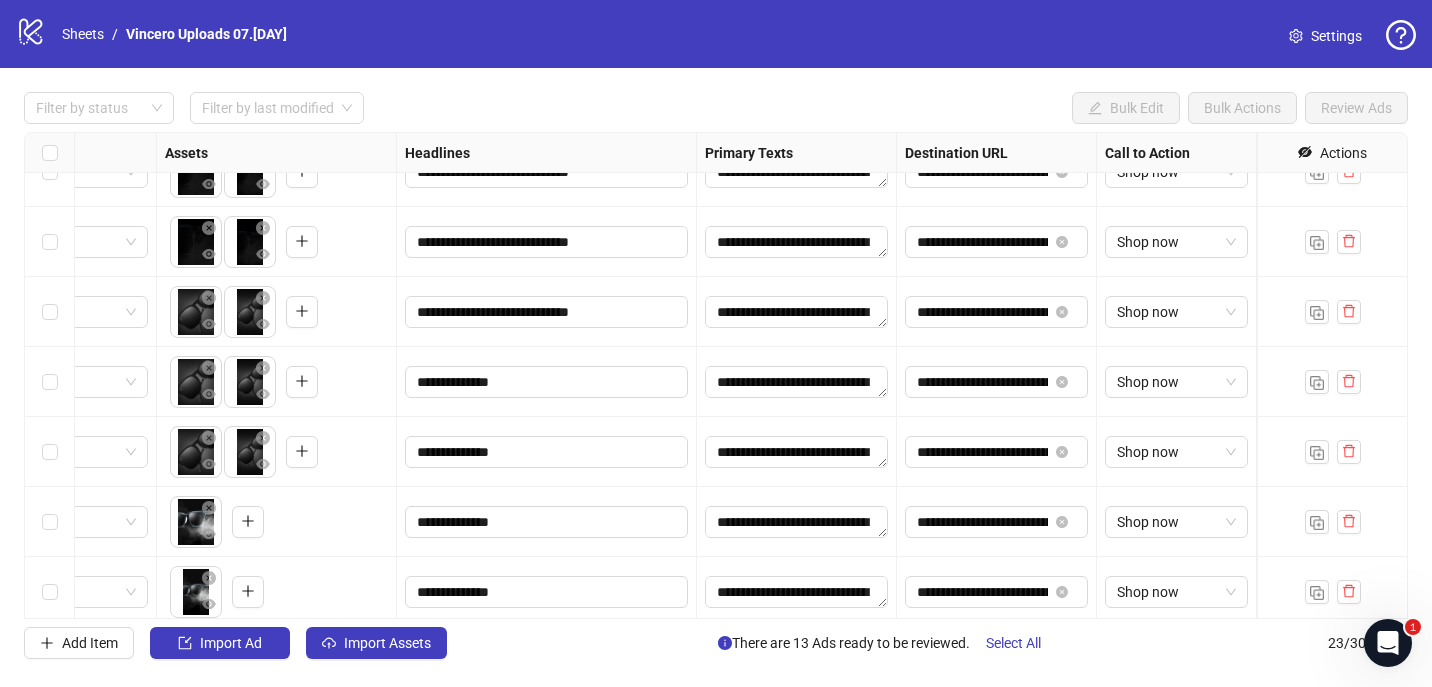 scroll, scrollTop: 1165, scrollLeft: 788, axis: both 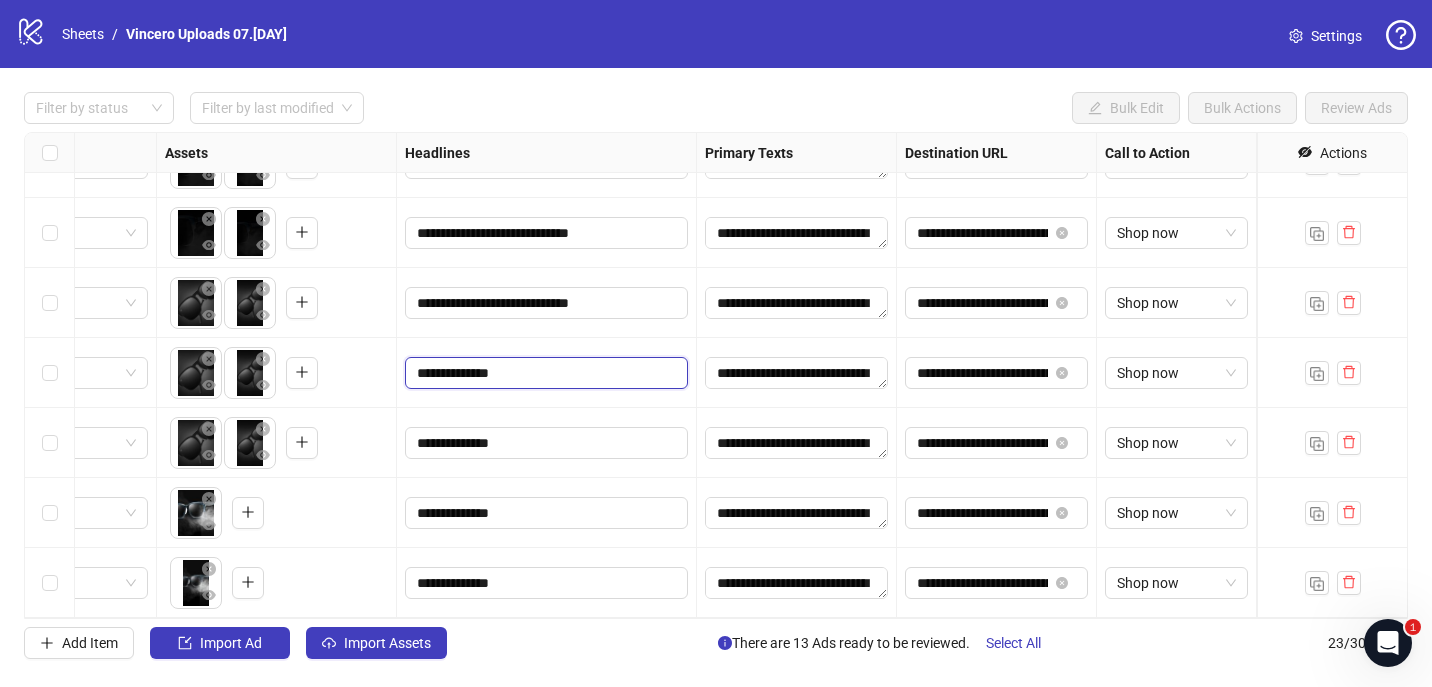 click on "**********" at bounding box center [544, 373] 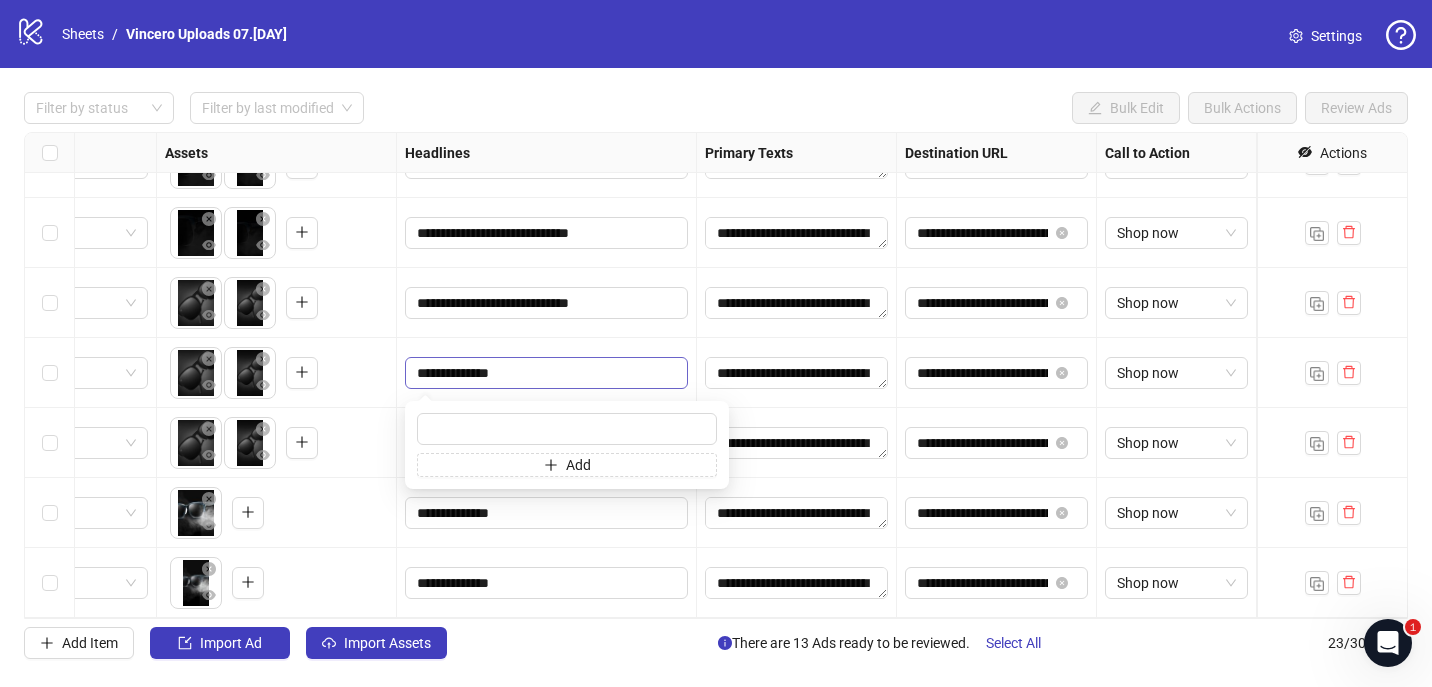 type on "**********" 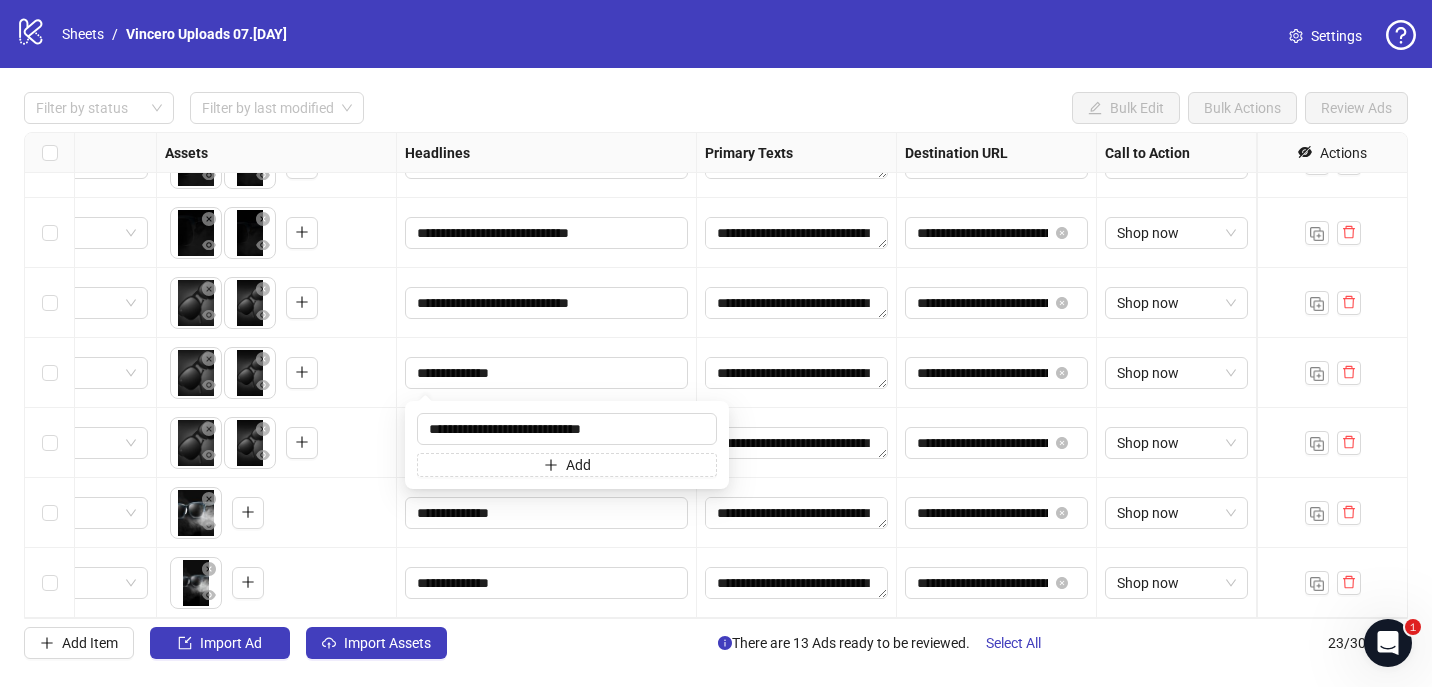 click on "**********" at bounding box center (547, 303) 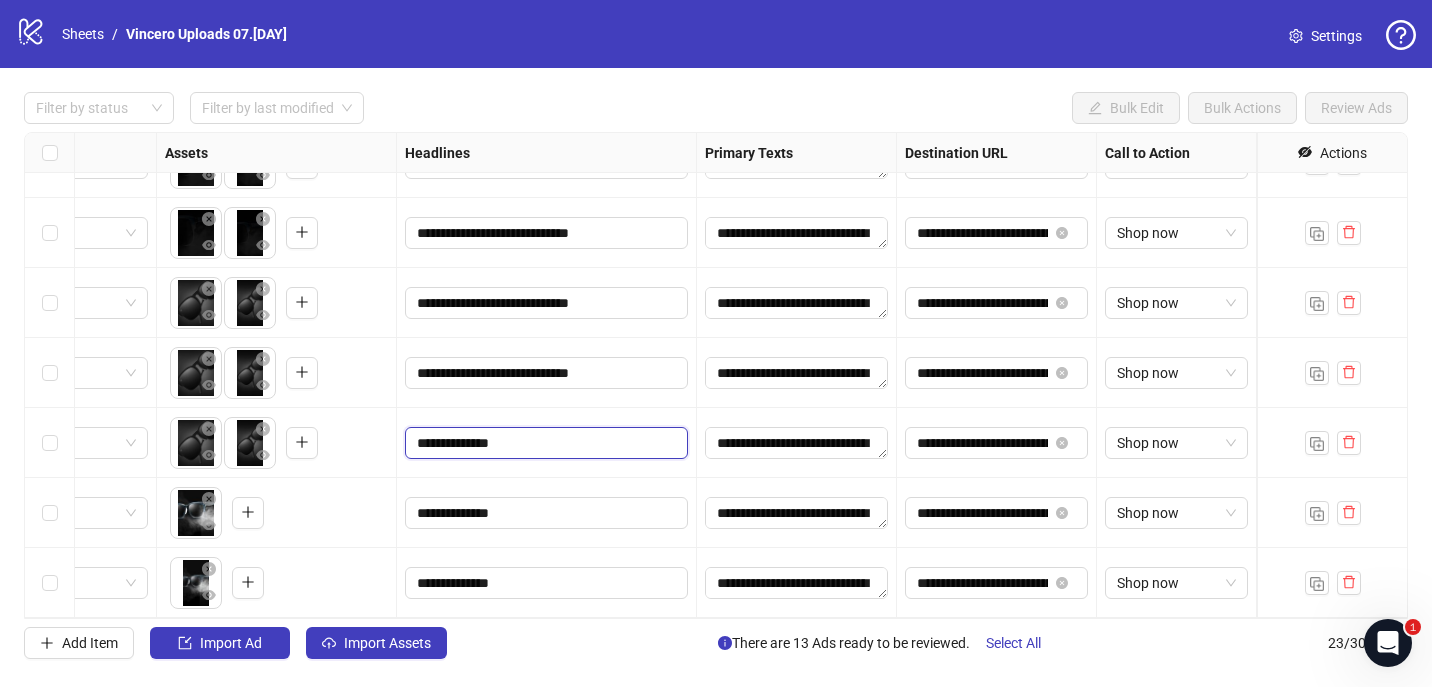 click on "**********" at bounding box center [544, 443] 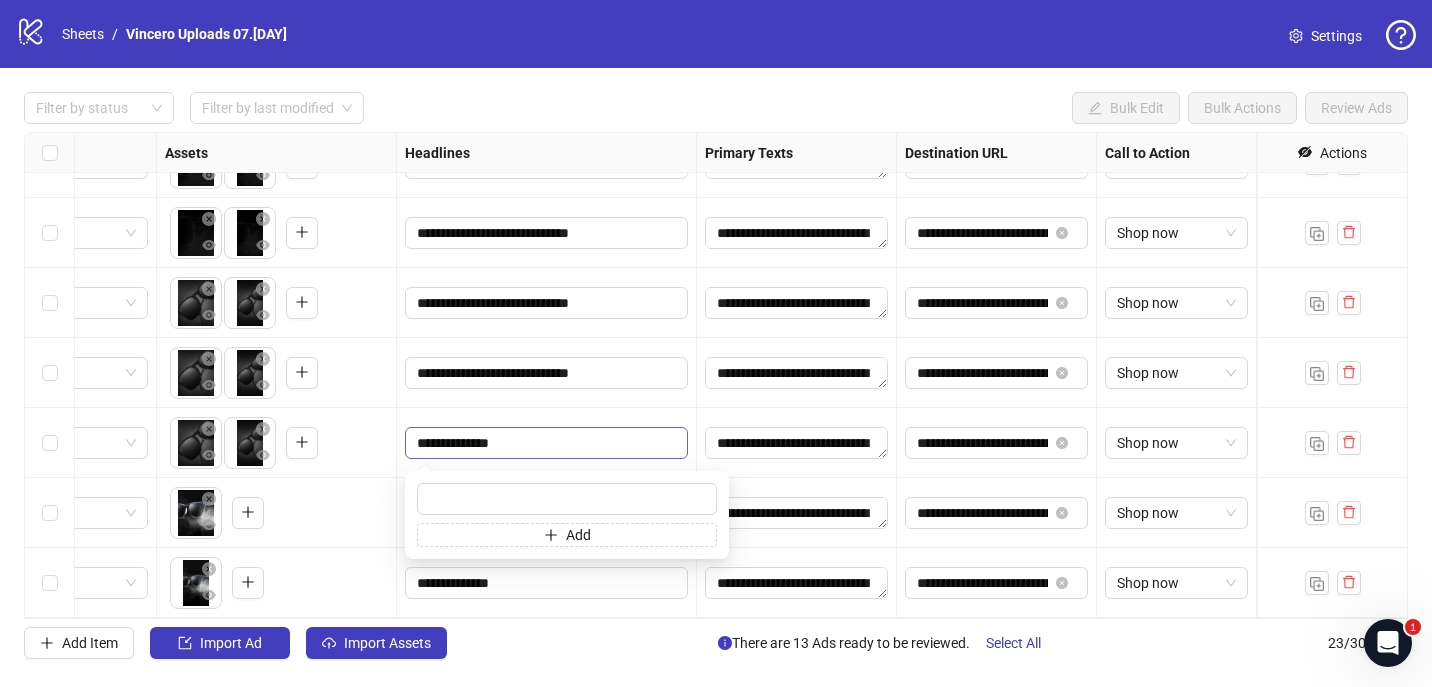 type on "**********" 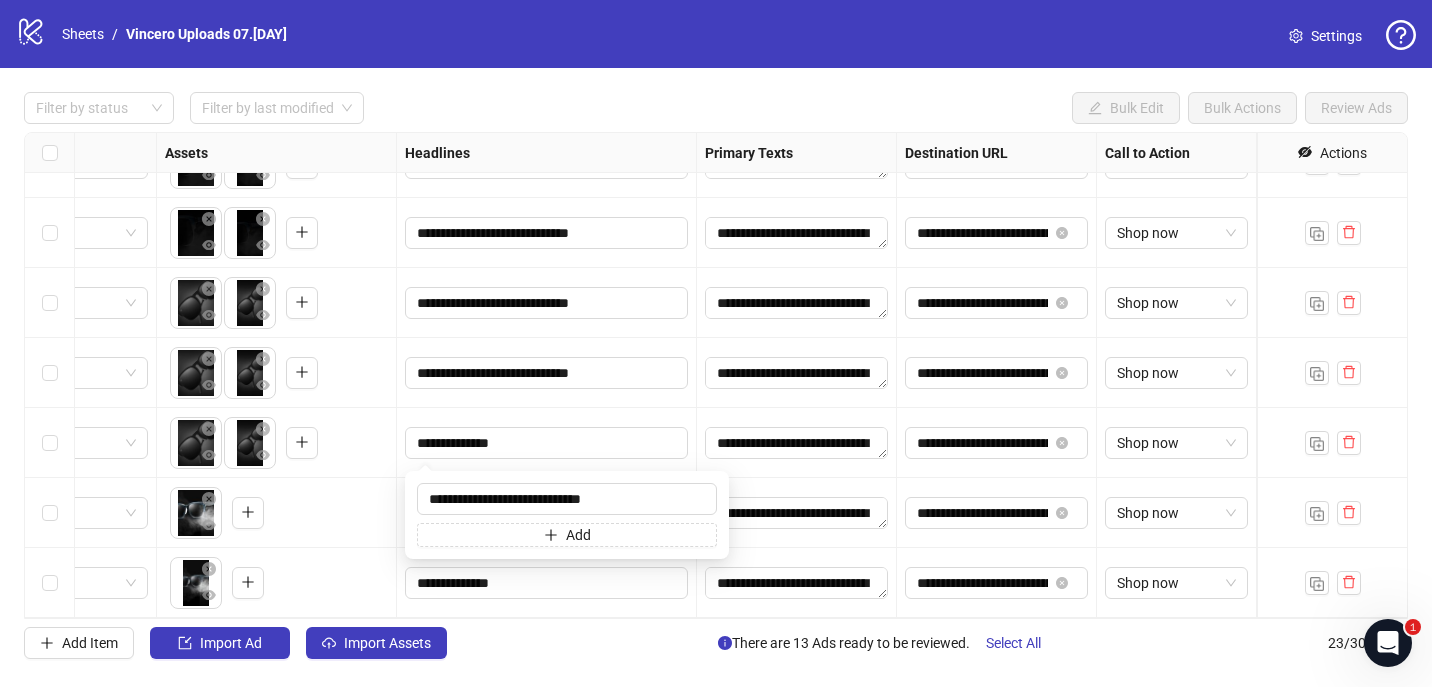 click on "**********" at bounding box center [547, 443] 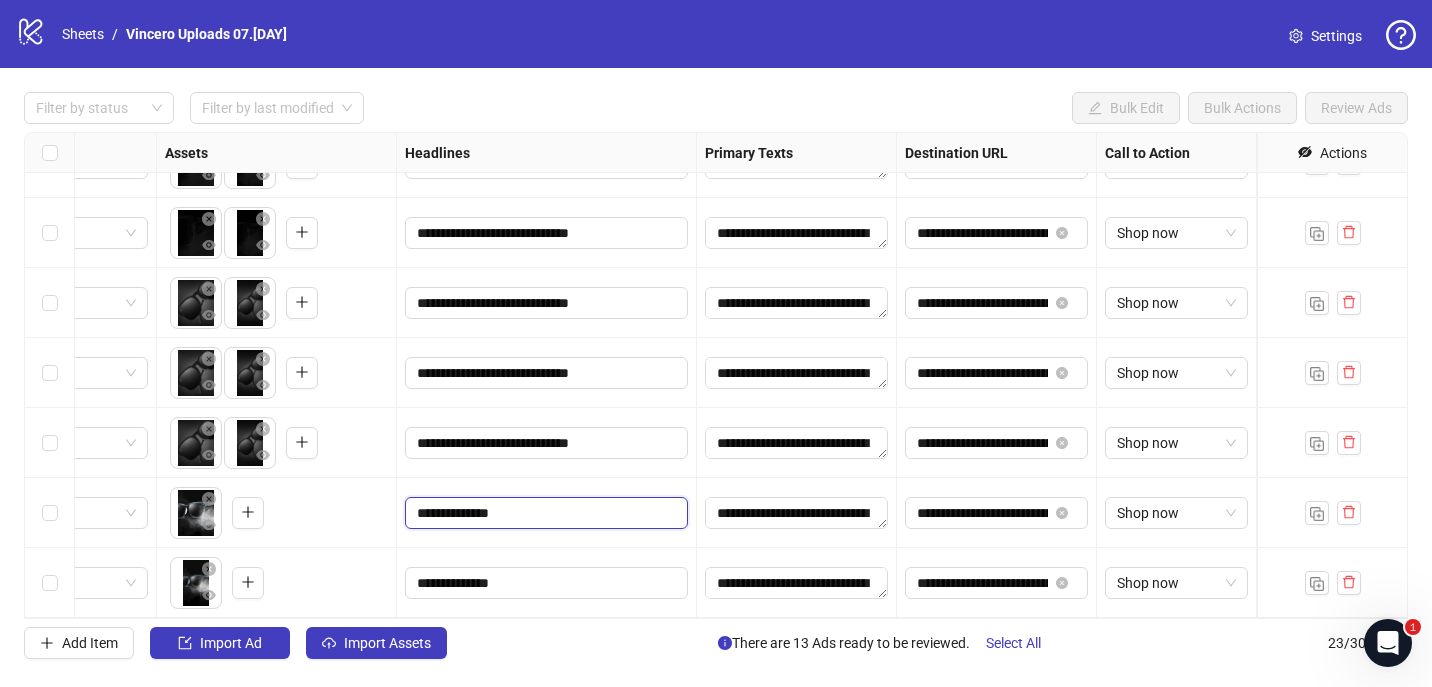 click on "**********" at bounding box center [544, 513] 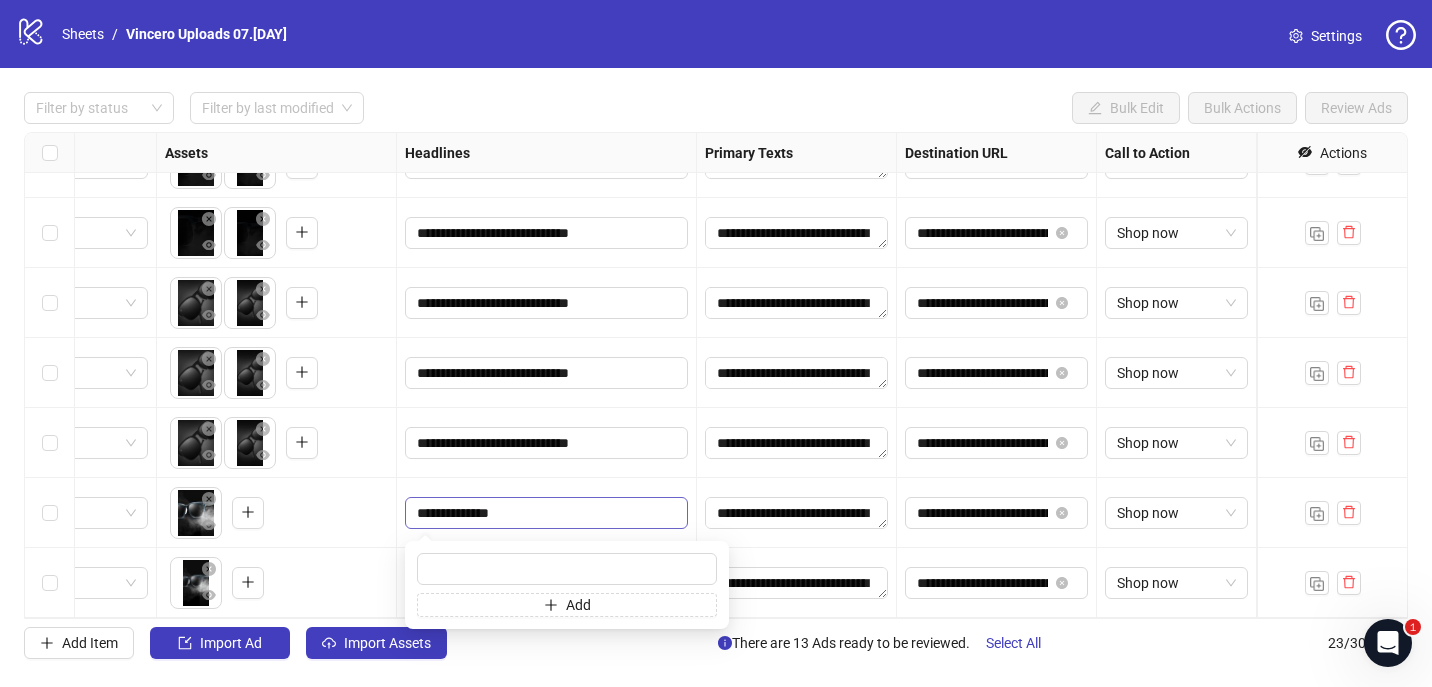 type on "**********" 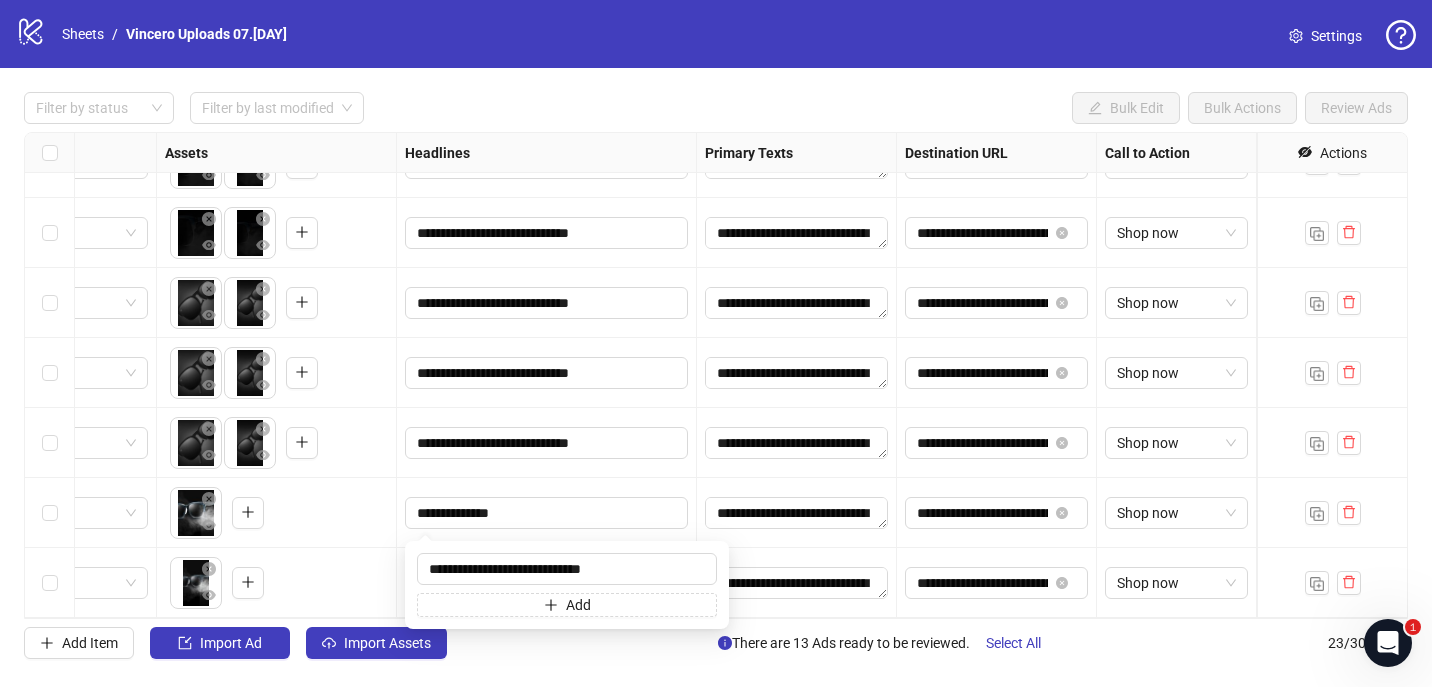 click on "**********" at bounding box center (547, 443) 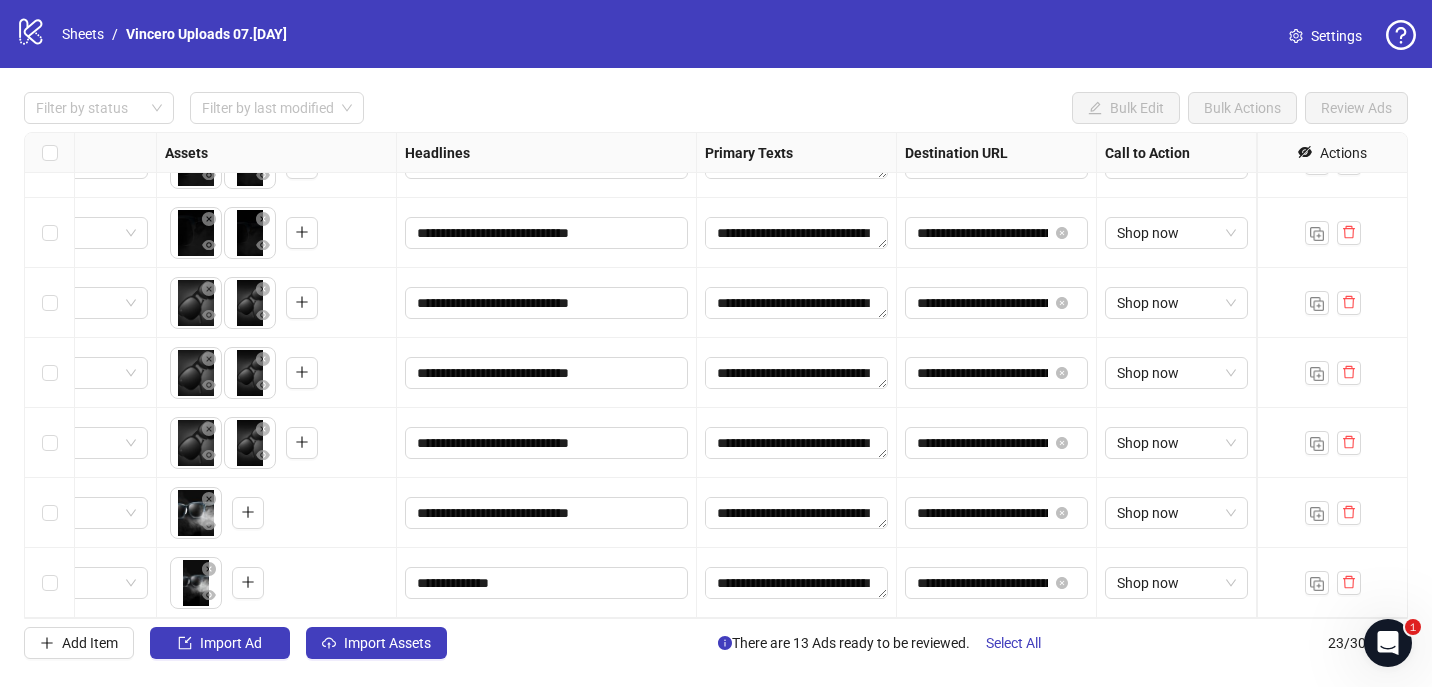 click on "**********" at bounding box center [547, 583] 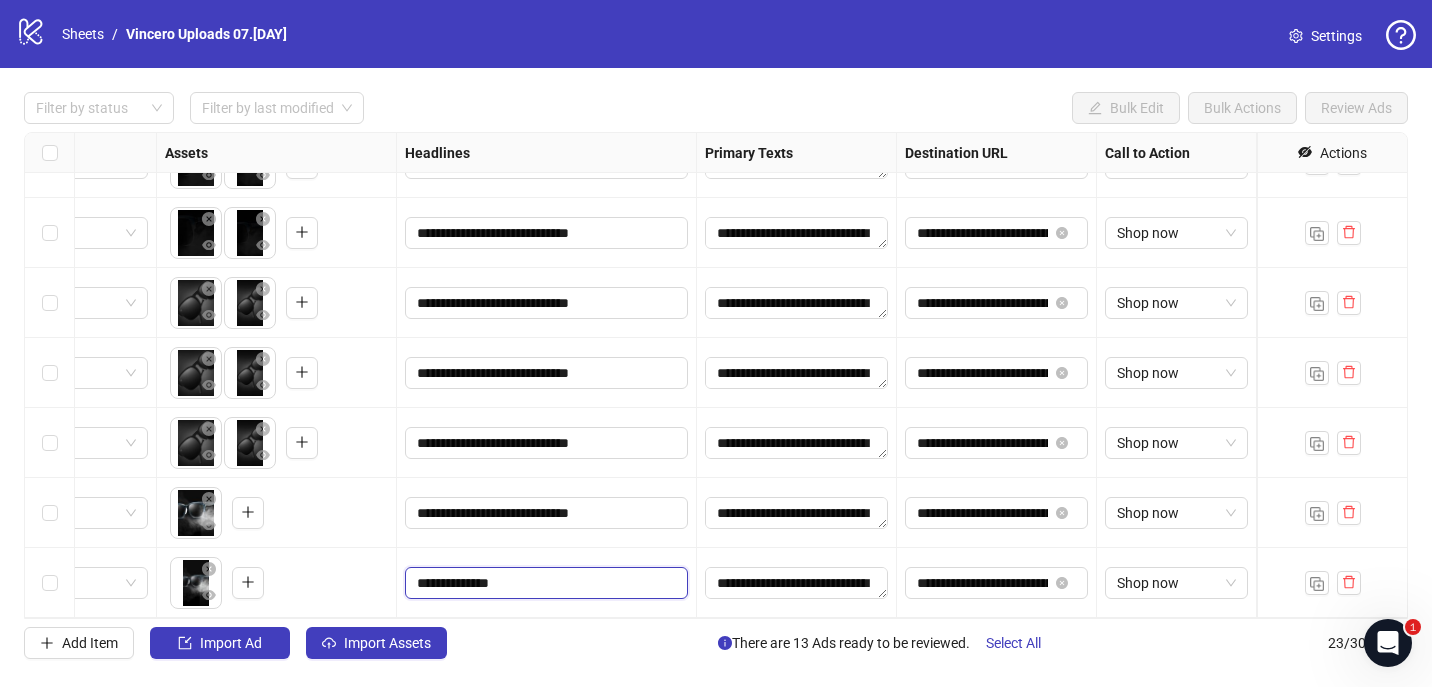 click on "**********" at bounding box center (544, 583) 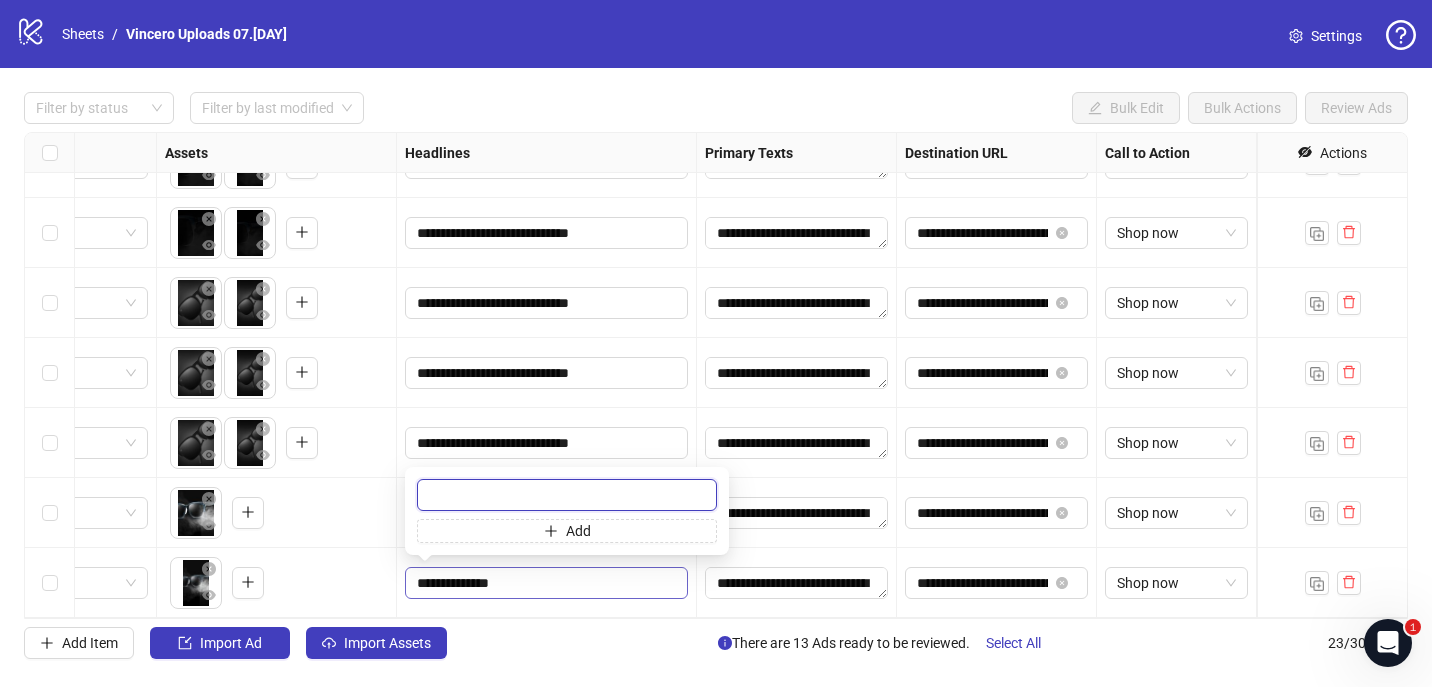 paste on "**********" 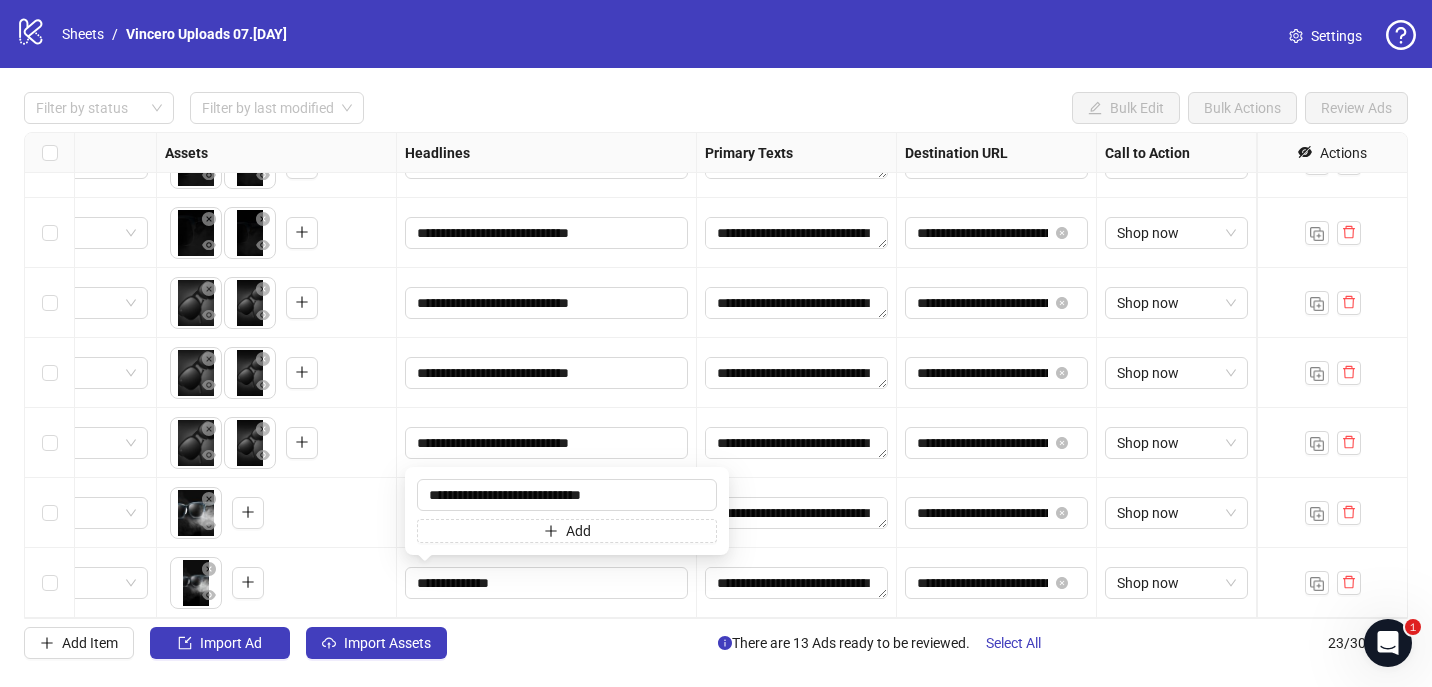 click on "**********" at bounding box center (716, 375) 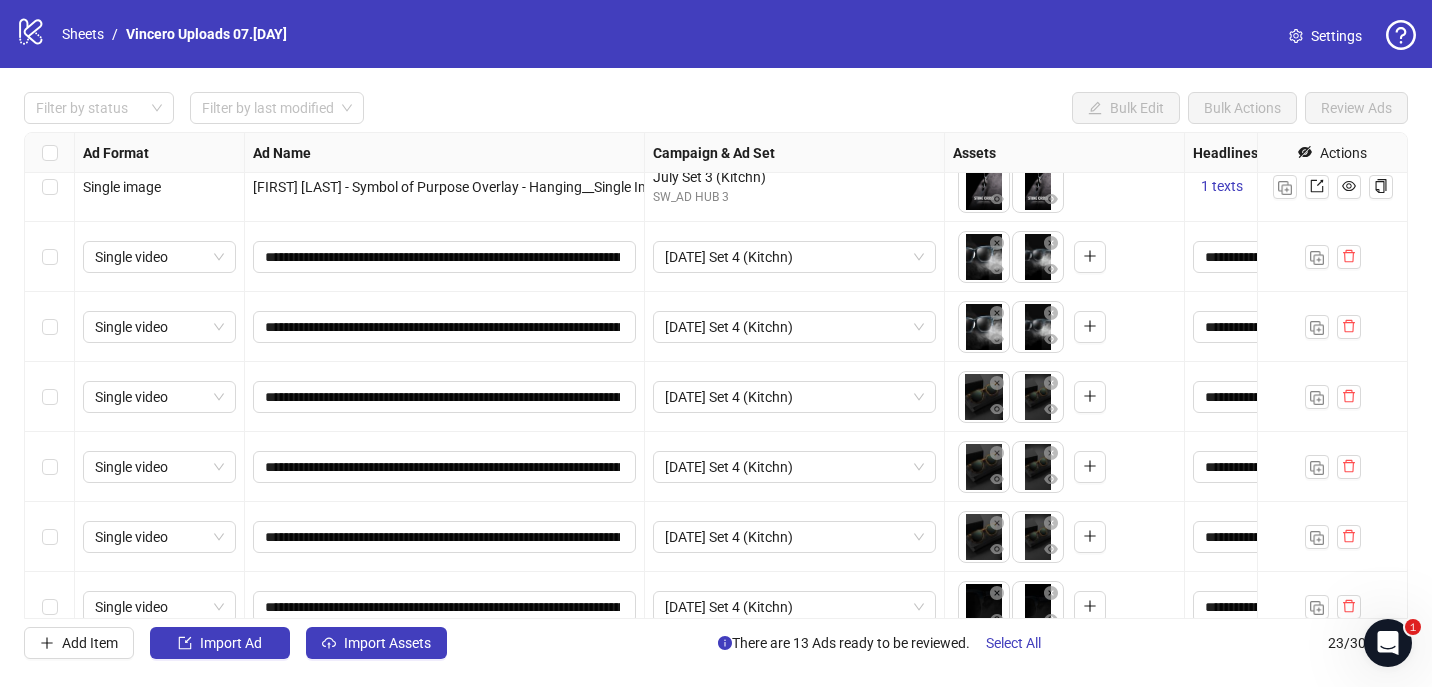 scroll, scrollTop: 690, scrollLeft: 0, axis: vertical 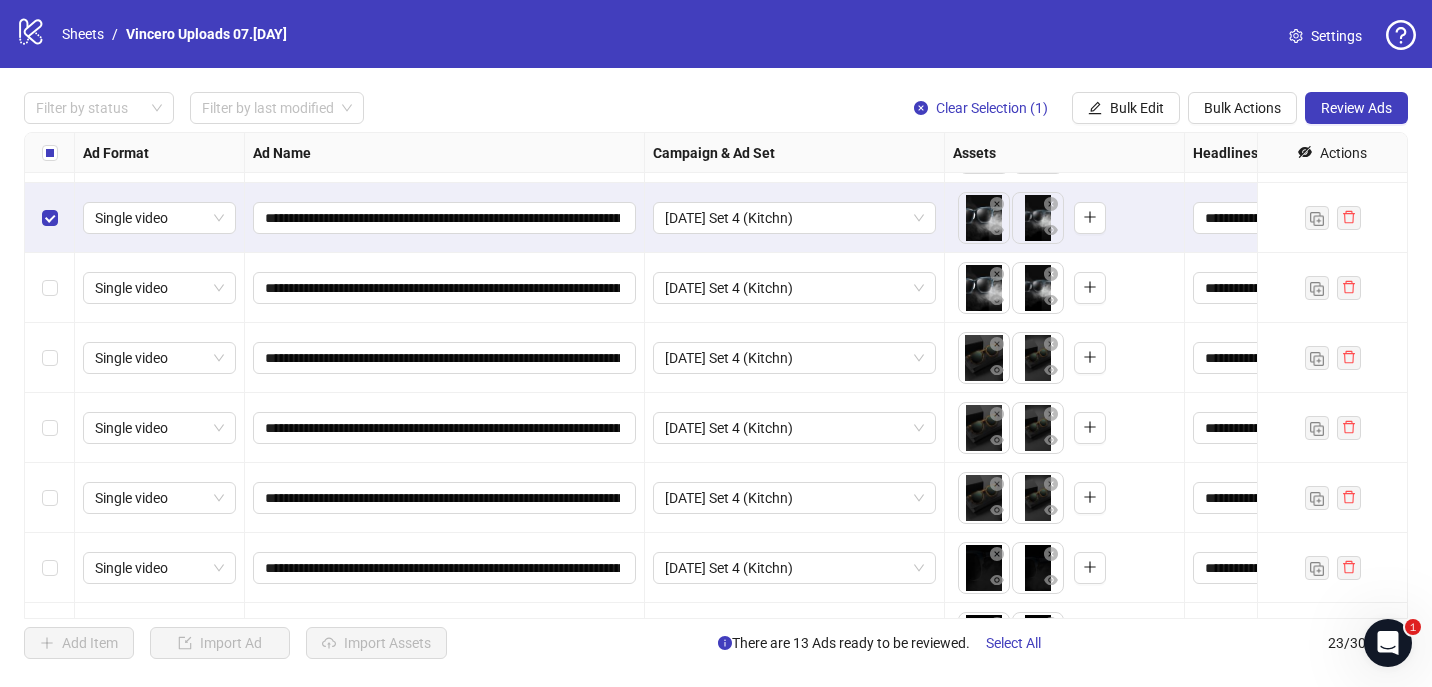 click at bounding box center (50, 288) 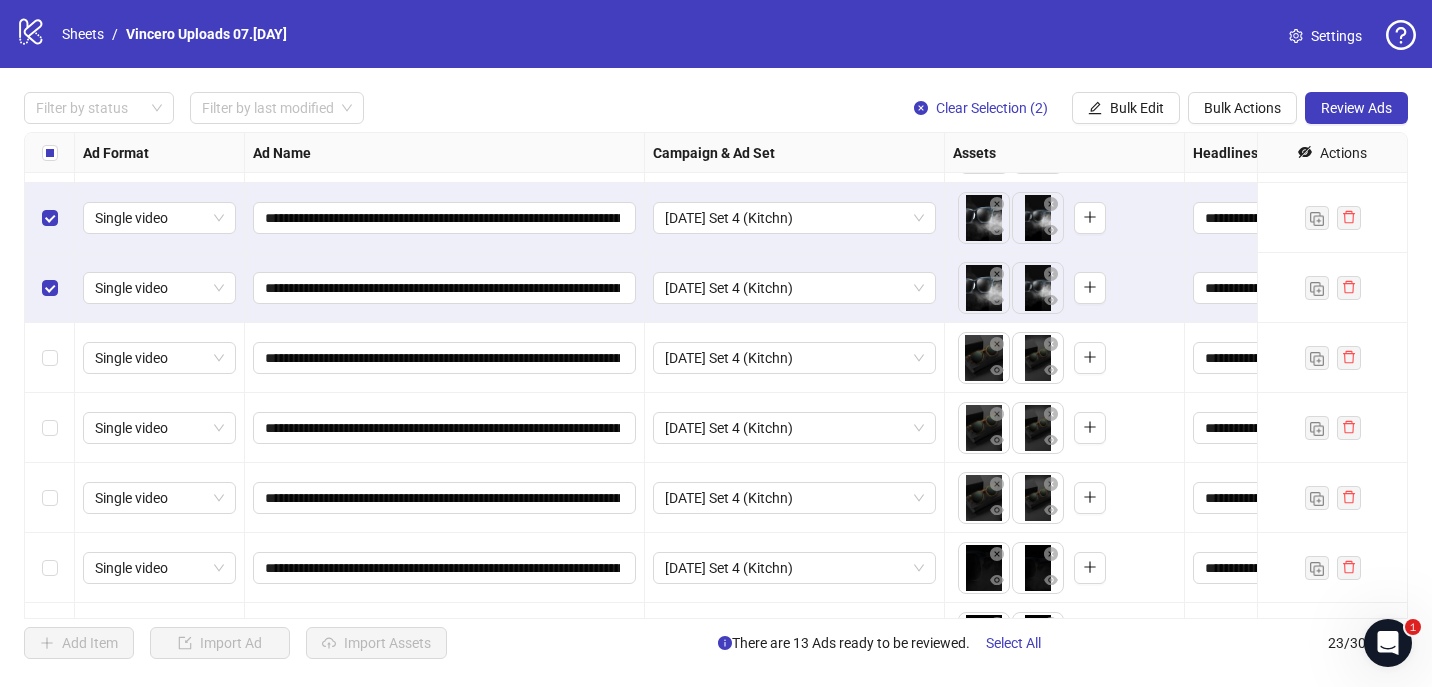 click at bounding box center [50, 358] 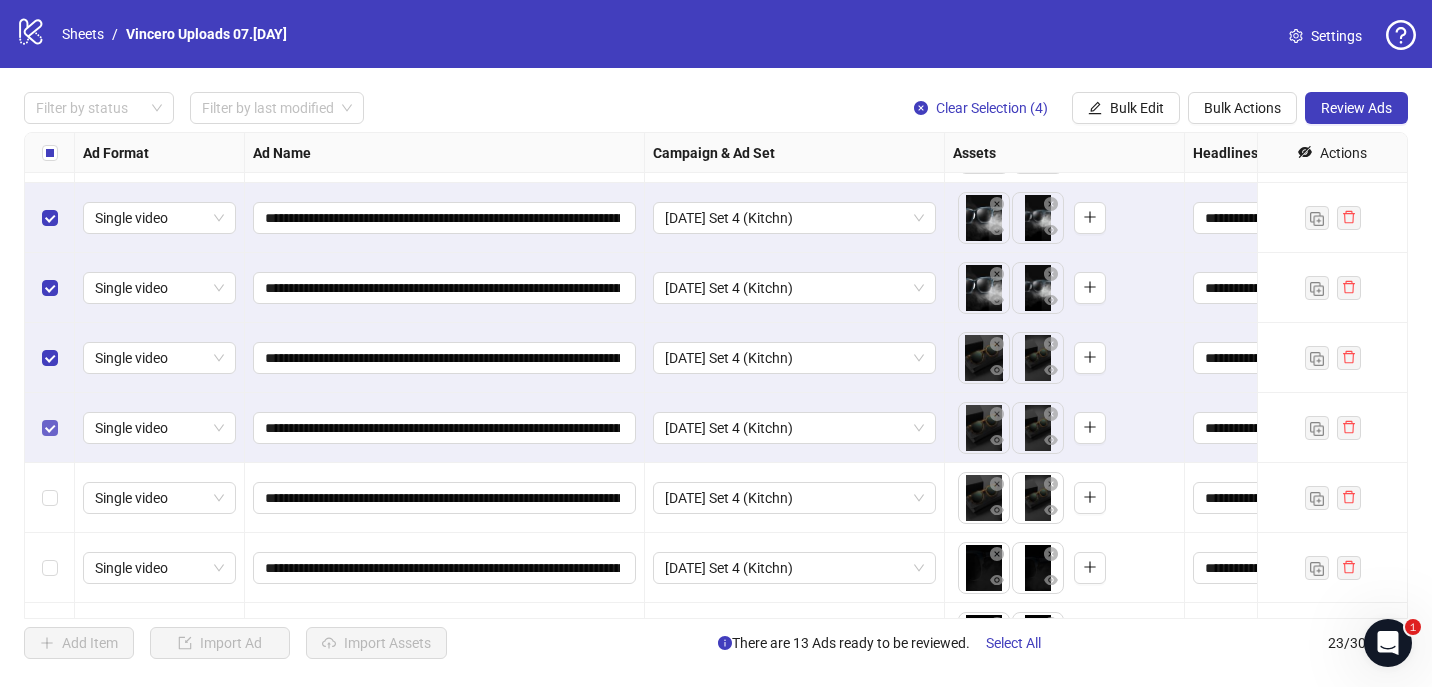 scroll, scrollTop: 864, scrollLeft: 0, axis: vertical 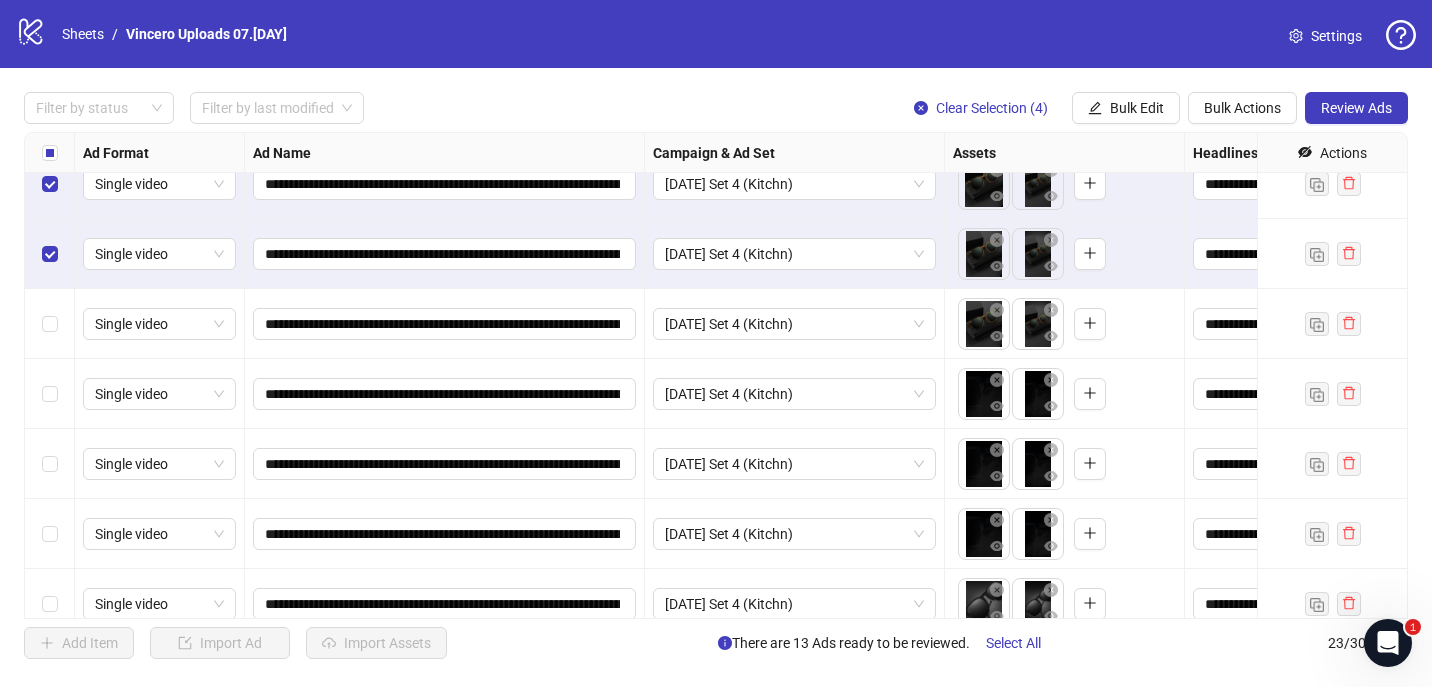 click at bounding box center (50, 324) 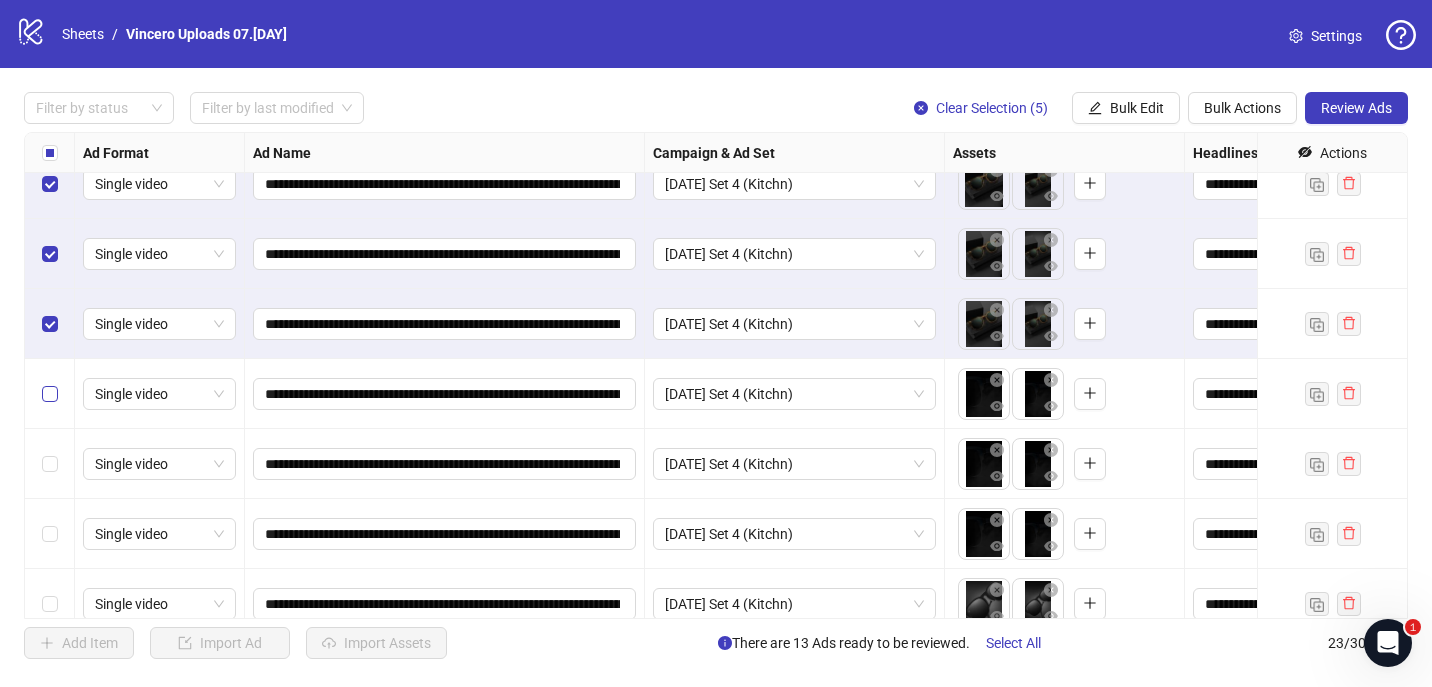 click at bounding box center (50, 394) 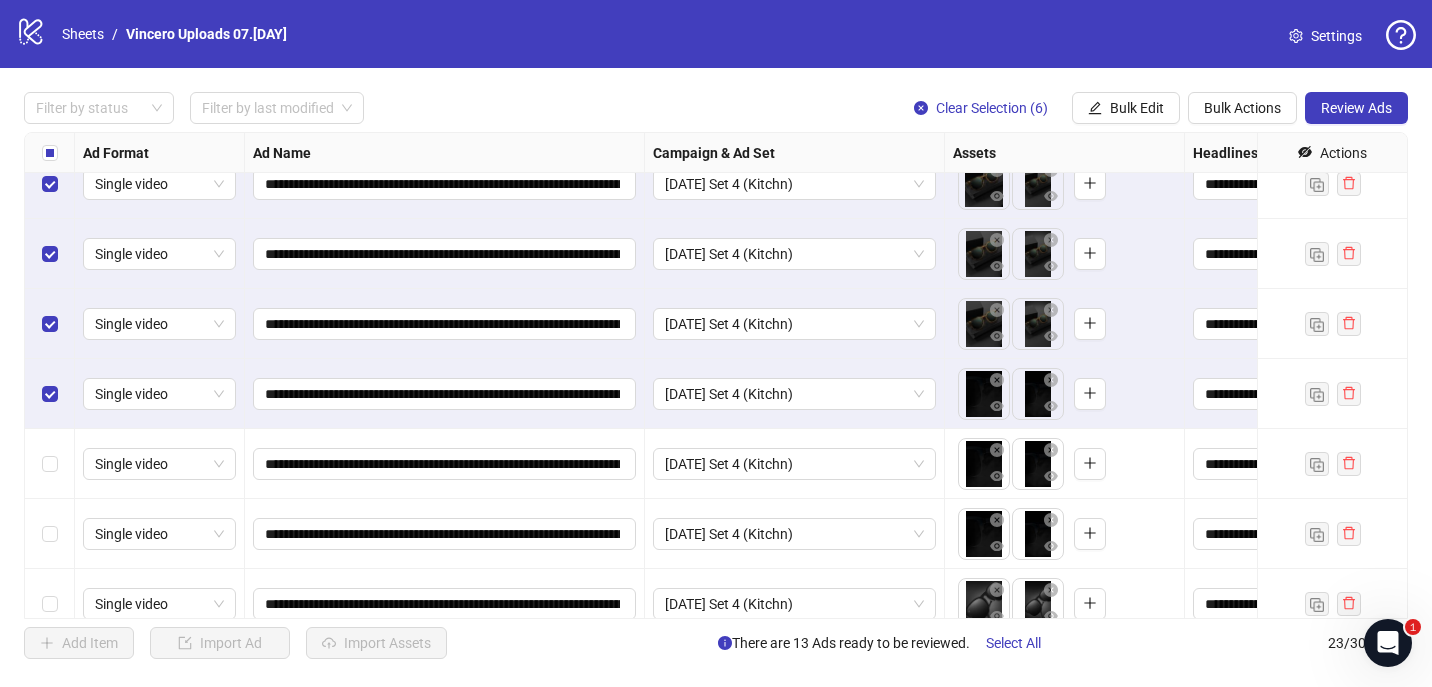click at bounding box center (50, 464) 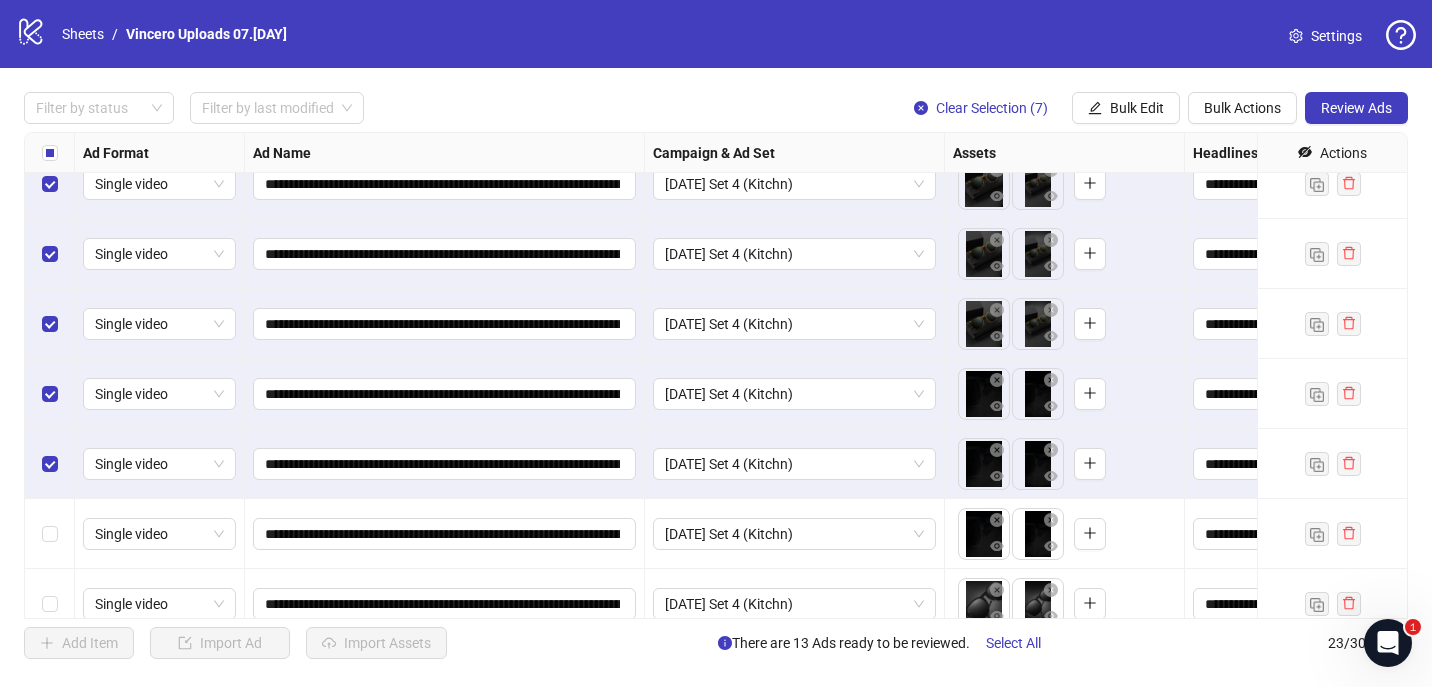 click at bounding box center [50, 534] 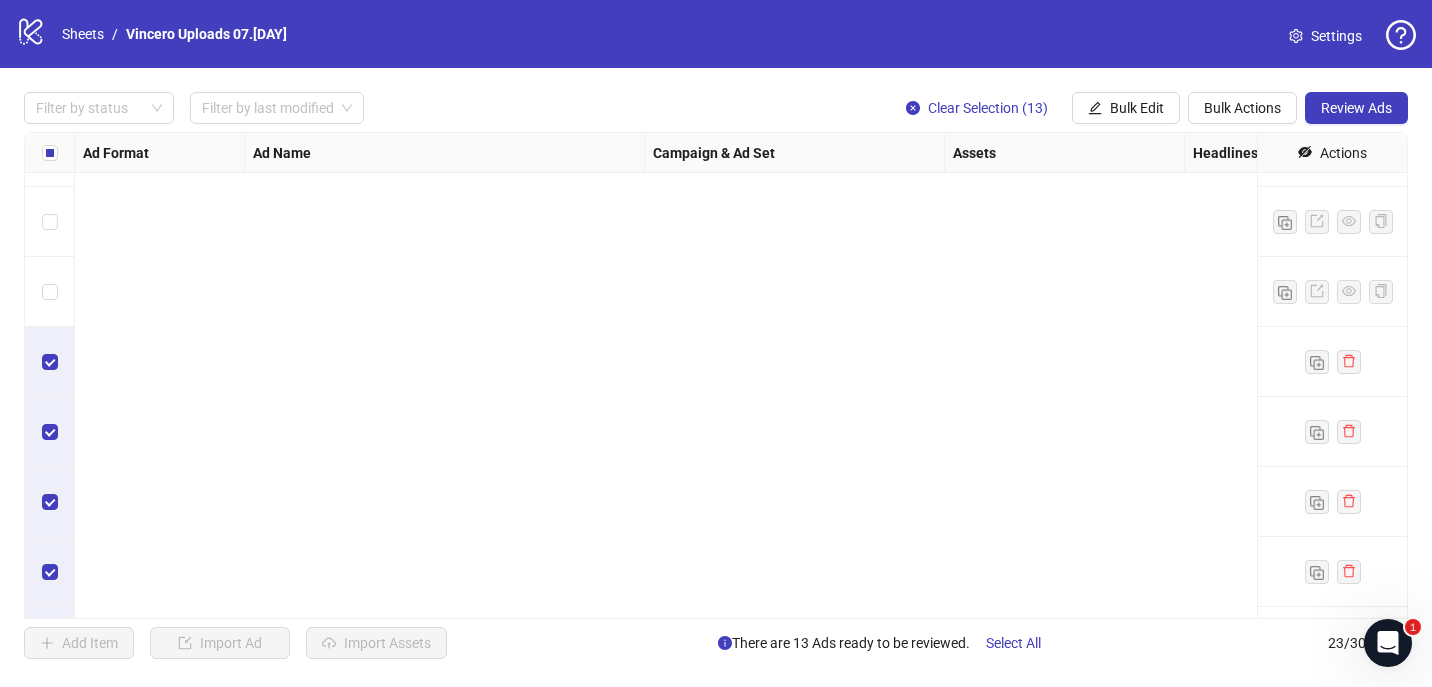 scroll, scrollTop: 1165, scrollLeft: 0, axis: vertical 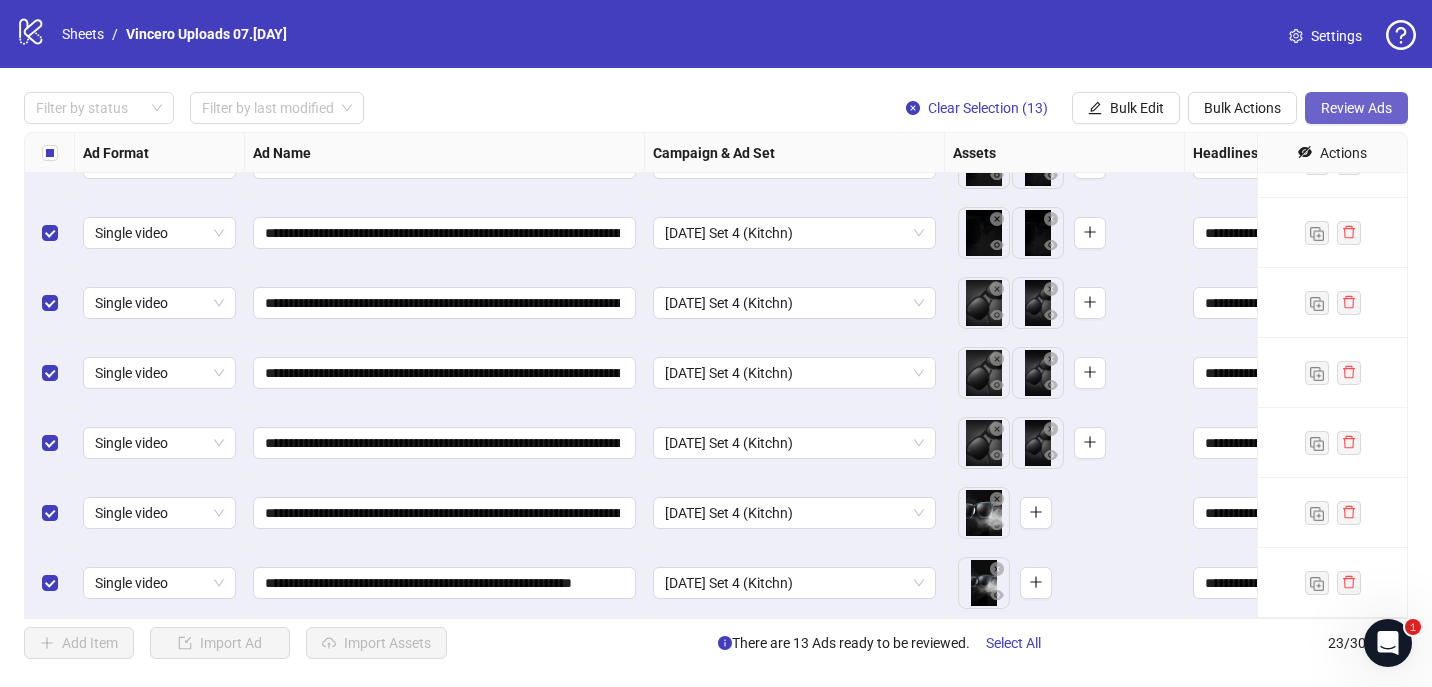 click on "Review Ads" at bounding box center [1356, 108] 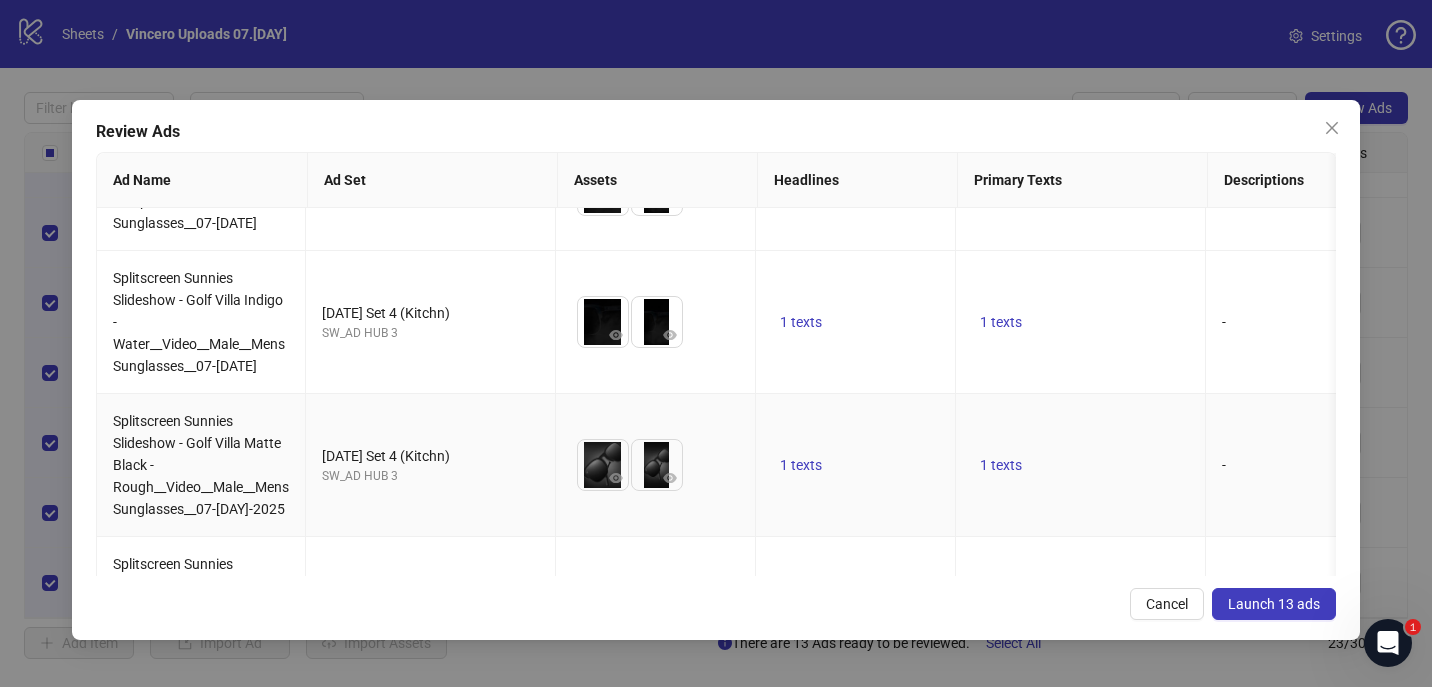 scroll, scrollTop: 947, scrollLeft: 0, axis: vertical 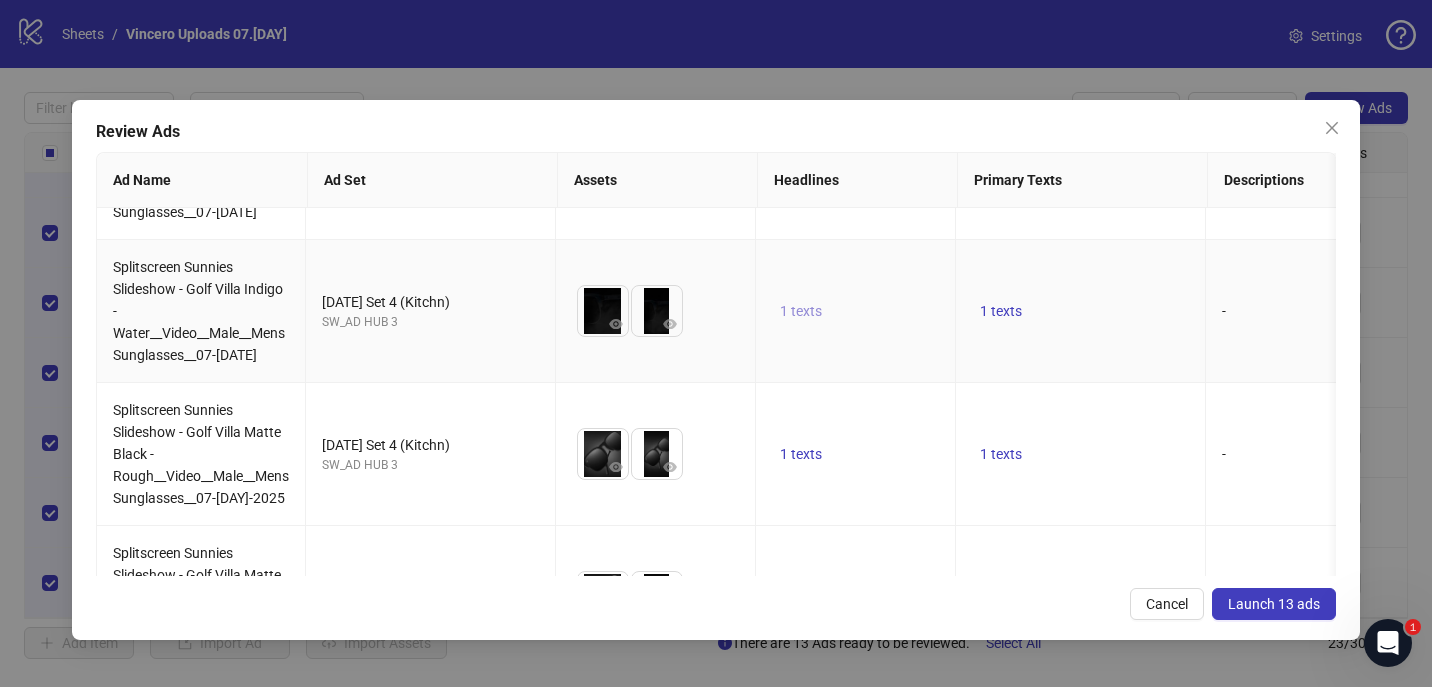 click on "1 texts" at bounding box center (801, 311) 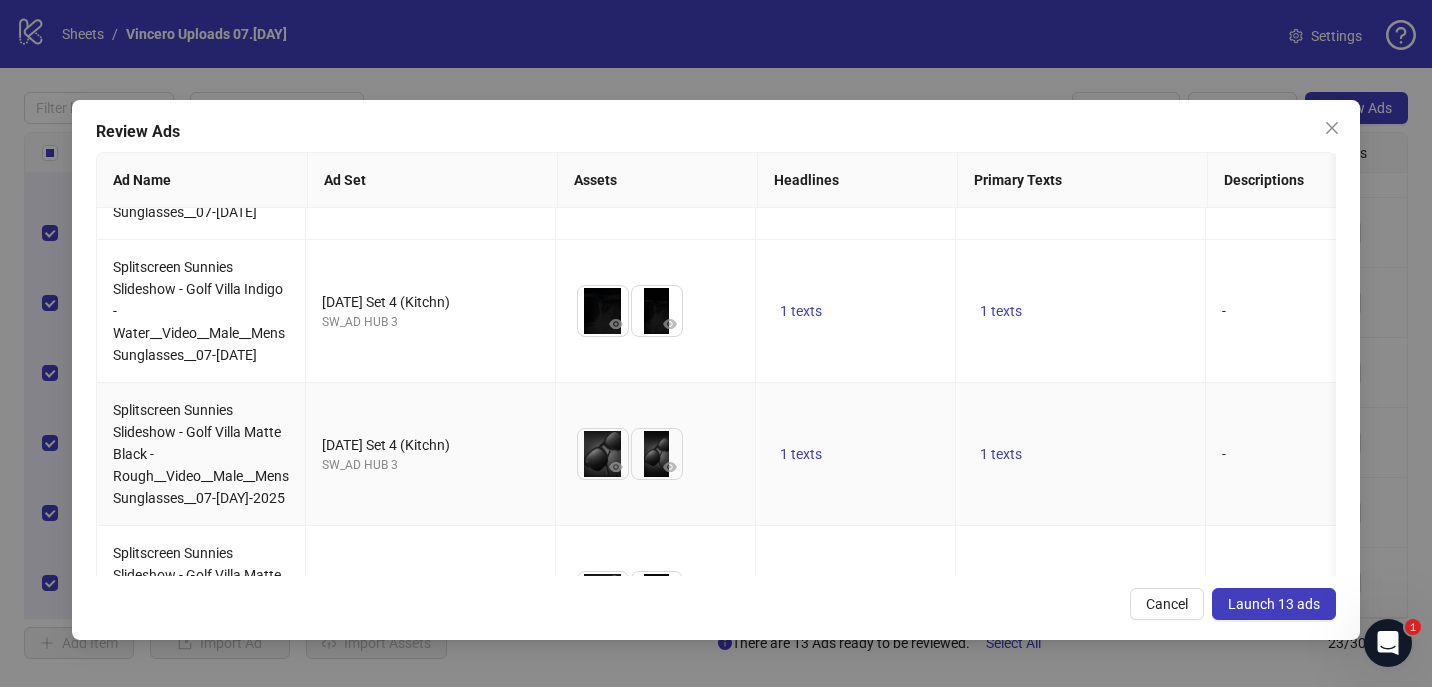 click on "1 texts" at bounding box center (1081, 454) 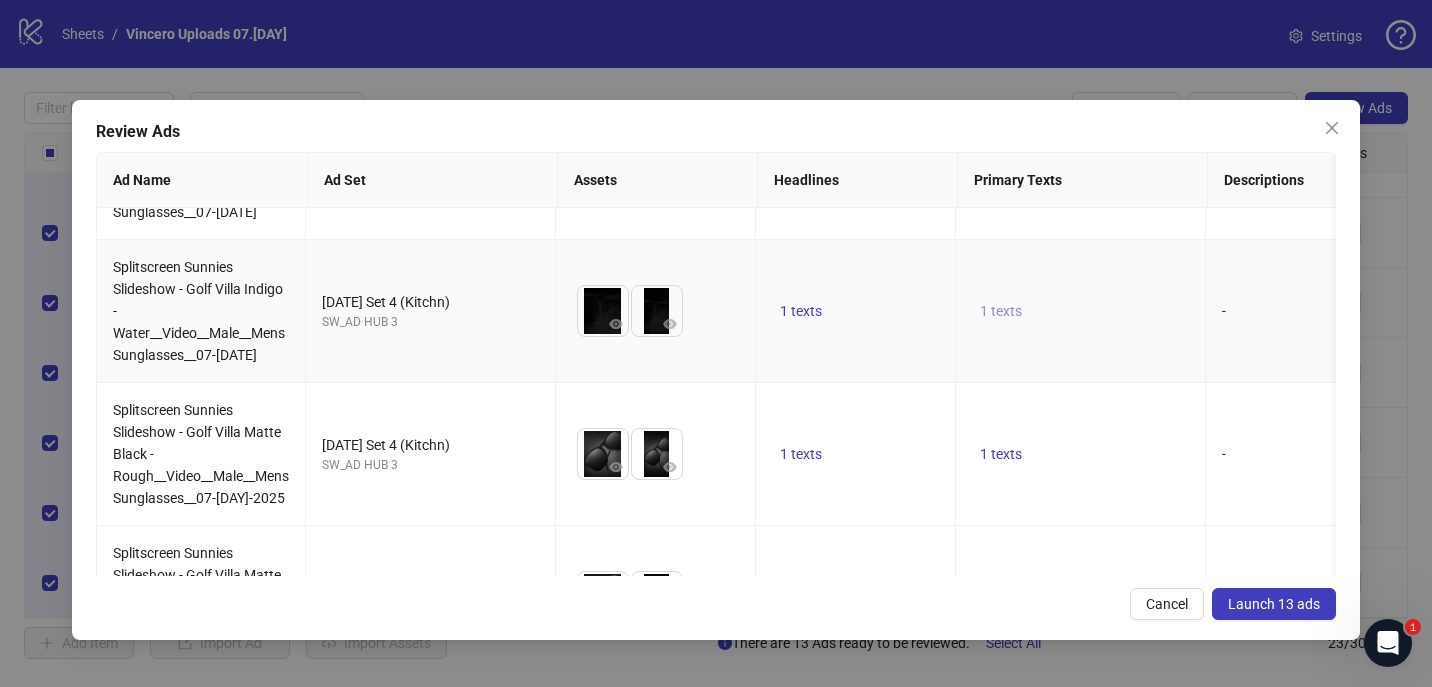 click on "1 texts" at bounding box center (1001, 311) 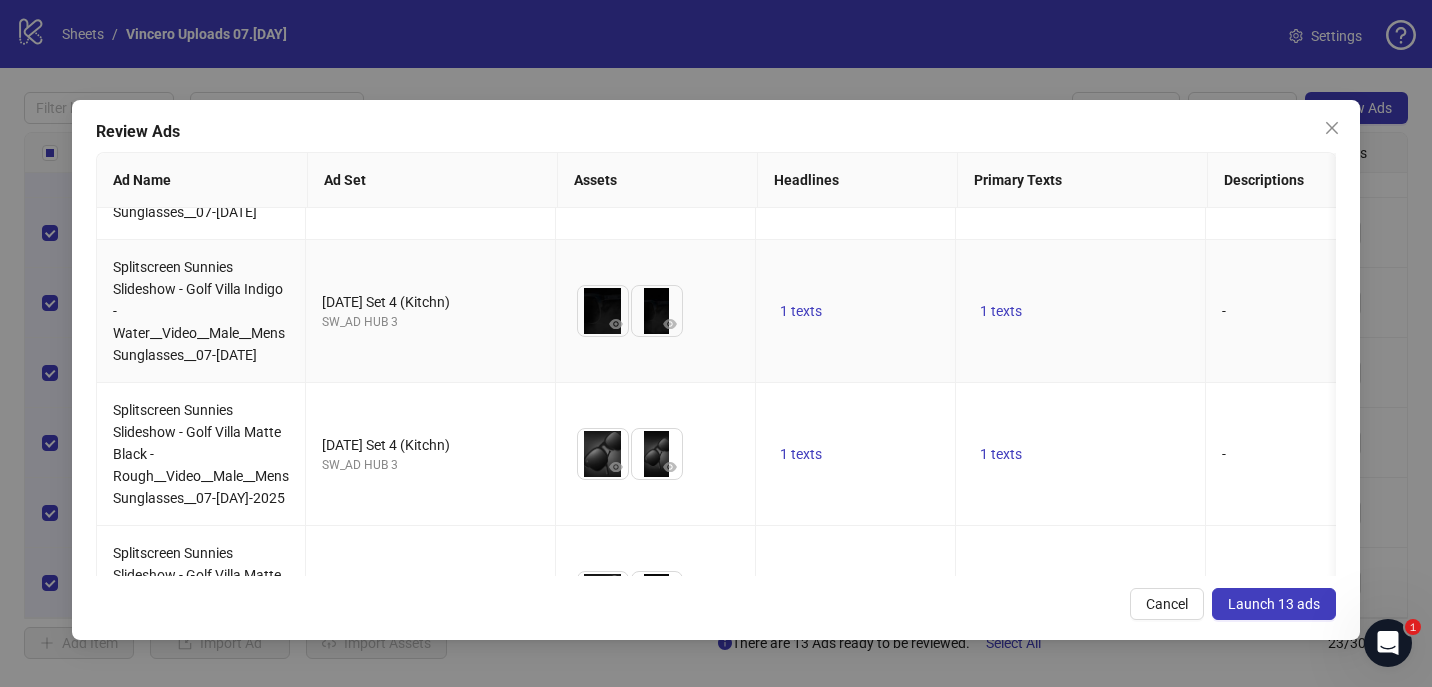 click on "1 texts" at bounding box center [1081, 311] 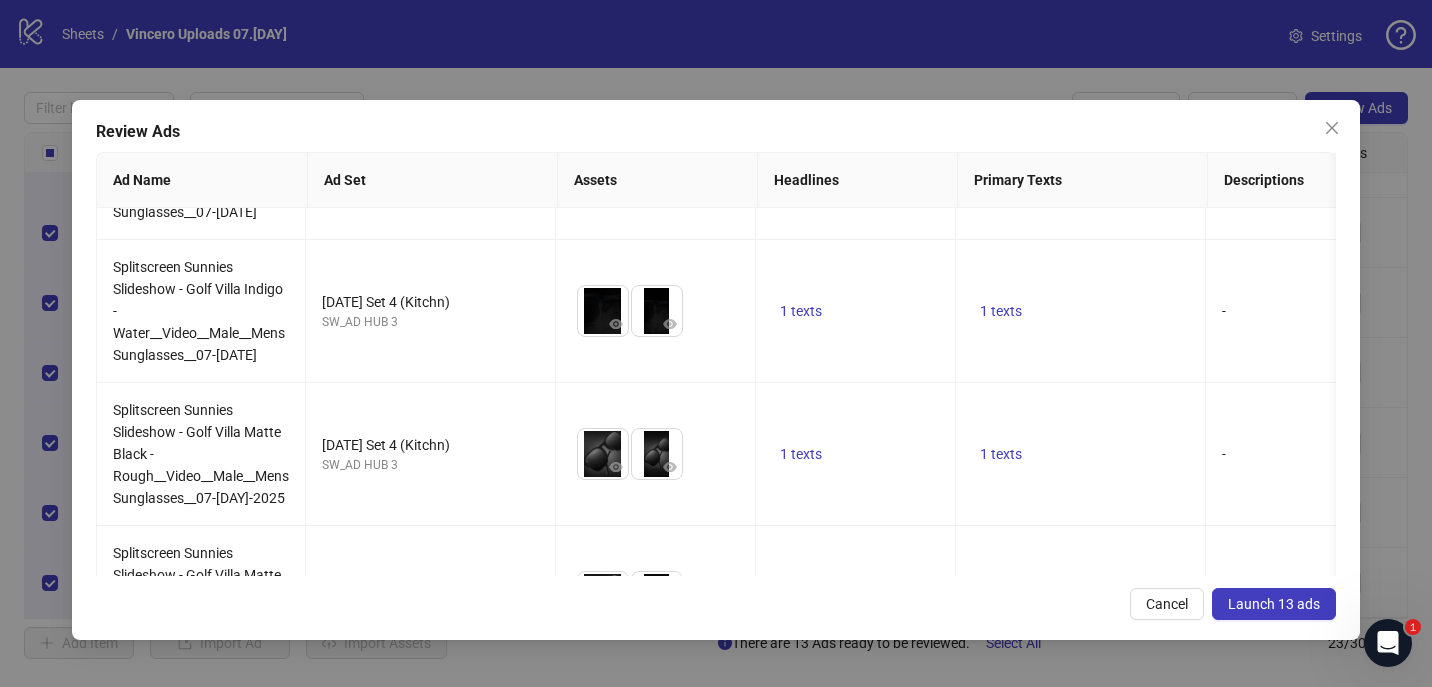 click on "Launch 13 ads" at bounding box center (1274, 604) 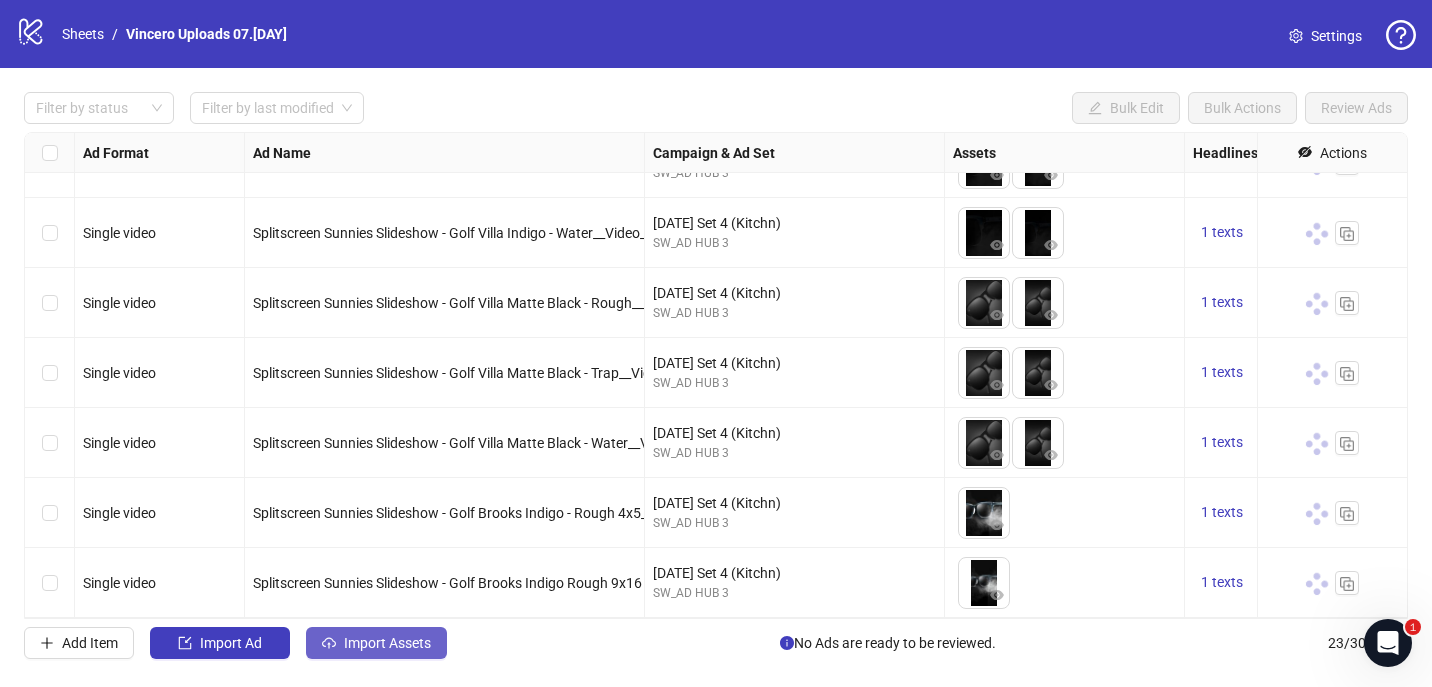 click on "Import Assets" at bounding box center [387, 643] 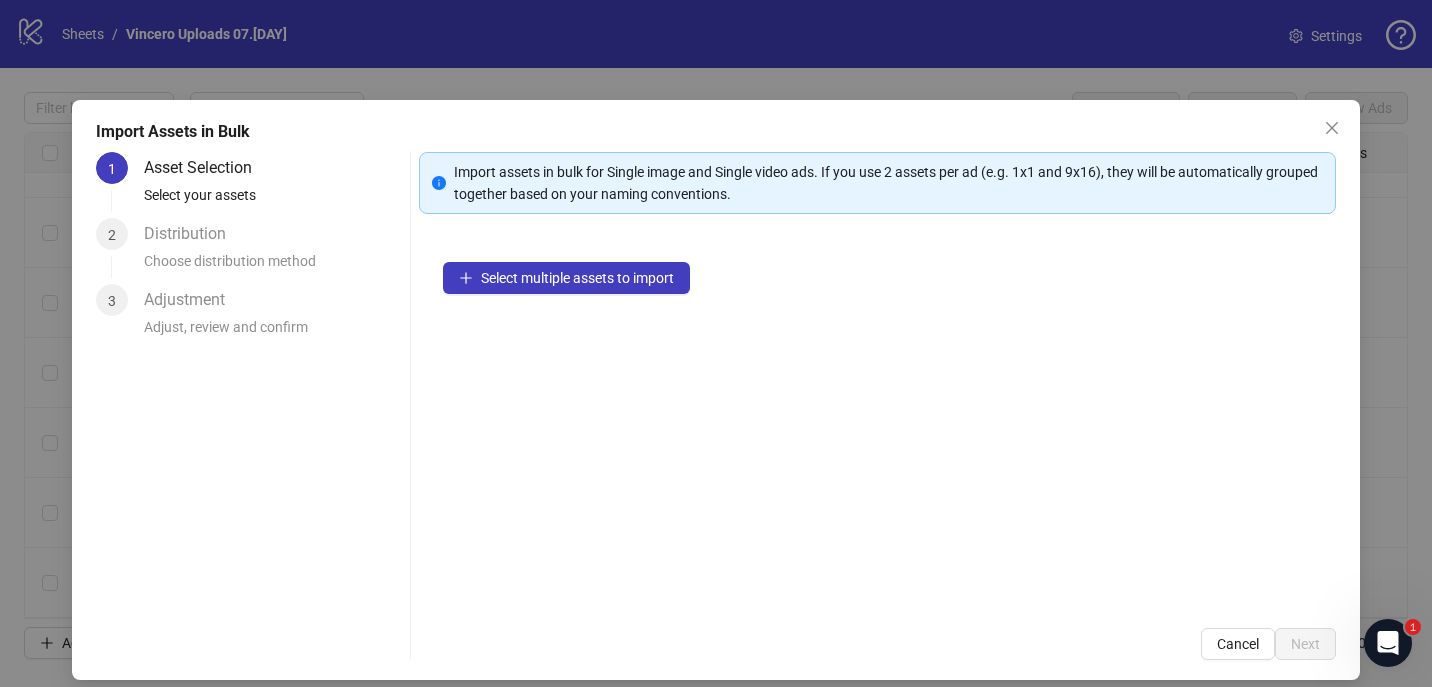 click on "Select multiple assets to import" at bounding box center [878, 421] 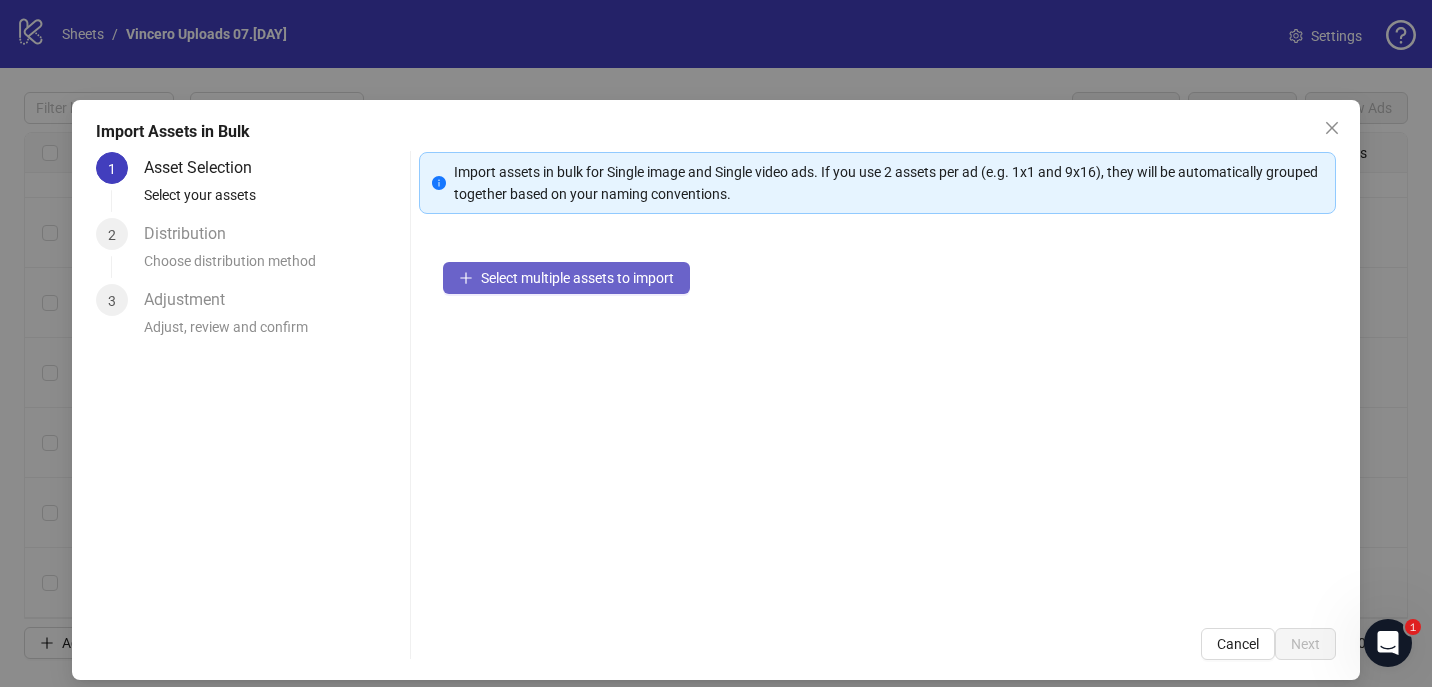 click on "Select multiple assets to import" at bounding box center [577, 278] 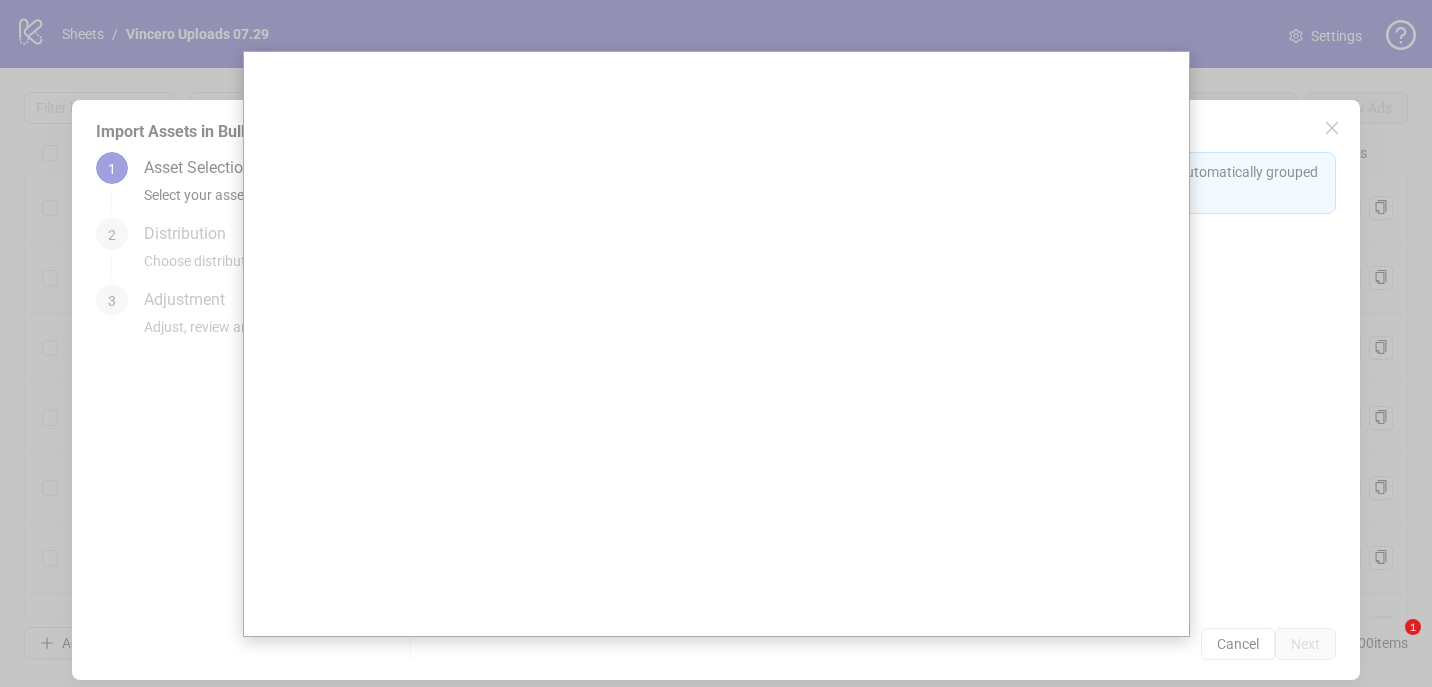 scroll, scrollTop: 0, scrollLeft: 0, axis: both 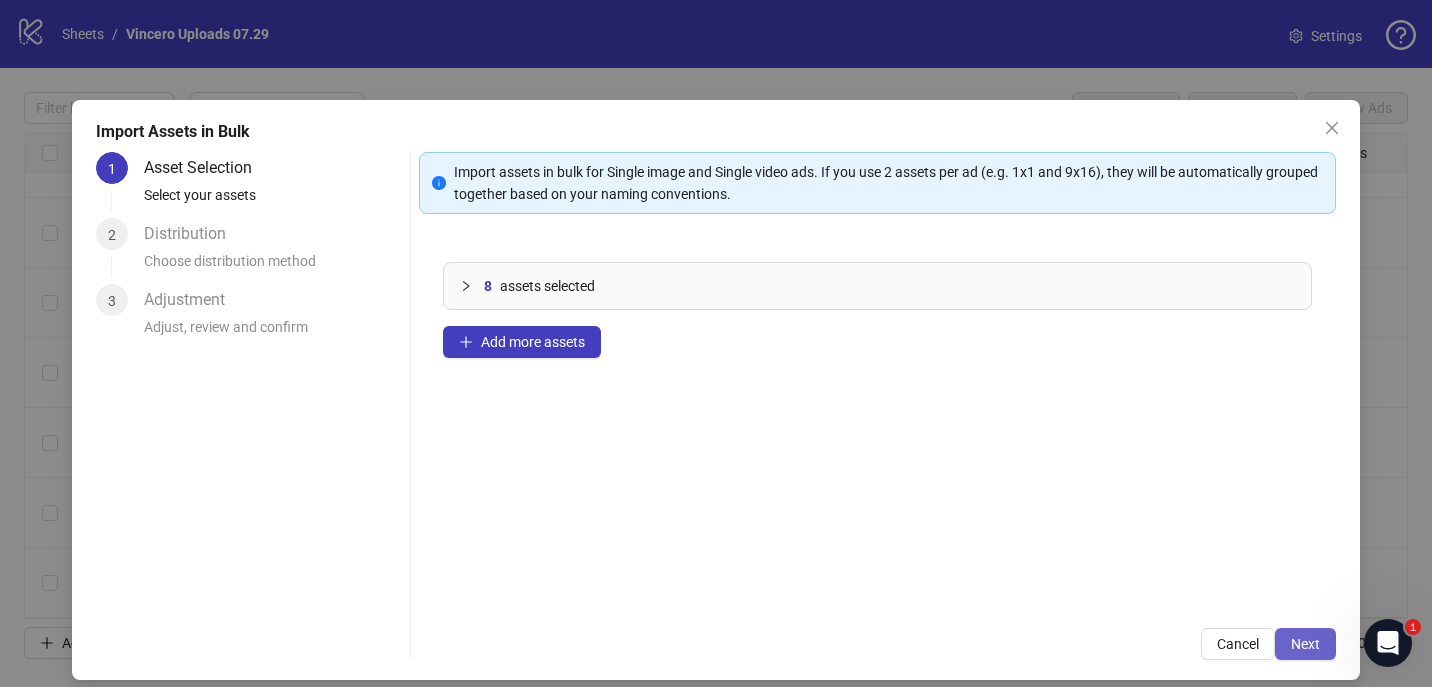 click on "Next" at bounding box center (1305, 644) 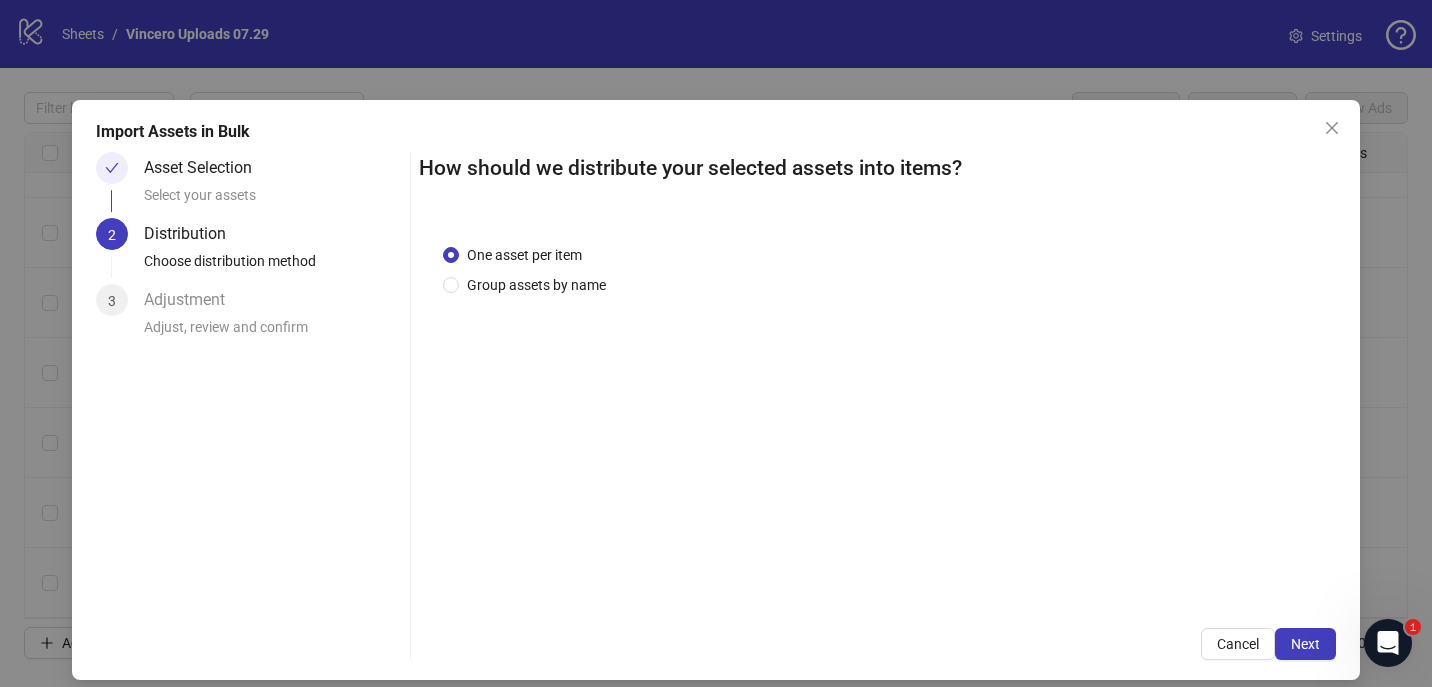 scroll, scrollTop: 17, scrollLeft: 0, axis: vertical 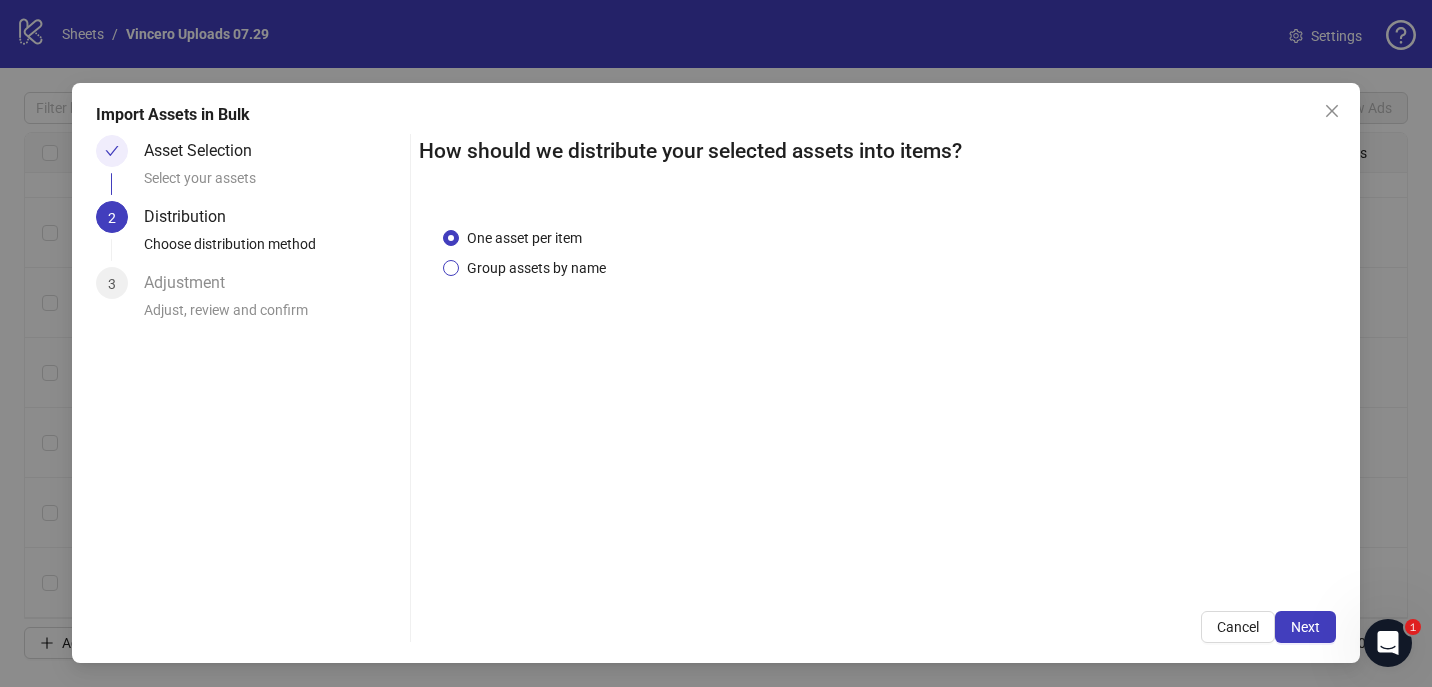 click on "Group assets by name" at bounding box center [536, 268] 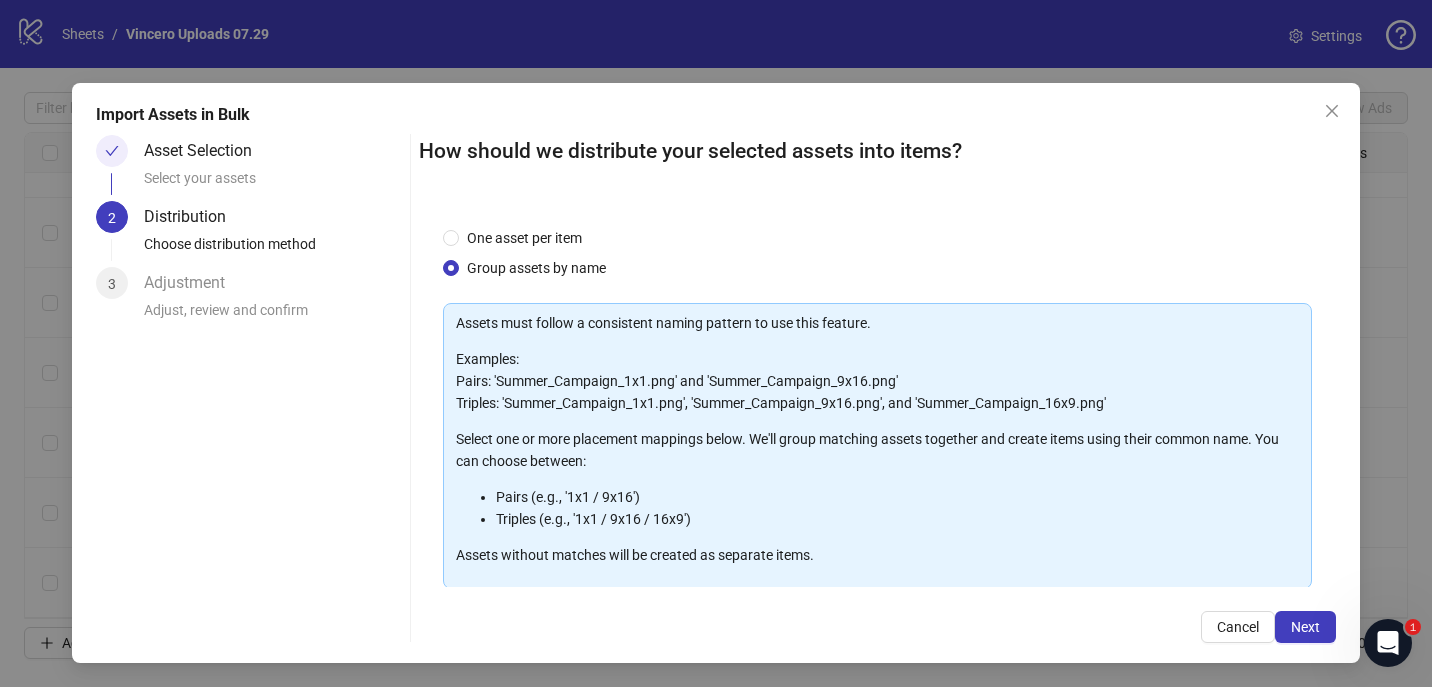 scroll, scrollTop: 201, scrollLeft: 0, axis: vertical 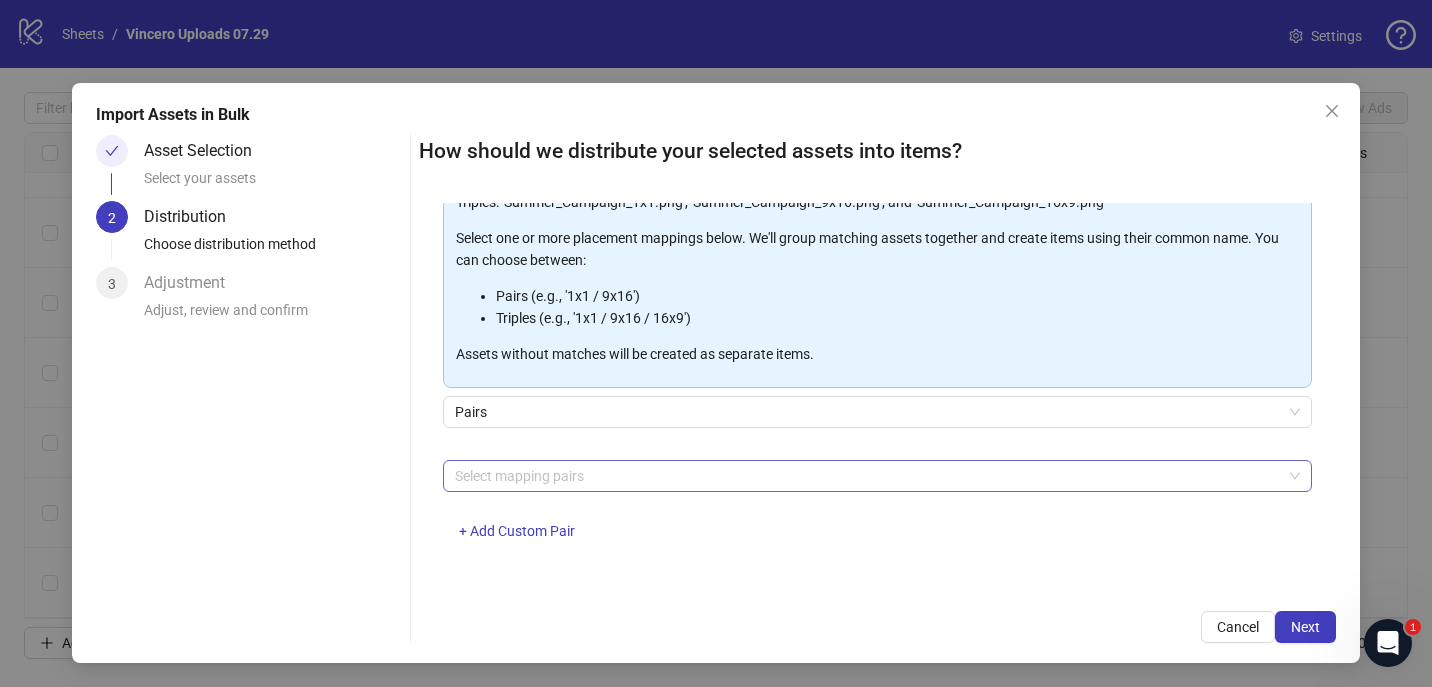 click at bounding box center (867, 476) 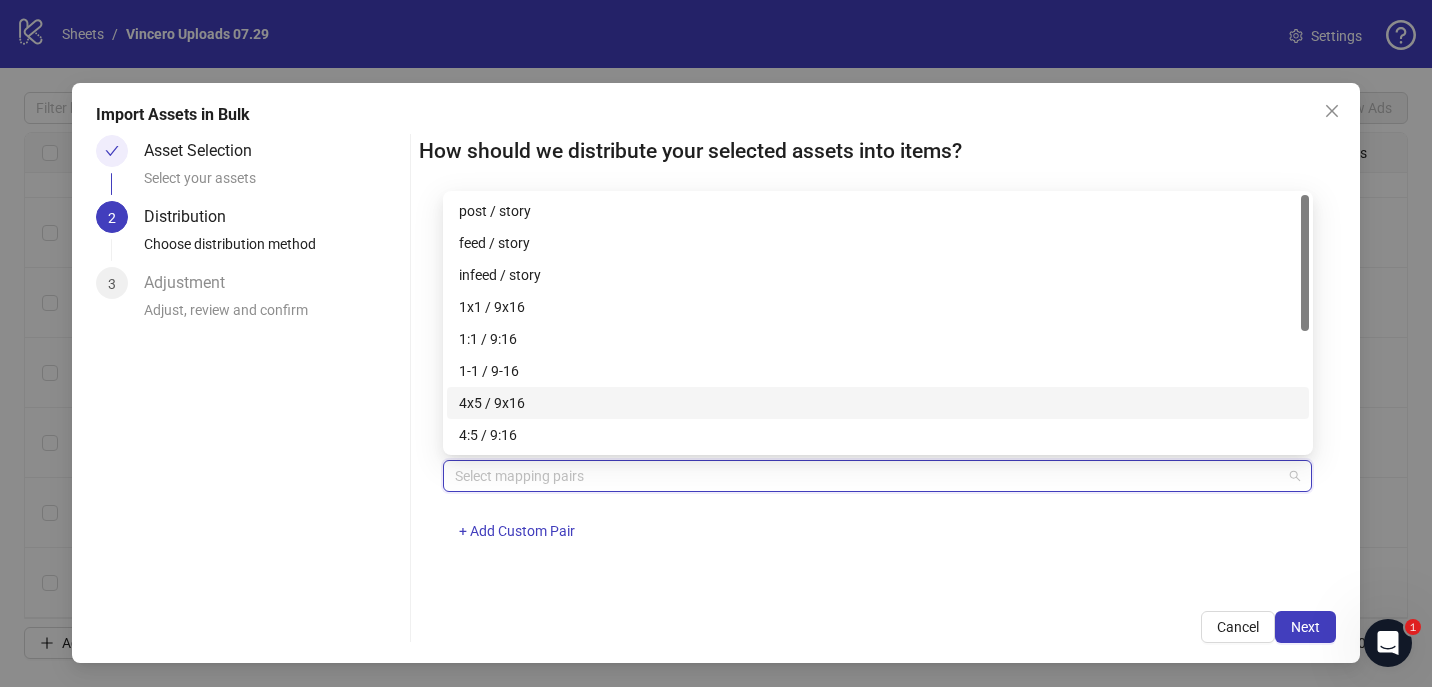 click on "4x5 / 9x16" at bounding box center [878, 403] 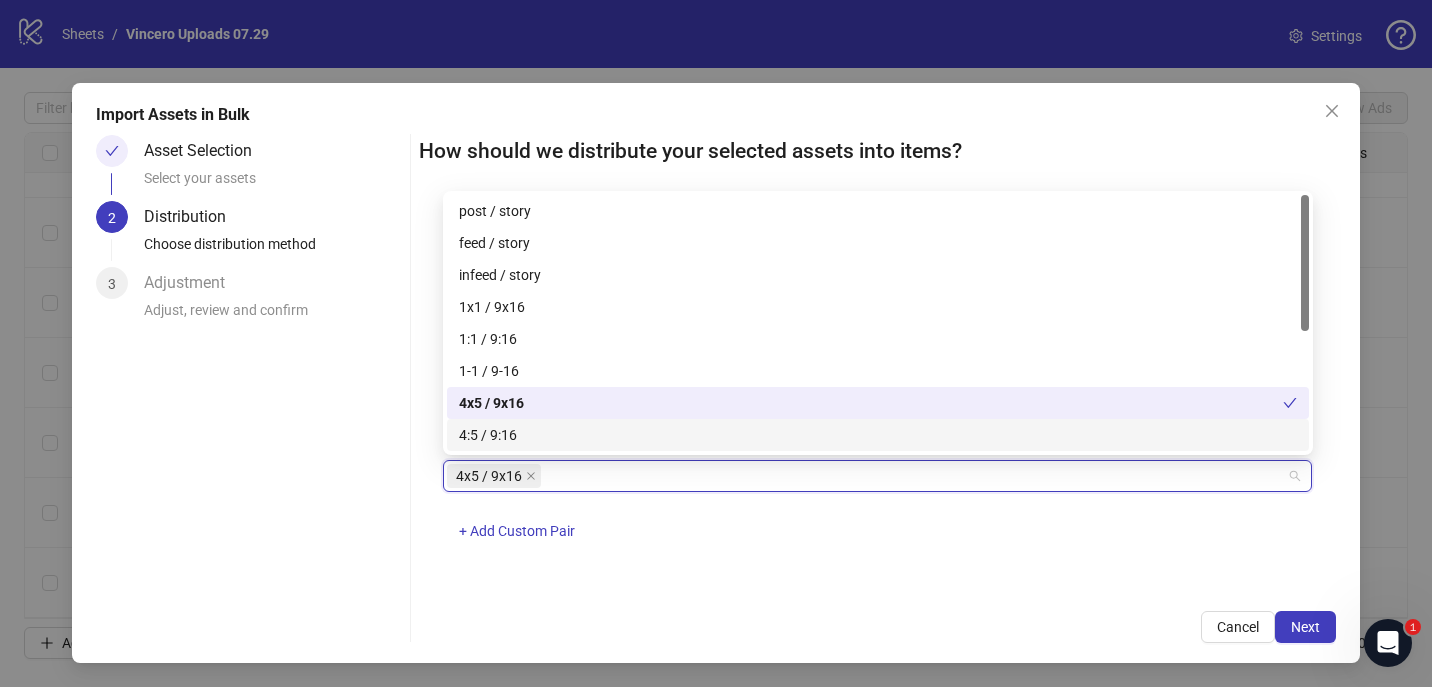 click on "4x5 / 9x16   + Add Custom Pair" at bounding box center [878, 512] 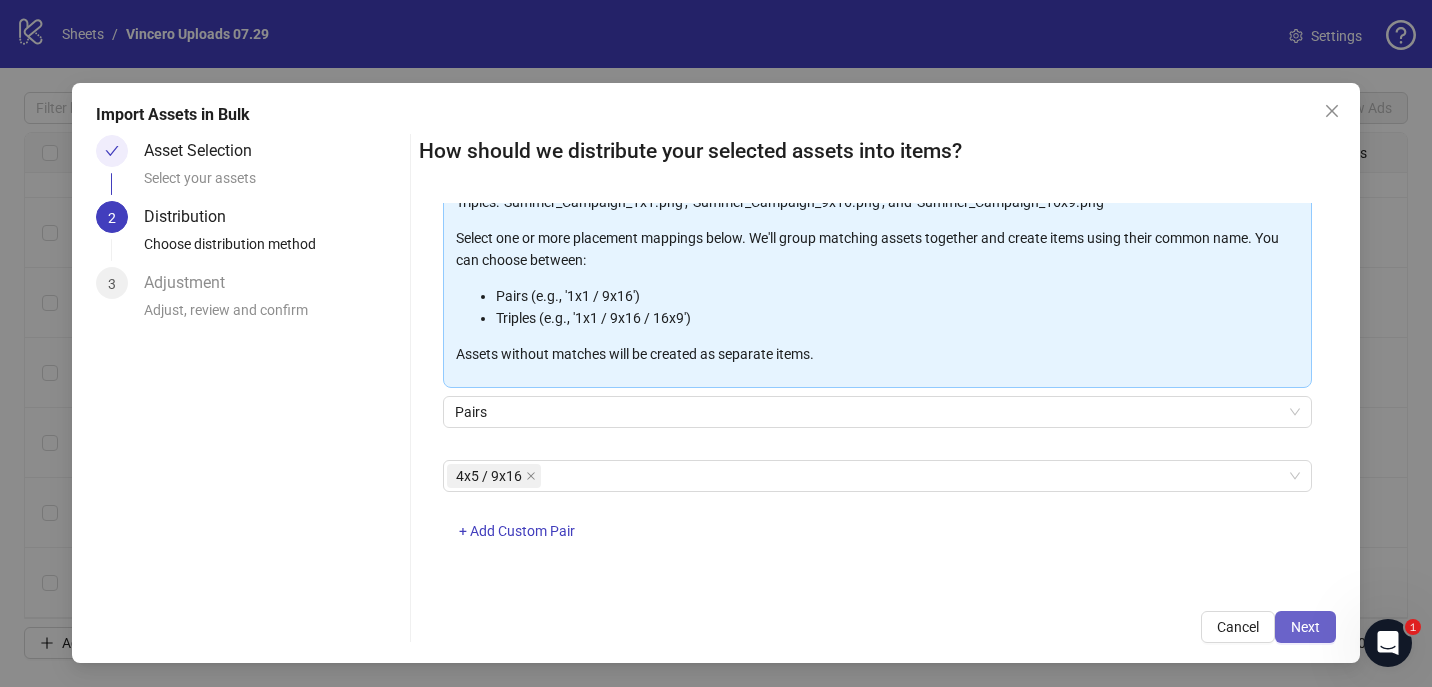 click on "Next" at bounding box center (1305, 627) 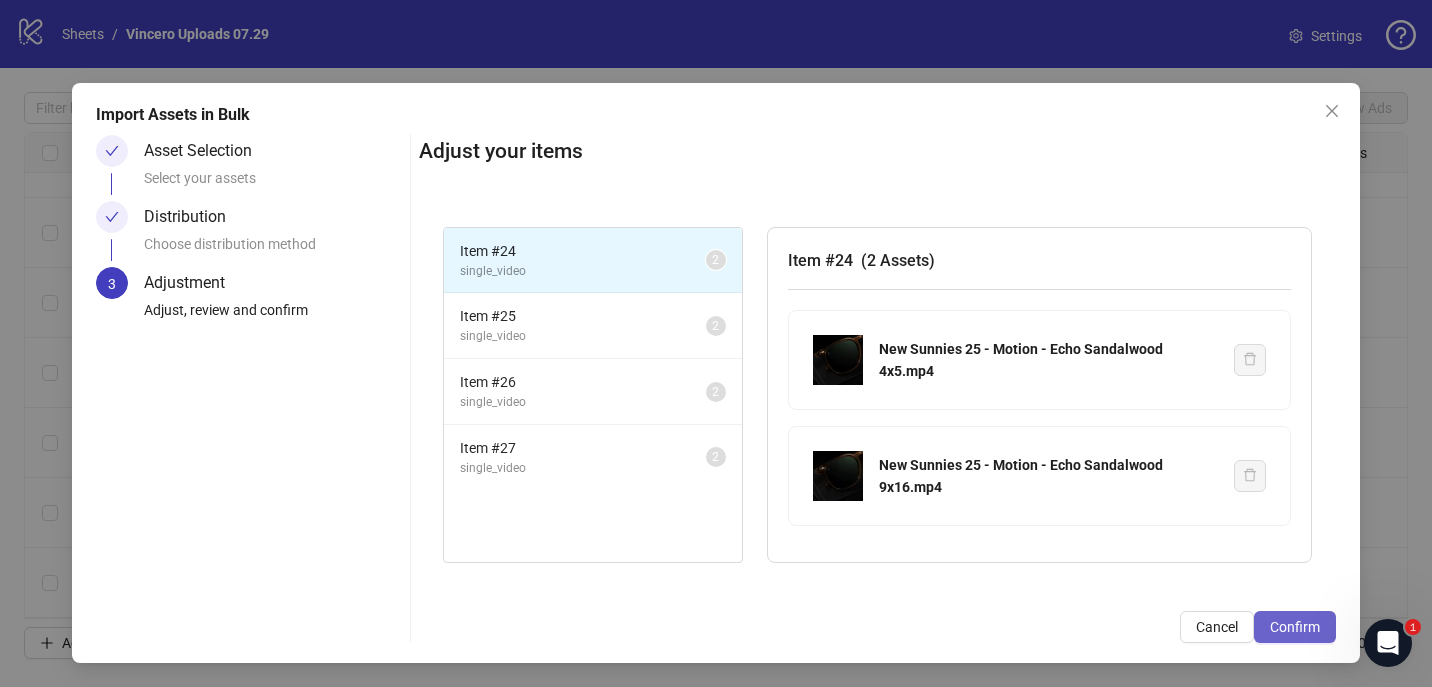 click on "Confirm" at bounding box center [1295, 627] 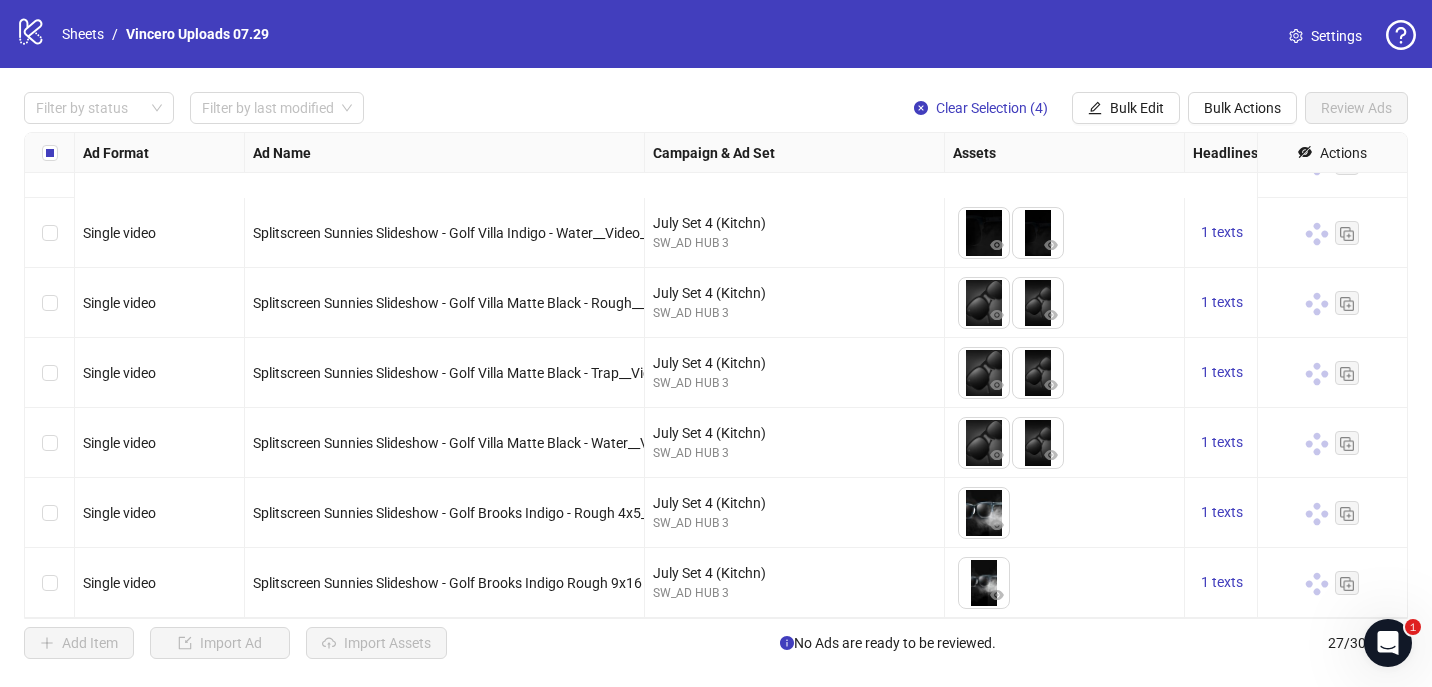 scroll, scrollTop: 1445, scrollLeft: 0, axis: vertical 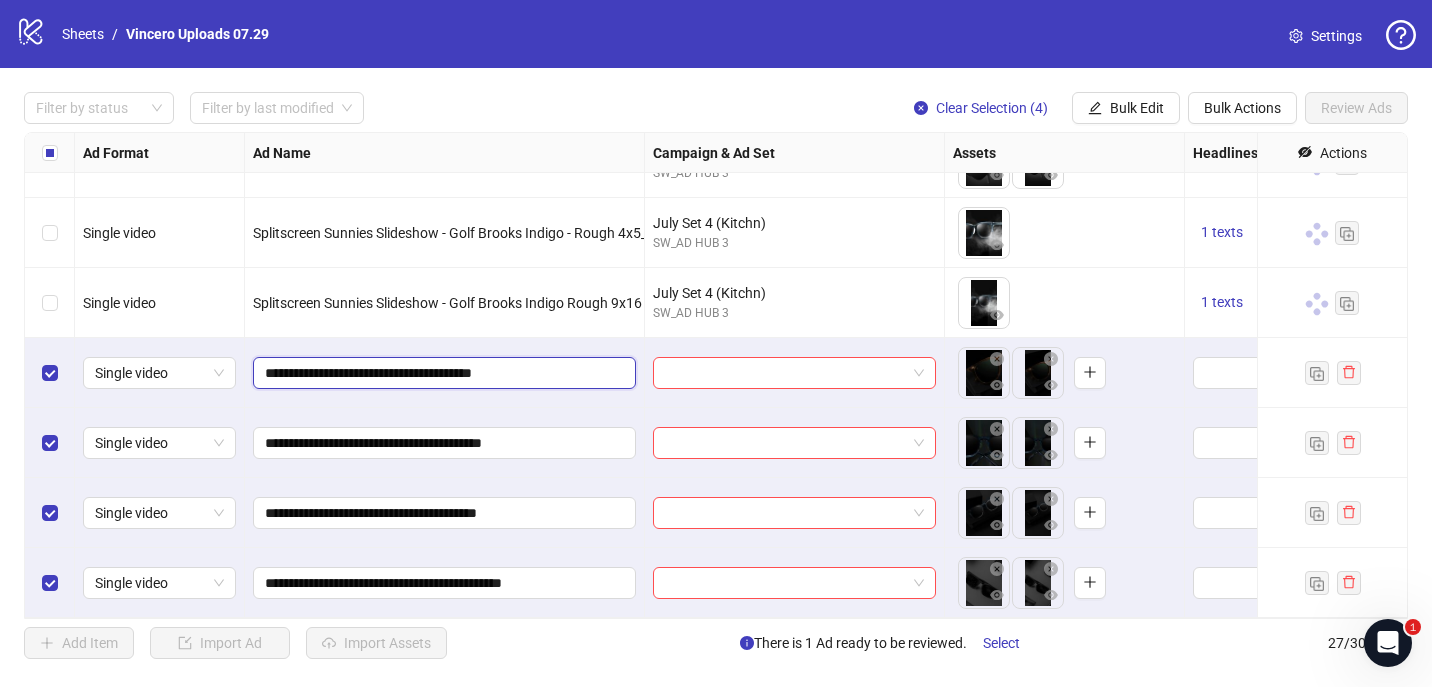 click on "**********" at bounding box center (442, 373) 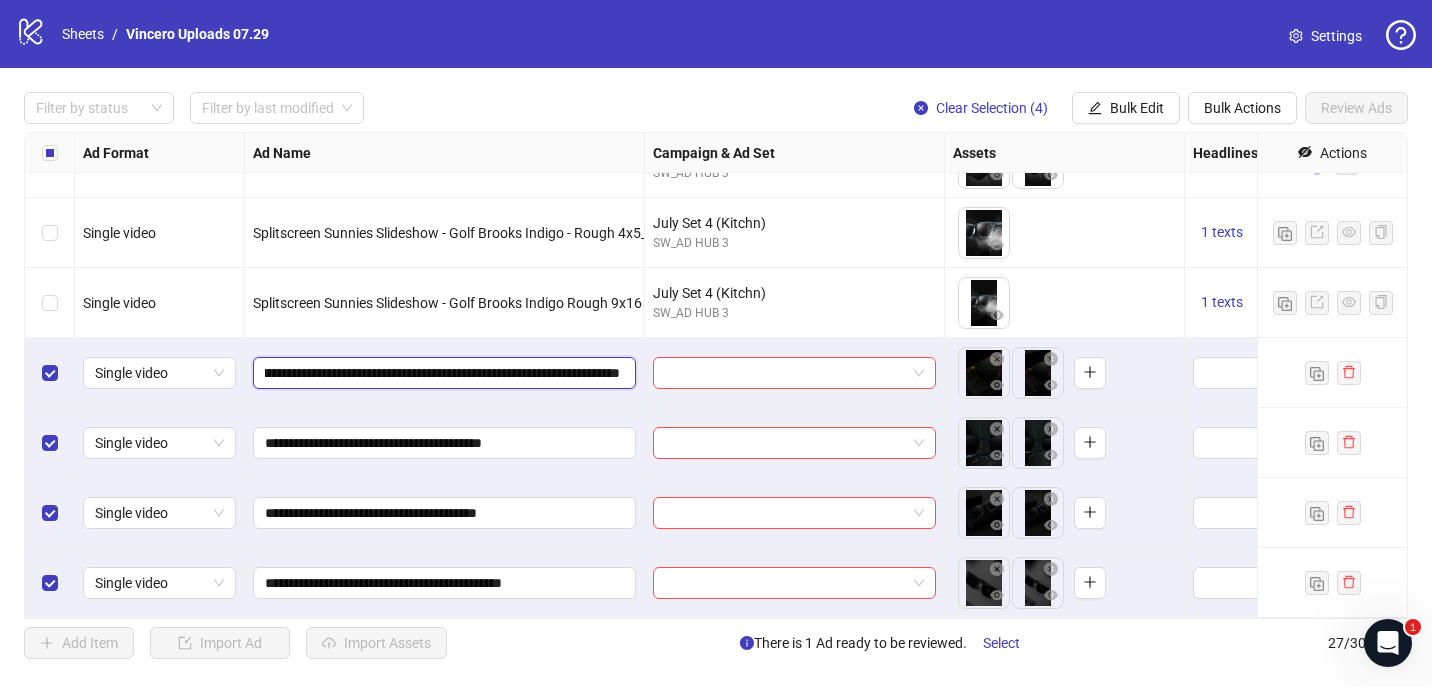 scroll, scrollTop: 0, scrollLeft: 183, axis: horizontal 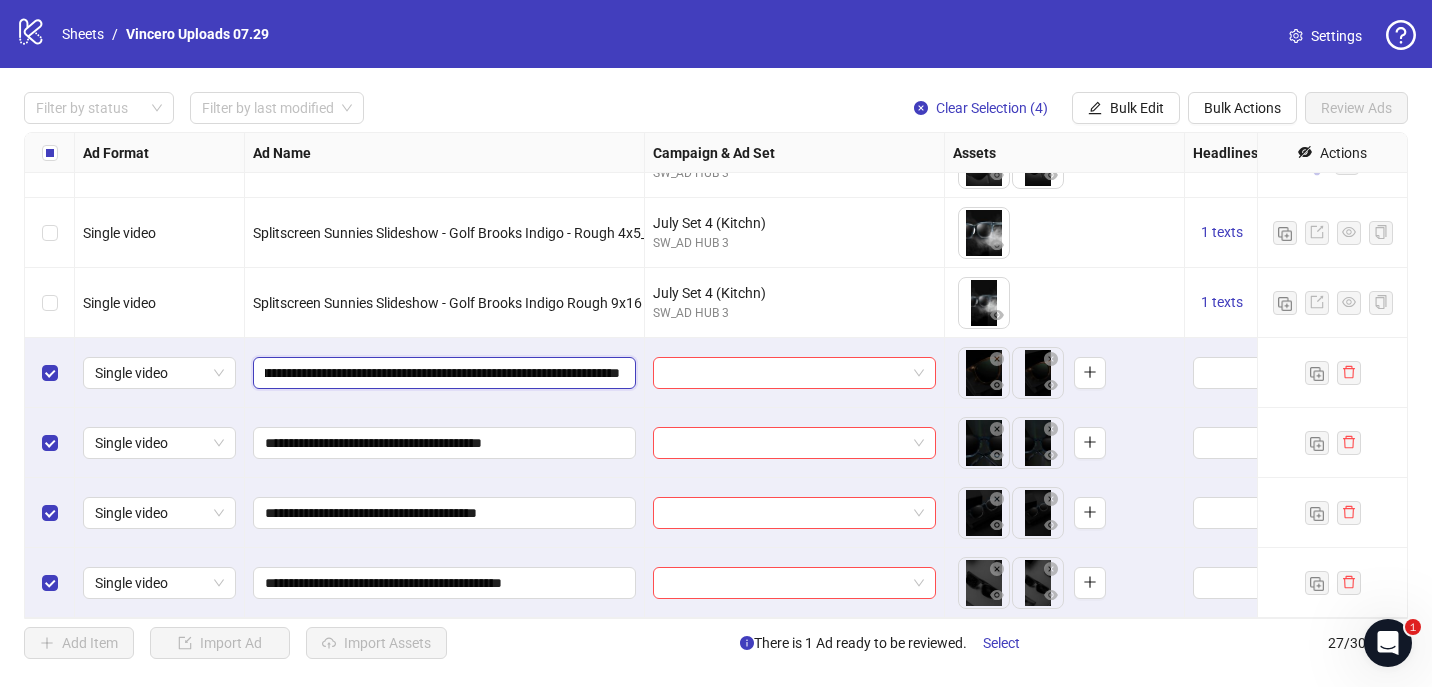type on "**********" 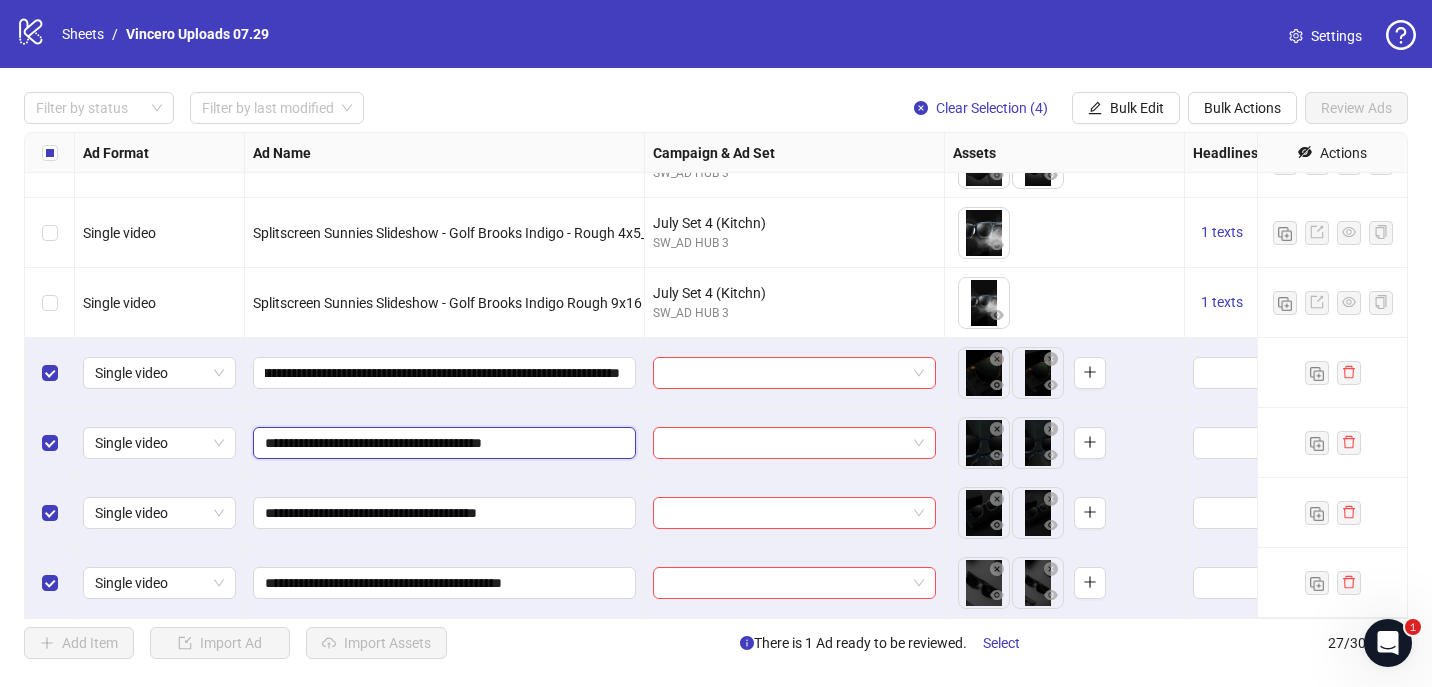 click on "**********" at bounding box center (442, 443) 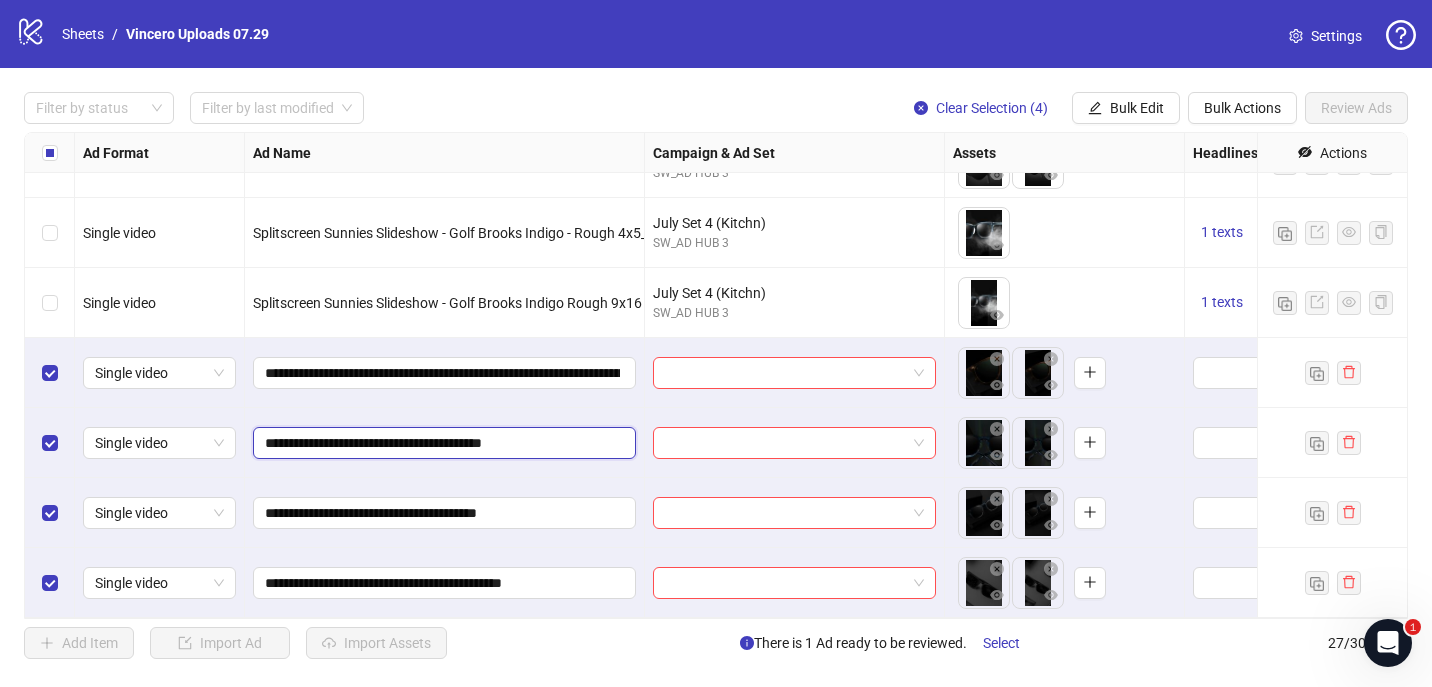 paste on "**********" 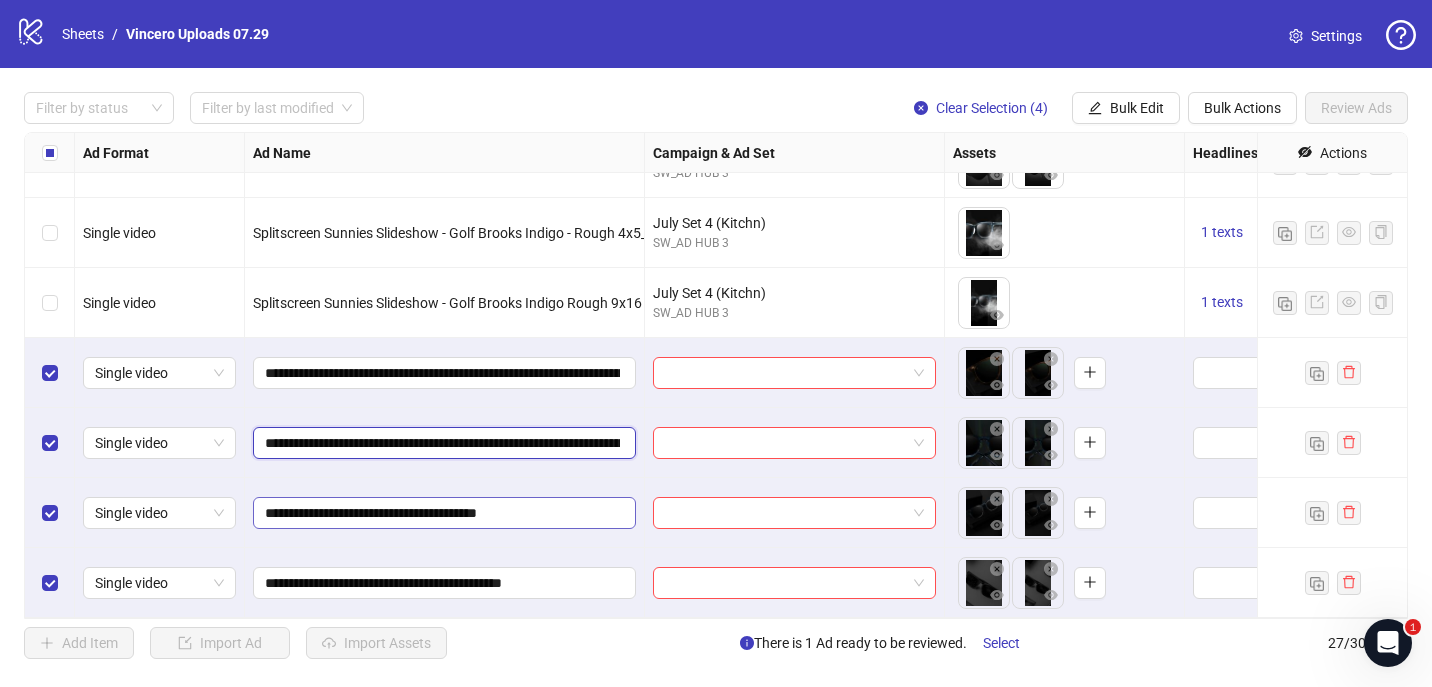 scroll, scrollTop: 0, scrollLeft: 220, axis: horizontal 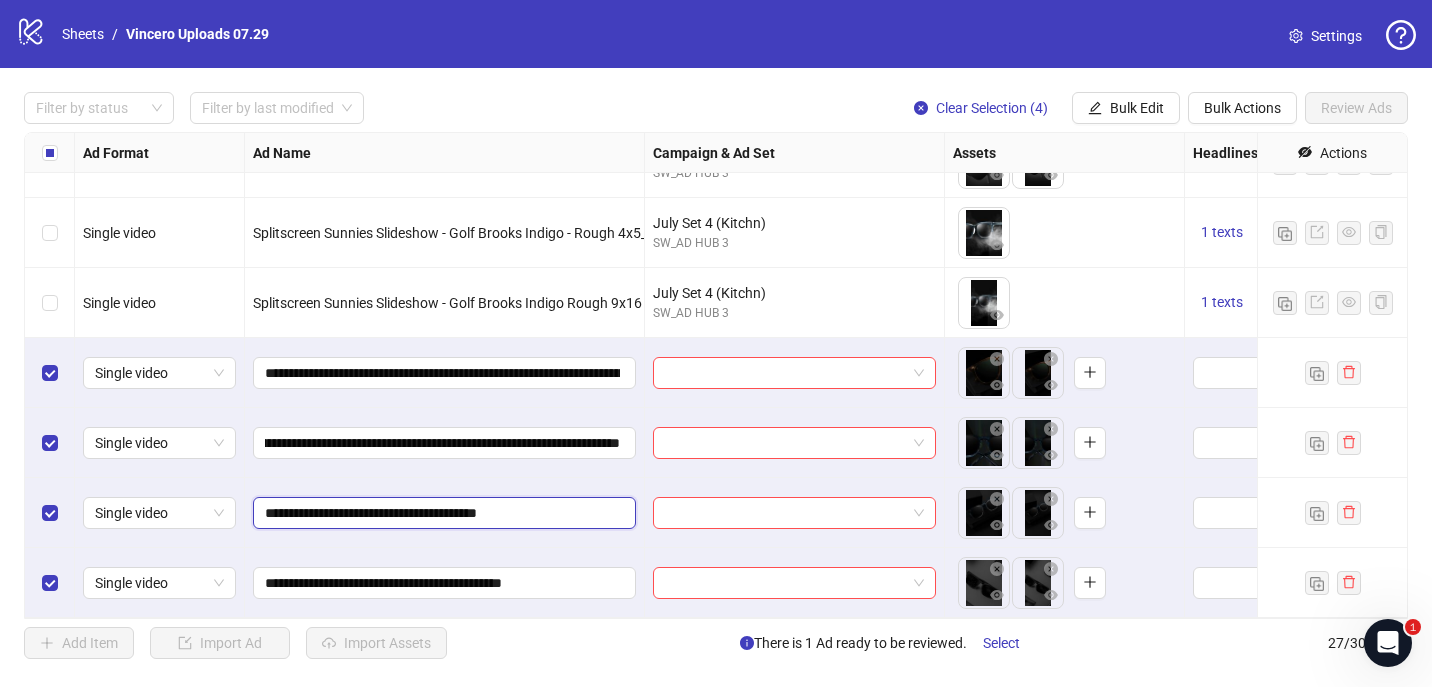 click on "**********" at bounding box center [442, 513] 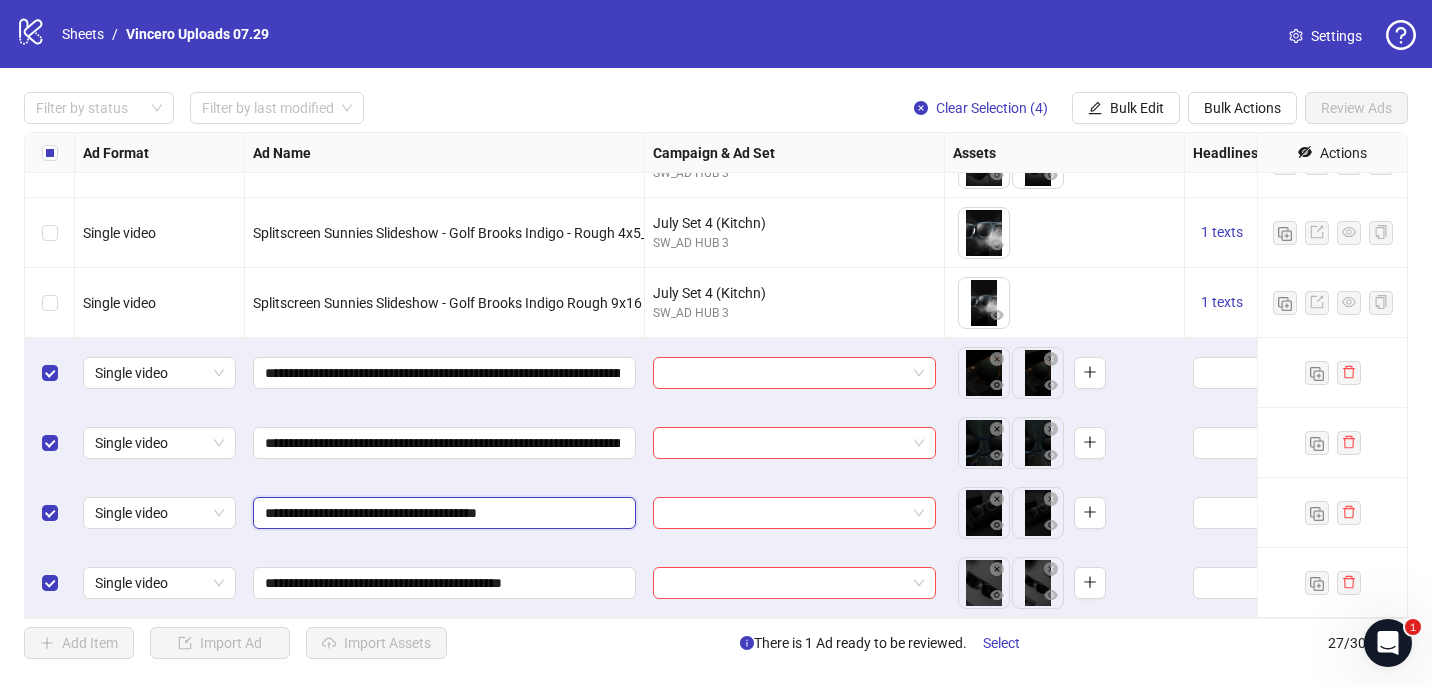 paste on "**********" 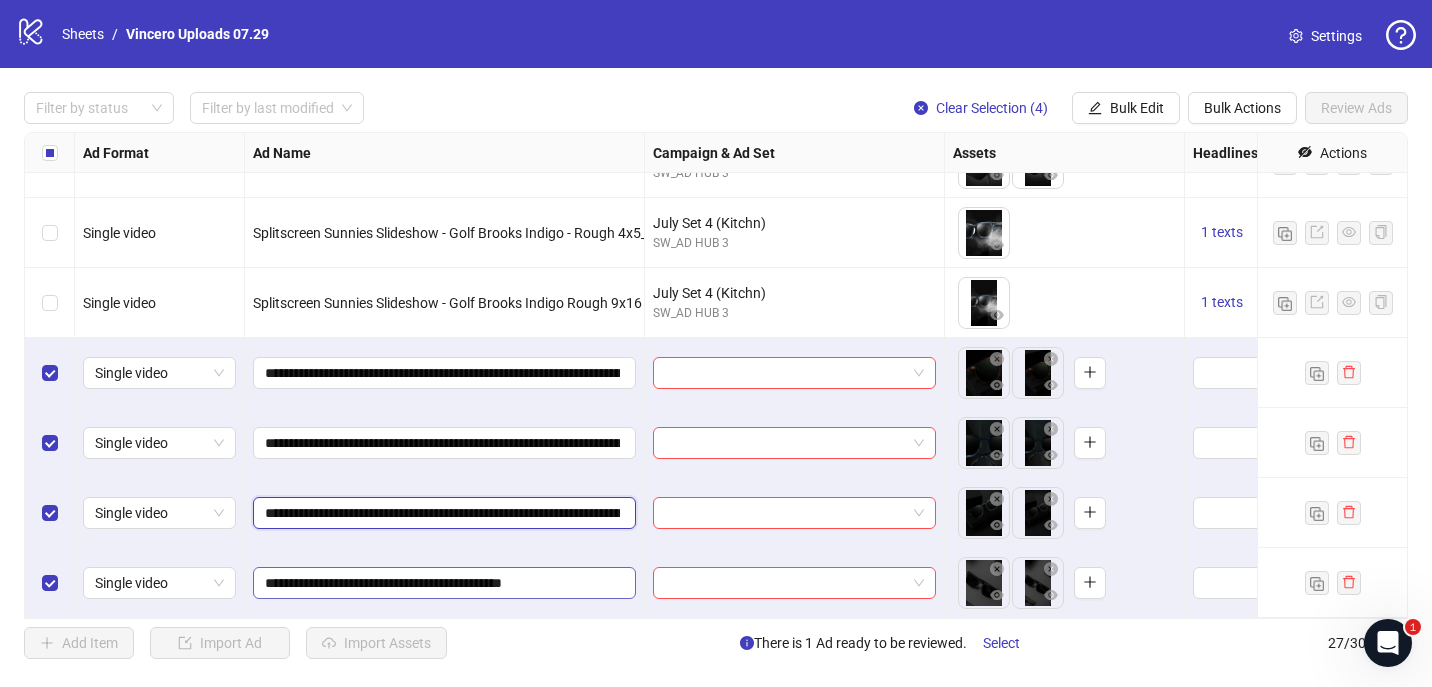 scroll, scrollTop: 0, scrollLeft: 203, axis: horizontal 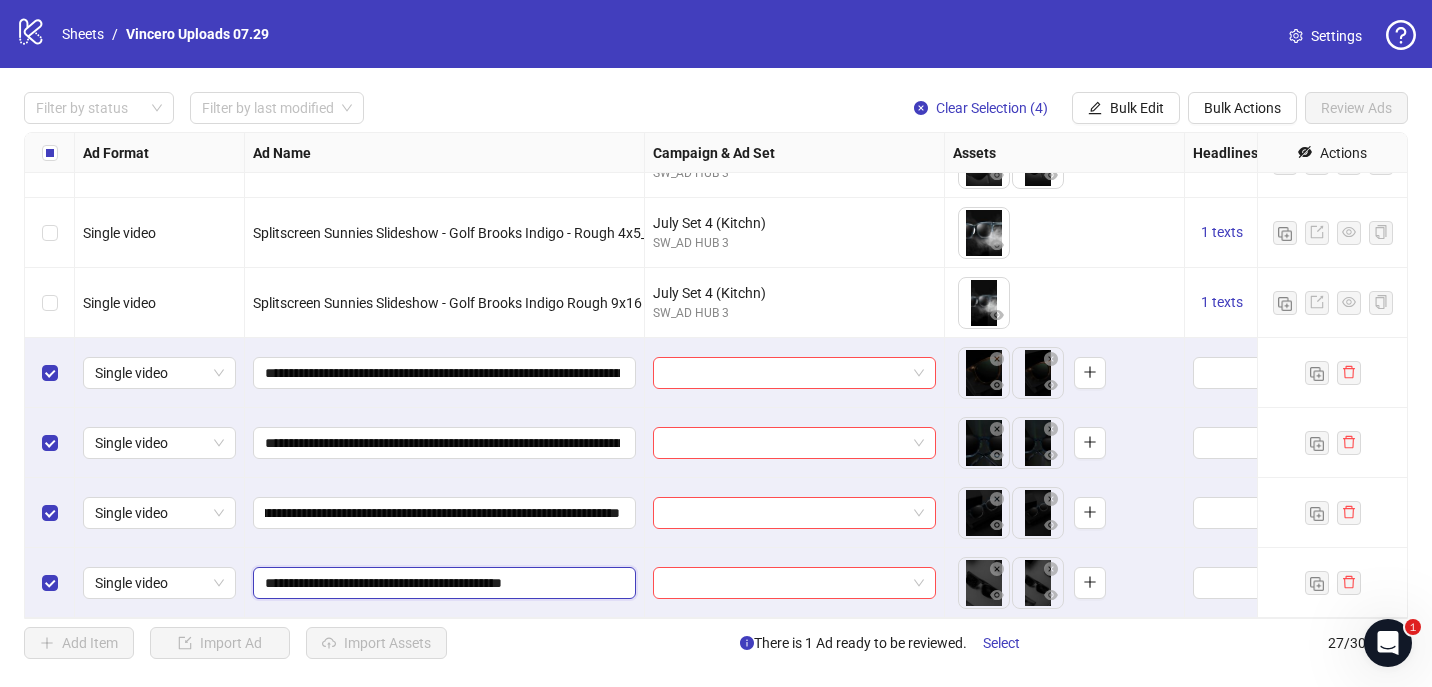 click on "**********" at bounding box center [442, 583] 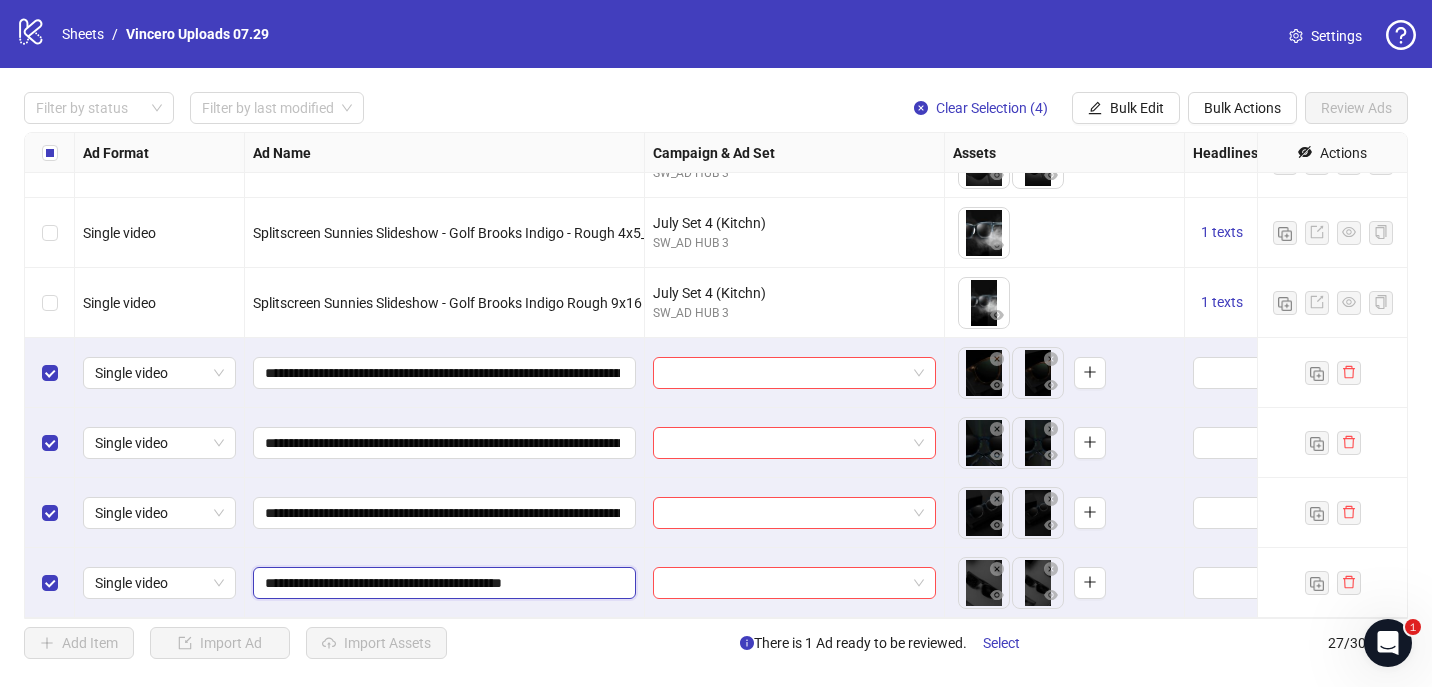 paste on "**********" 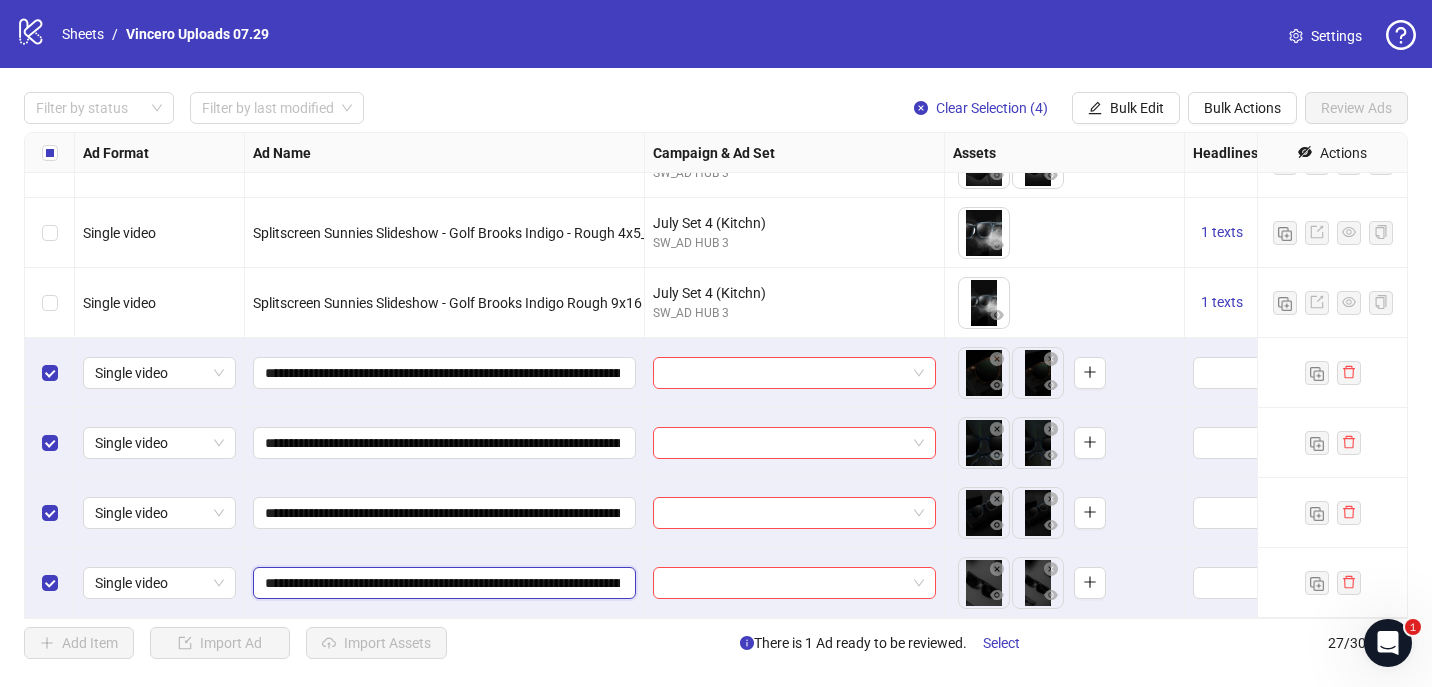 scroll, scrollTop: 0, scrollLeft: 238, axis: horizontal 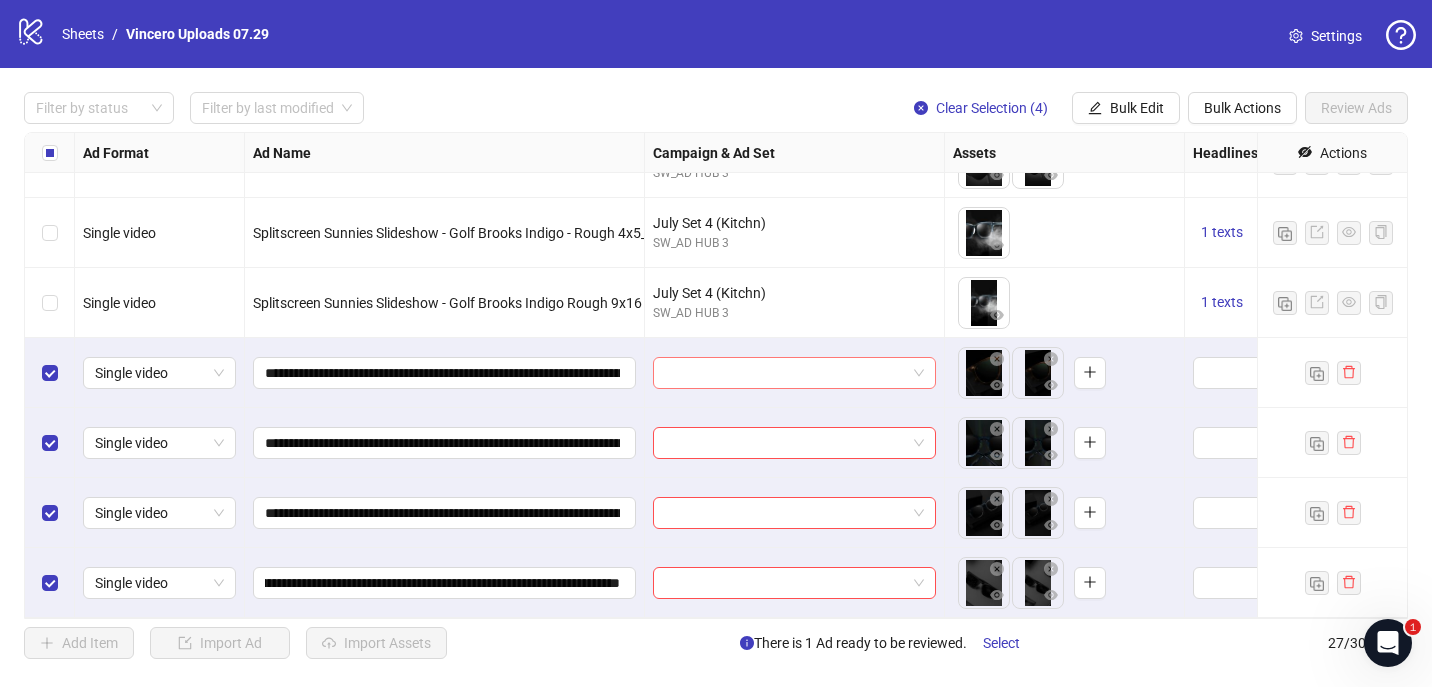 click at bounding box center (785, 373) 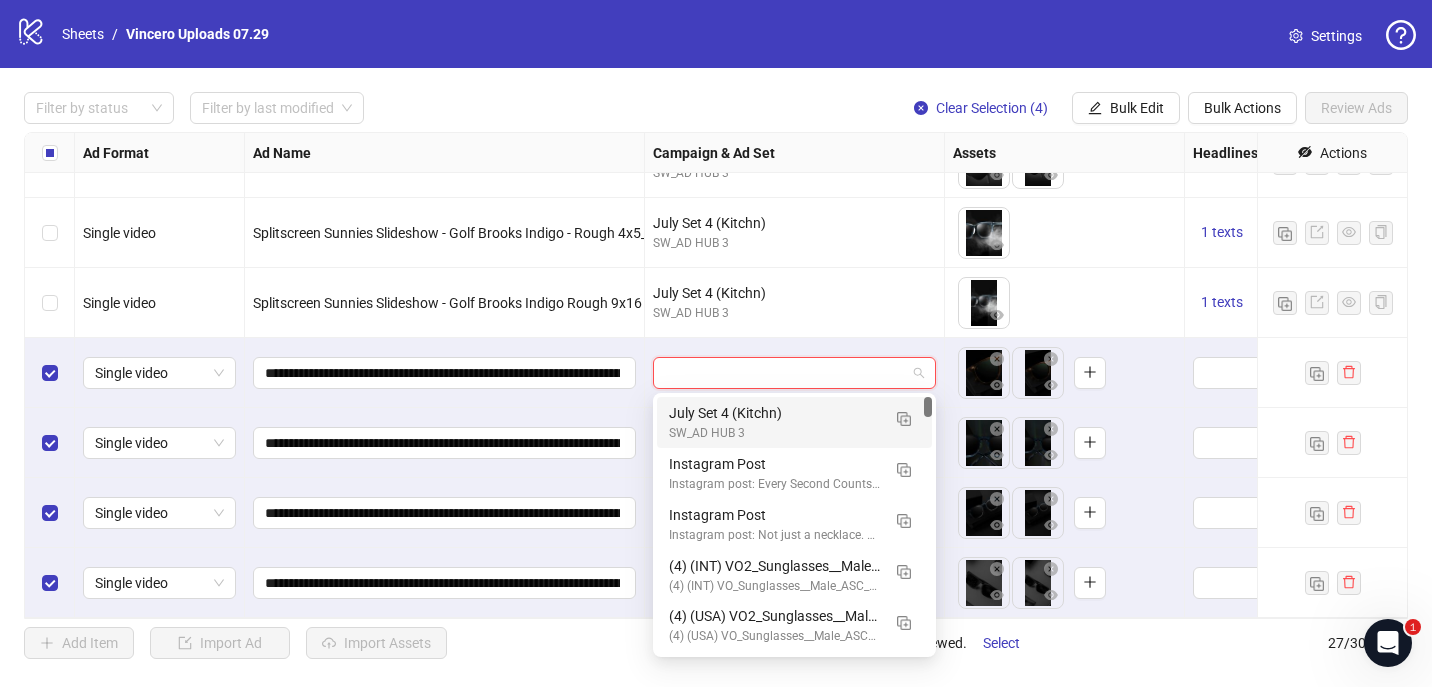 click on "SW_AD HUB 3" at bounding box center [774, 433] 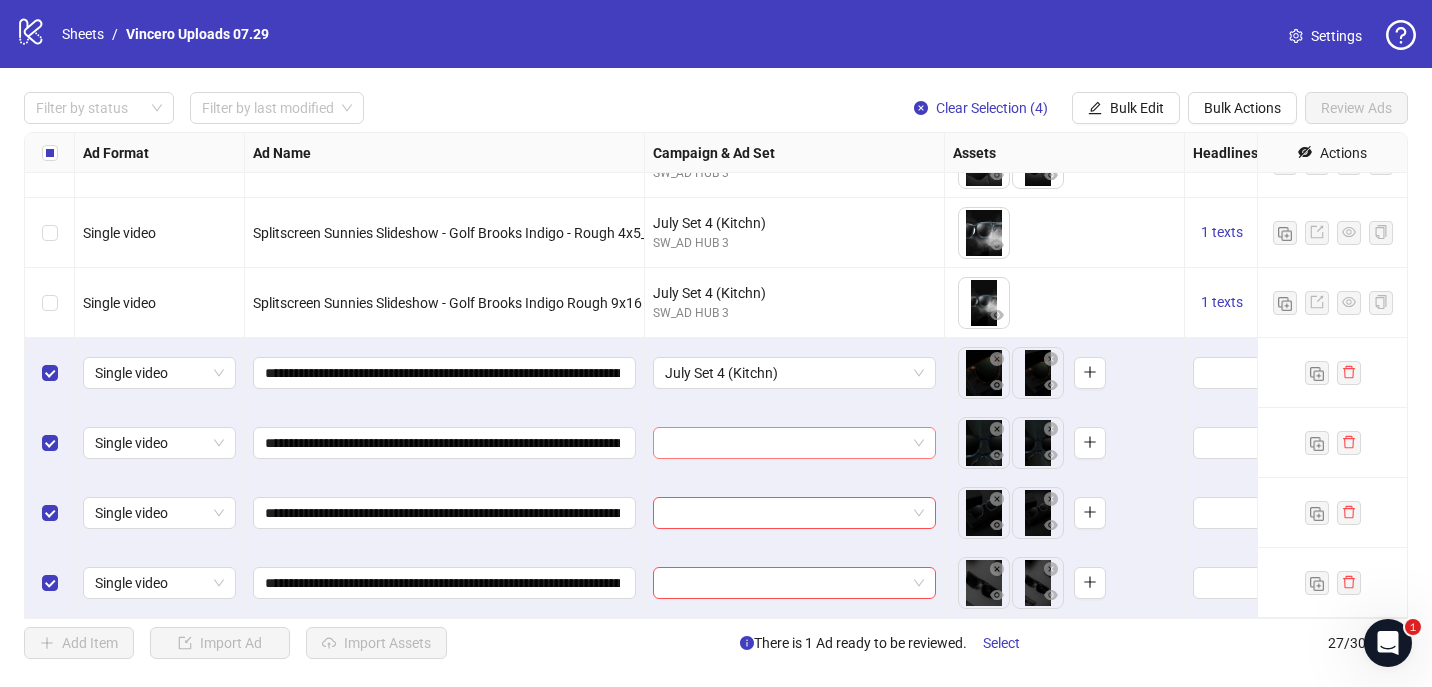 click at bounding box center (785, 443) 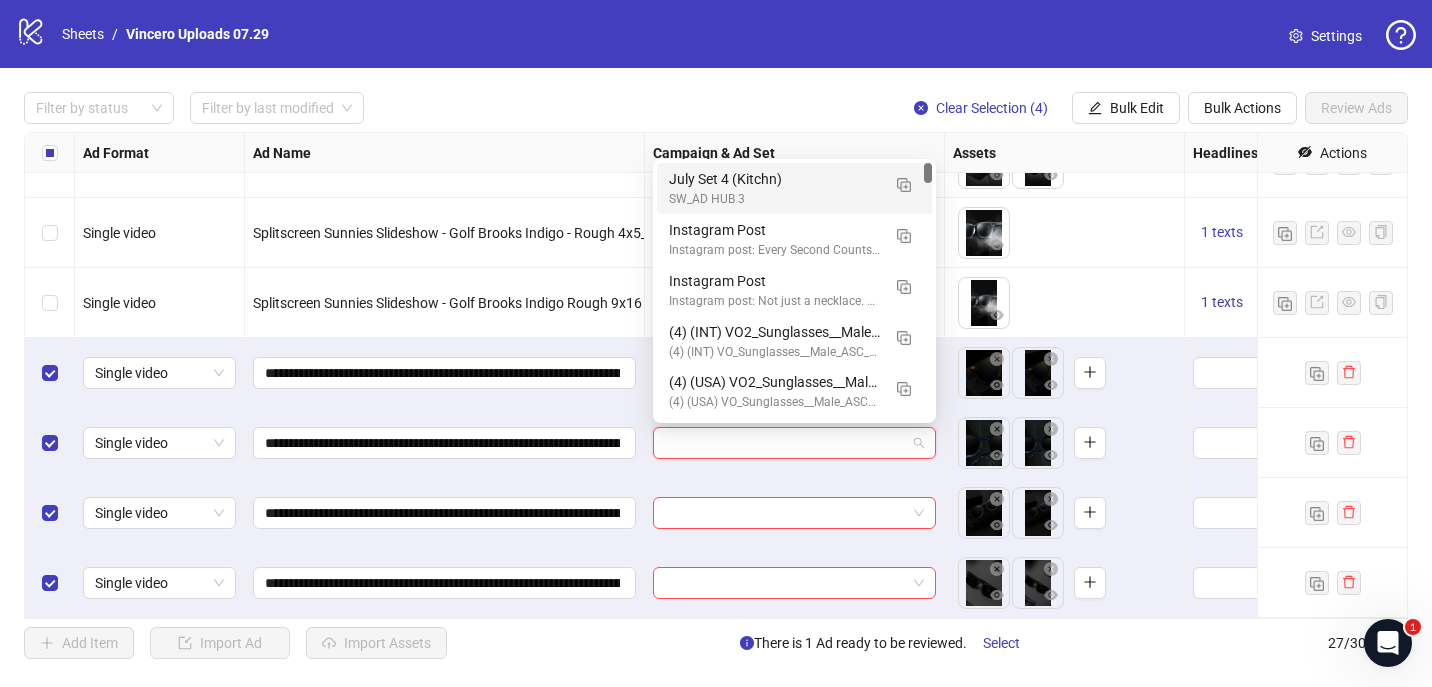 click at bounding box center (795, 443) 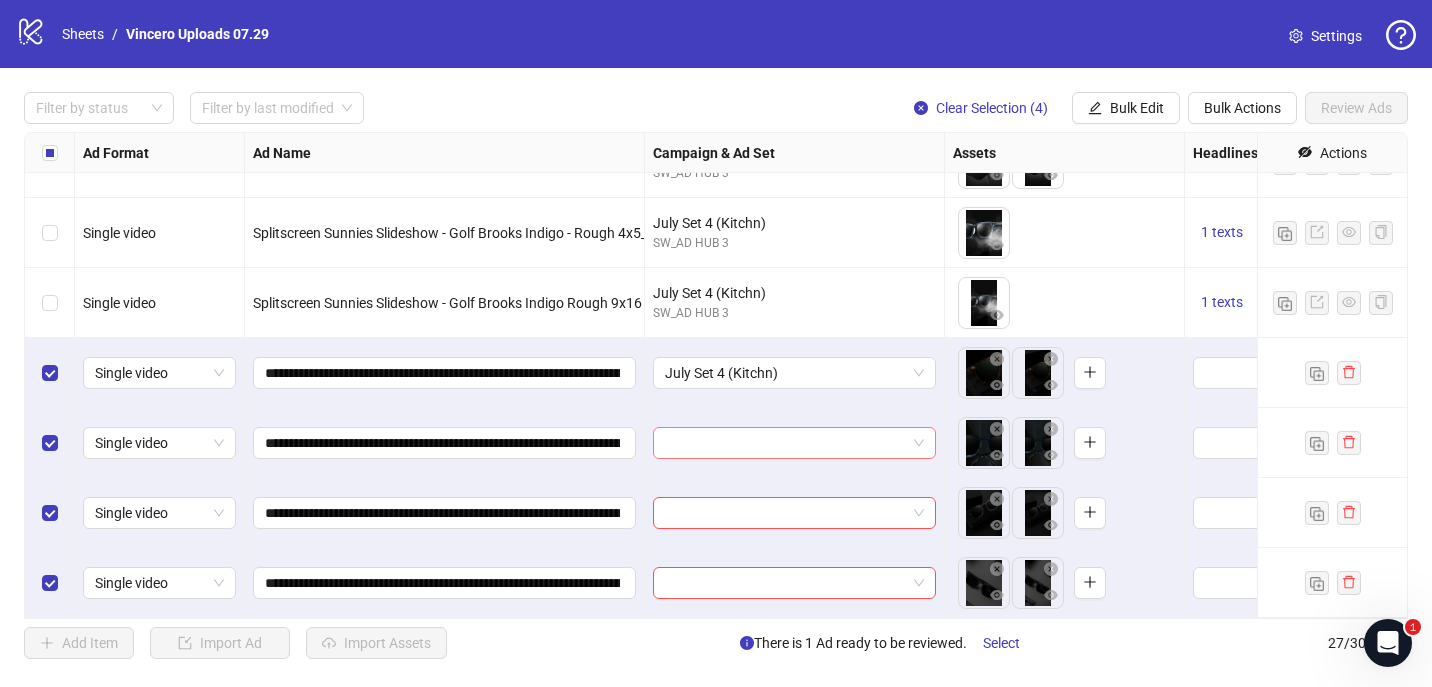 click at bounding box center [785, 443] 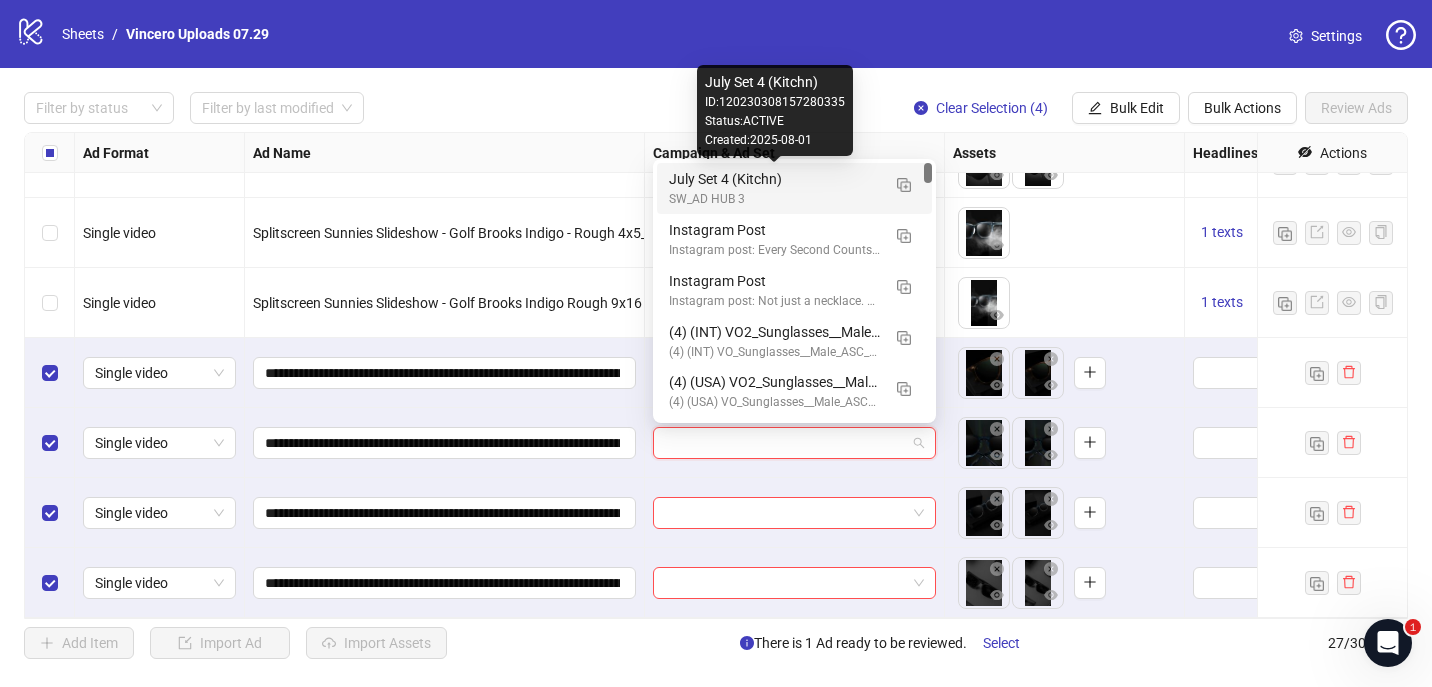 click on "[DATE] Set 4 (Kitchn)" at bounding box center (774, 179) 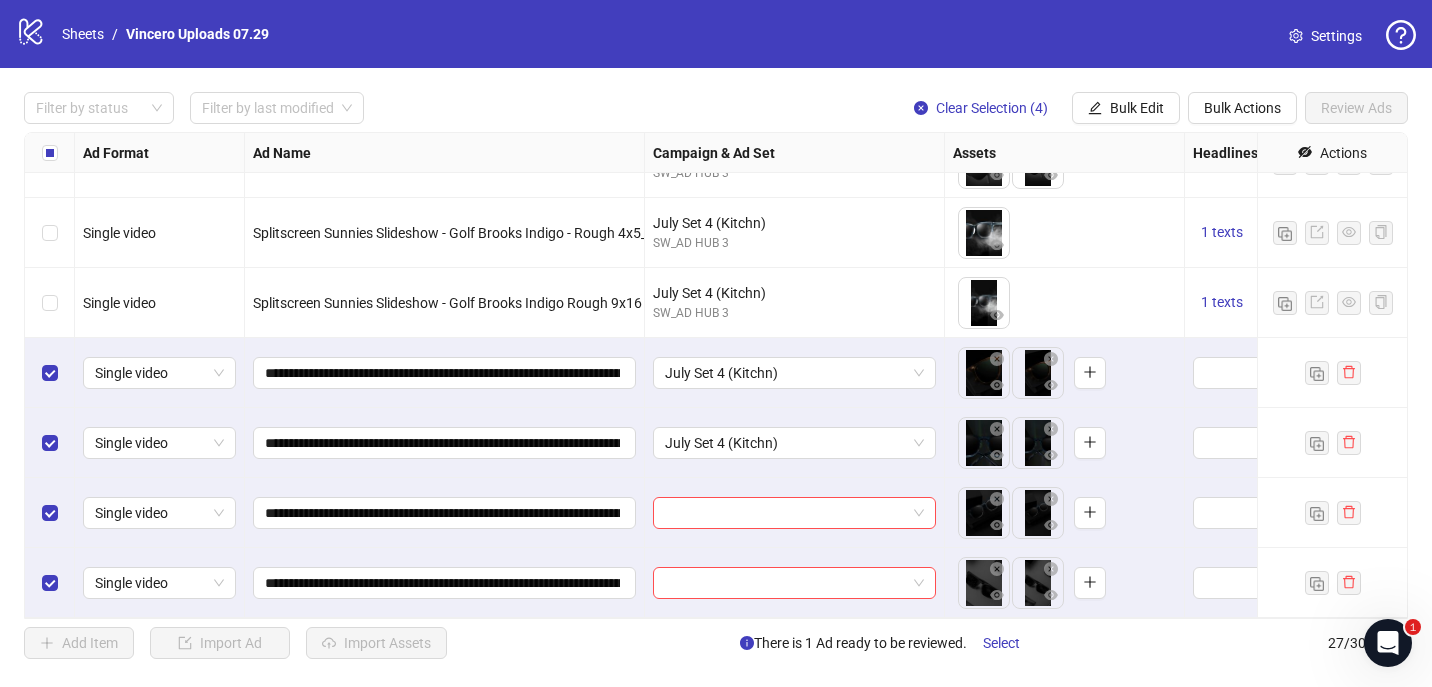 click at bounding box center [785, 513] 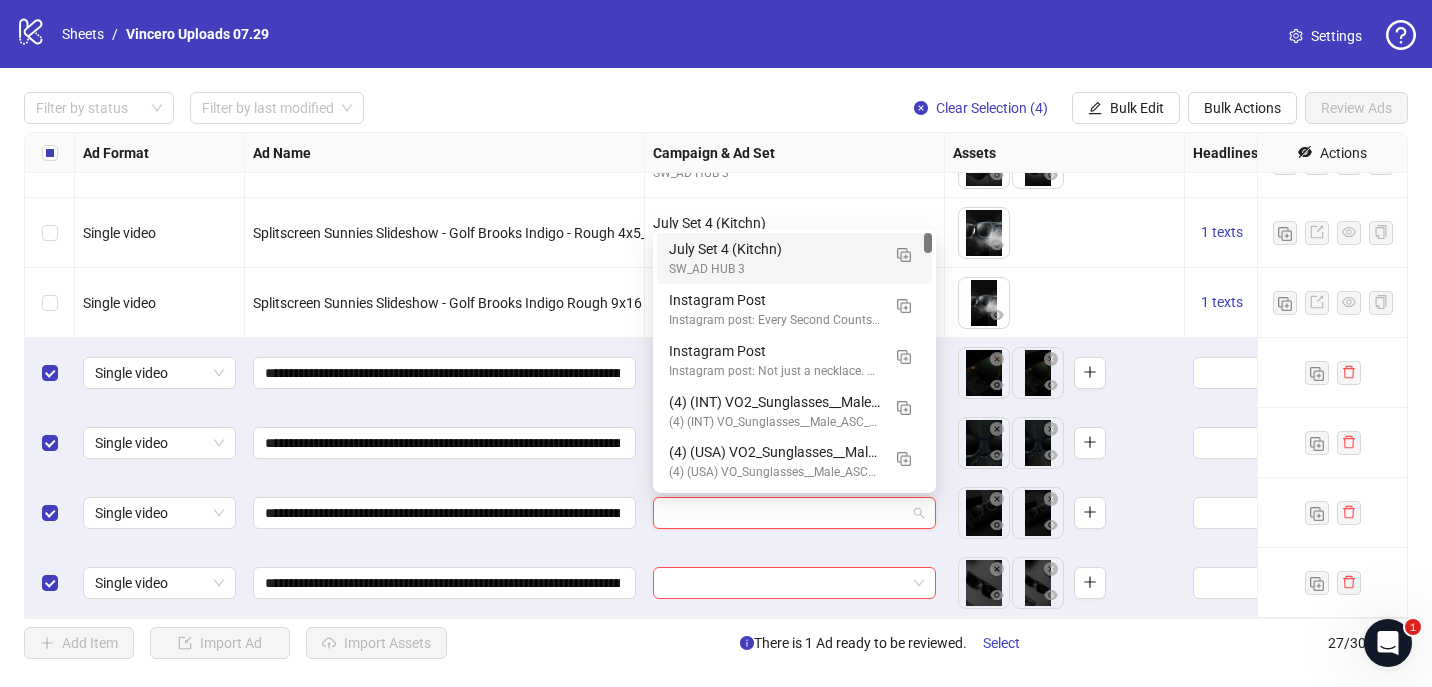 click on "SW_AD HUB 3" at bounding box center [774, 269] 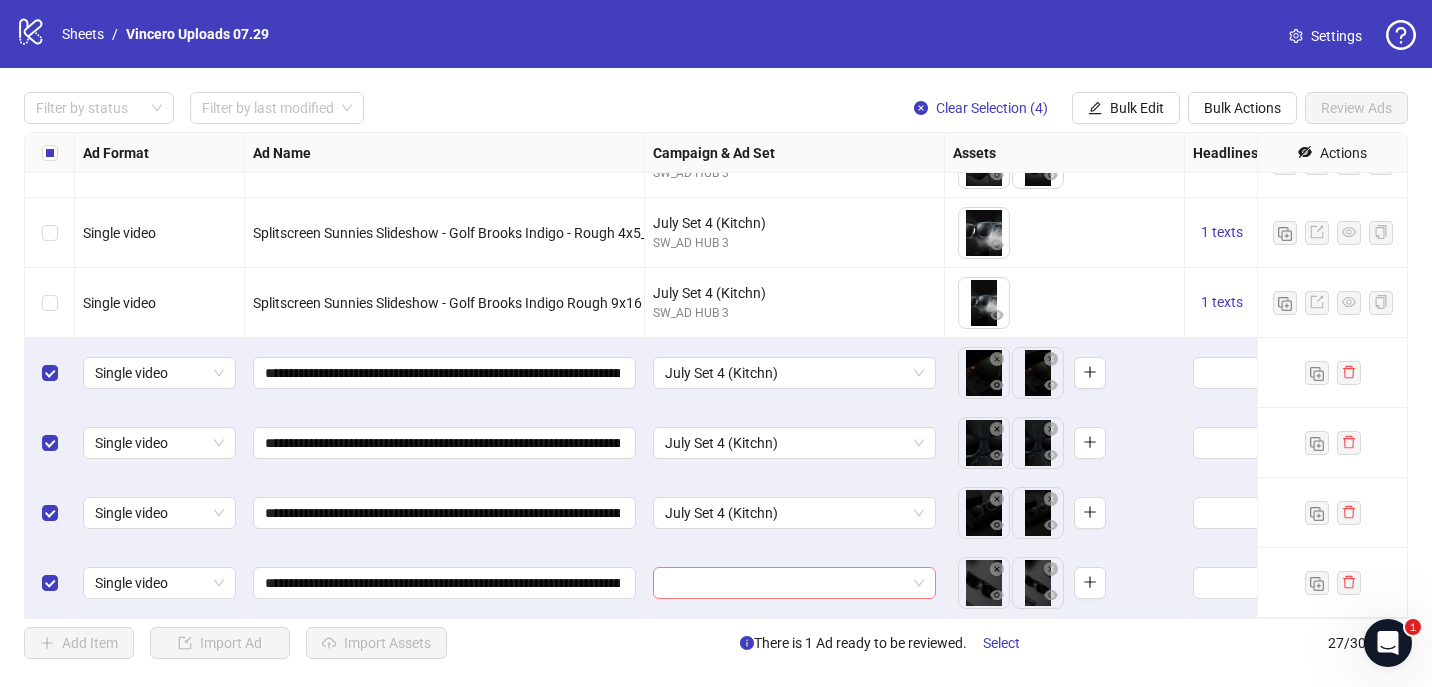 click at bounding box center (785, 583) 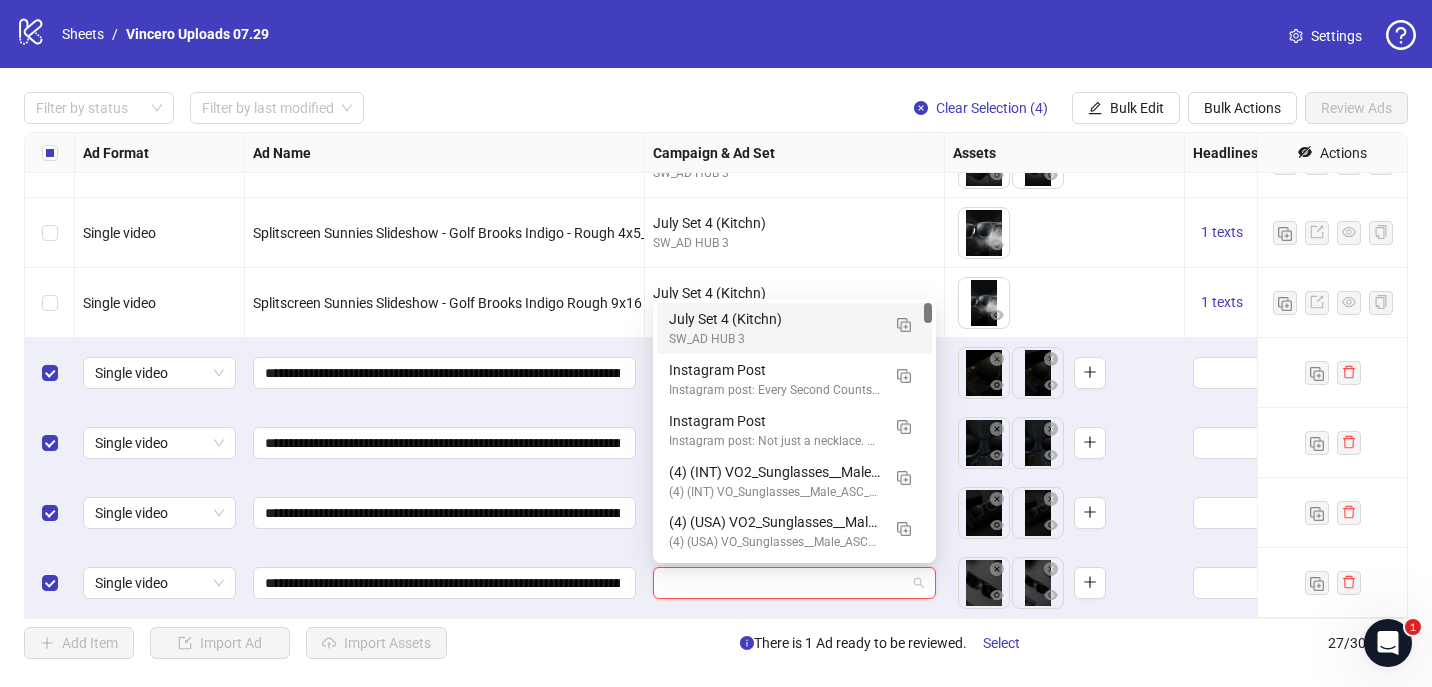click on "SW_AD HUB 3" at bounding box center (774, 339) 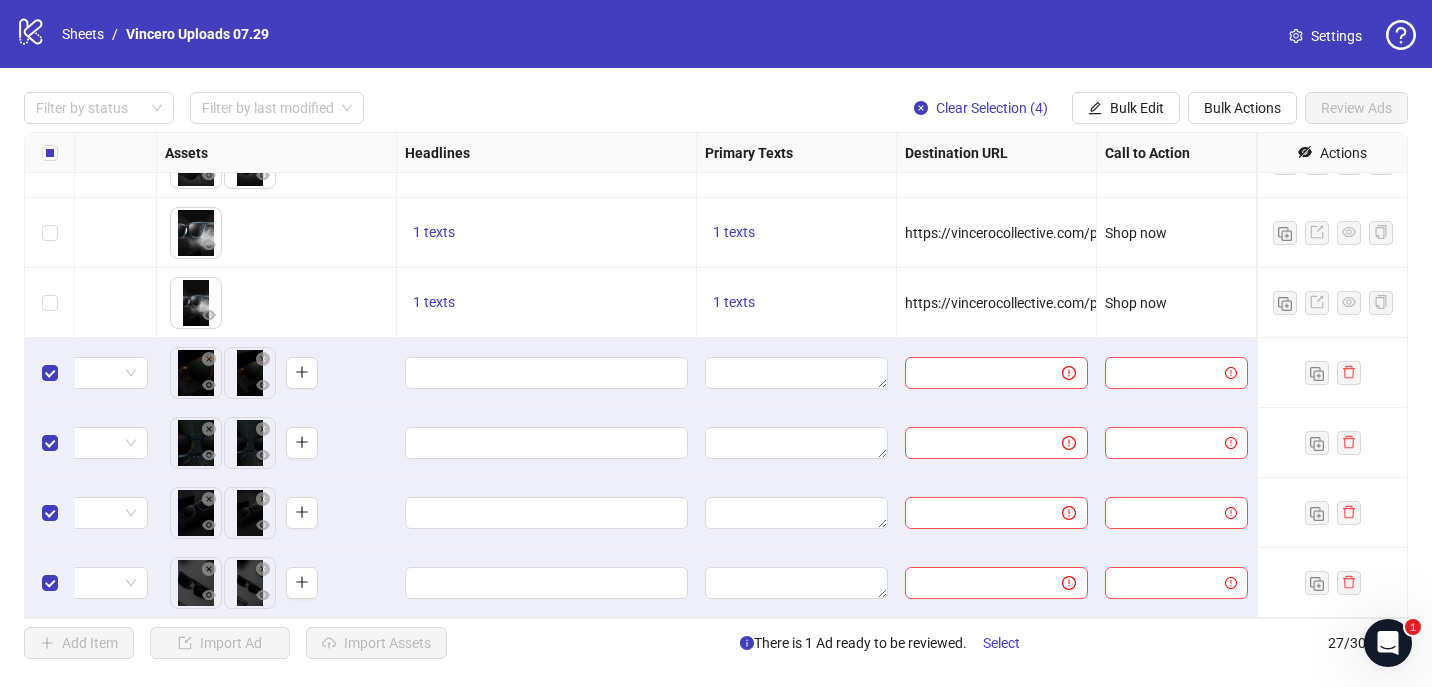 scroll, scrollTop: 1445, scrollLeft: 760, axis: both 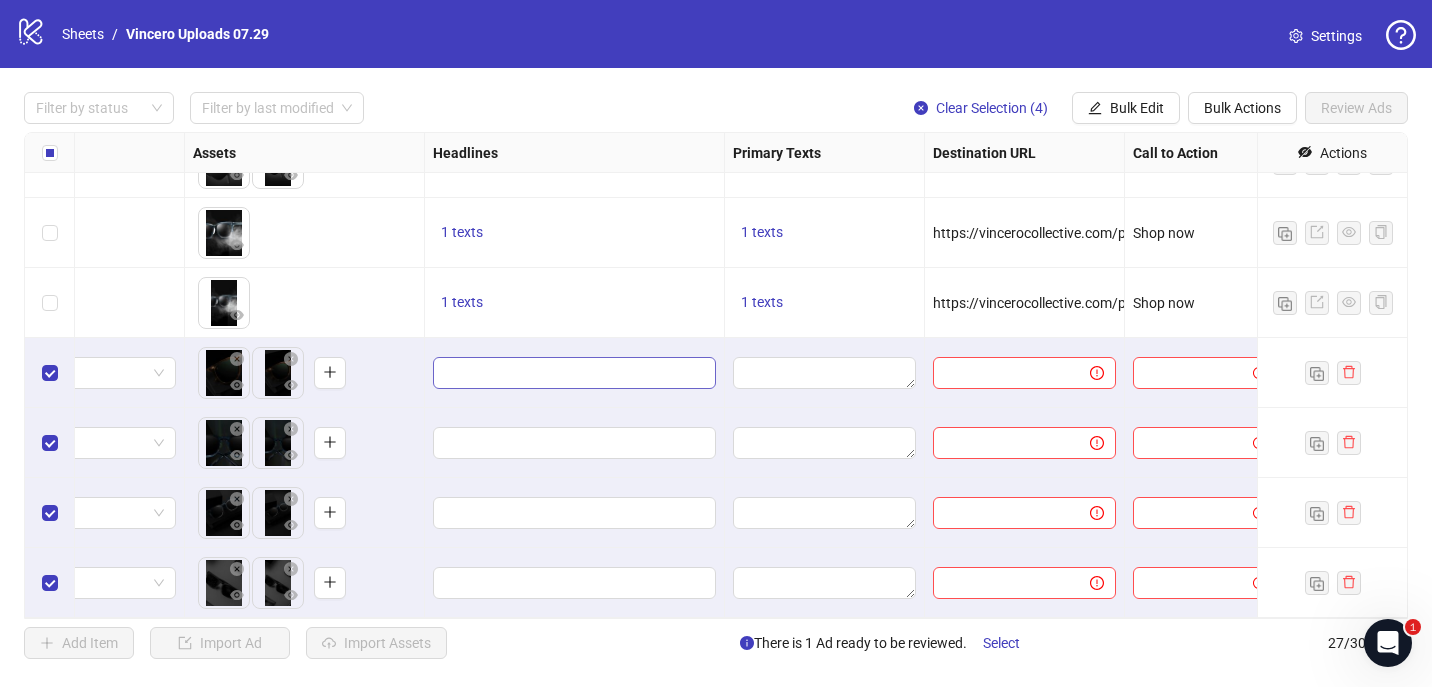 click at bounding box center (574, 373) 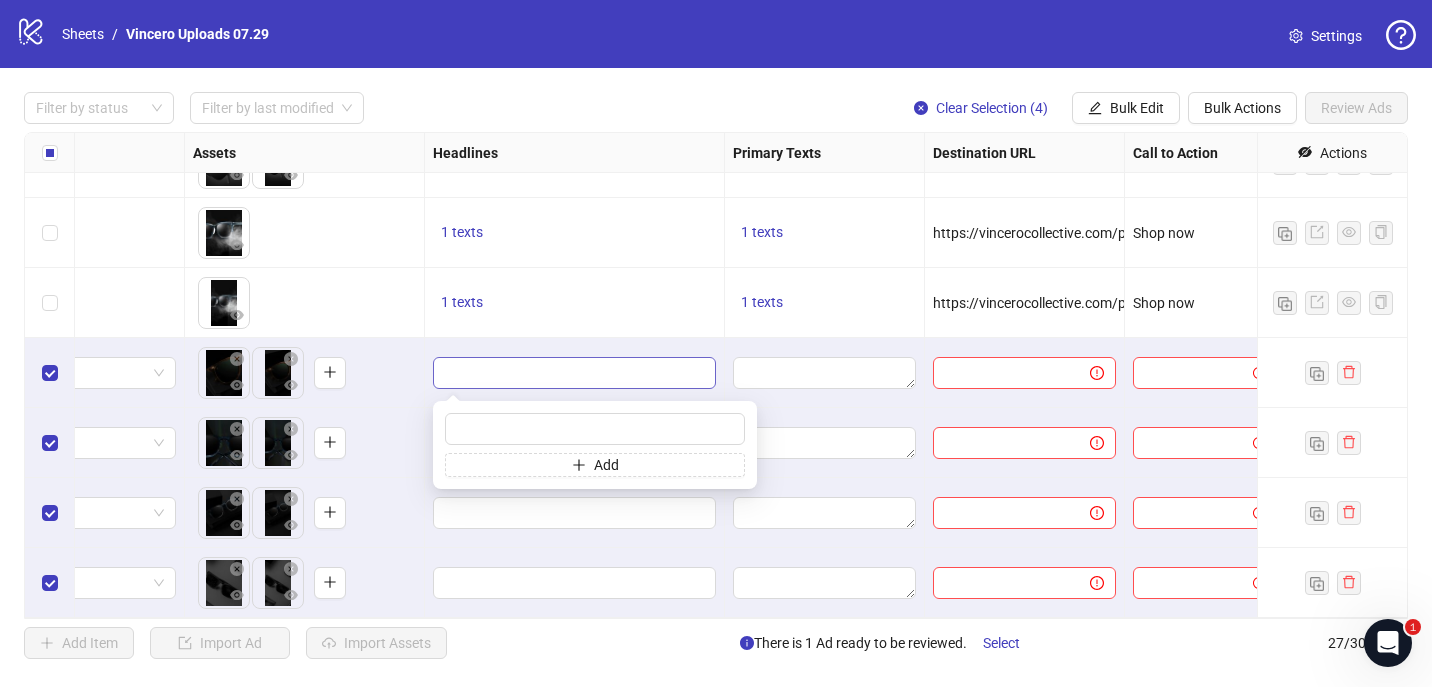 type on "**********" 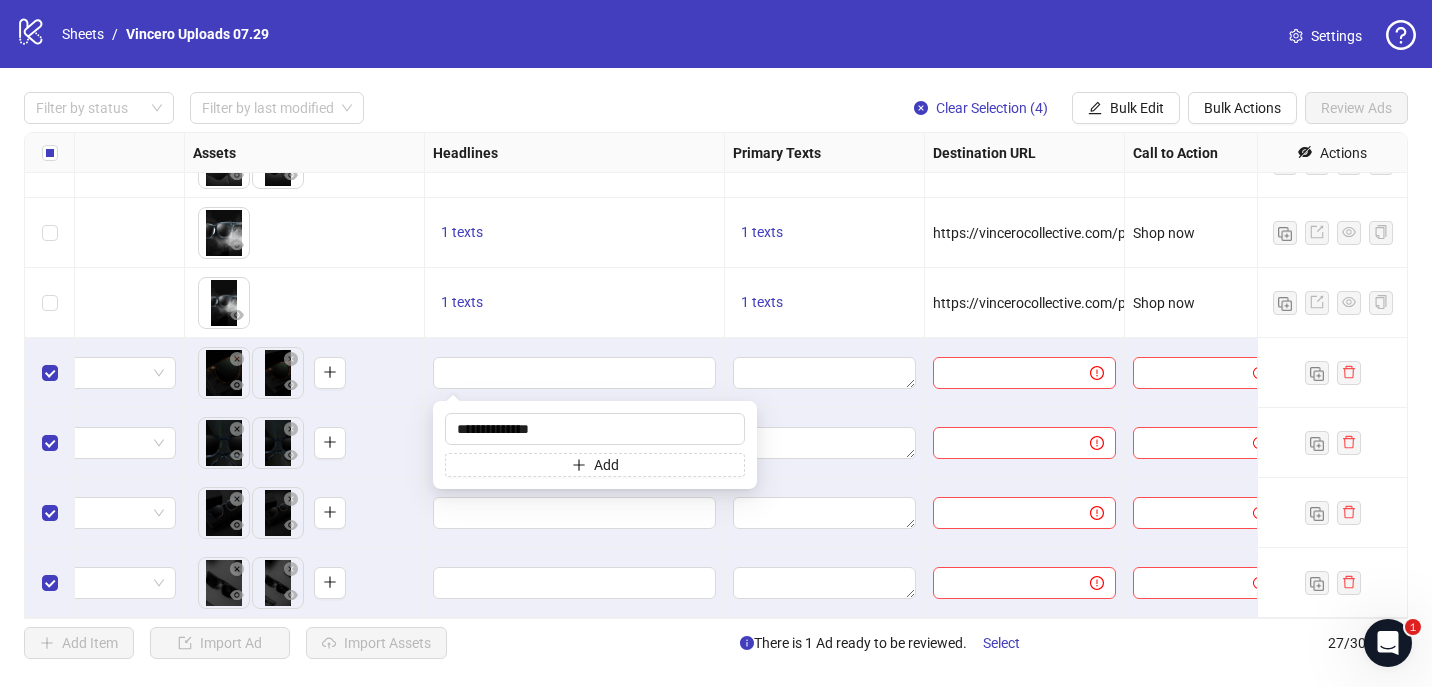 drag, startPoint x: 575, startPoint y: 344, endPoint x: 574, endPoint y: 355, distance: 11.045361 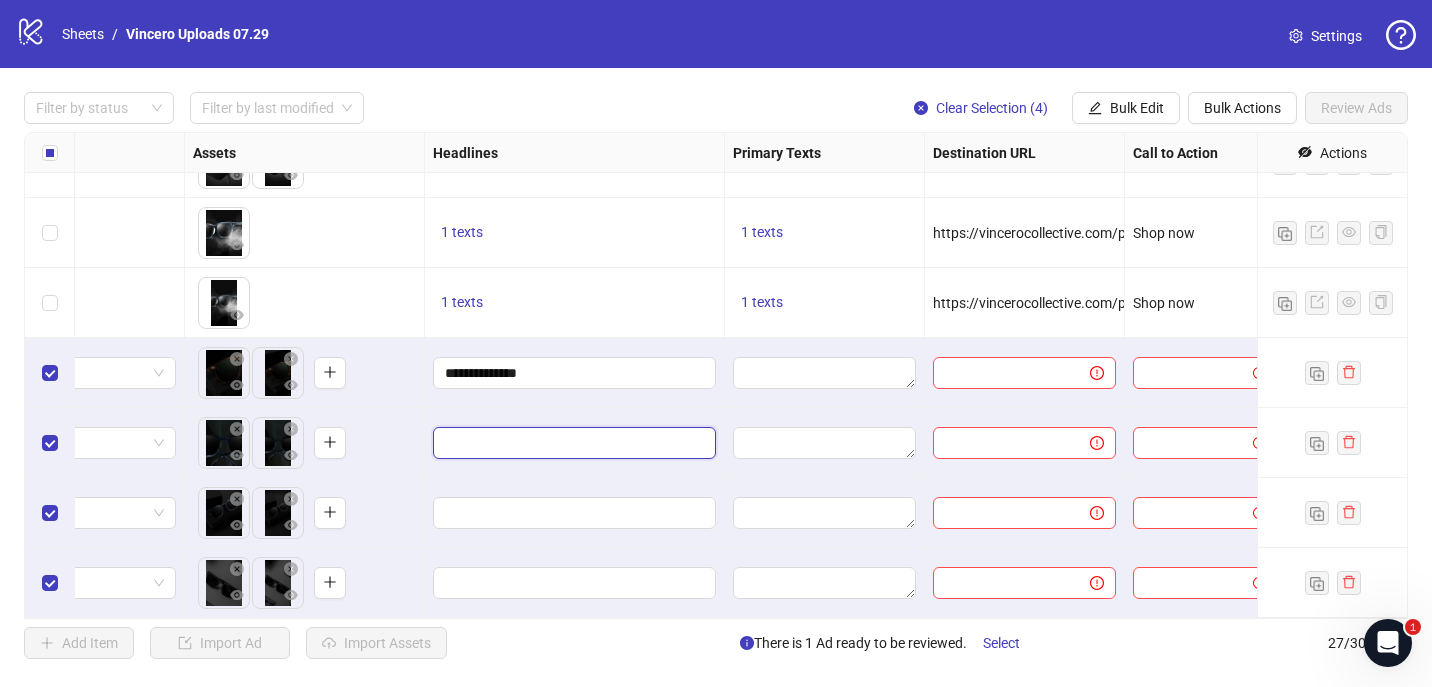 click at bounding box center (572, 443) 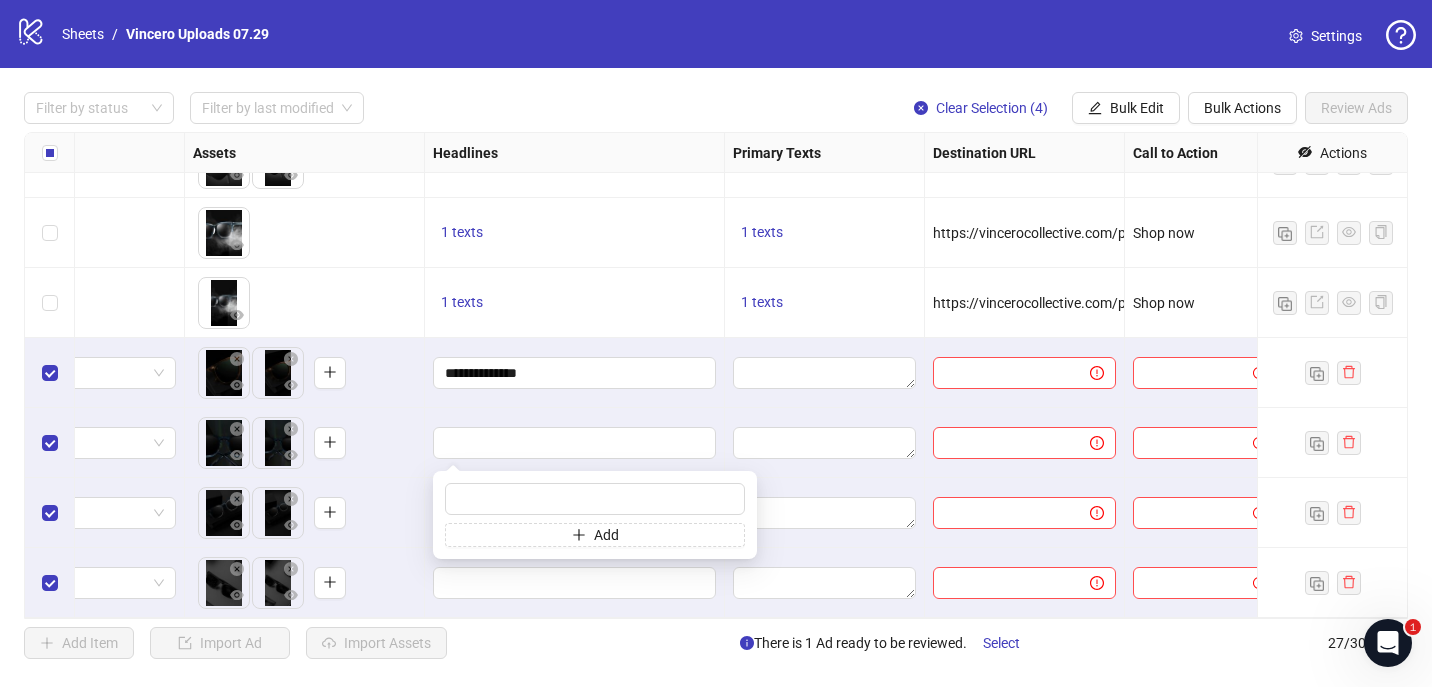 type on "**********" 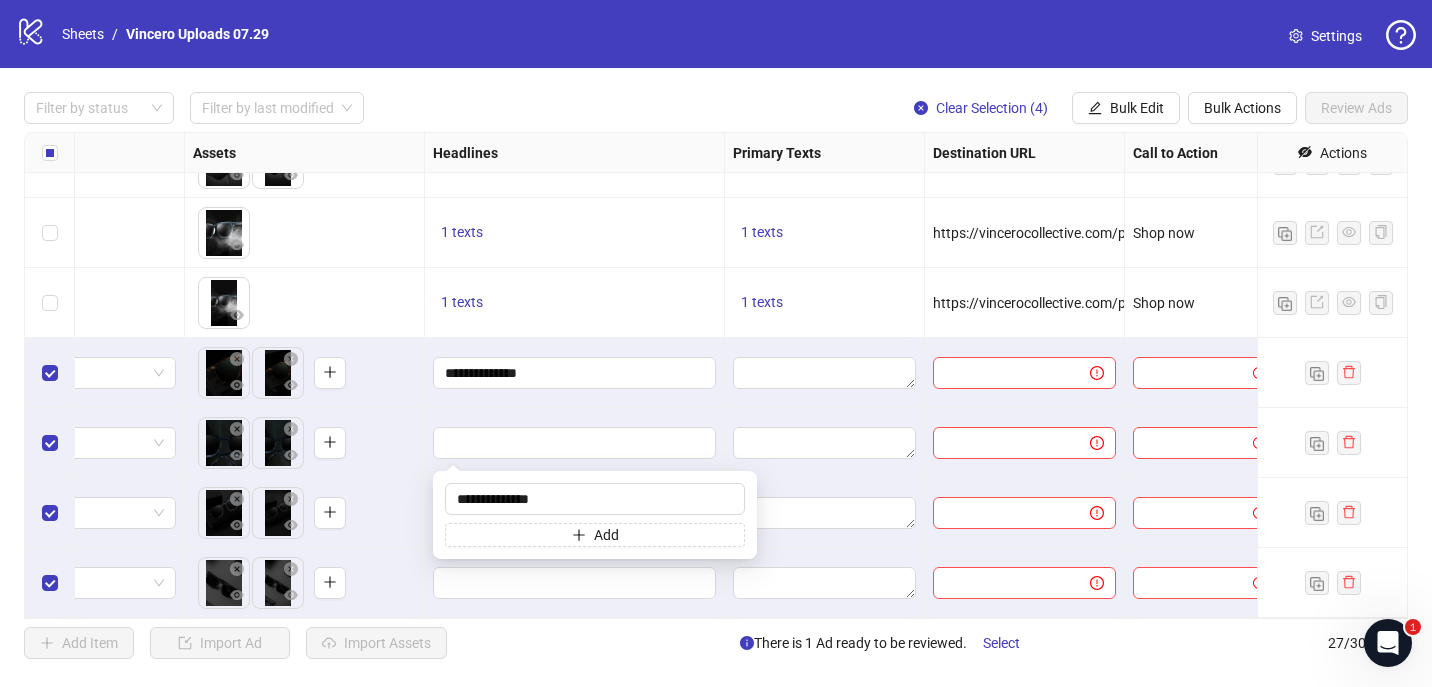 click at bounding box center (575, 443) 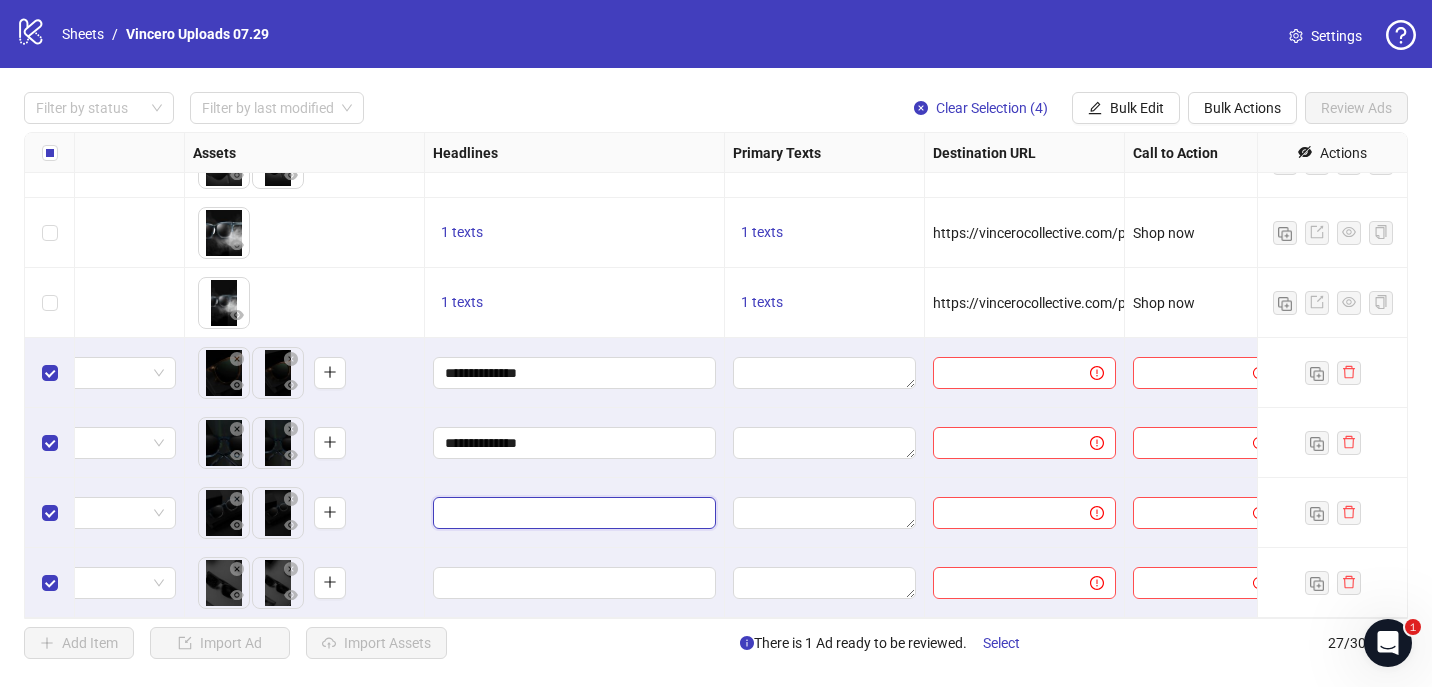 click at bounding box center [572, 513] 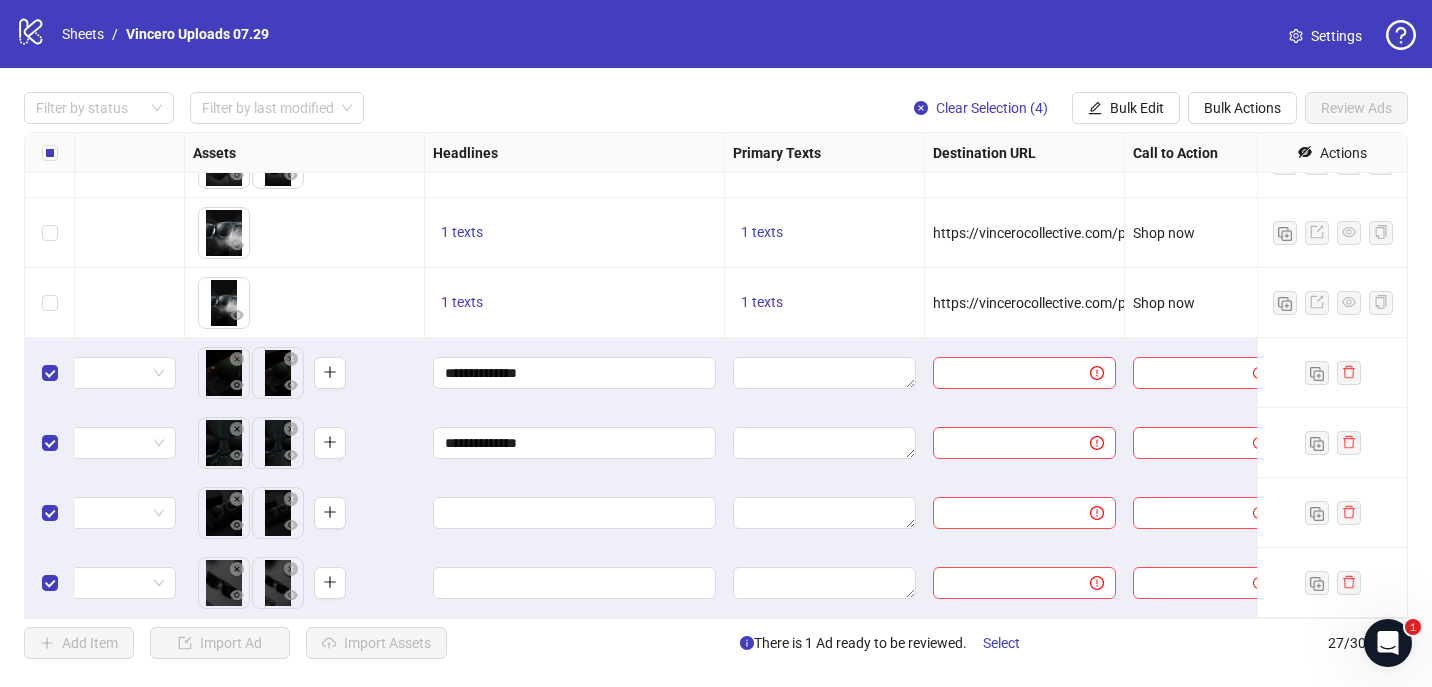 type on "**********" 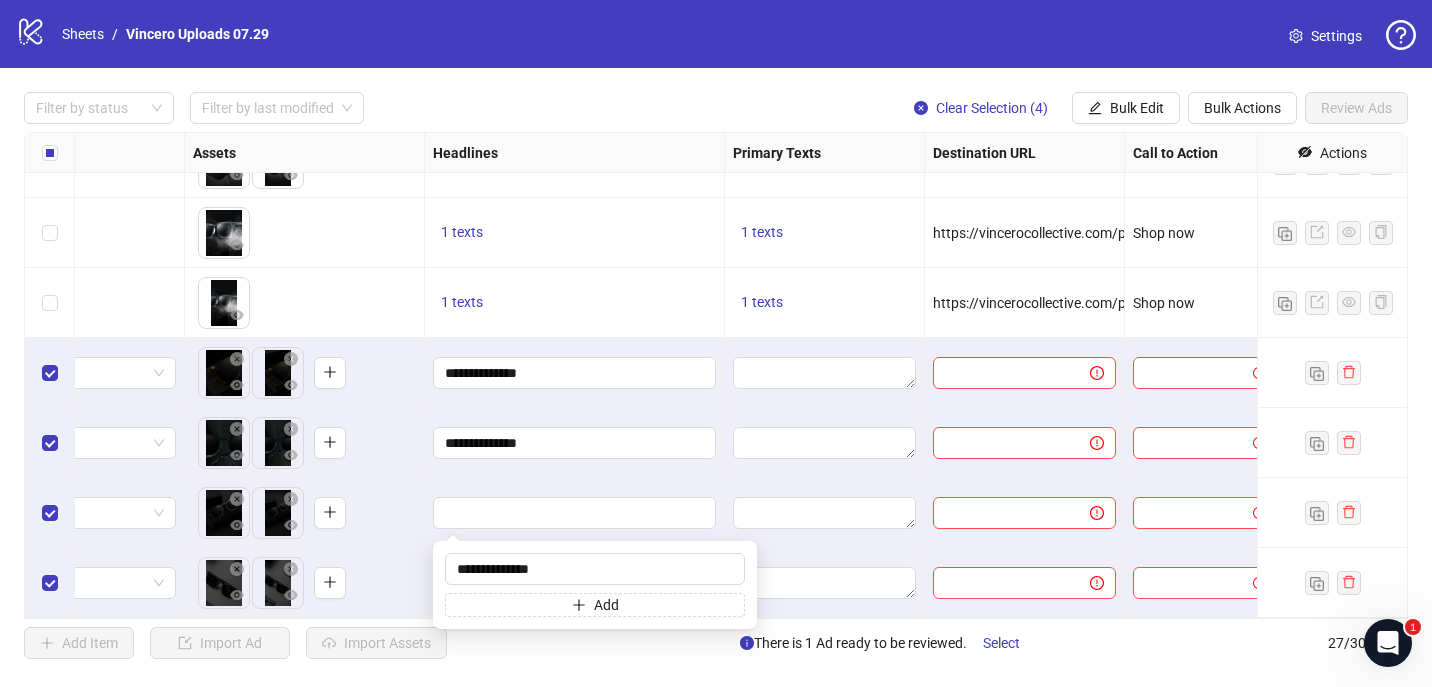 click at bounding box center (575, 513) 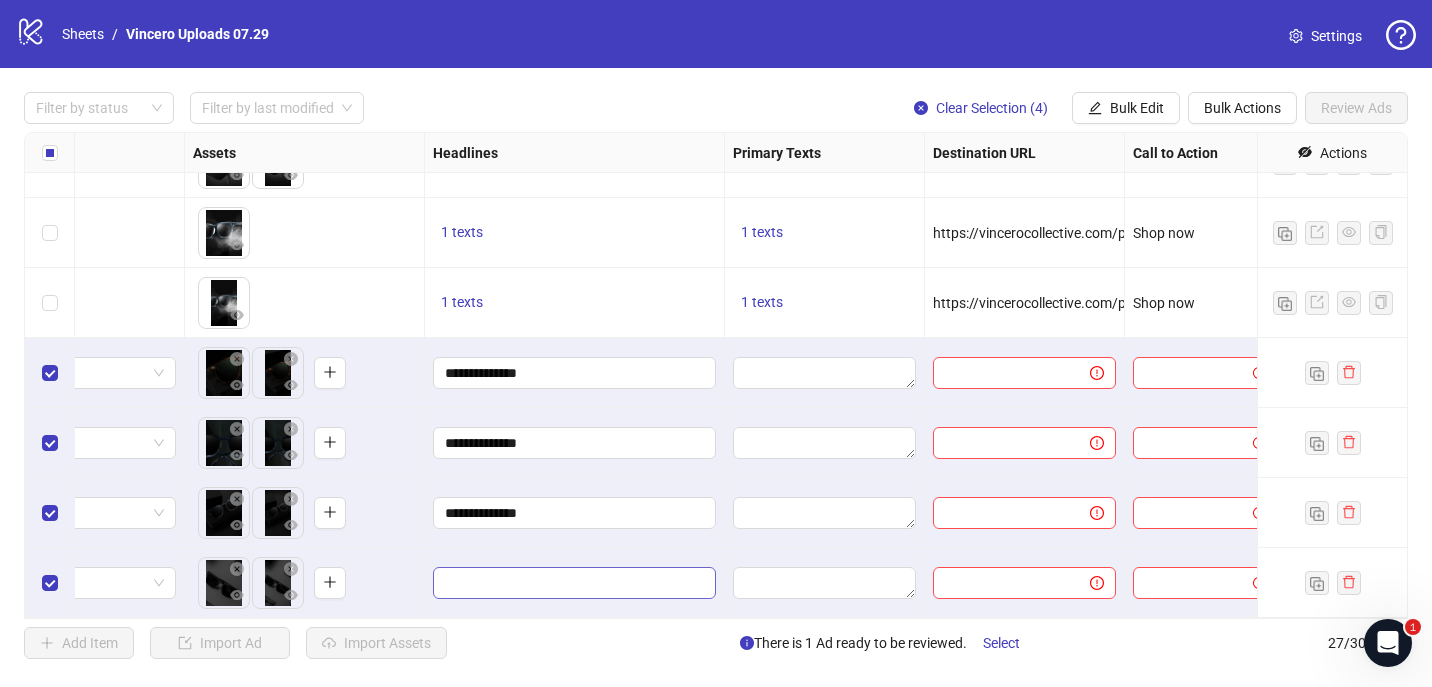 click at bounding box center [574, 583] 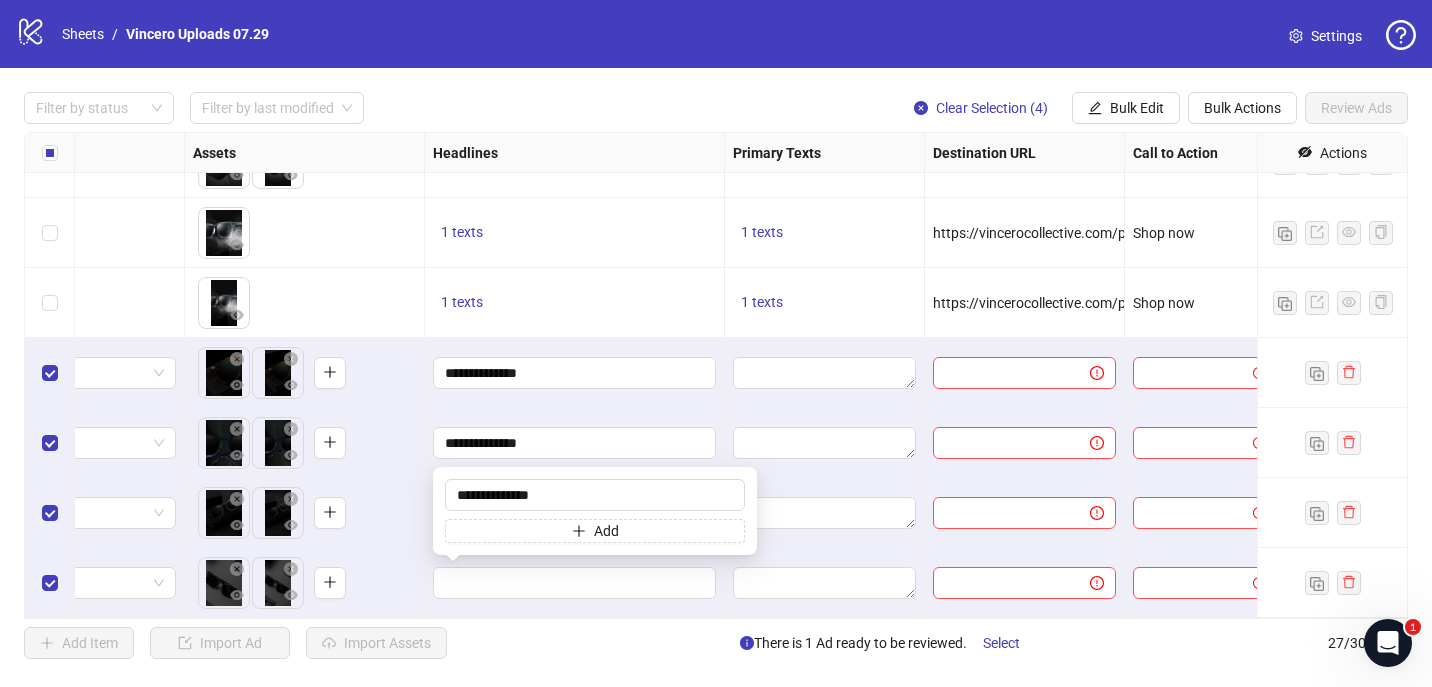 click on "Filter by status Filter by last modified Clear Selection (4) Bulk Edit Bulk Actions Review Ads Ad Format Ad Name Campaign & Ad Set Assets Headlines Primary Texts Destination URL Call to Action Actions Splitscreen Sunnies Slideshow - Golf Villa Matte Black - Trap__Video__Male__Mens Sunglasses__07-31-2025 July Set 4 (Kitchn) SW_AD HUB 3
To pick up a draggable item, press the space bar.
While dragging, use the arrow keys to move the item.
Press space again to drop the item in its new position, or press escape to cancel.
1 texts 1 texts https://vincerocollective.com/products/the-villa-semi-matte-black Shop now Splitscreen Sunnies Slideshow - Golf Villa Matte Black - Water__Video__Male__Mens Sunglasses__07-31-2025 July Set 4 (Kitchn) SW_AD HUB 3
To pick up a draggable item, press the space bar.
While dragging, use the arrow keys to move the item.
Press space again to drop the item in its new position, or press escape to cancel.
1 texts 1 texts Shop now July Set 4 (Kitchn) 1 texts" at bounding box center (716, 375) 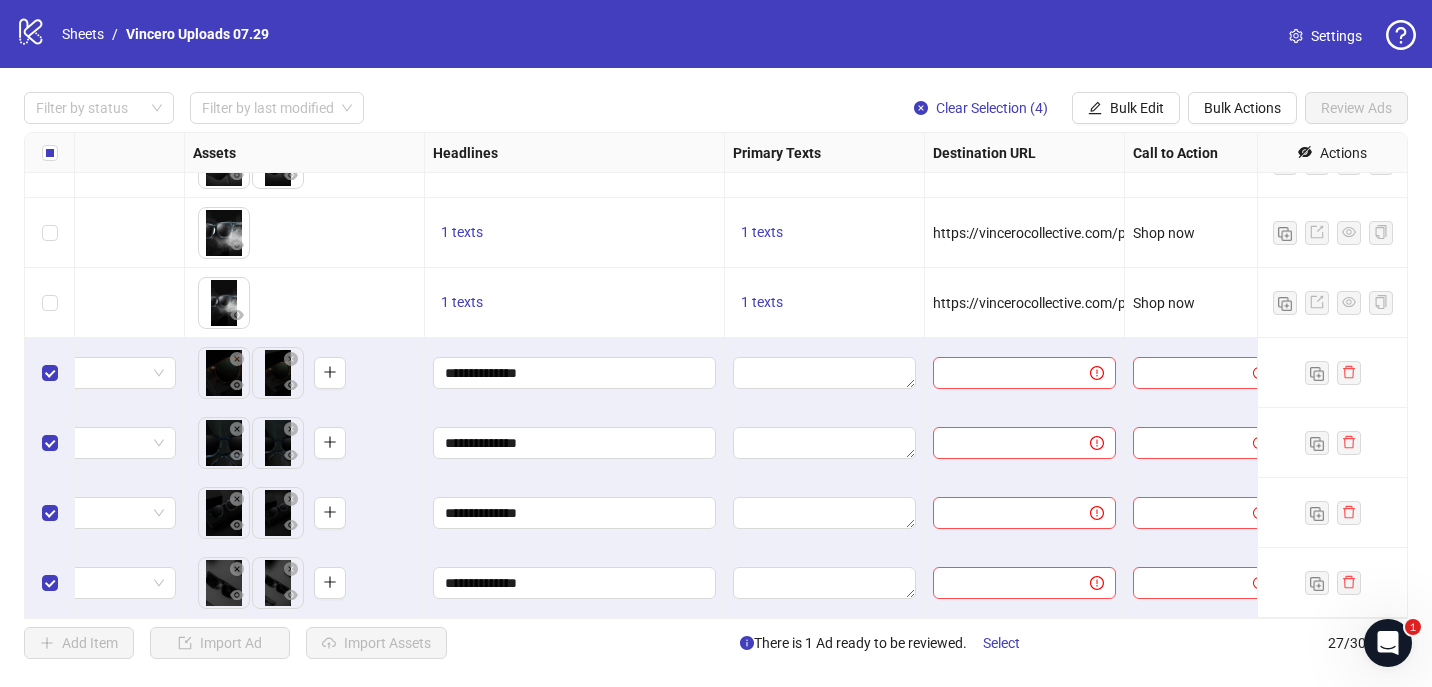 scroll, scrollTop: 1445, scrollLeft: 788, axis: both 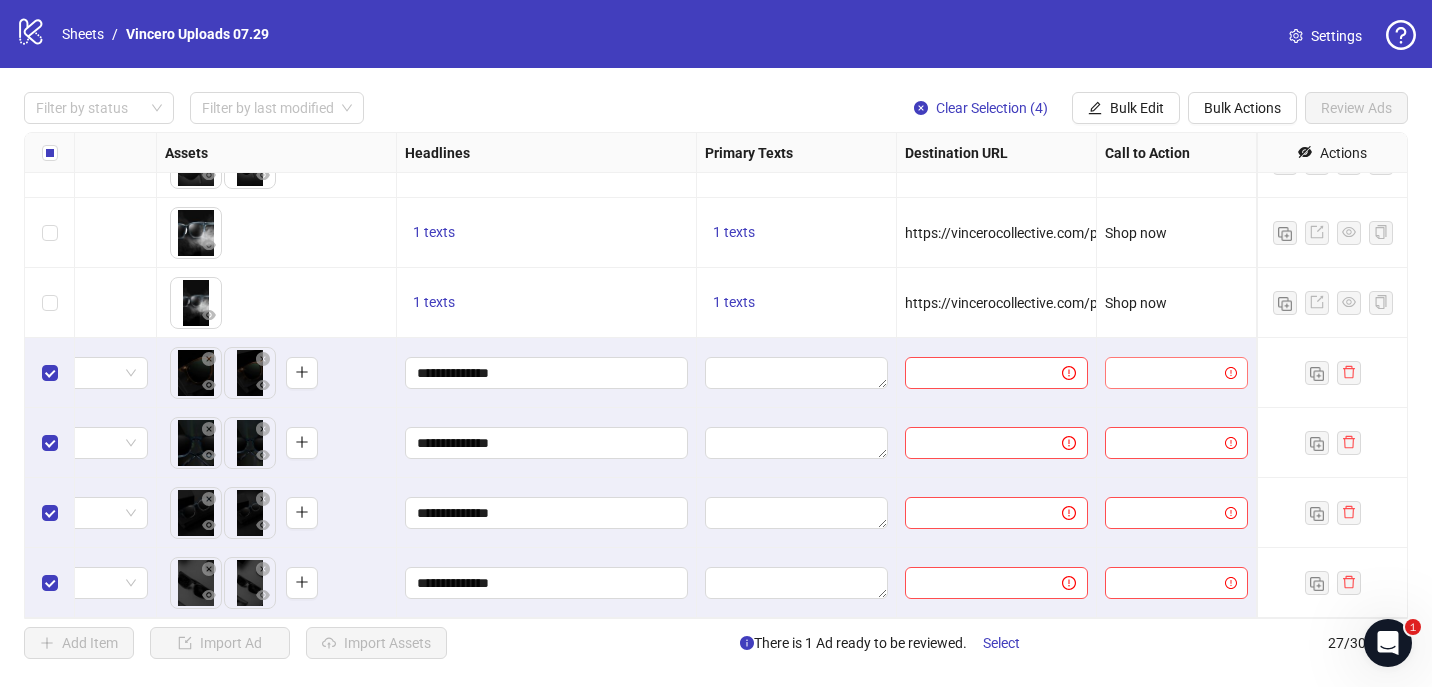 click at bounding box center (1167, 373) 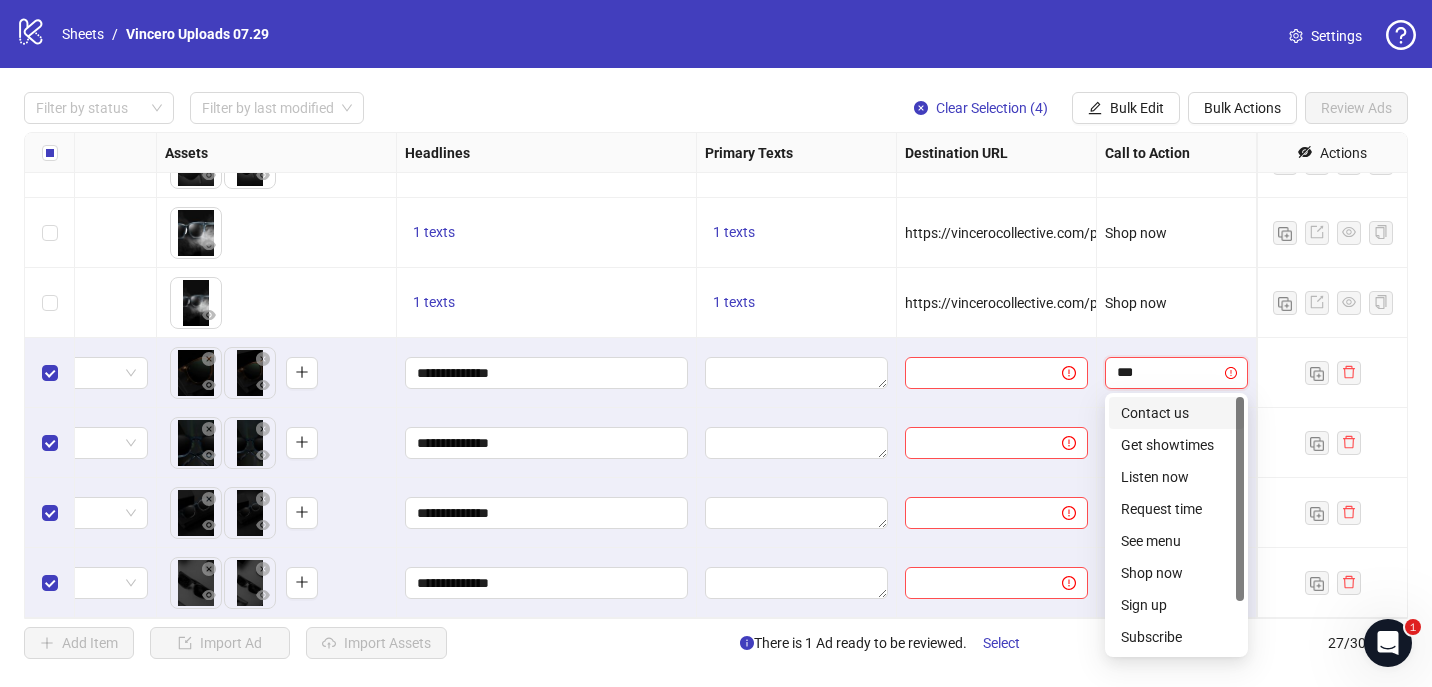 type on "****" 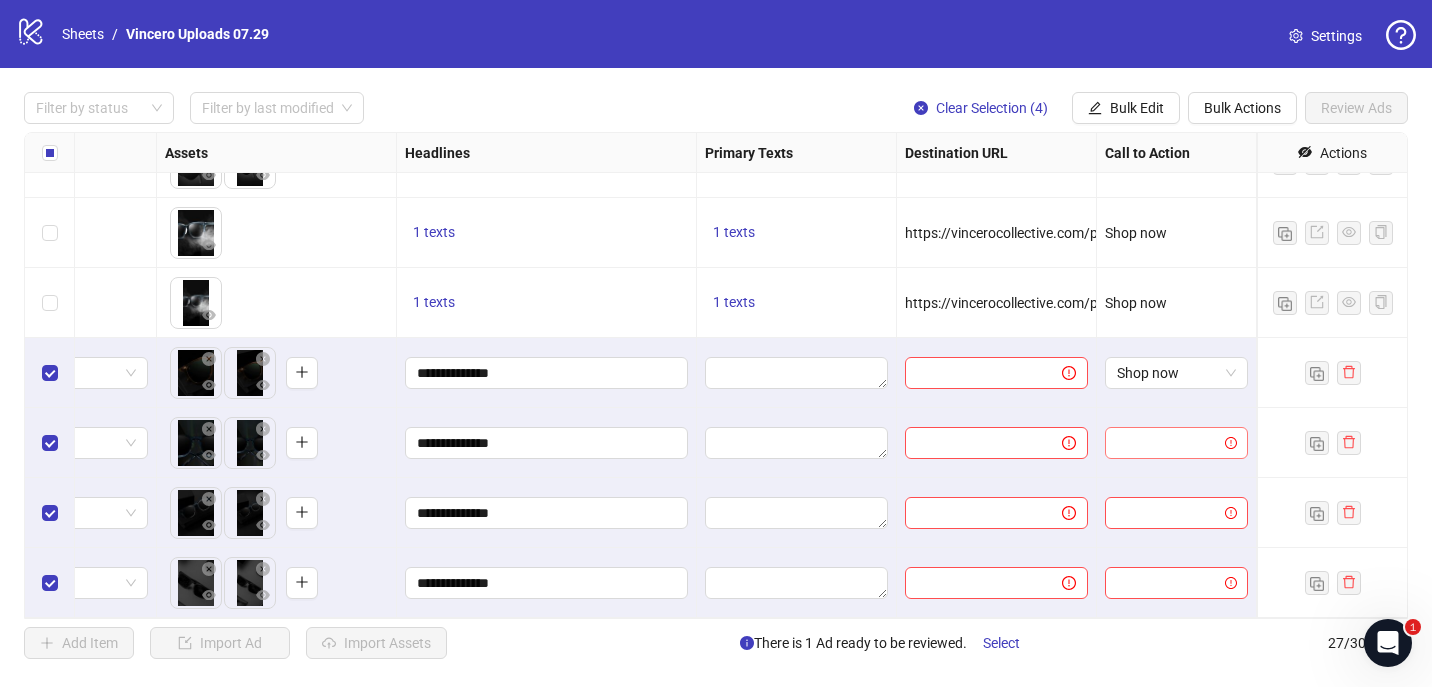 click at bounding box center [1167, 443] 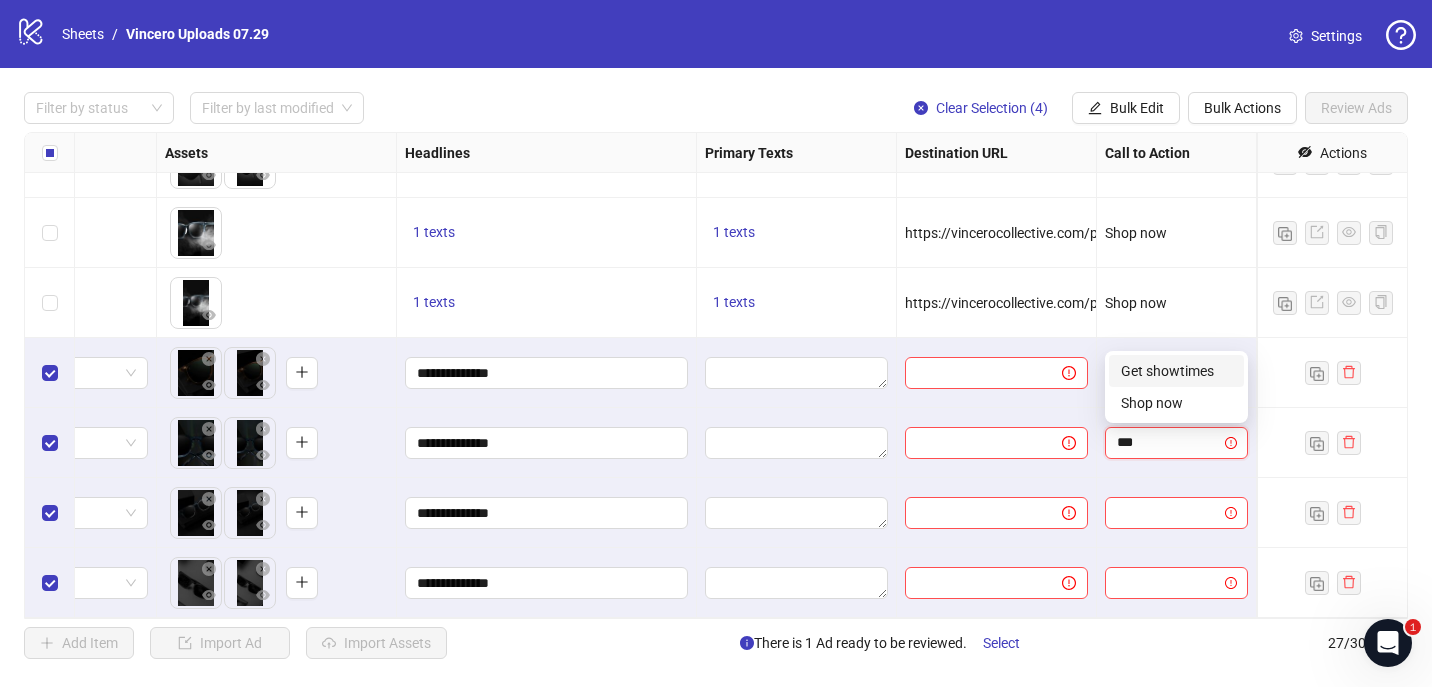 type on "****" 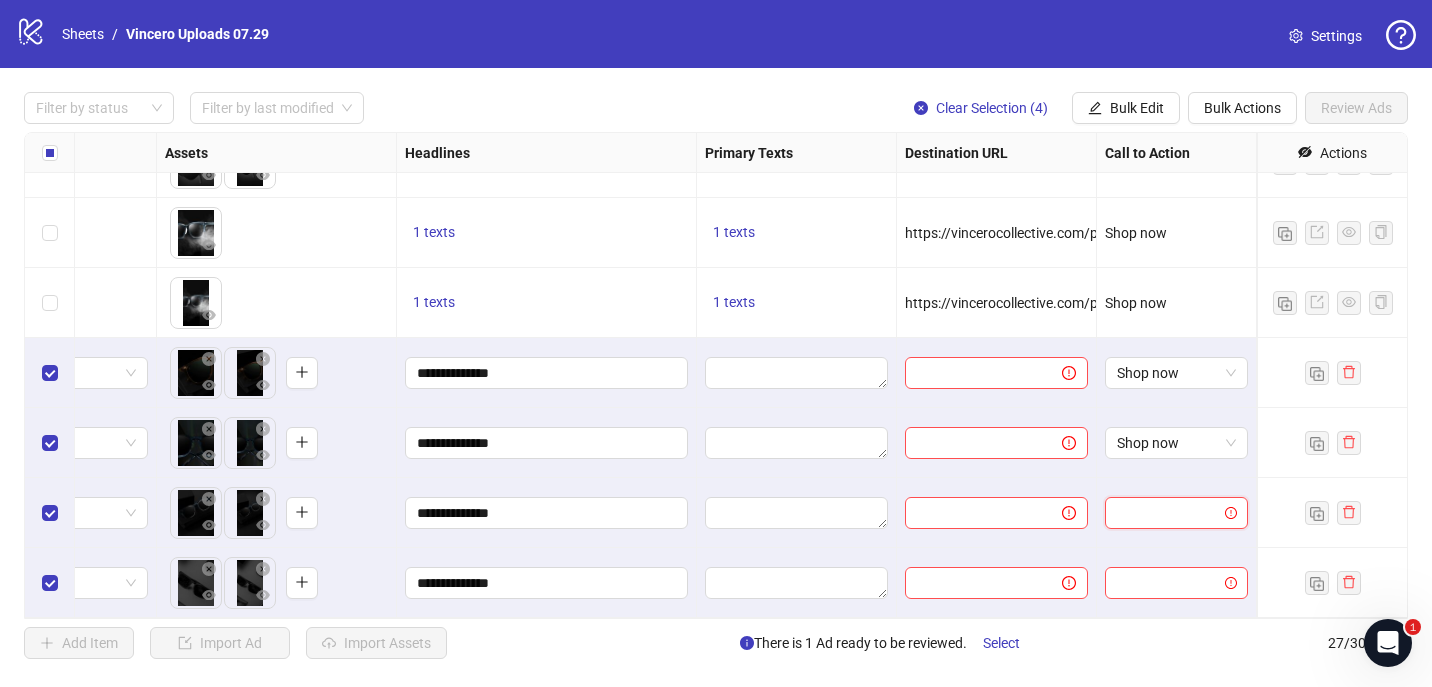 click at bounding box center (1167, 513) 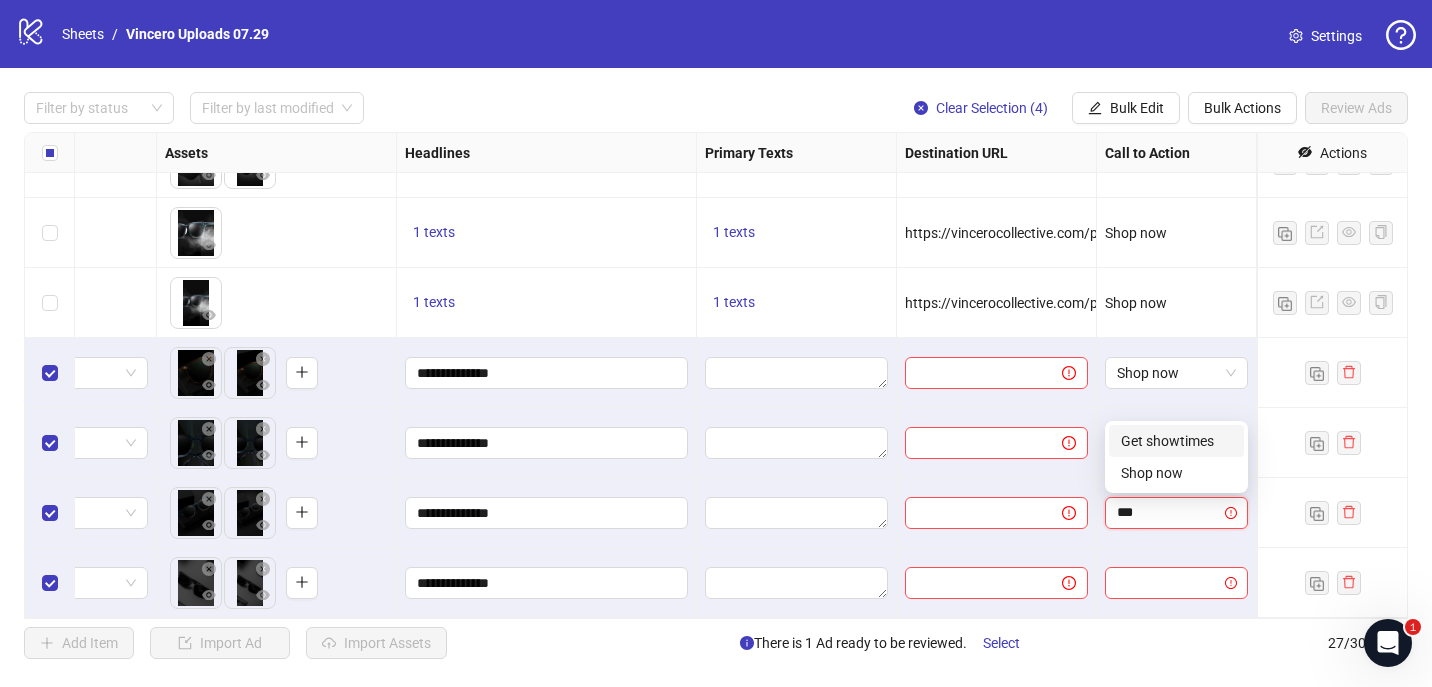 type on "****" 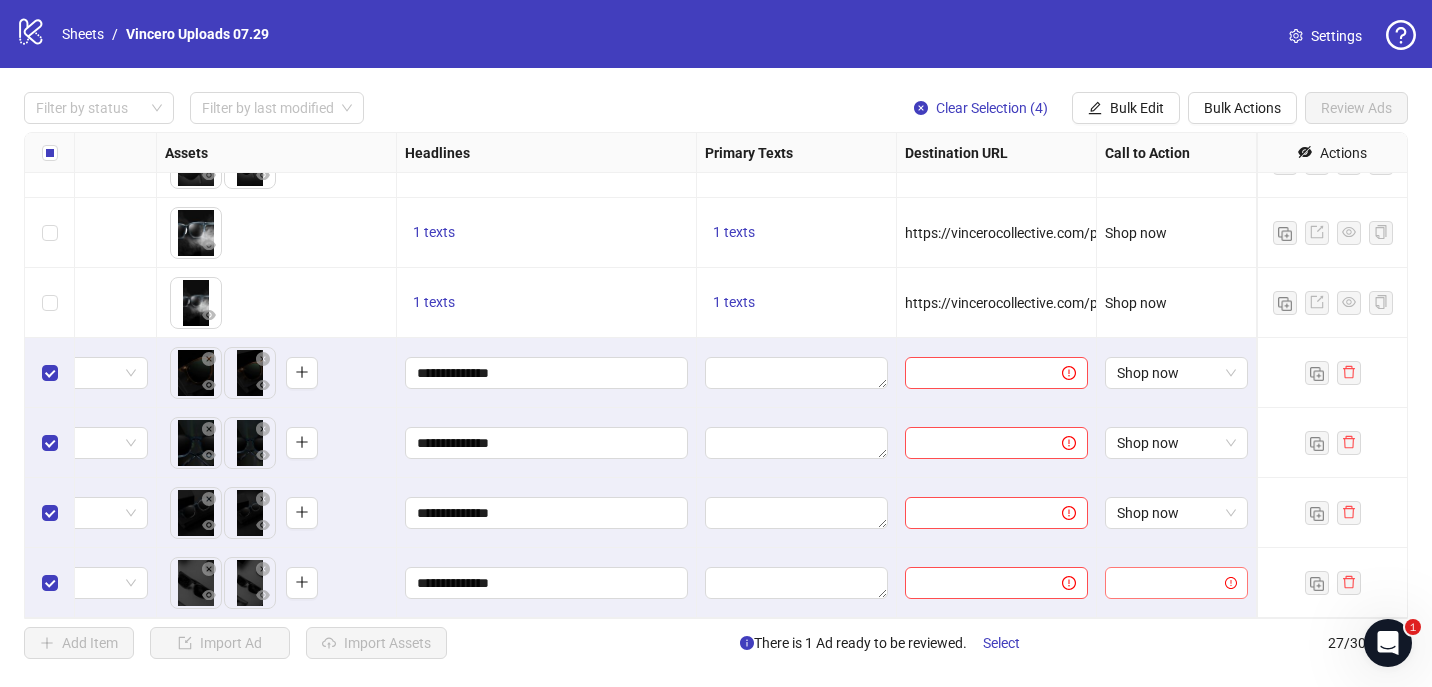 click at bounding box center (1167, 583) 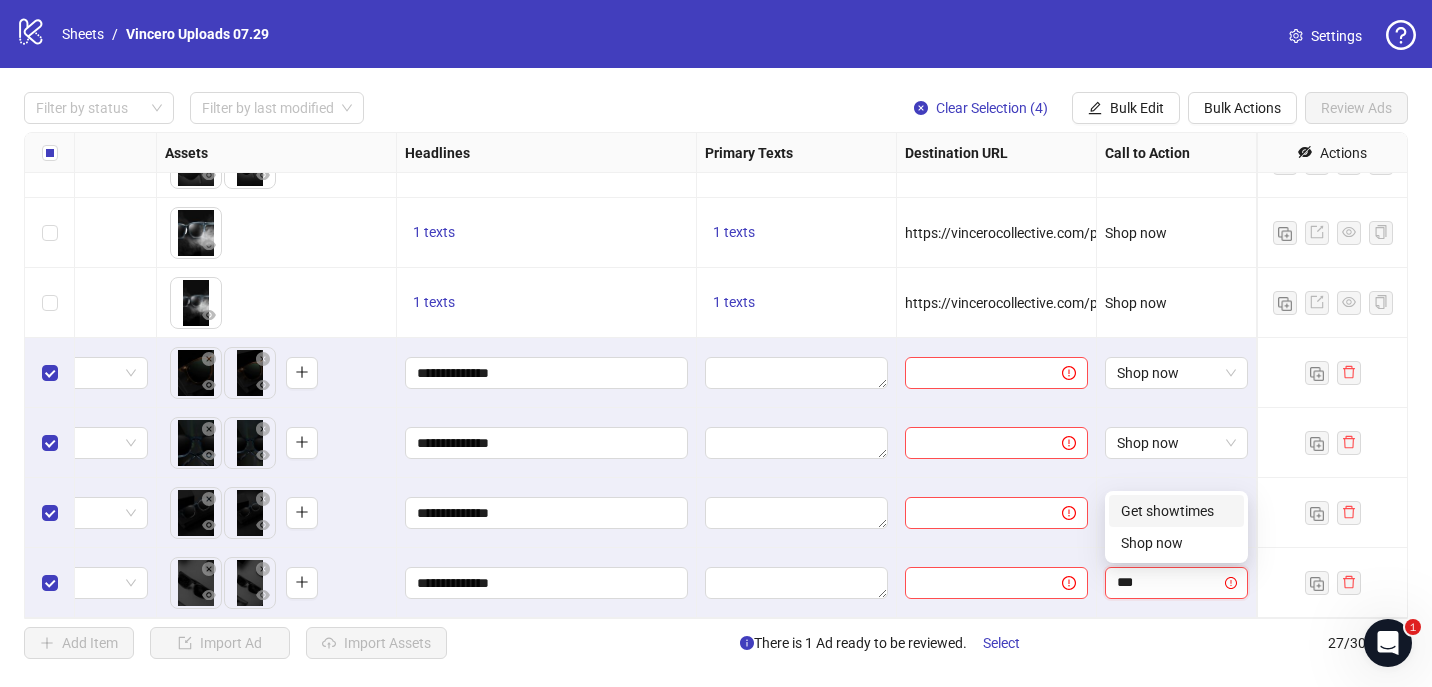 type on "****" 